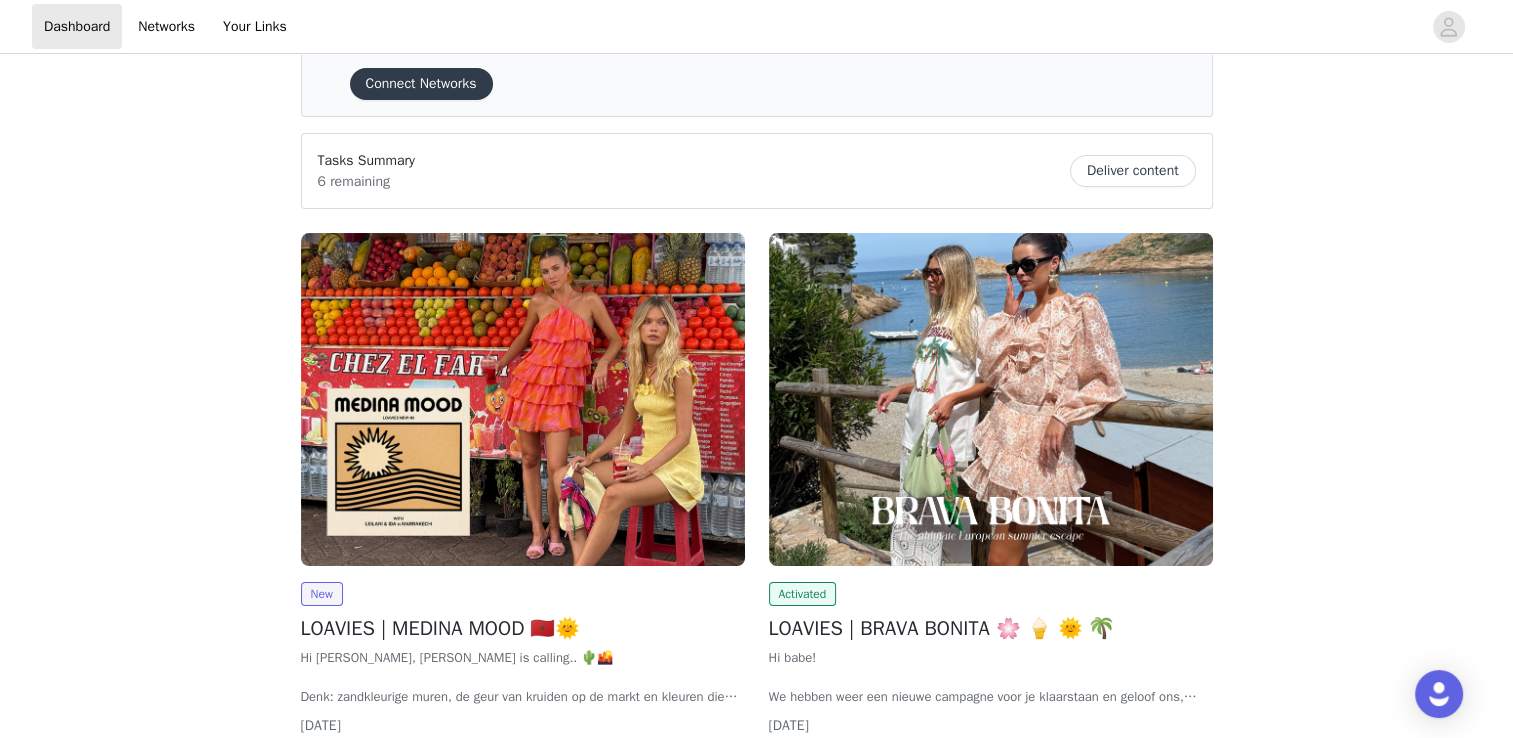 scroll, scrollTop: 200, scrollLeft: 0, axis: vertical 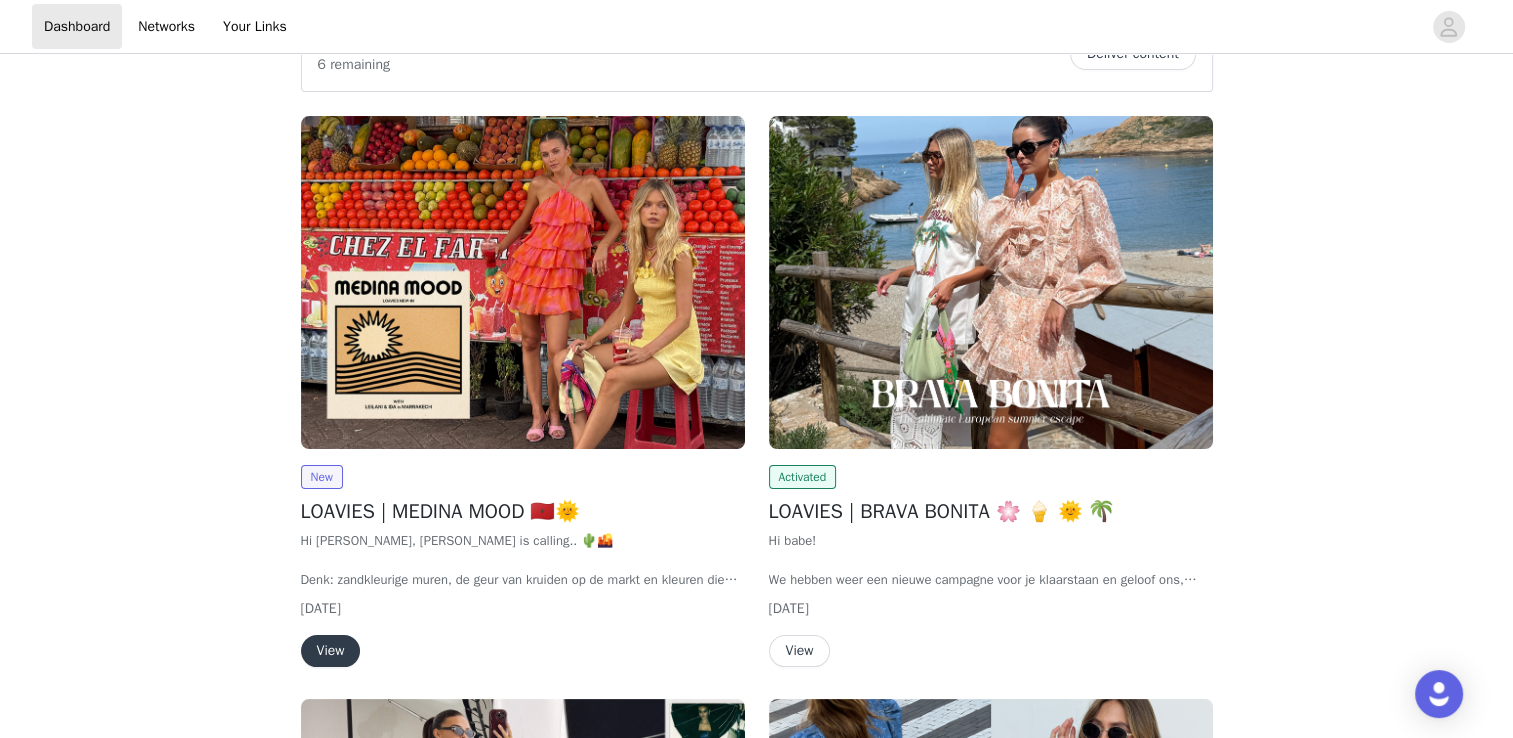click on "View" at bounding box center [331, 651] 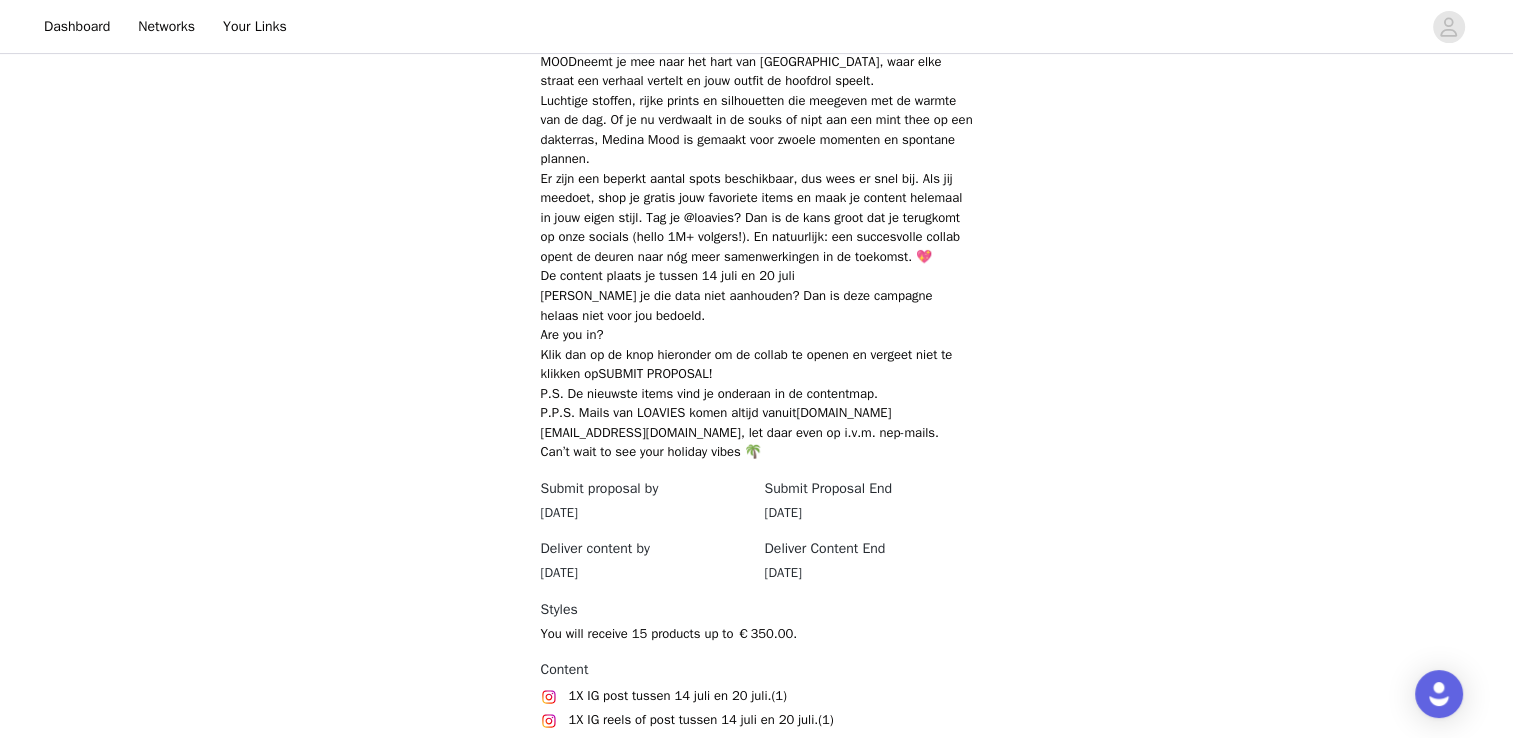 scroll, scrollTop: 949, scrollLeft: 0, axis: vertical 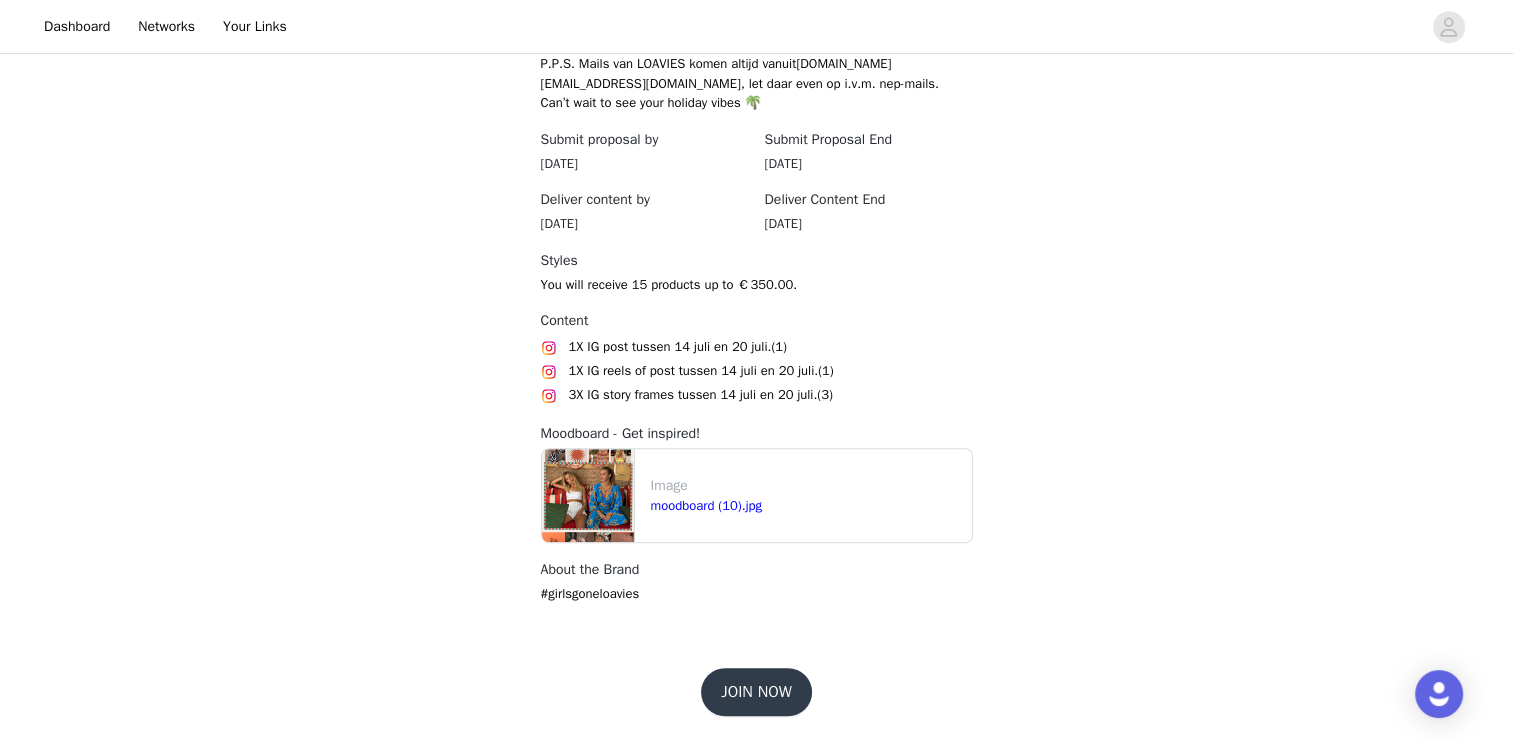 click on "JOIN NOW" at bounding box center [756, 692] 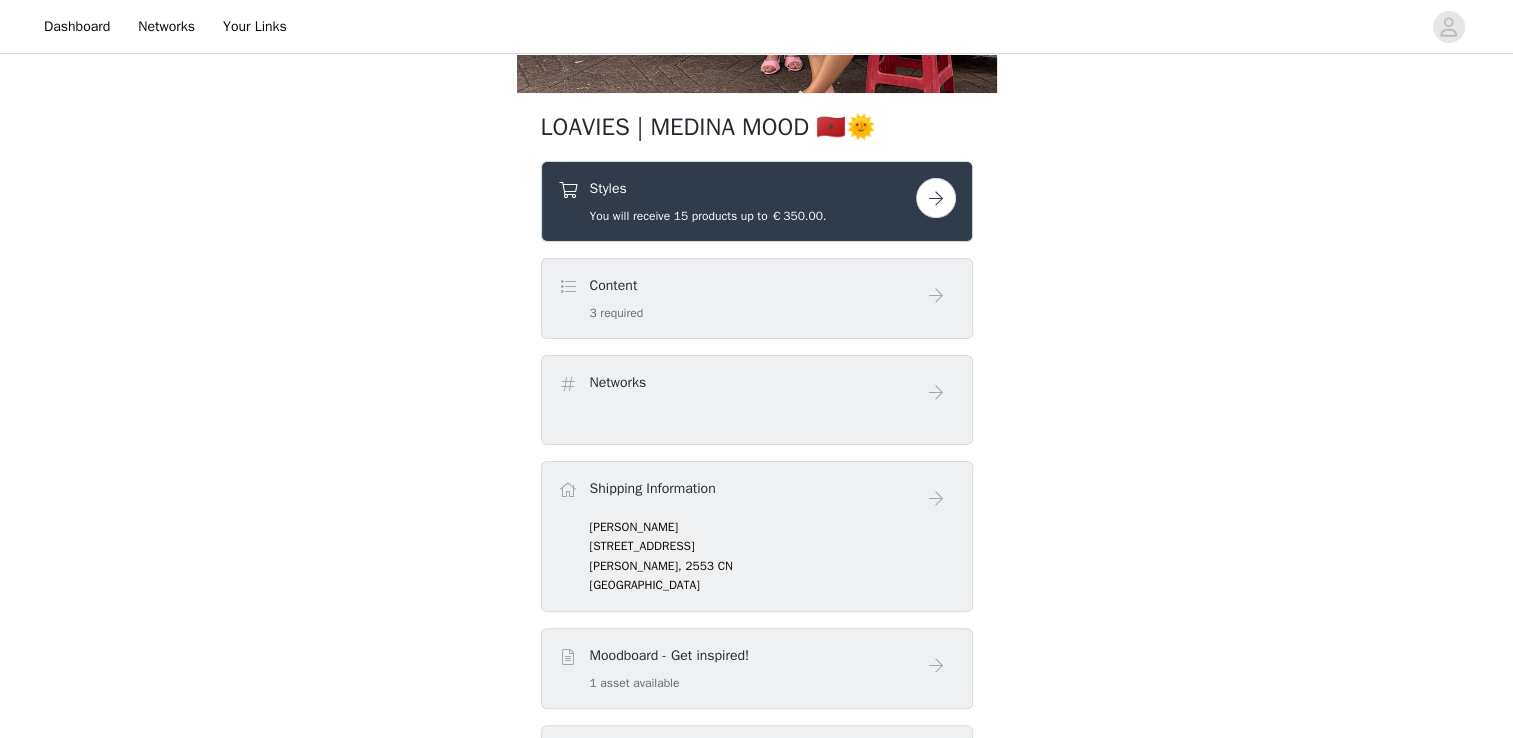 scroll, scrollTop: 300, scrollLeft: 0, axis: vertical 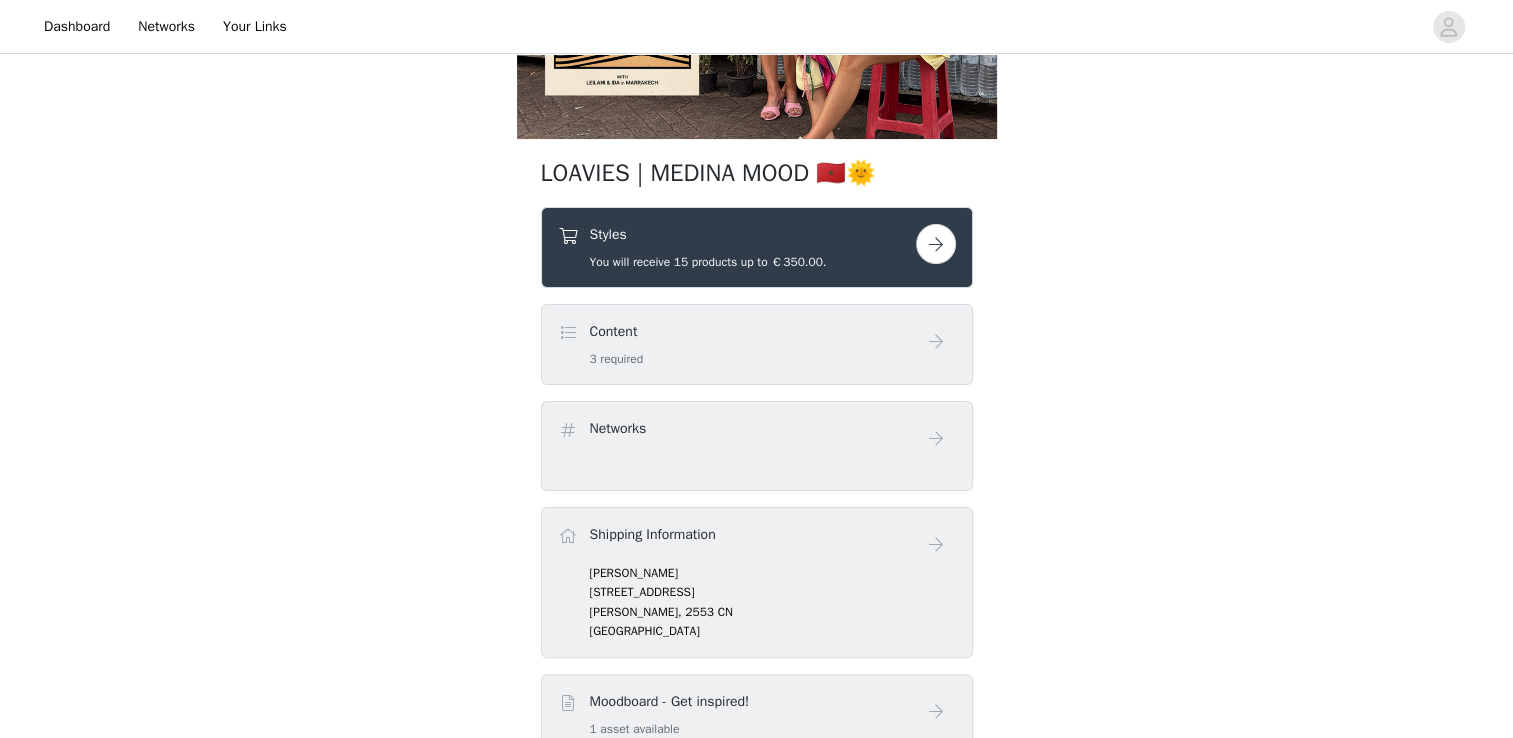 click at bounding box center (936, 244) 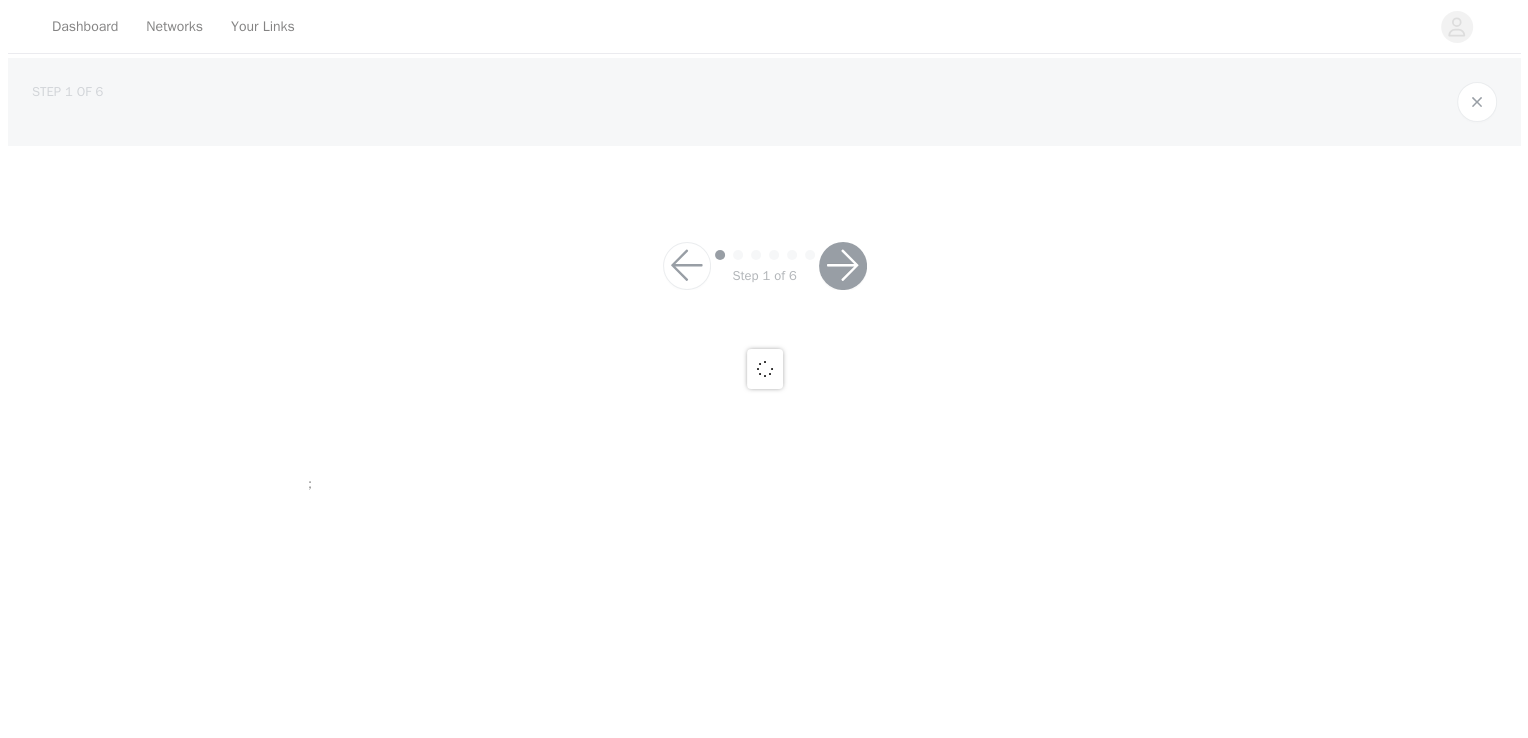 scroll, scrollTop: 0, scrollLeft: 0, axis: both 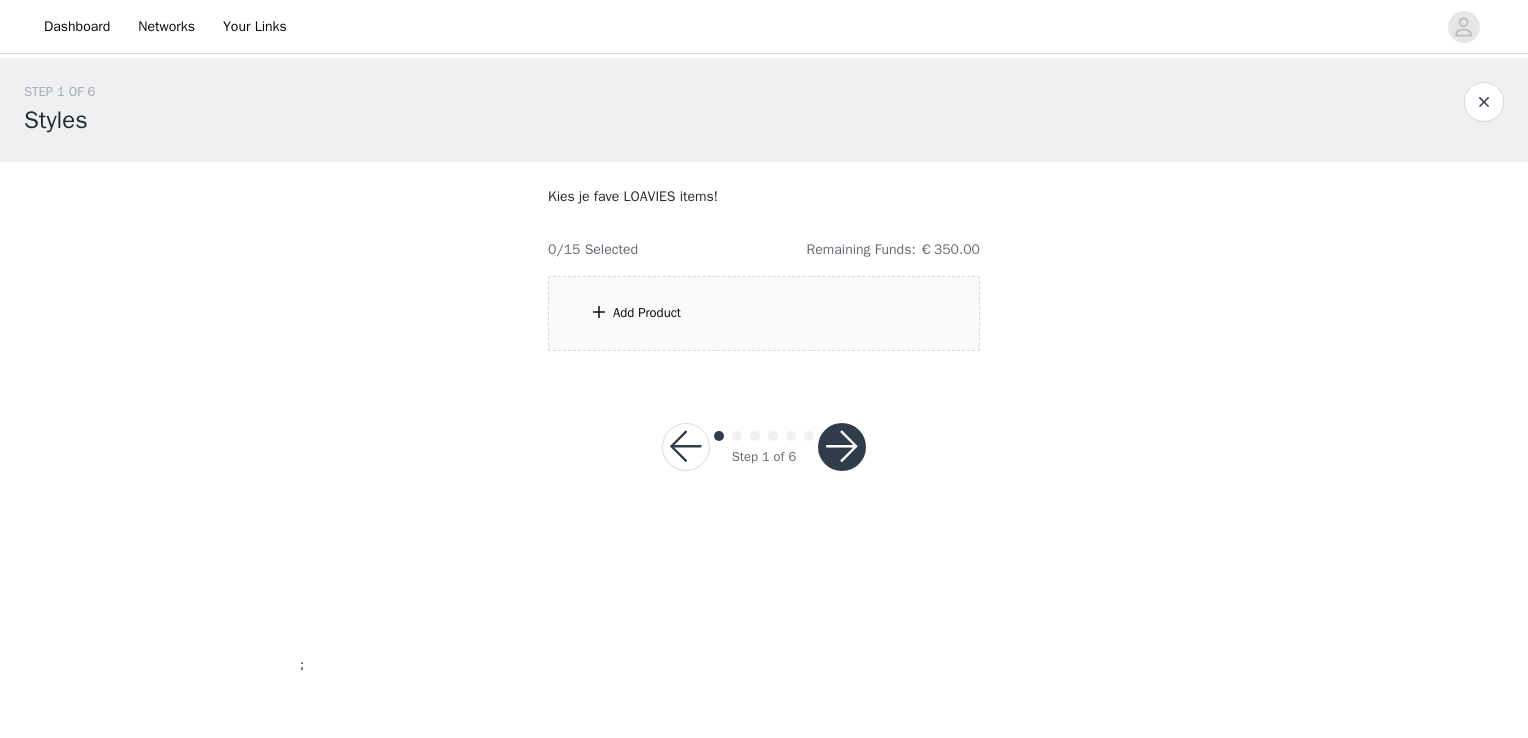 click on "Add Product" at bounding box center [764, 313] 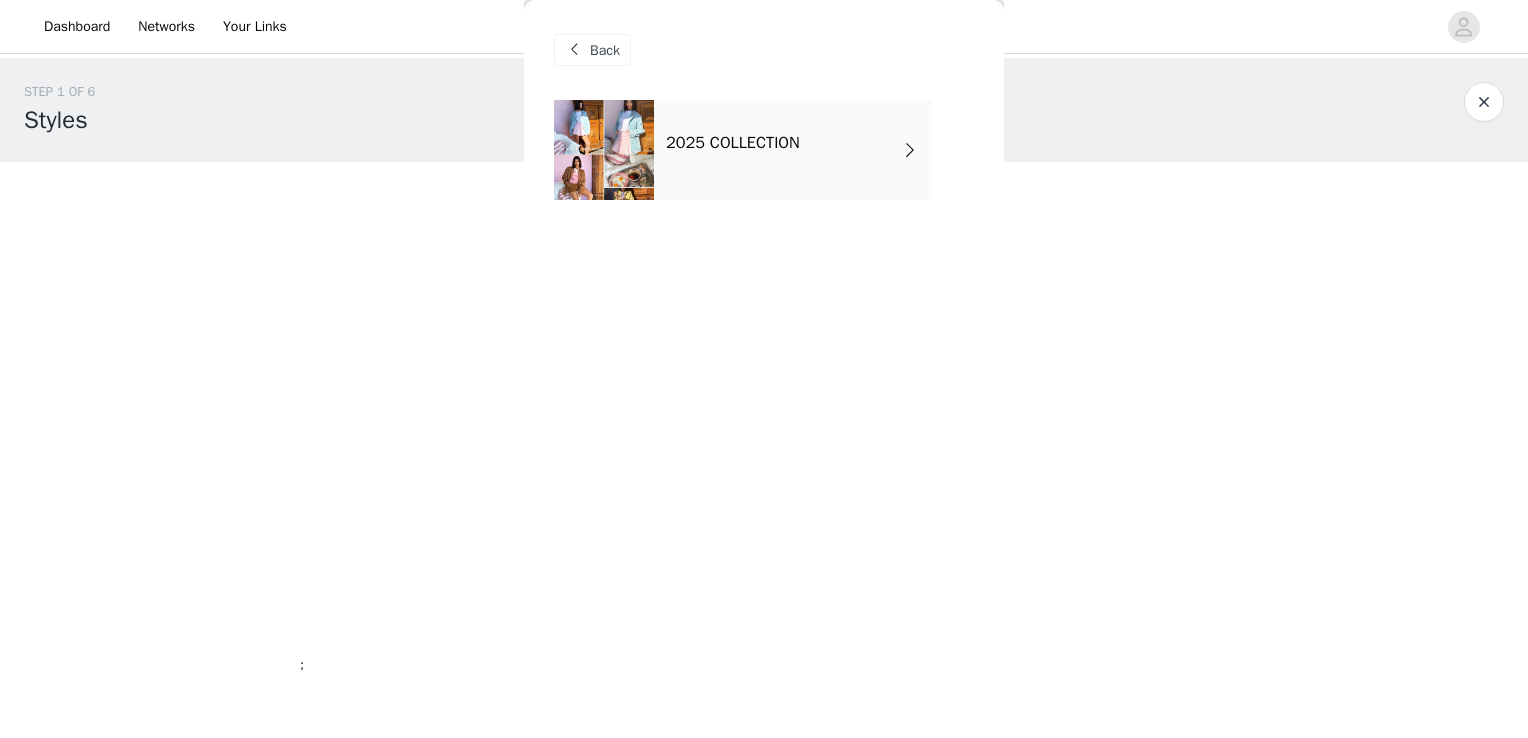 click on "2025 COLLECTION" at bounding box center (793, 150) 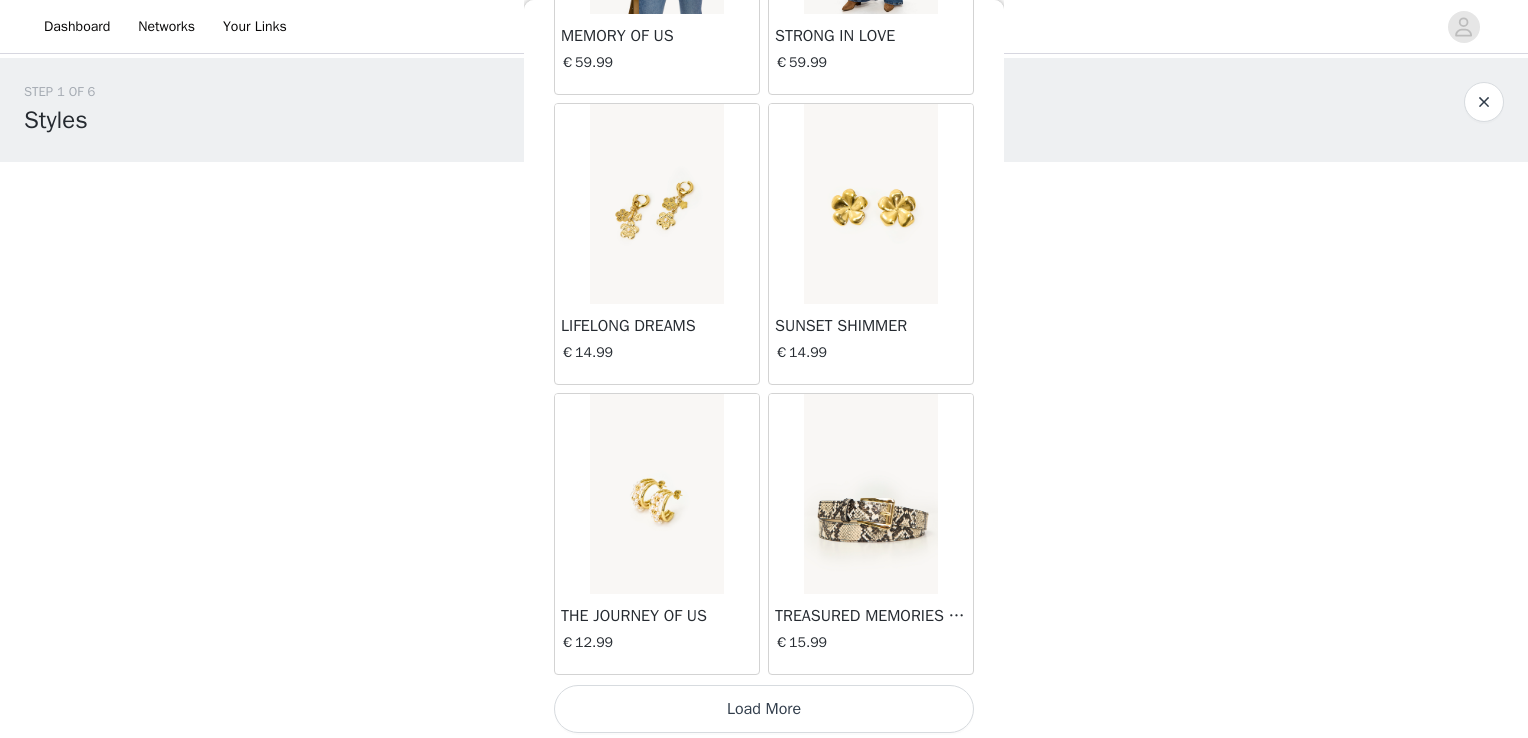 click on "Load More" at bounding box center (764, 709) 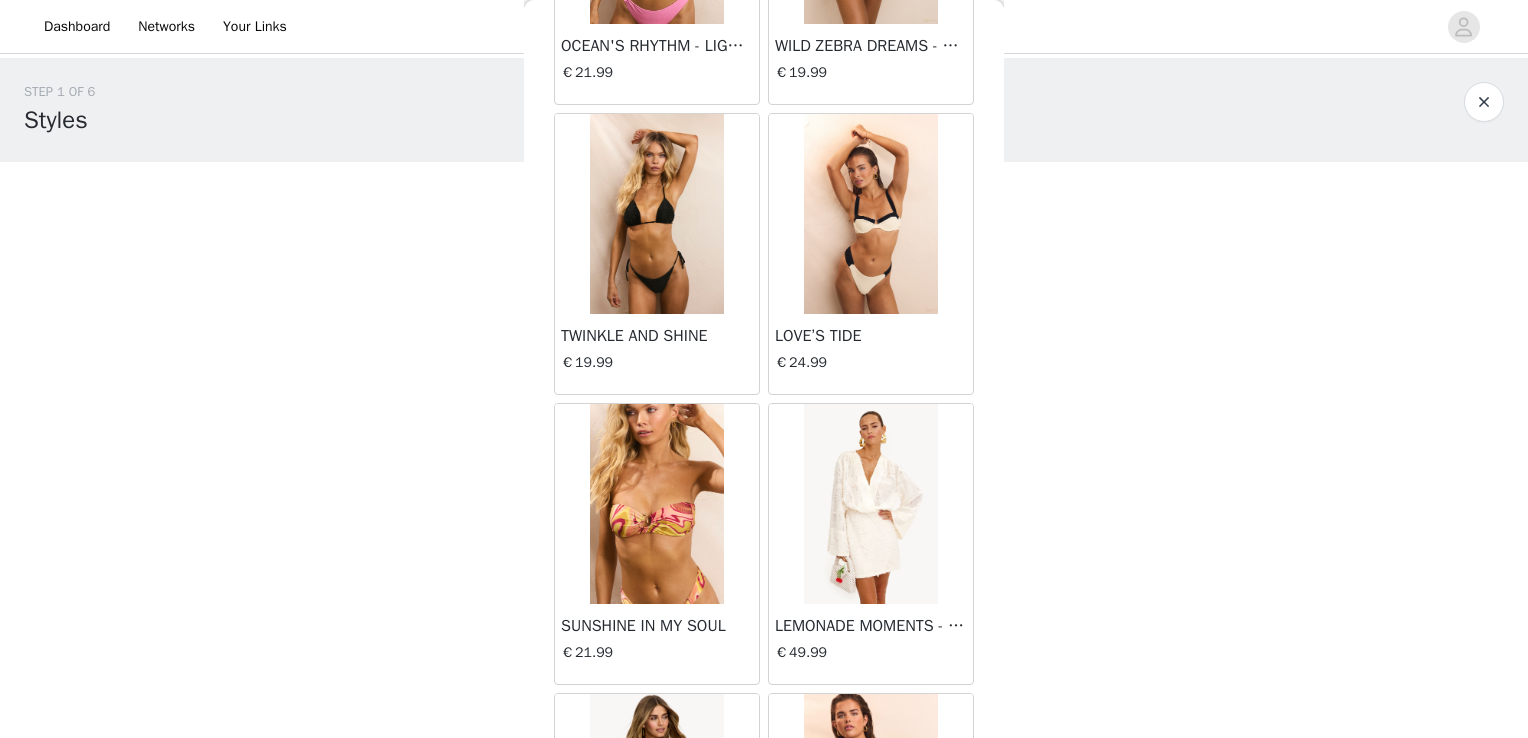 scroll, scrollTop: 5213, scrollLeft: 0, axis: vertical 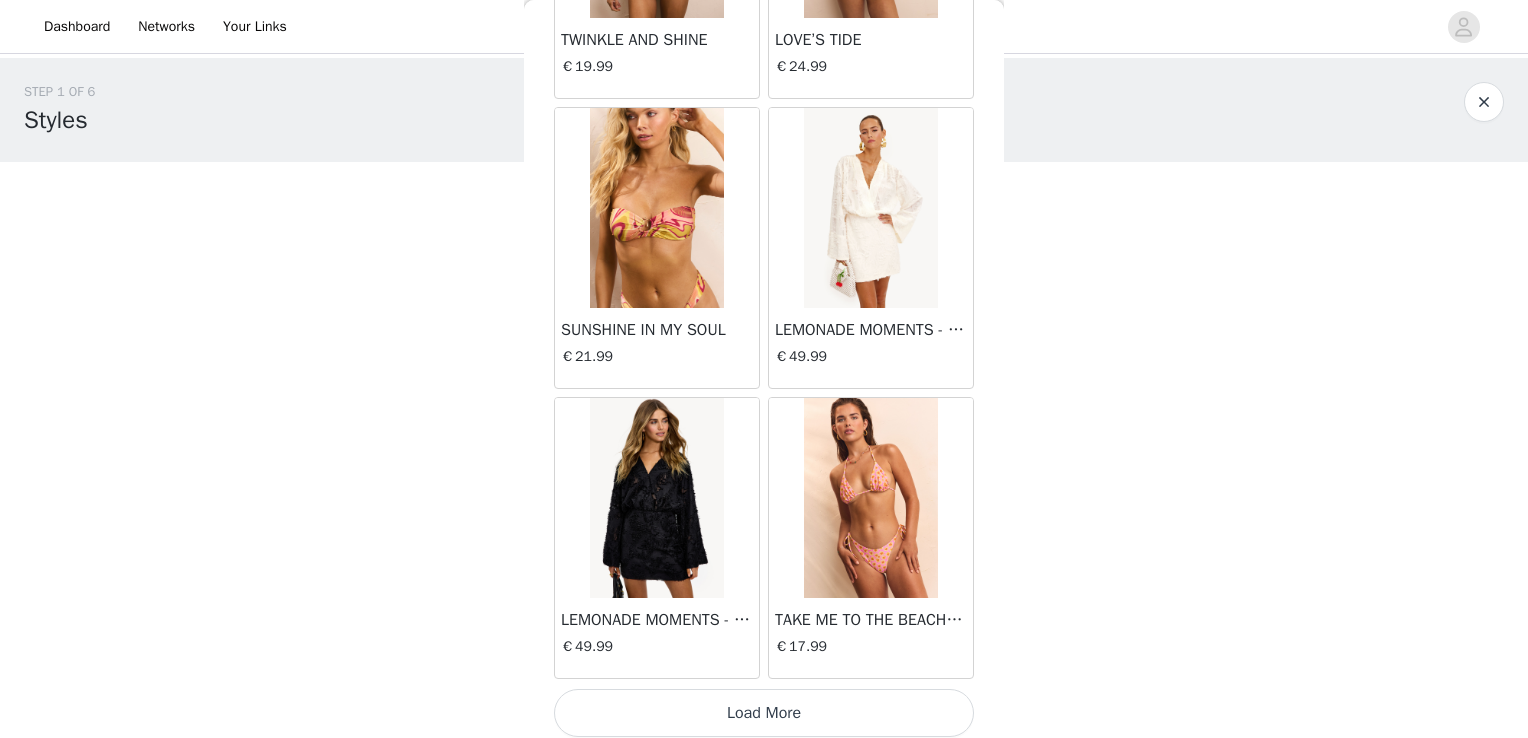 click on "Load More" at bounding box center [764, 713] 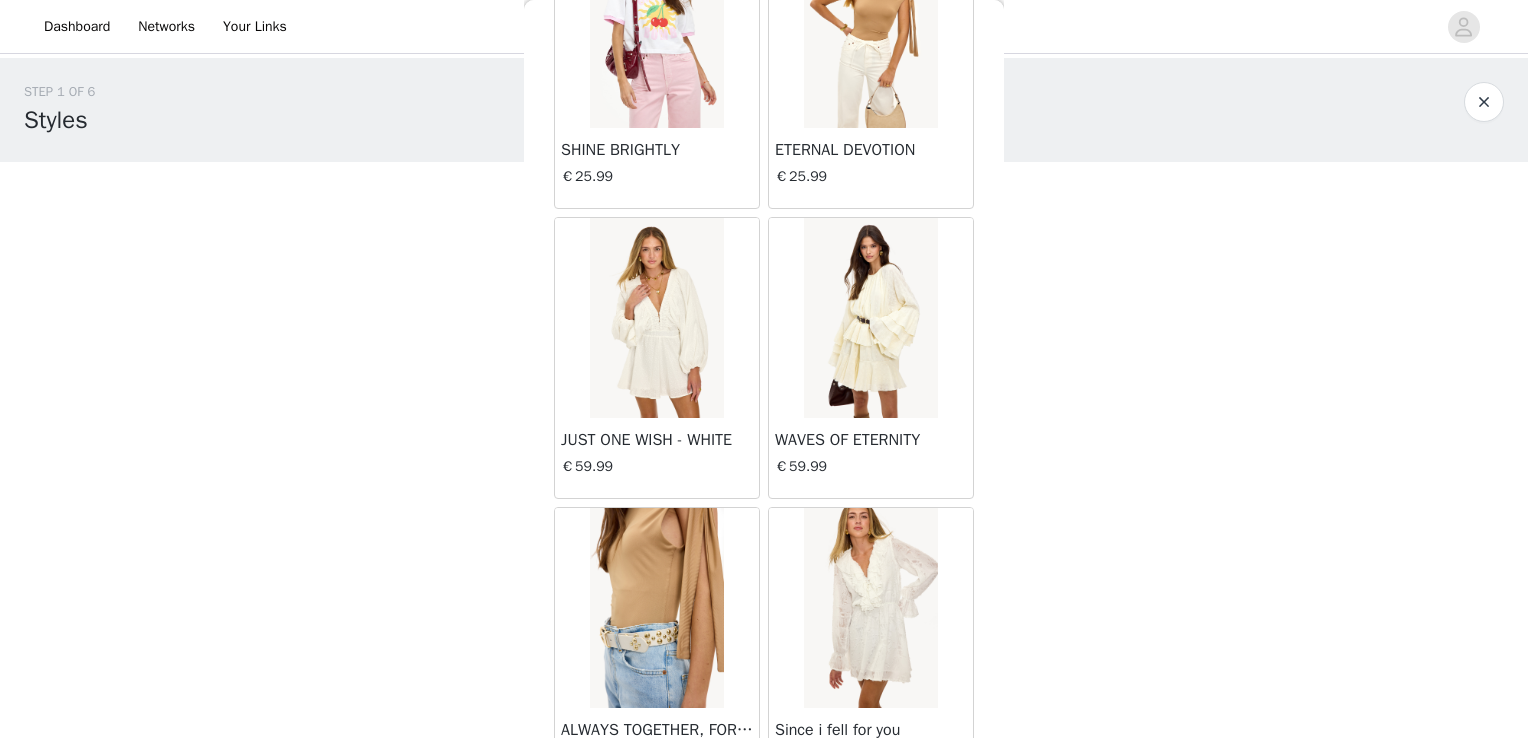 scroll, scrollTop: 8109, scrollLeft: 0, axis: vertical 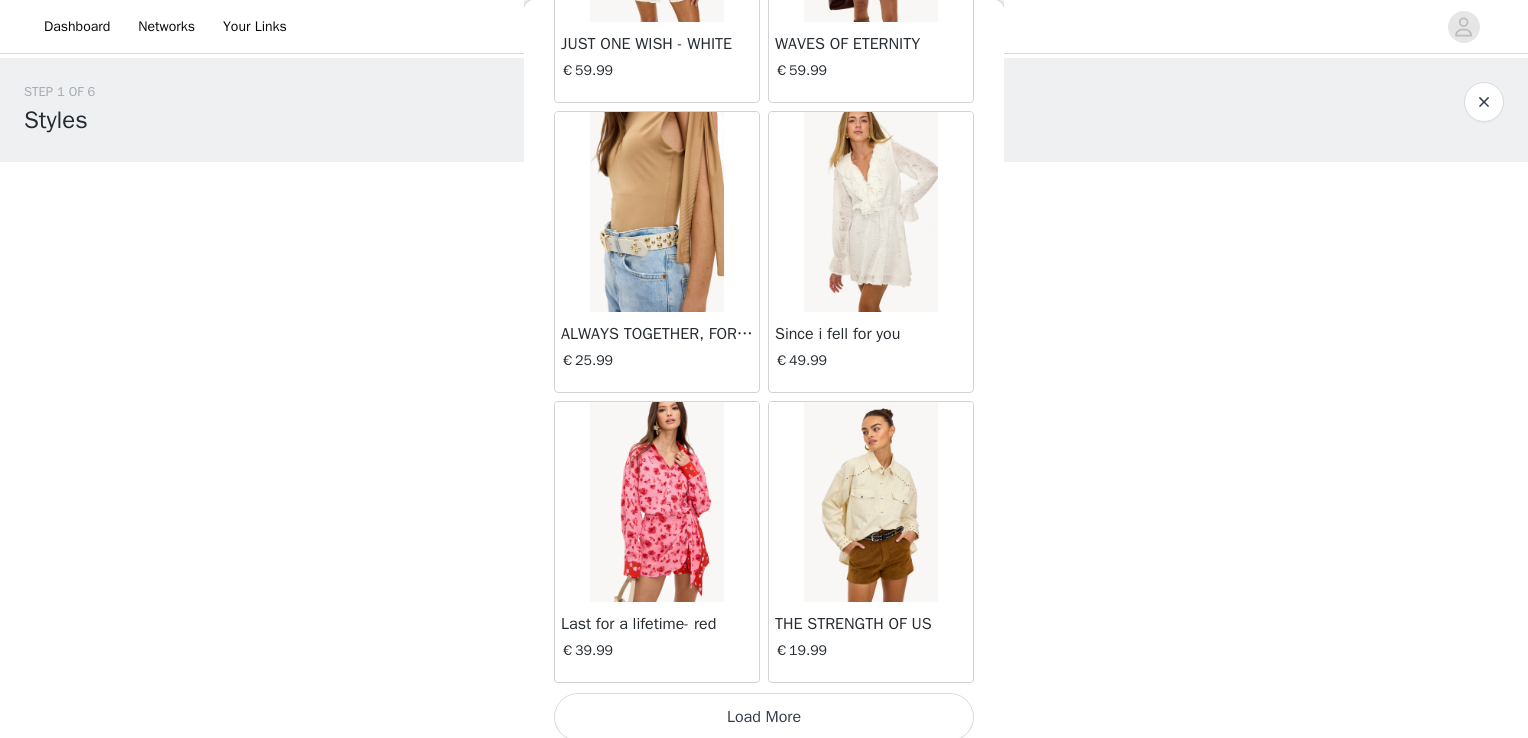 click on "Load More" at bounding box center (764, 717) 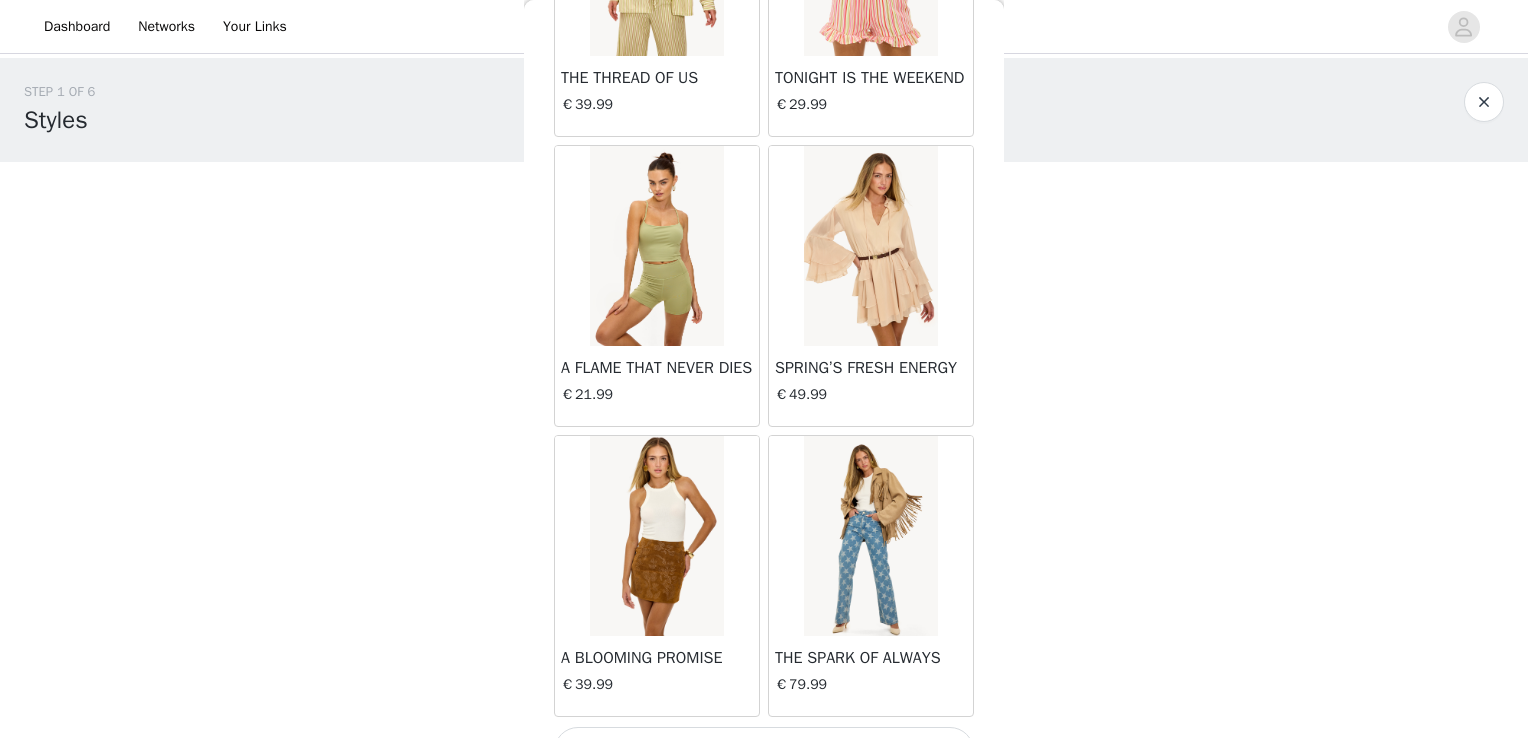 scroll, scrollTop: 11005, scrollLeft: 0, axis: vertical 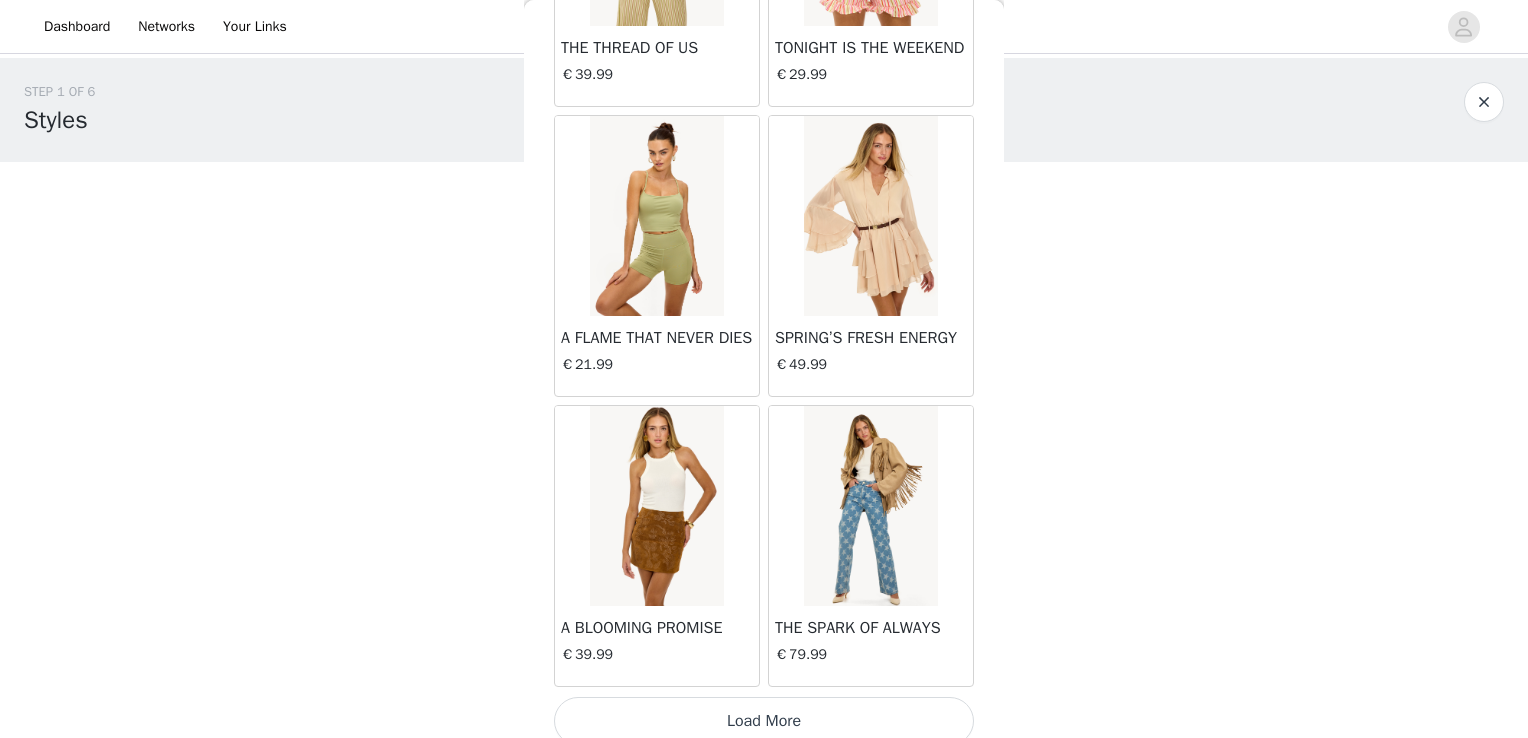 click on "Load More" at bounding box center (764, 721) 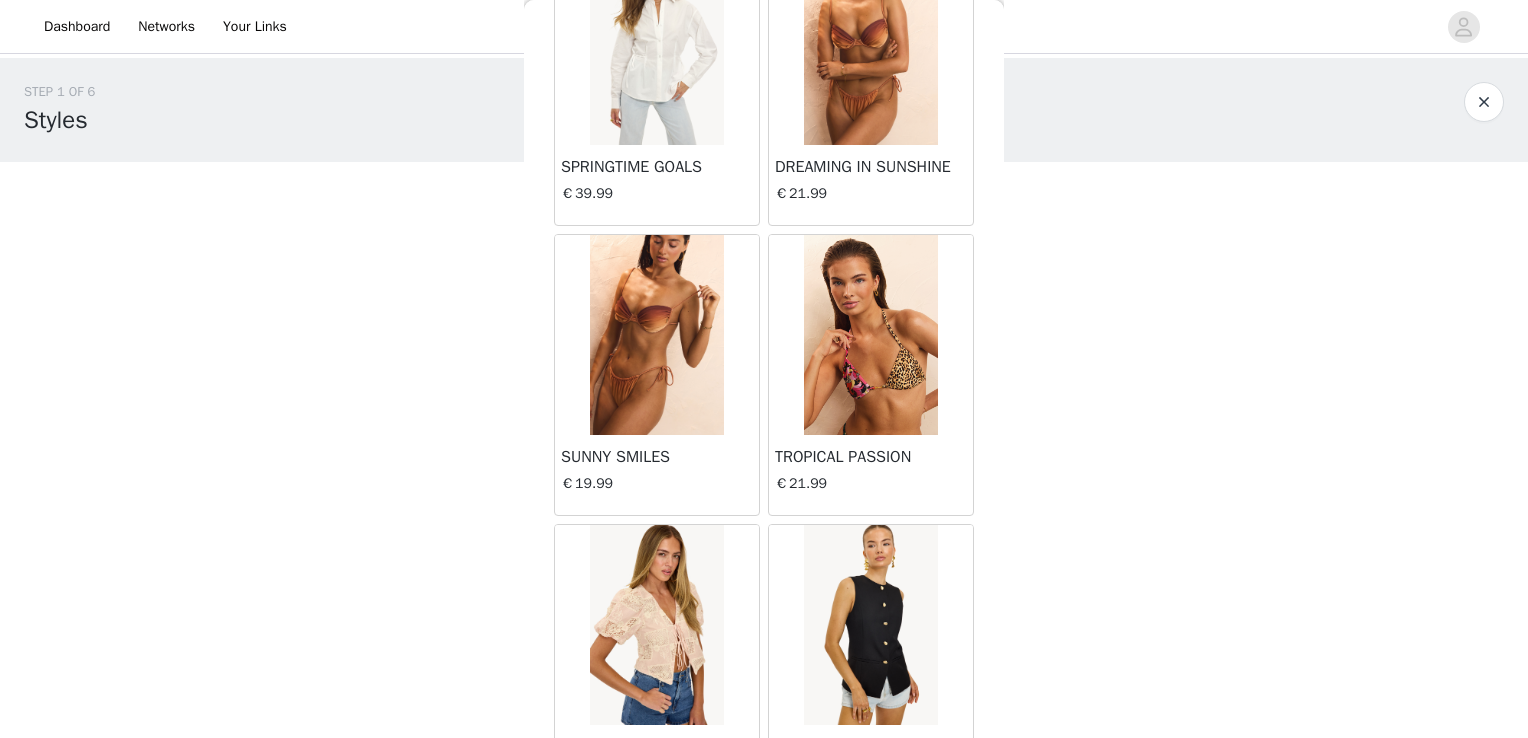 scroll, scrollTop: 13901, scrollLeft: 0, axis: vertical 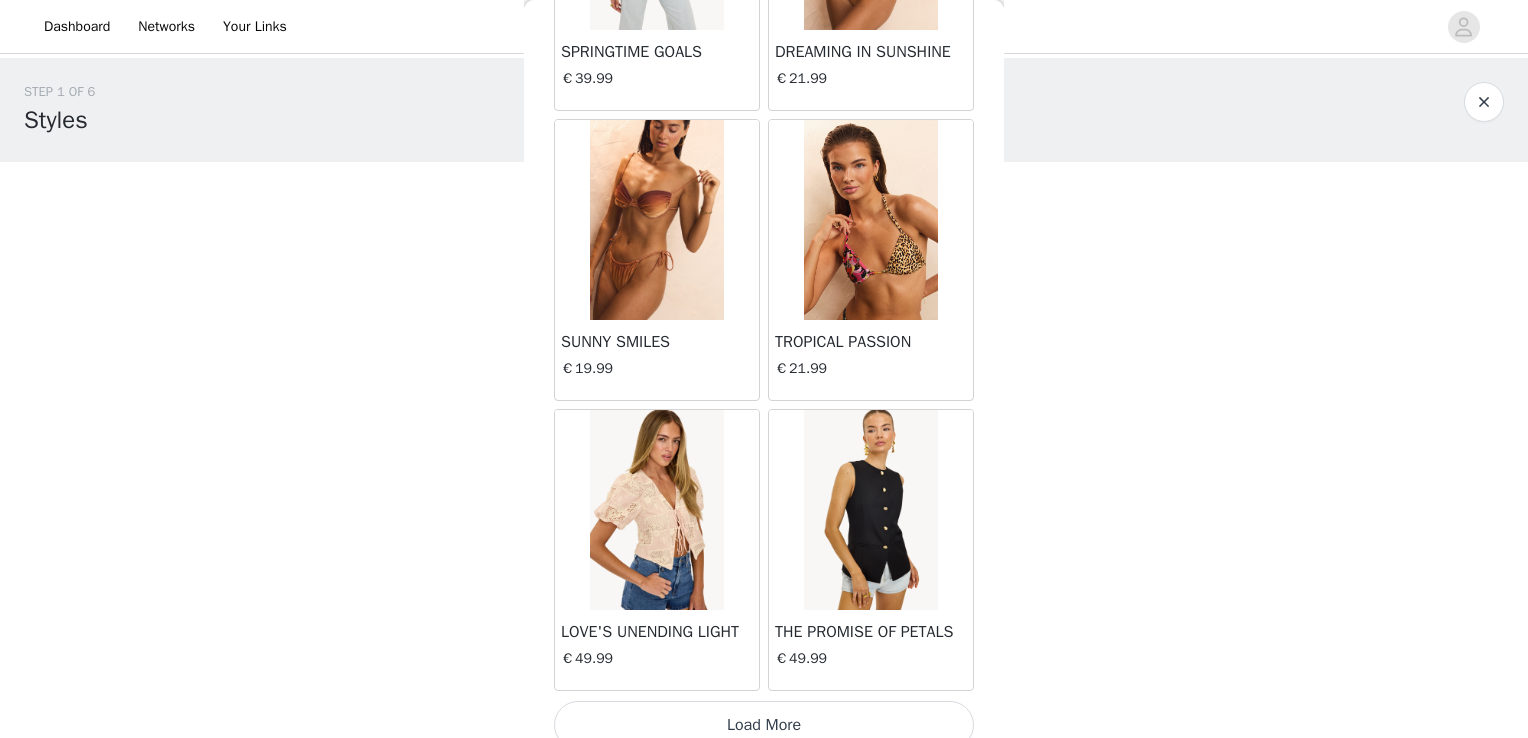 click on "Load More" at bounding box center [764, 725] 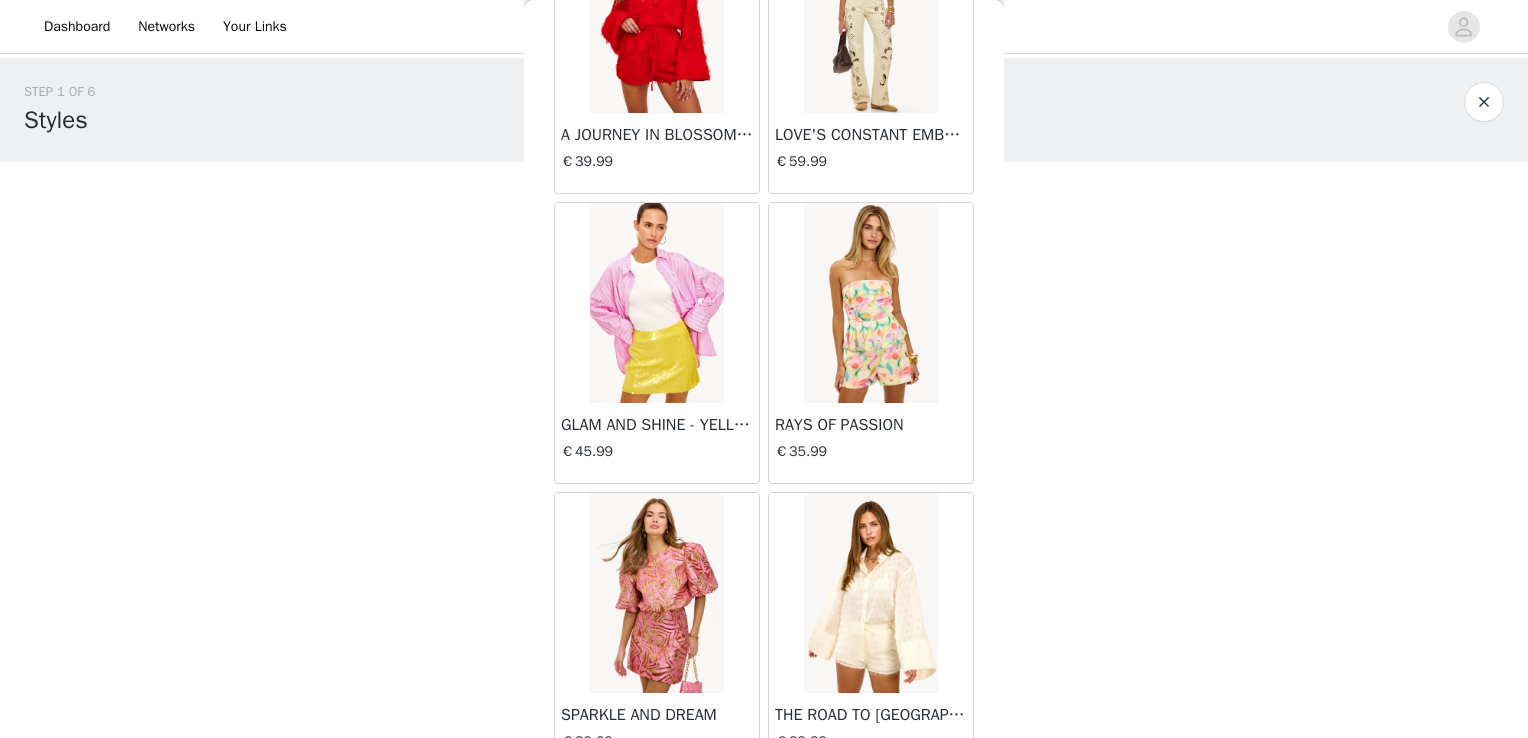 scroll, scrollTop: 16797, scrollLeft: 0, axis: vertical 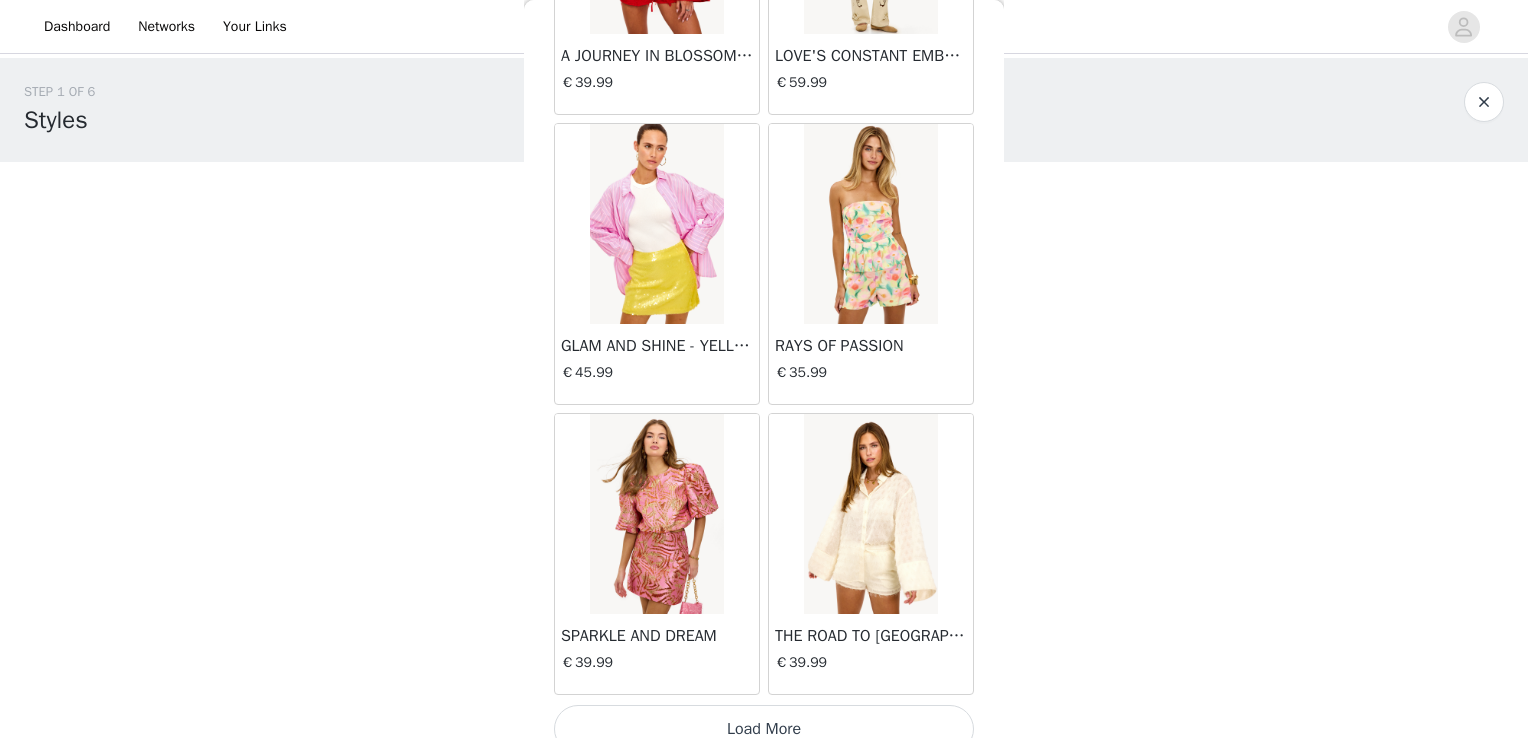 click on "Load More" at bounding box center [764, 729] 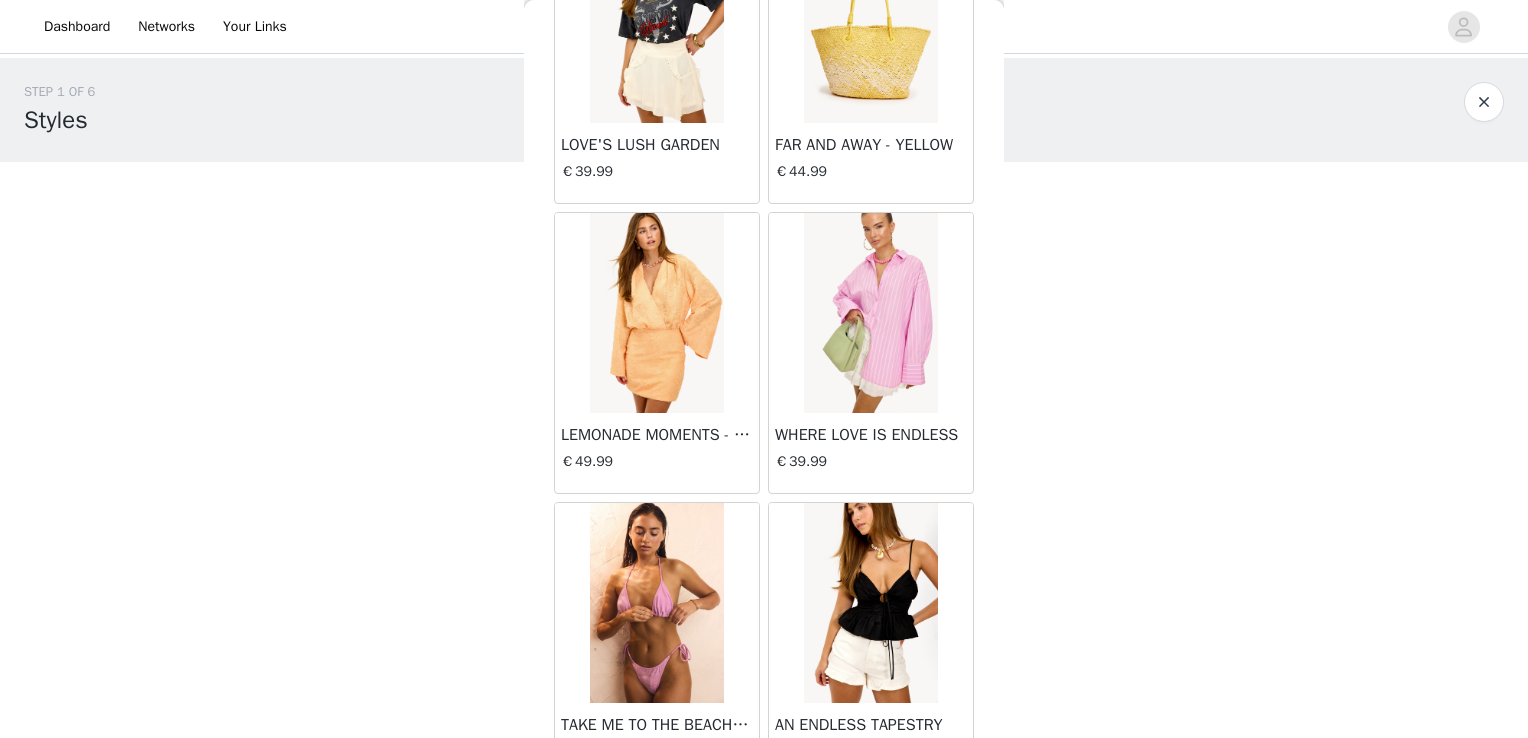 scroll, scrollTop: 19693, scrollLeft: 0, axis: vertical 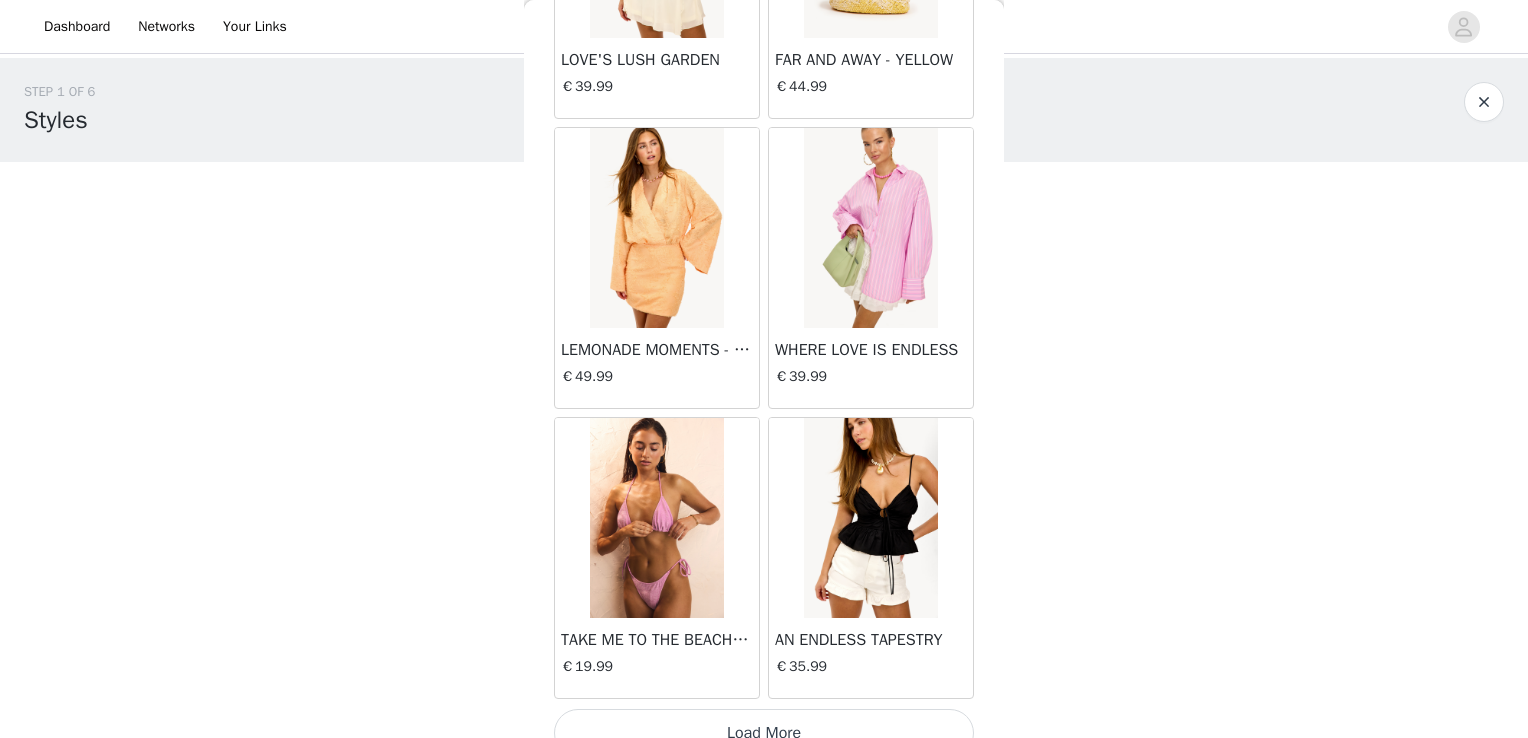 click on "Load More" at bounding box center [764, 733] 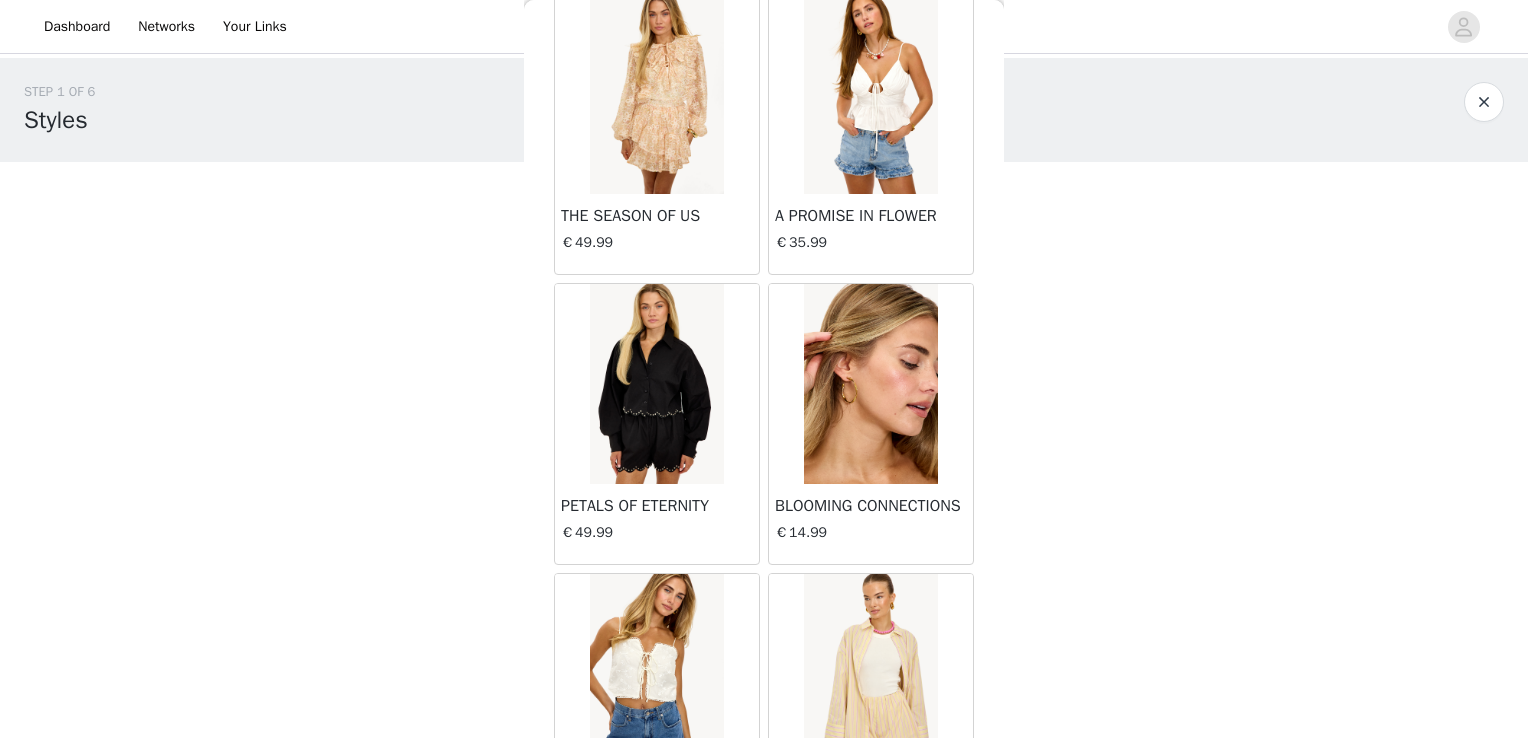 scroll, scrollTop: 20493, scrollLeft: 0, axis: vertical 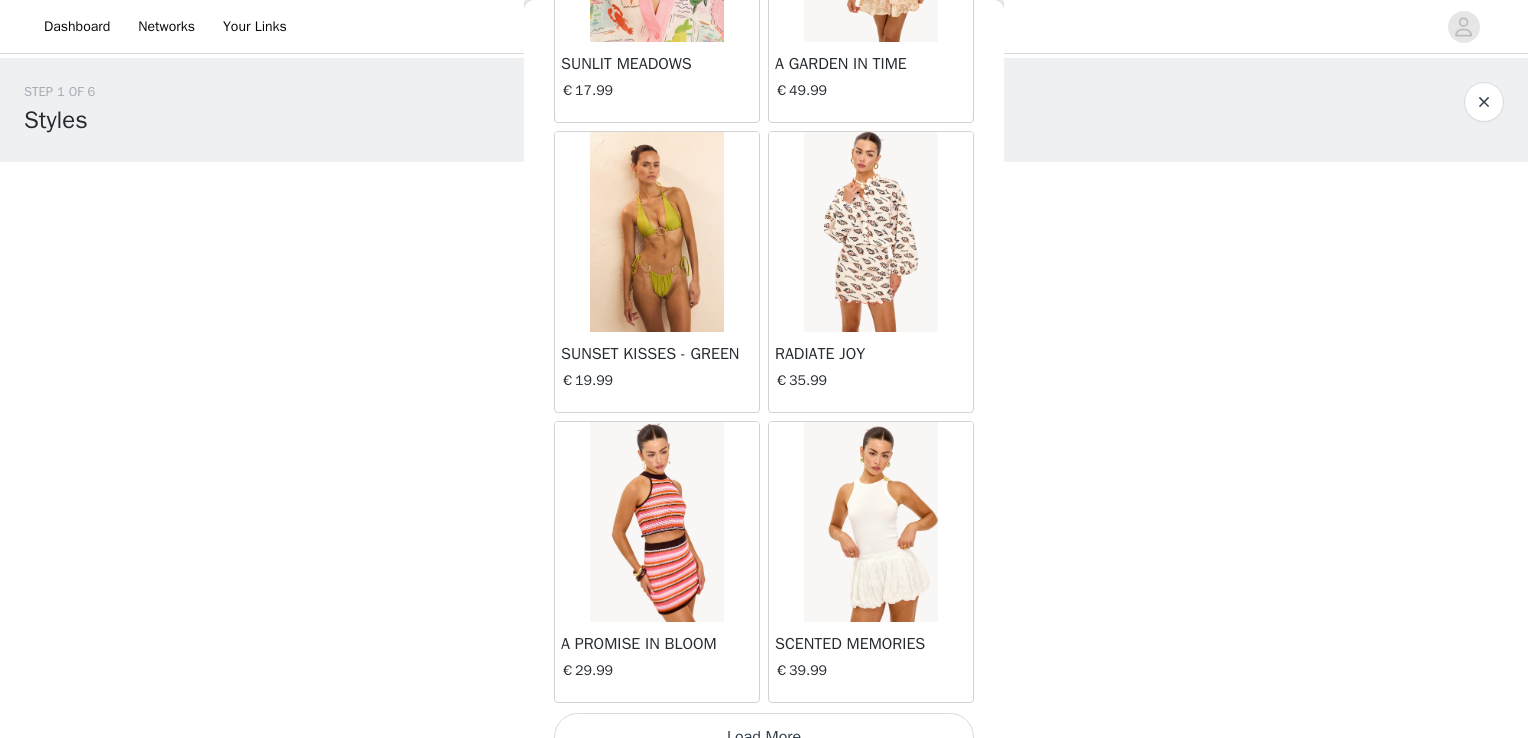 click at bounding box center [870, 522] 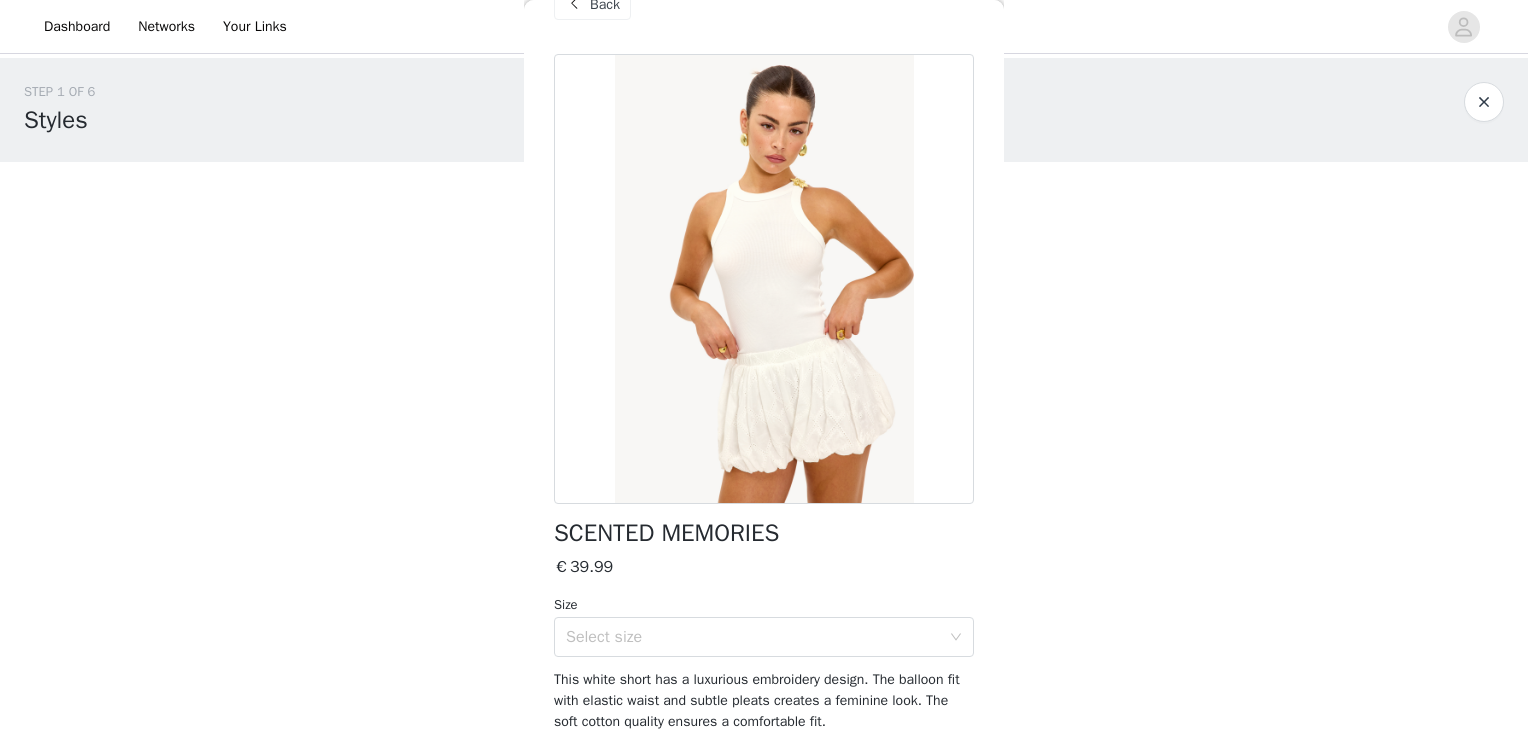 scroll, scrollTop: 0, scrollLeft: 0, axis: both 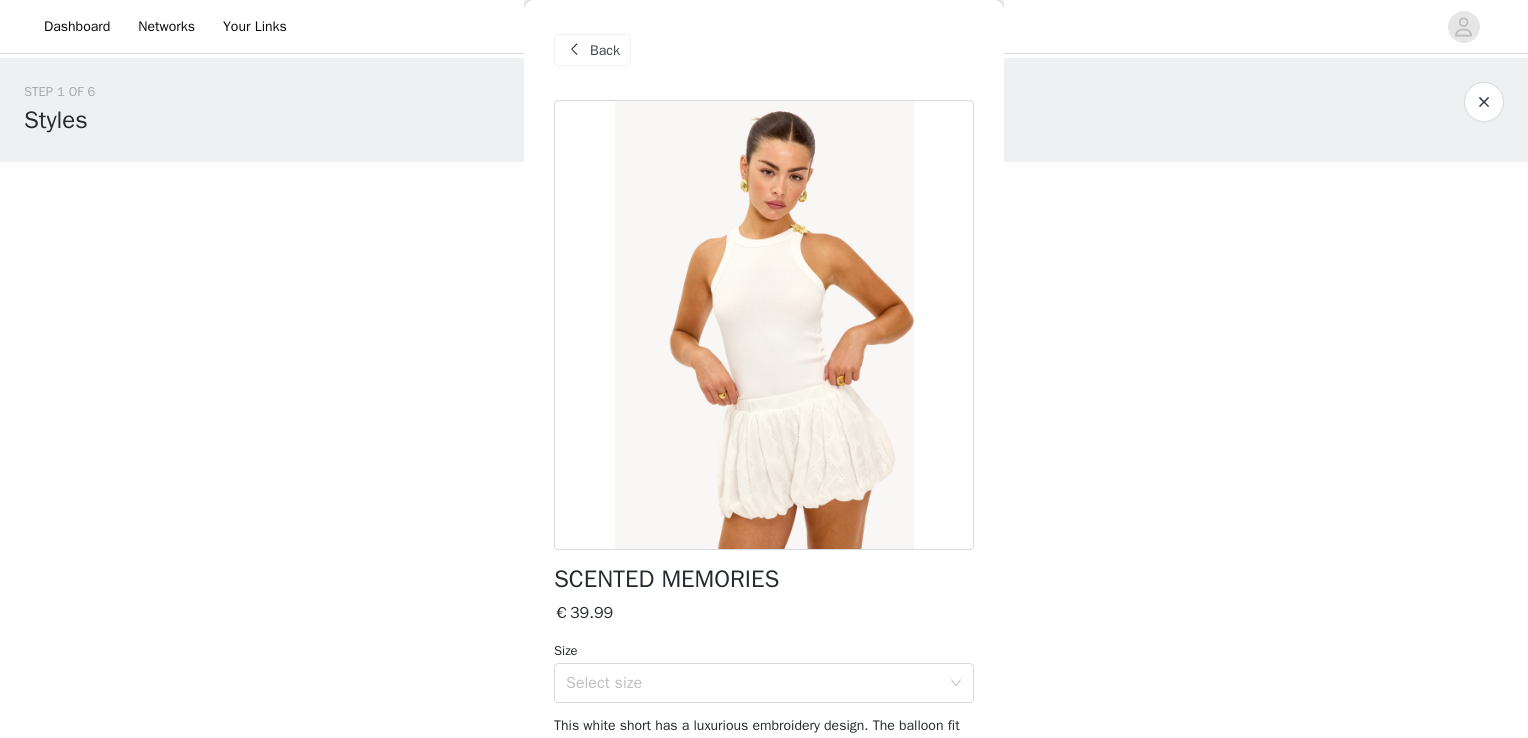 click on "Back" at bounding box center [605, 50] 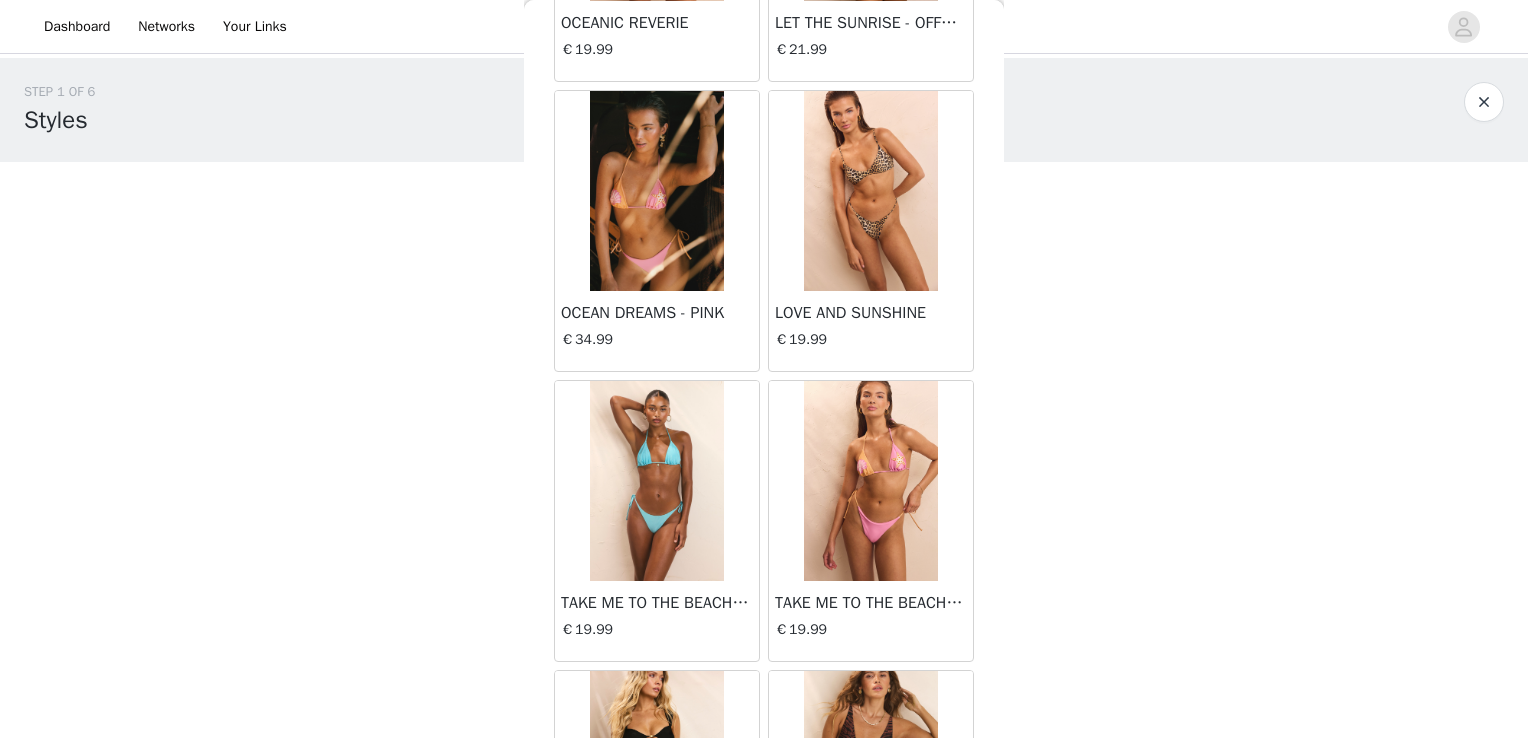 scroll, scrollTop: 3400, scrollLeft: 0, axis: vertical 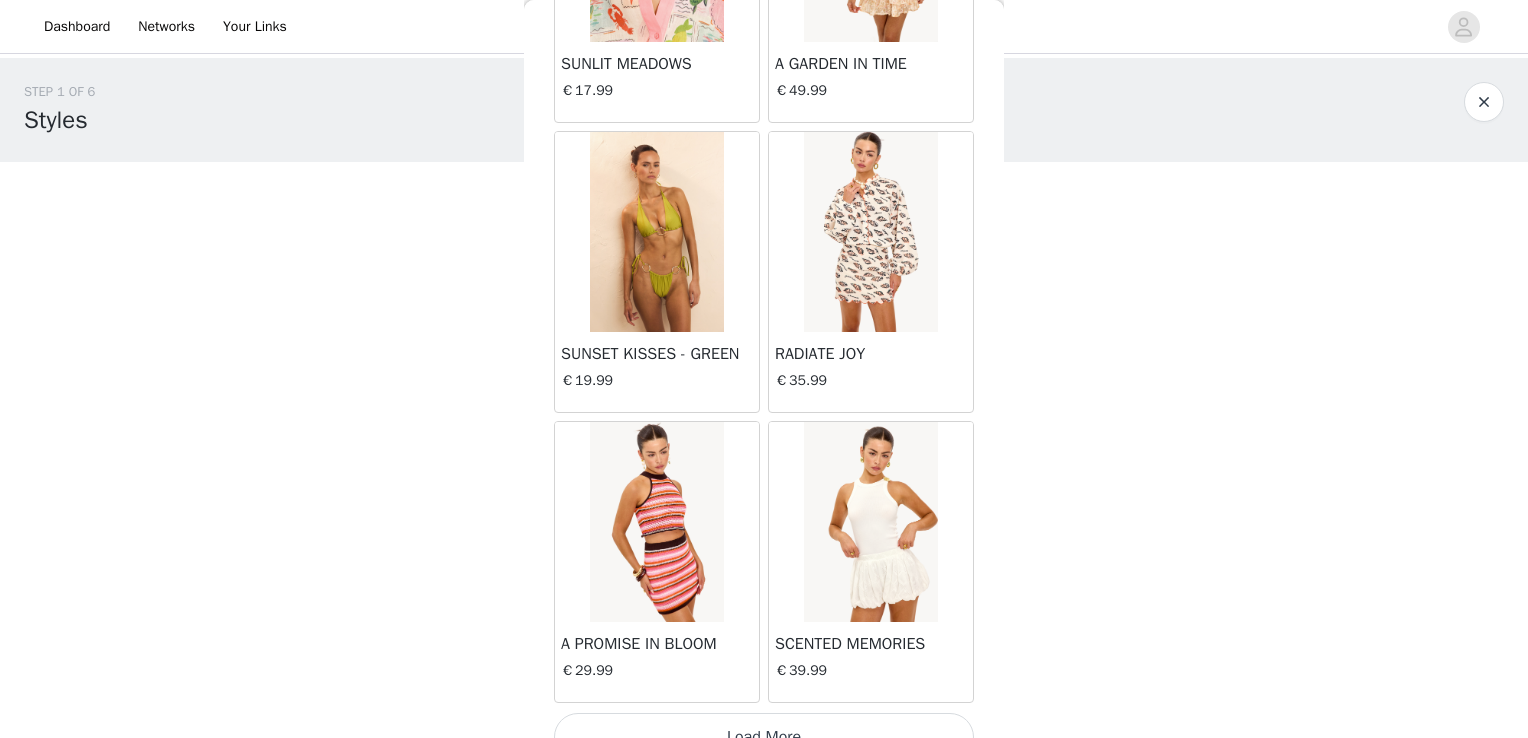 click at bounding box center (656, 232) 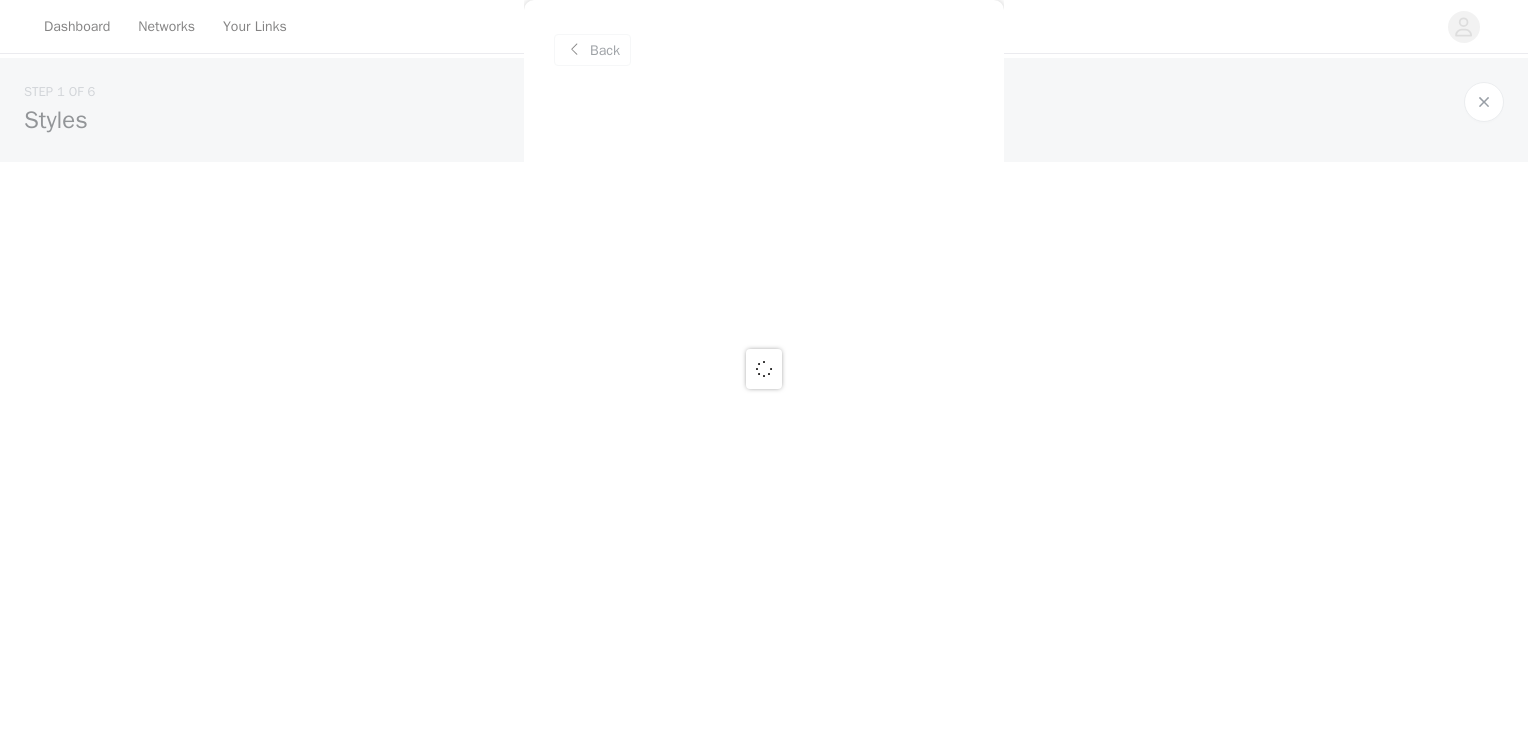 scroll, scrollTop: 0, scrollLeft: 0, axis: both 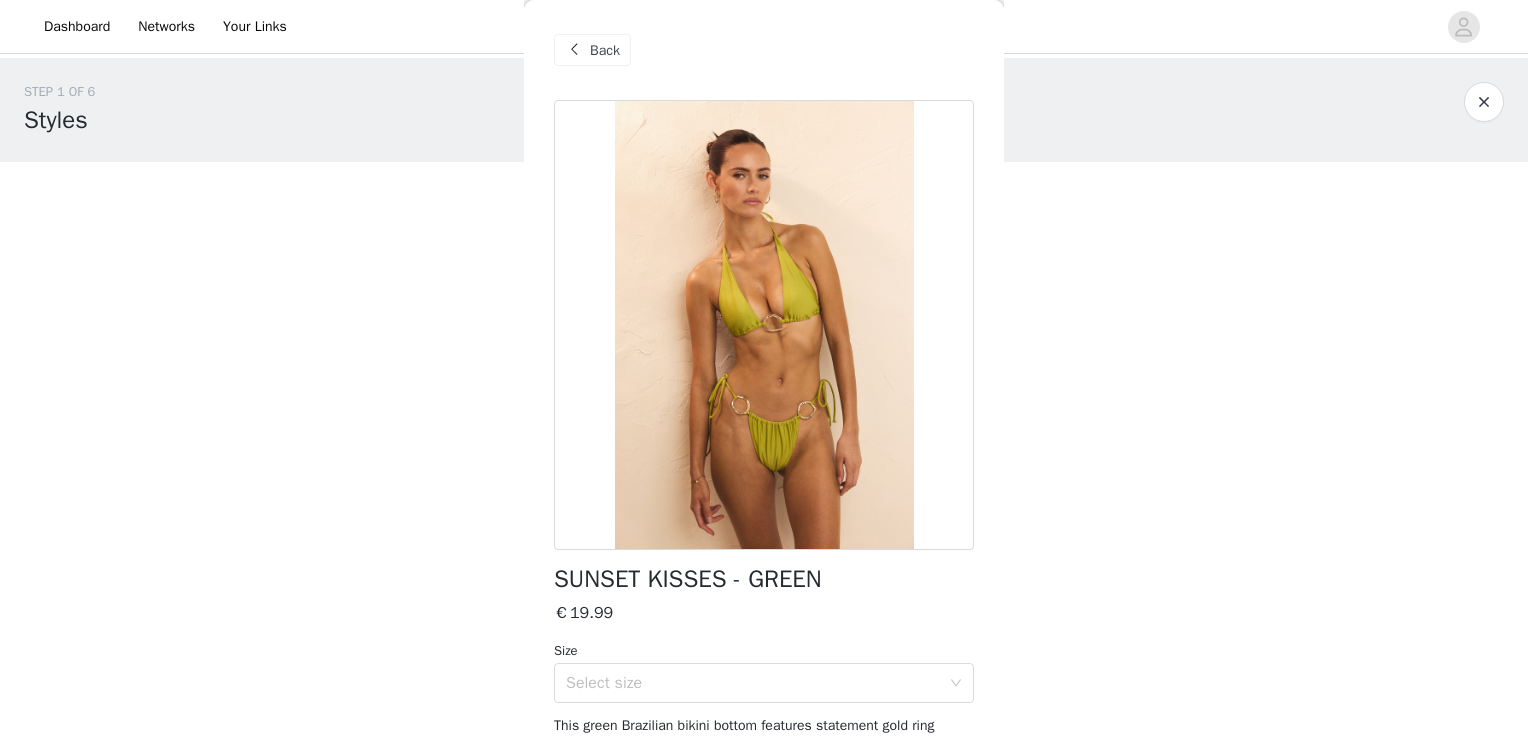 click on "Back" at bounding box center [592, 50] 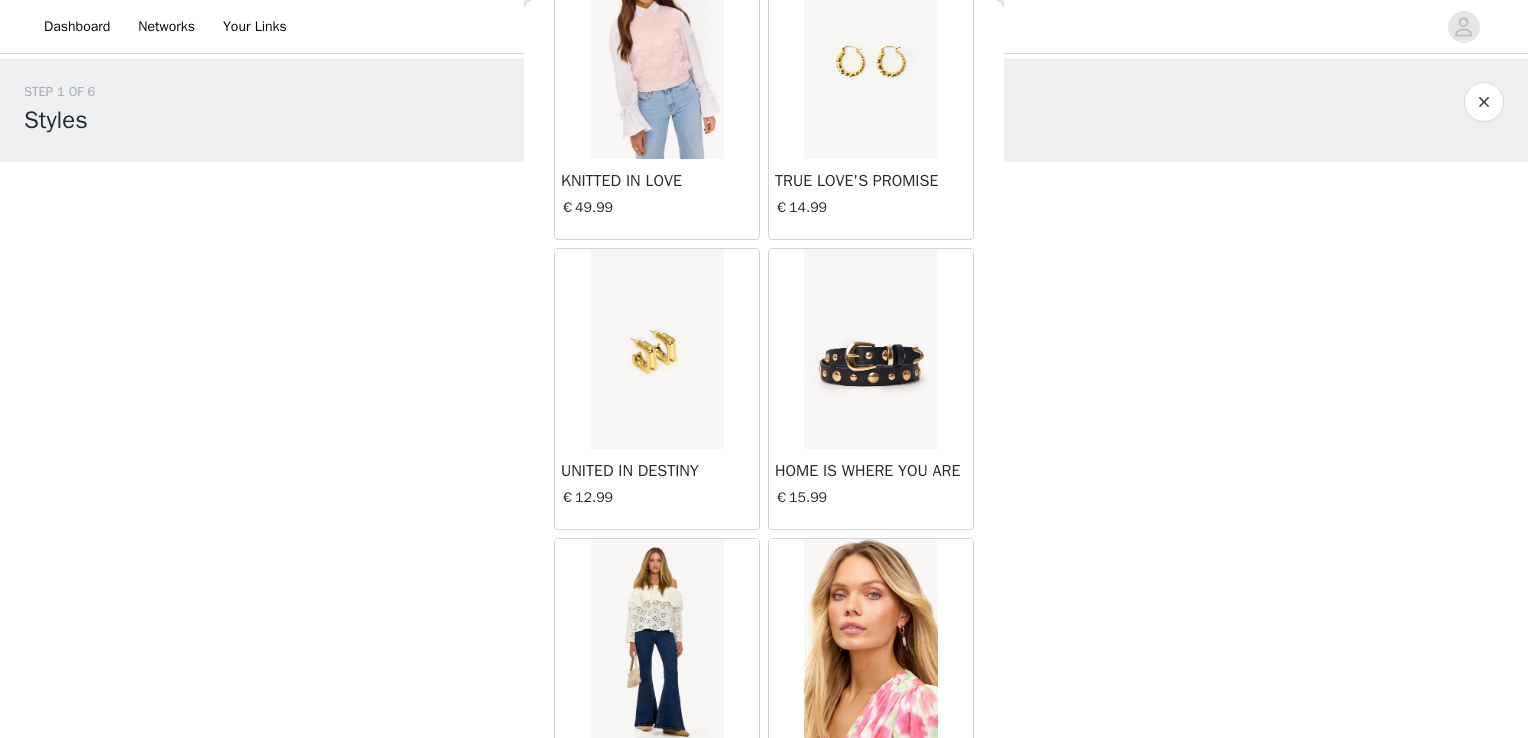 scroll, scrollTop: 1300, scrollLeft: 0, axis: vertical 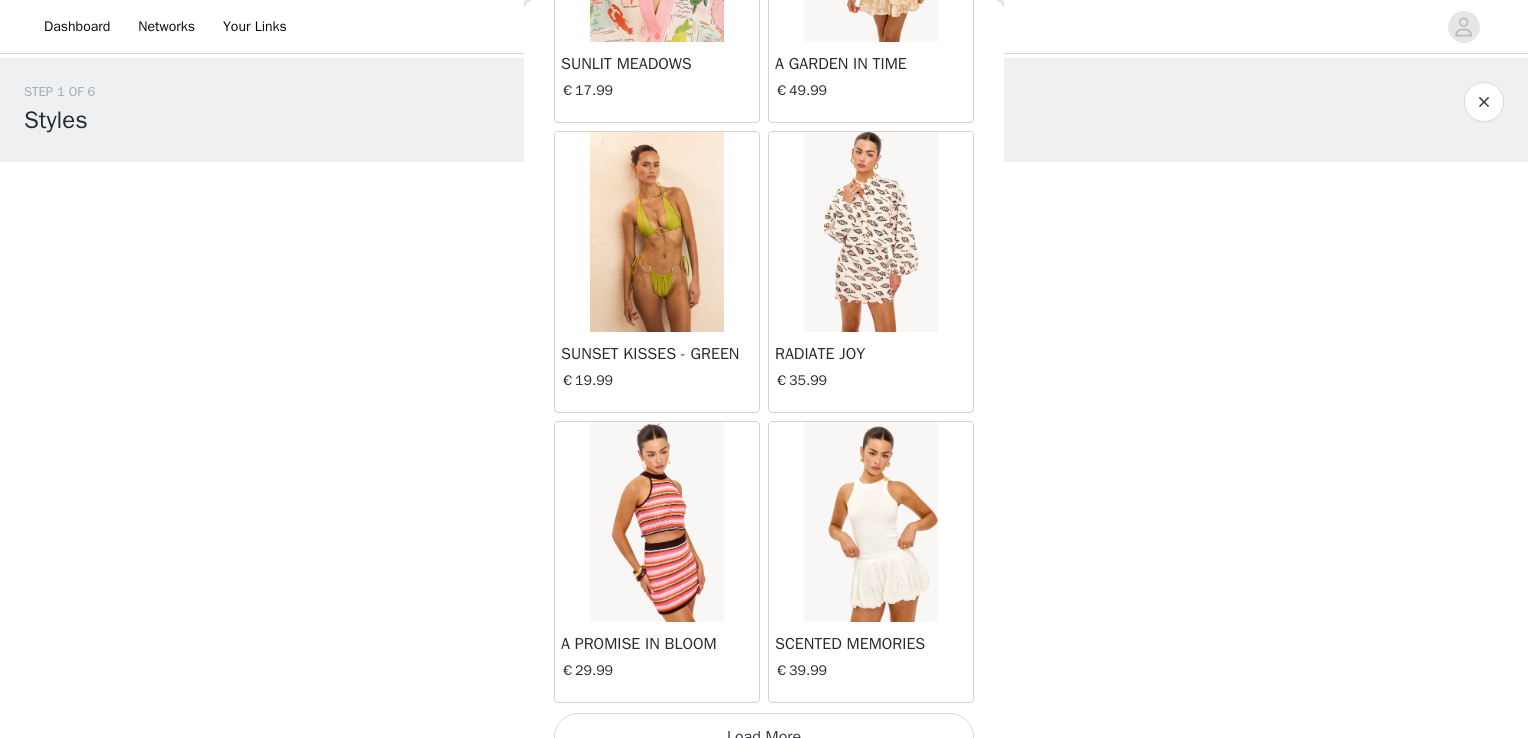 click on "Load More" at bounding box center [764, 737] 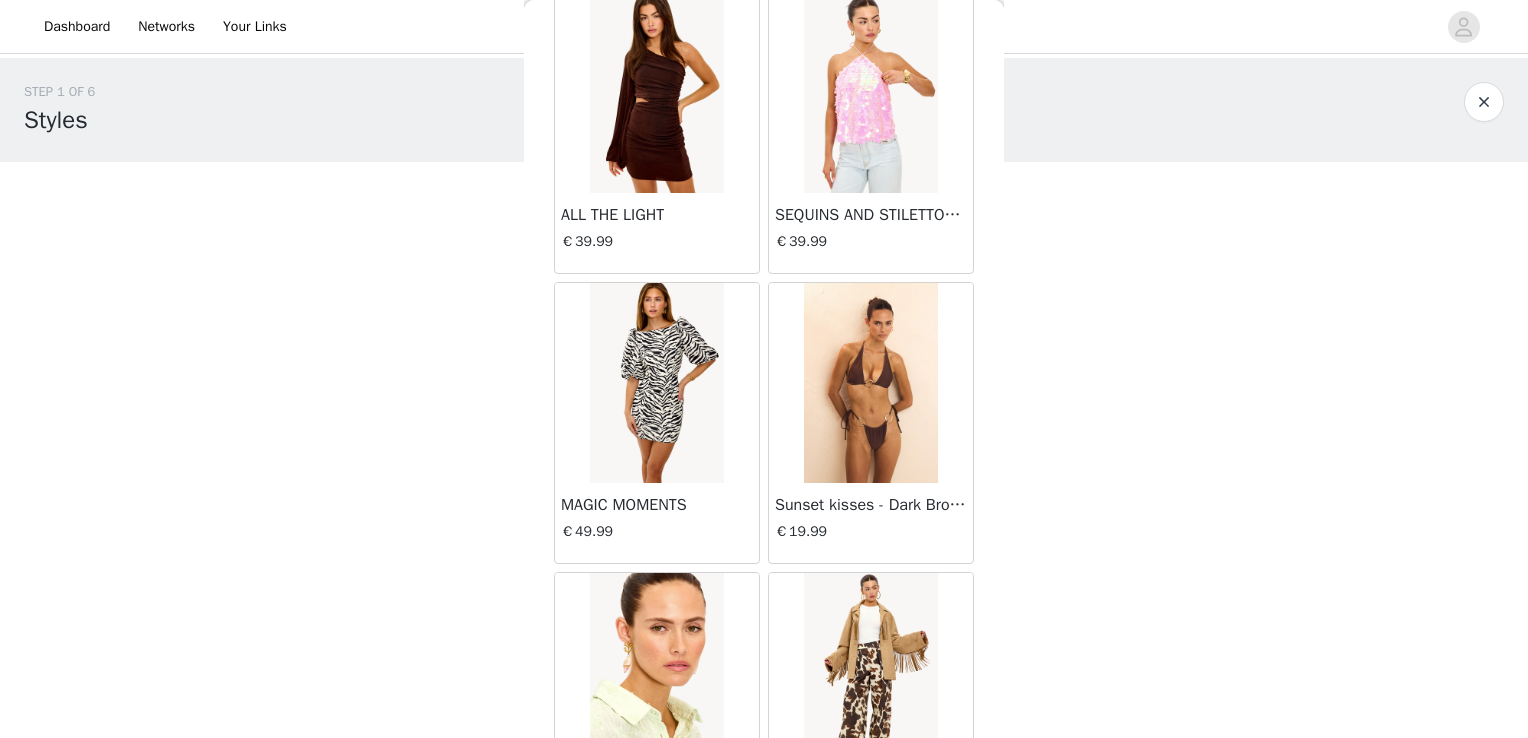 scroll, scrollTop: 23689, scrollLeft: 0, axis: vertical 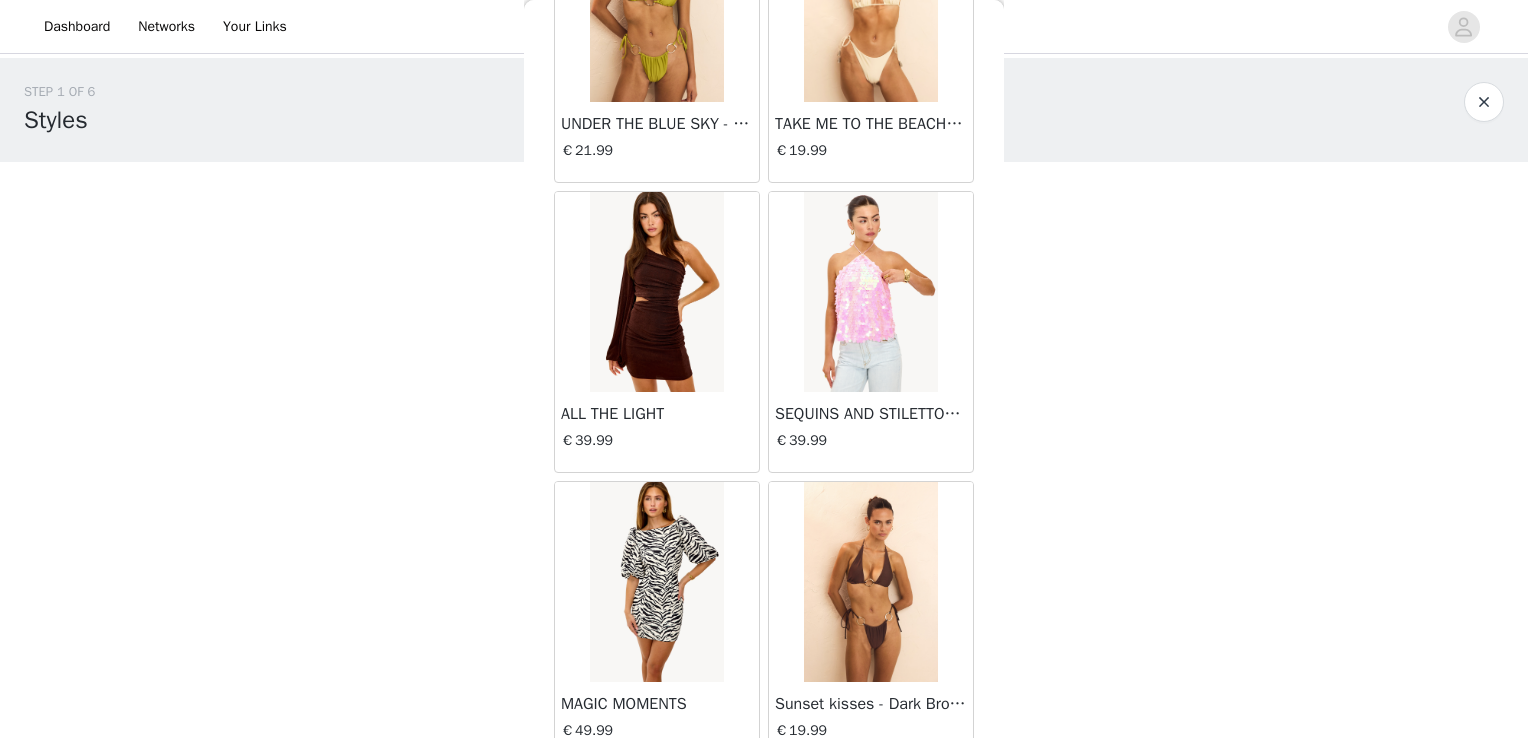 click at bounding box center [870, 582] 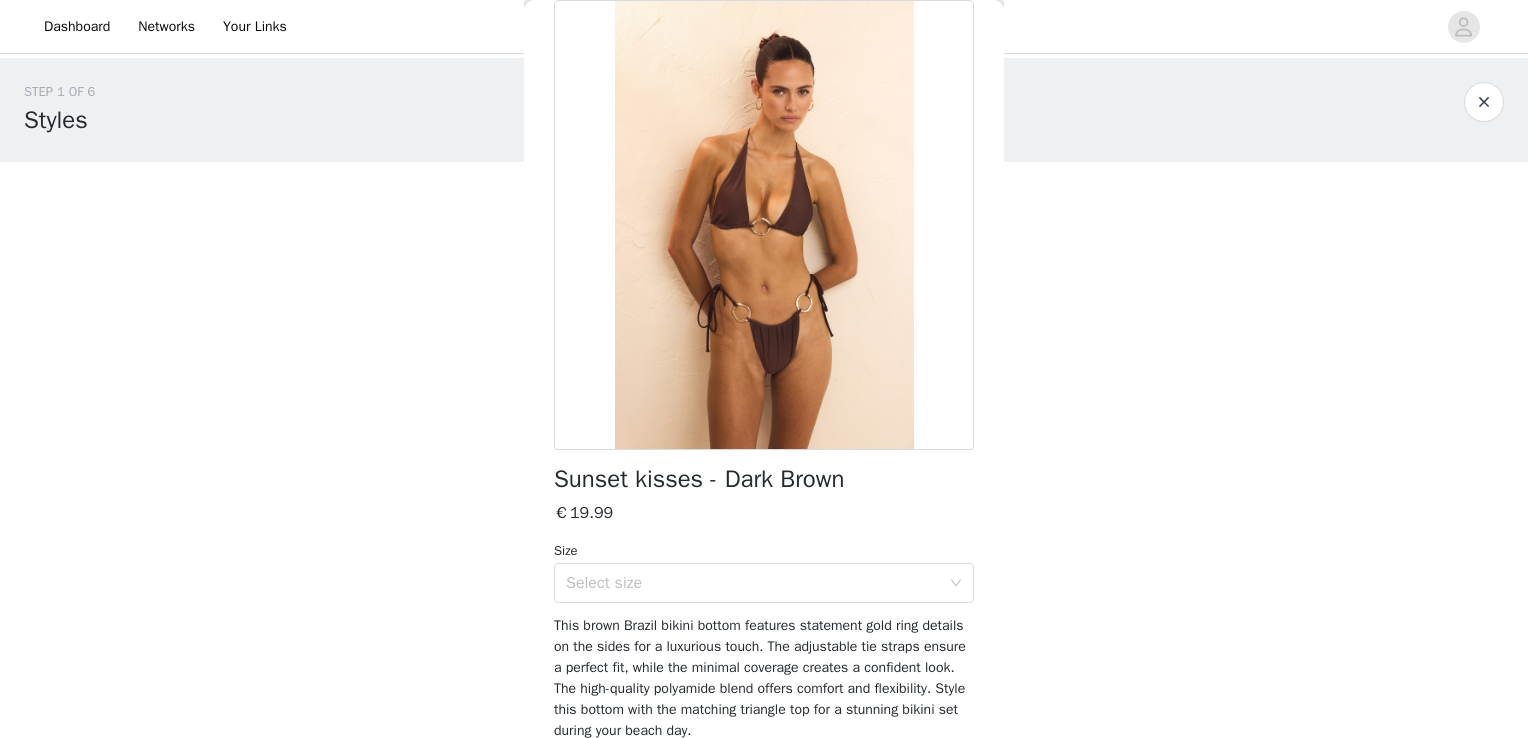 scroll, scrollTop: 186, scrollLeft: 0, axis: vertical 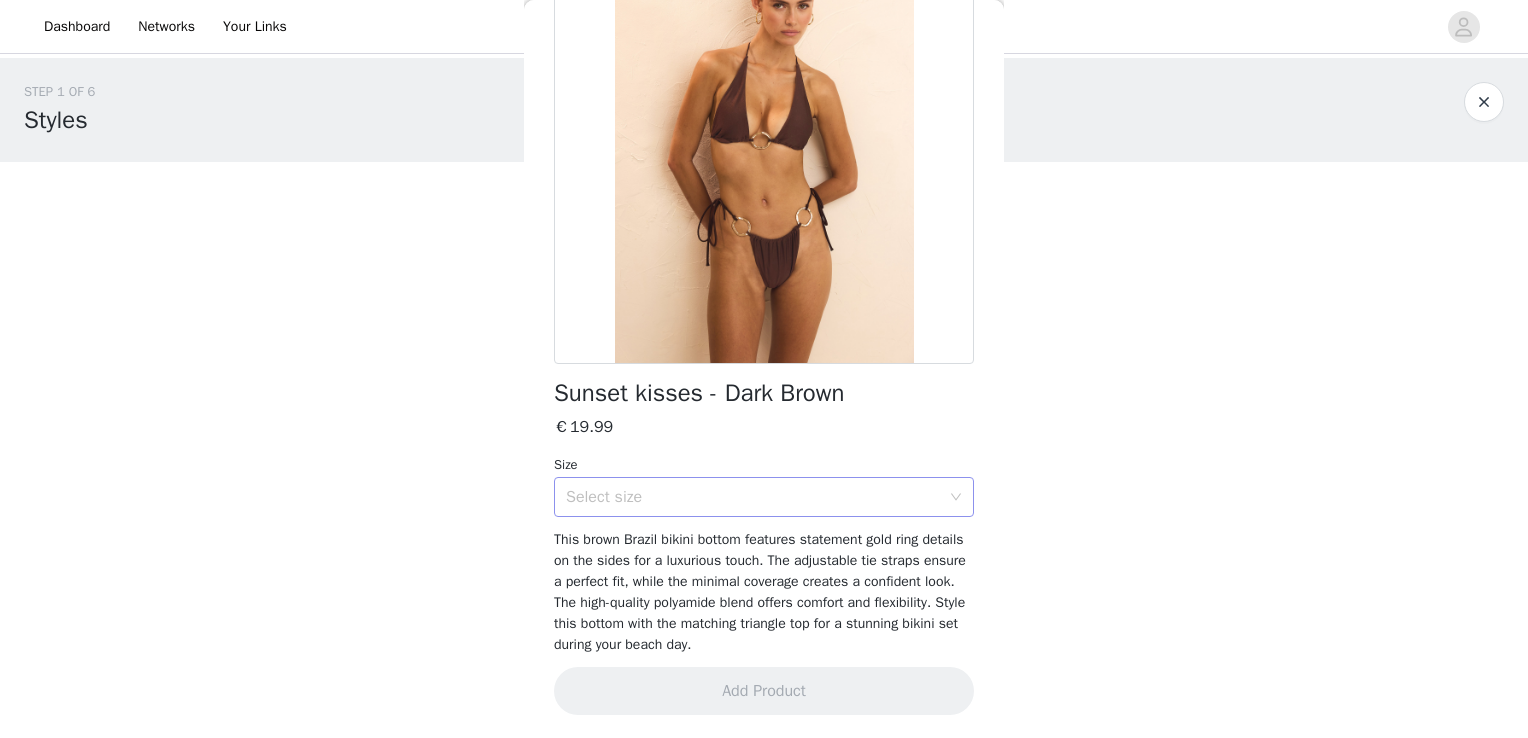 click on "Select size" at bounding box center [753, 497] 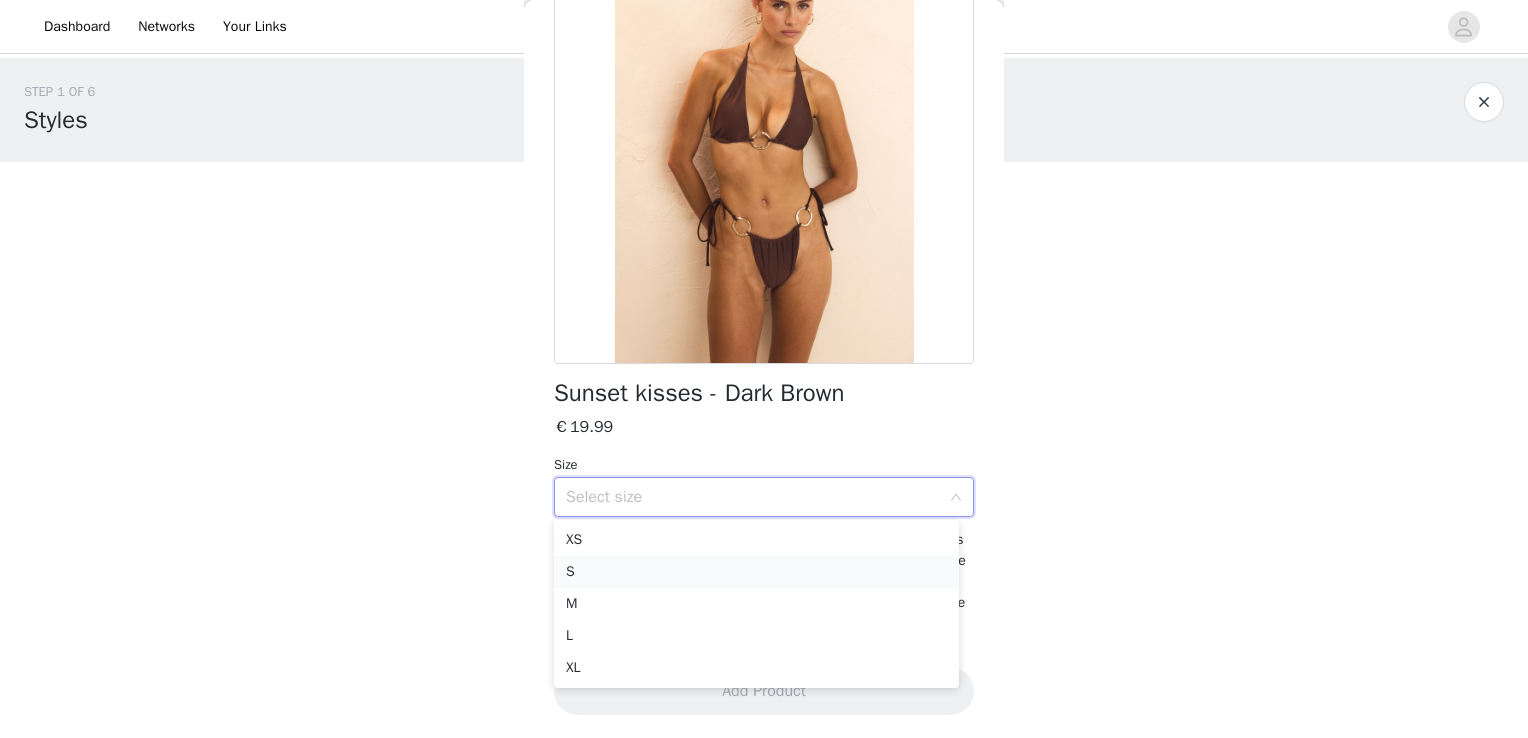click on "S" at bounding box center (756, 572) 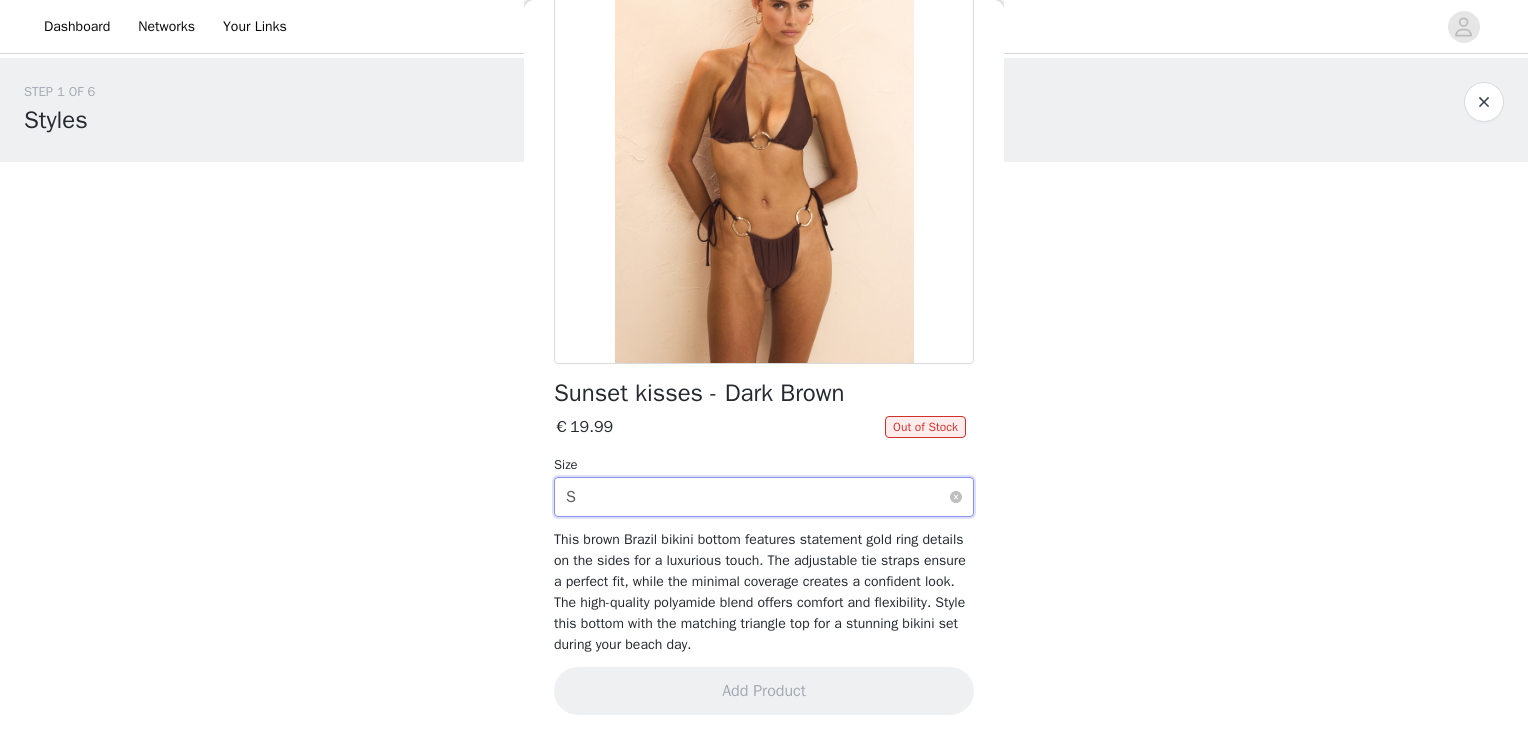 click on "Select size S" at bounding box center [757, 497] 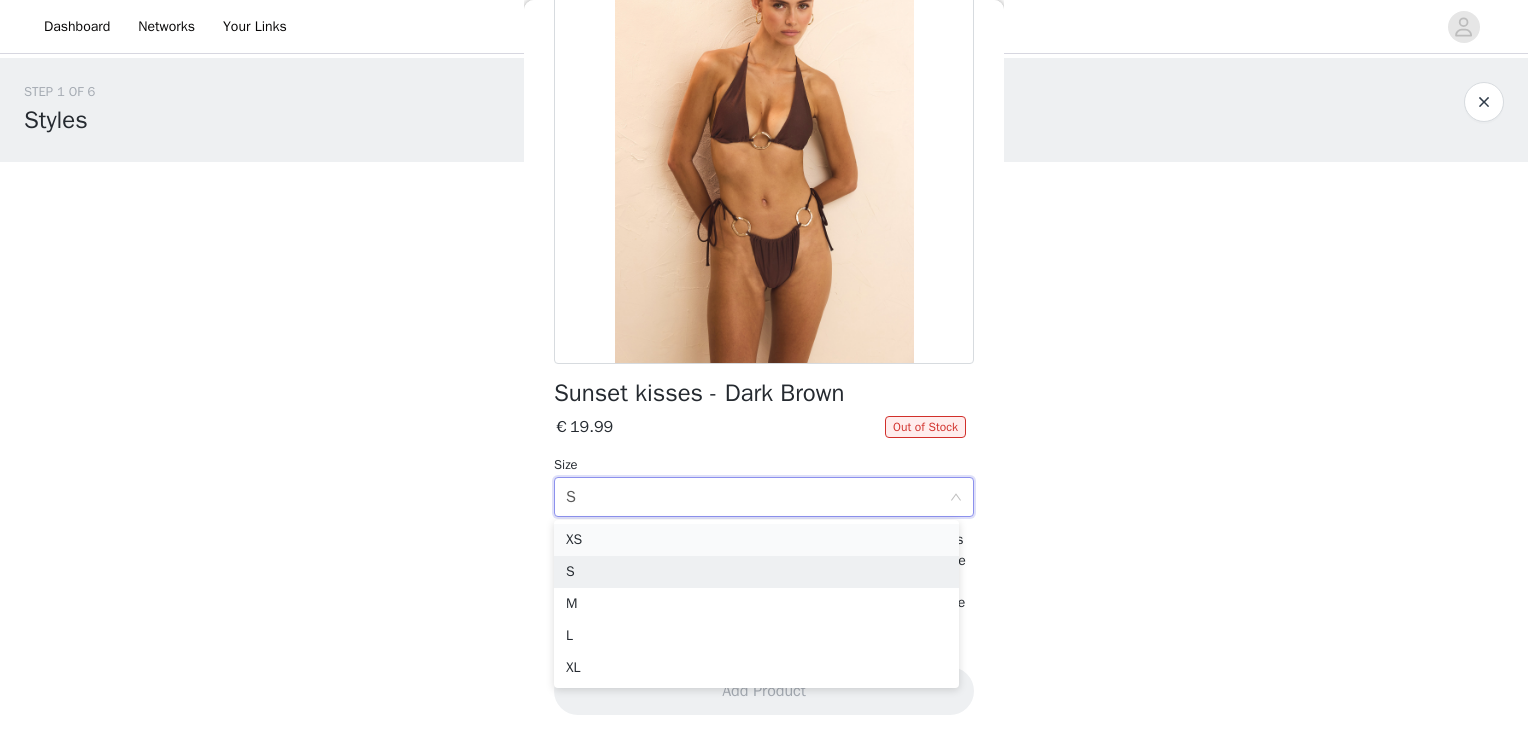 click on "XS" at bounding box center [756, 540] 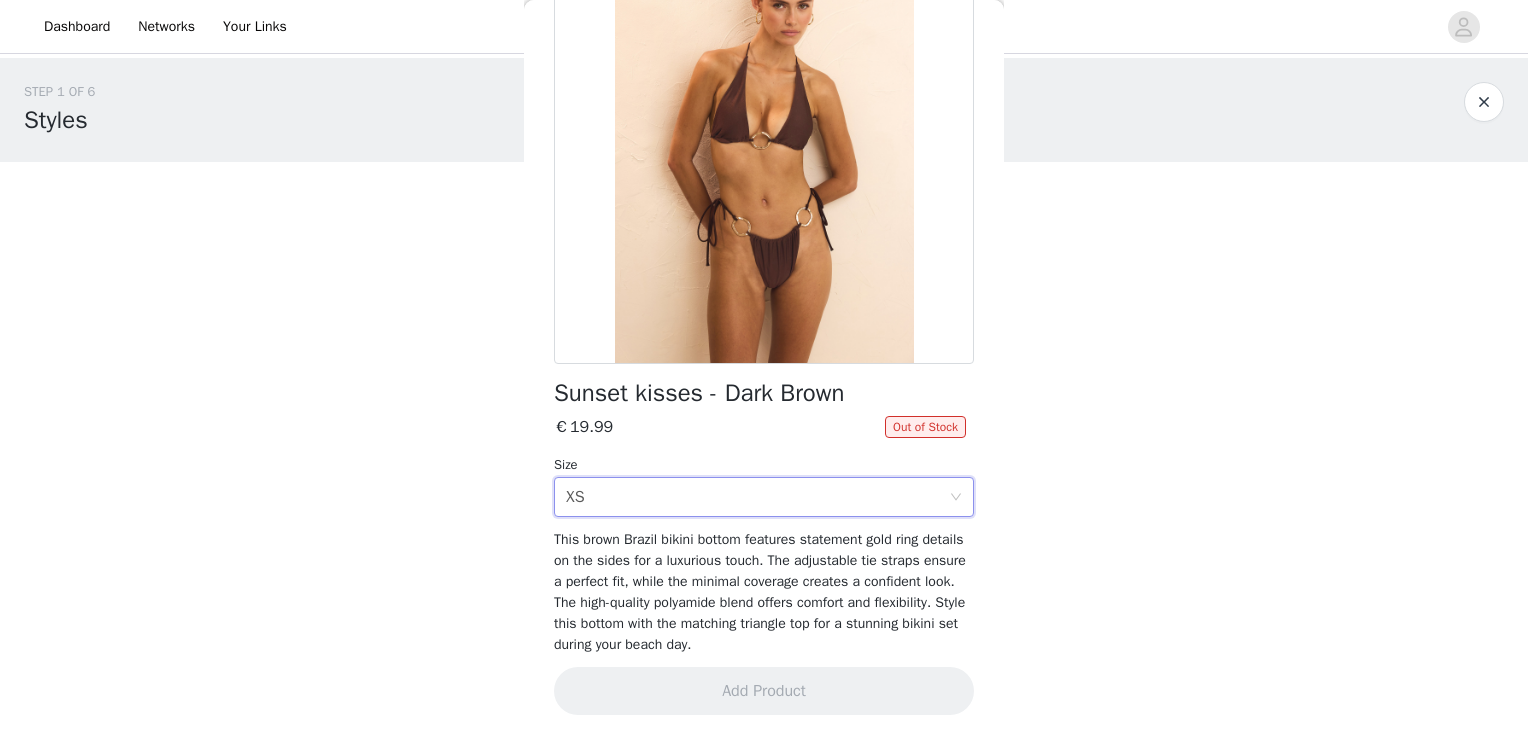 scroll, scrollTop: 0, scrollLeft: 0, axis: both 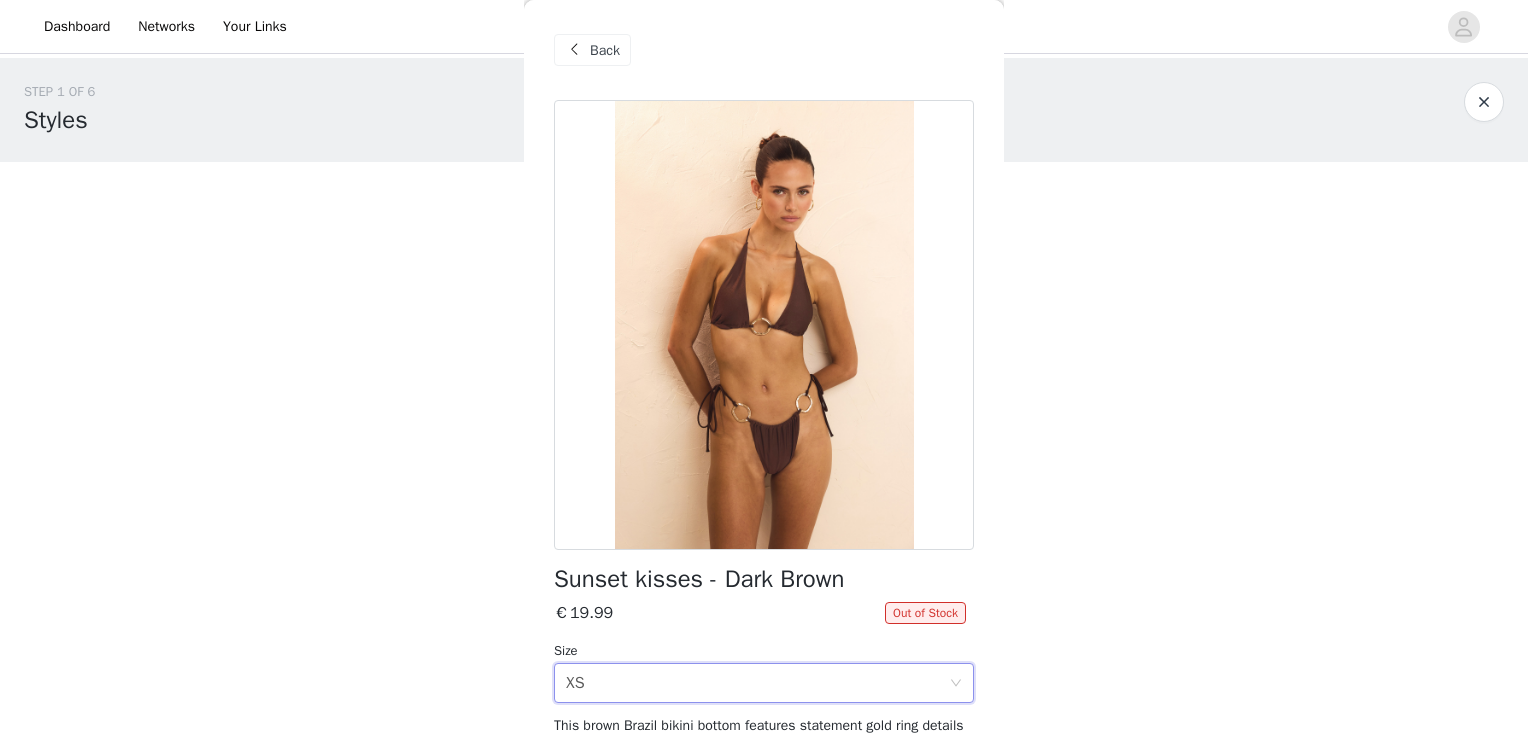 click on "Back" at bounding box center [592, 50] 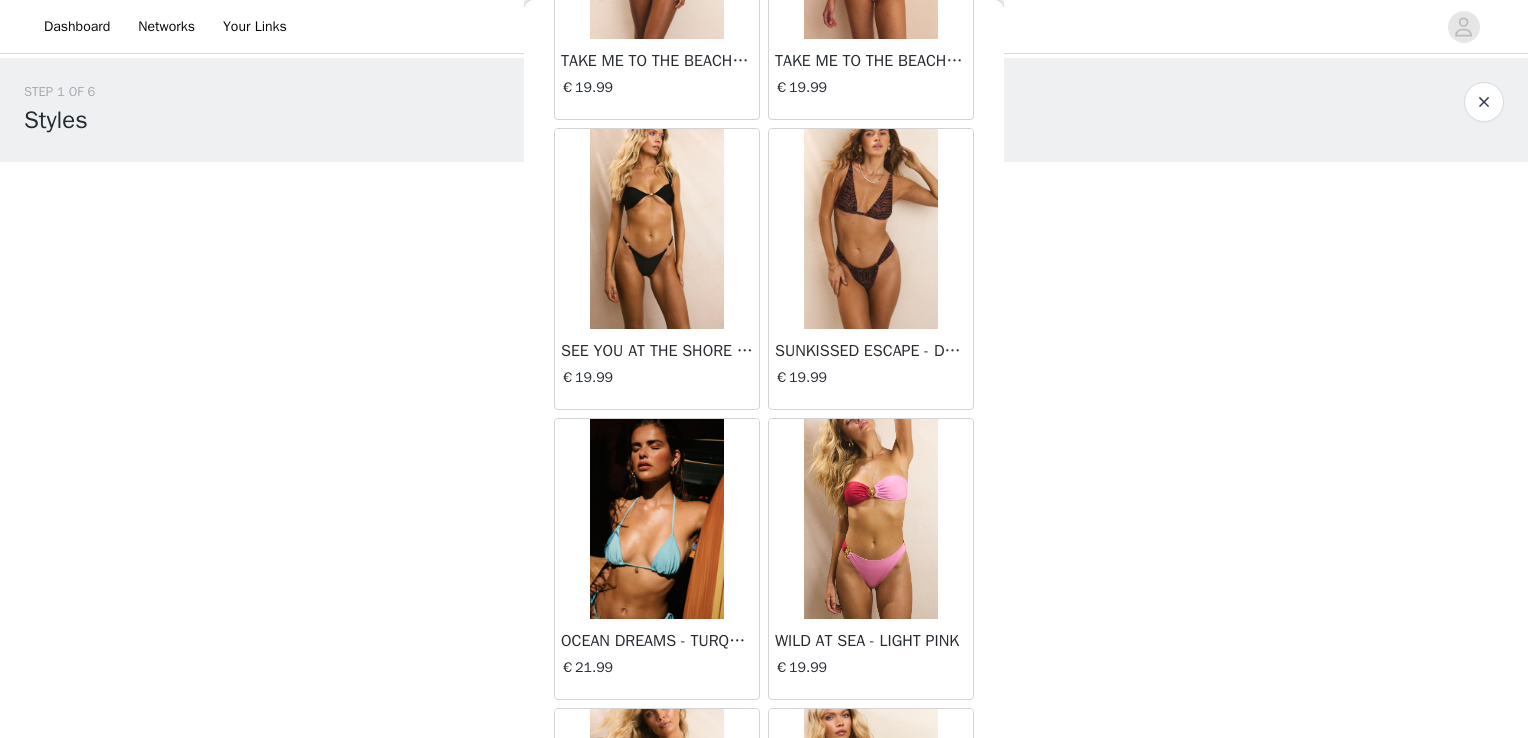 scroll, scrollTop: 25485, scrollLeft: 0, axis: vertical 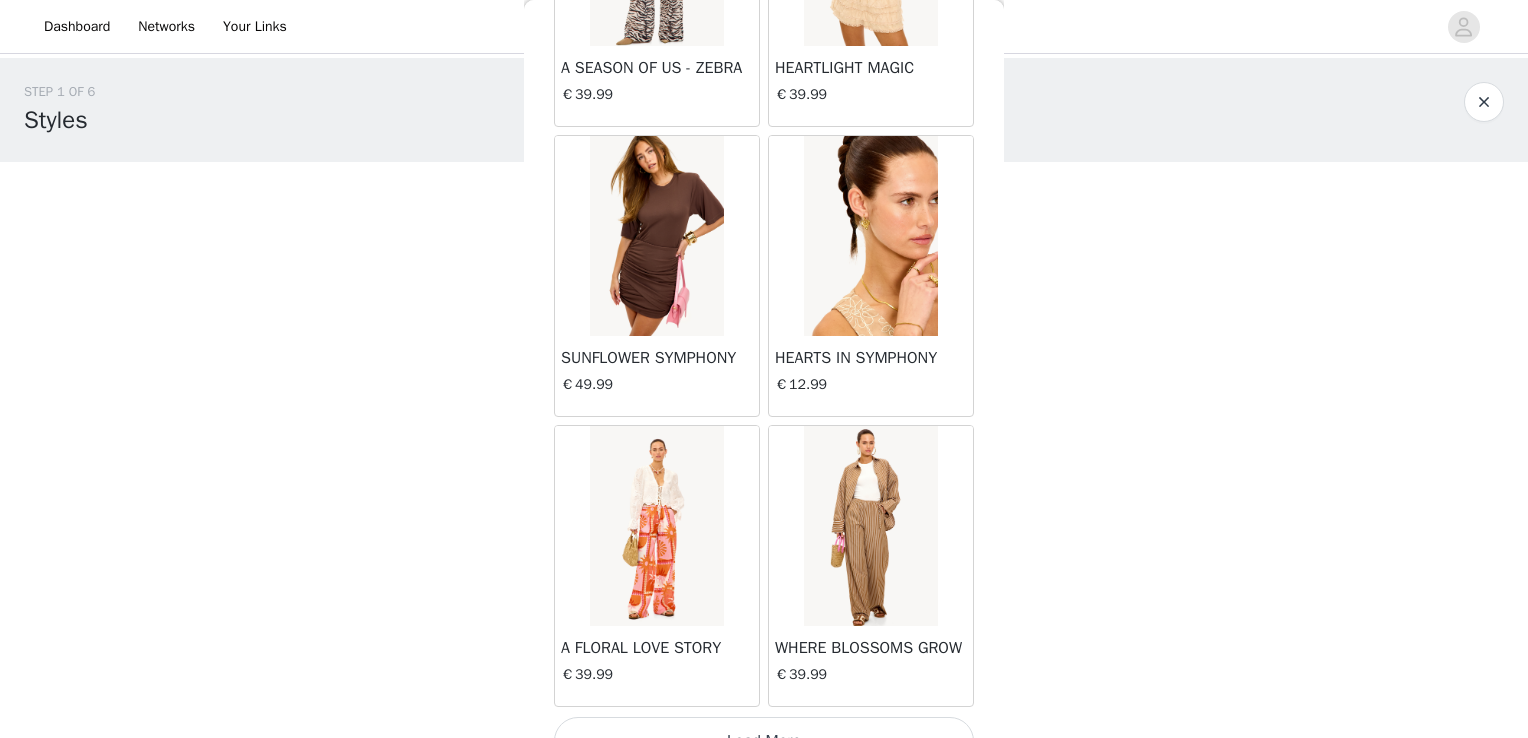 click on "Load More" at bounding box center [764, 741] 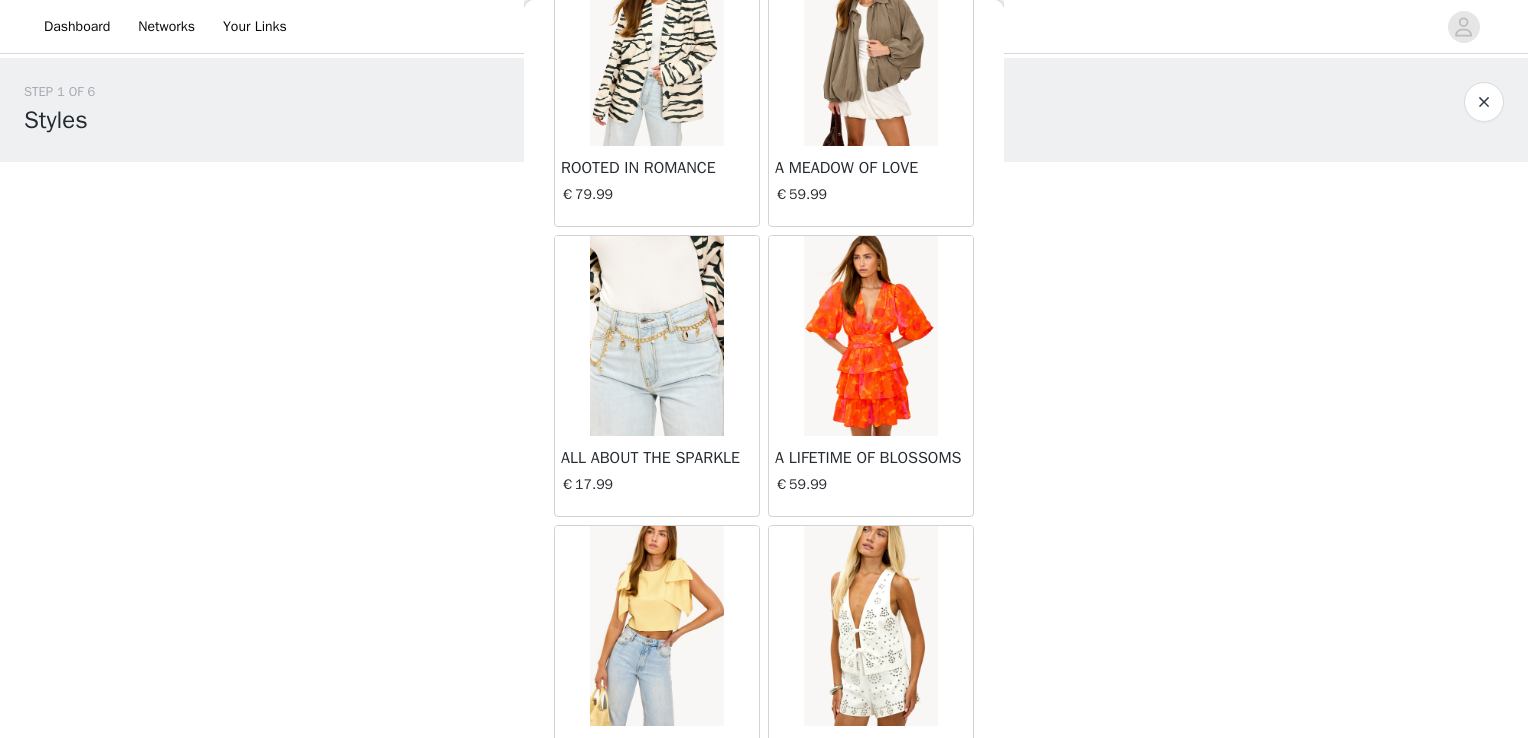 scroll, scrollTop: 28381, scrollLeft: 0, axis: vertical 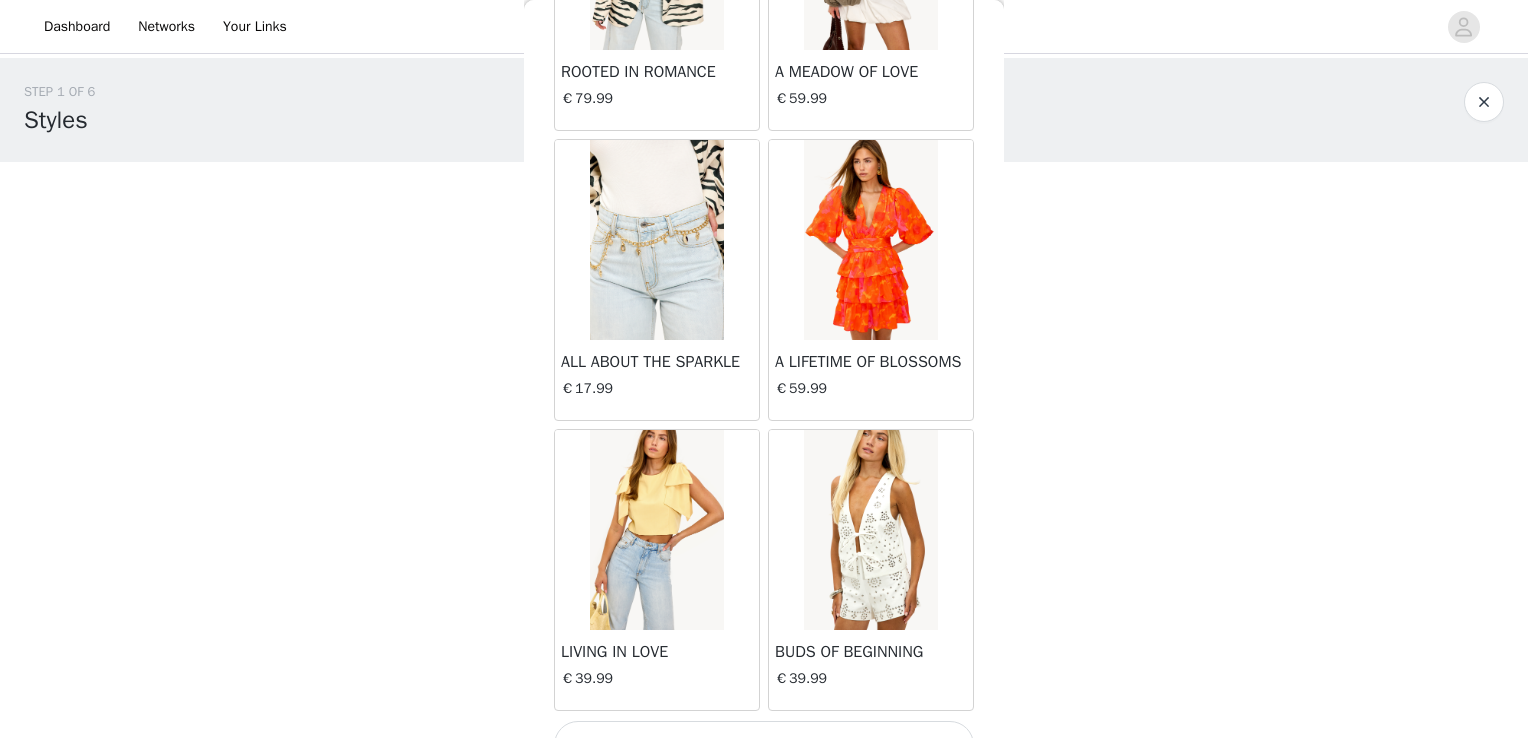 click on "Load More" at bounding box center [764, 745] 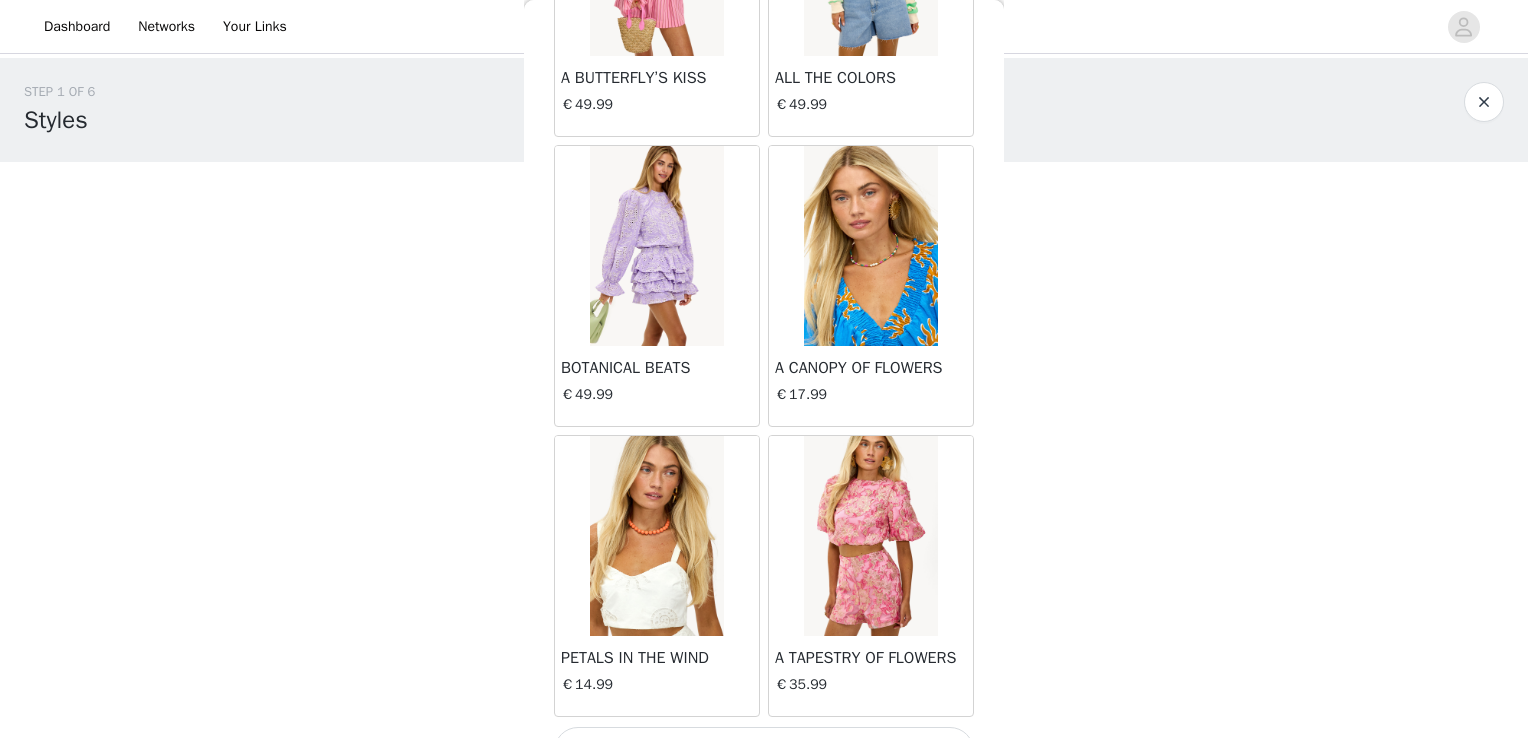 scroll, scrollTop: 31277, scrollLeft: 0, axis: vertical 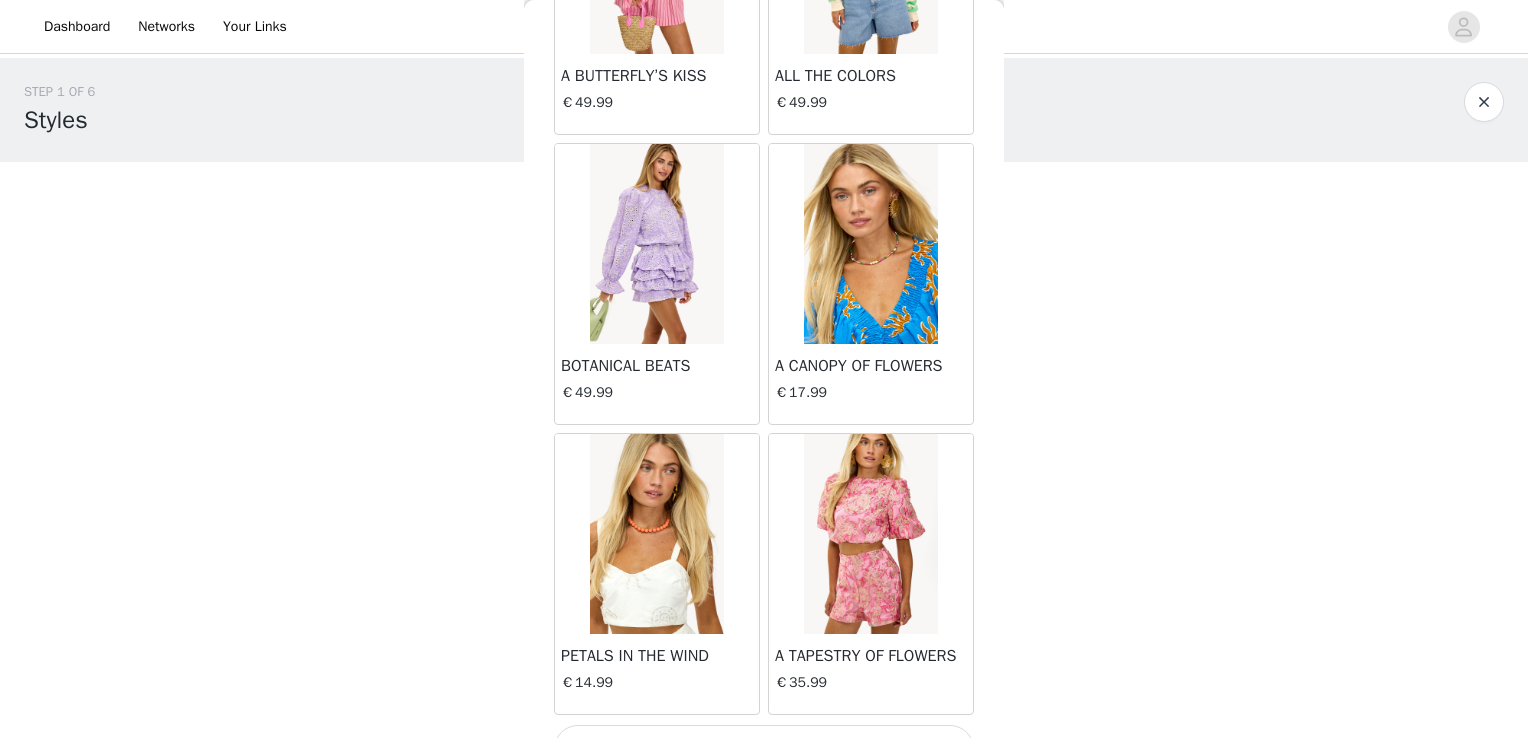 click on "Load More" at bounding box center [764, 749] 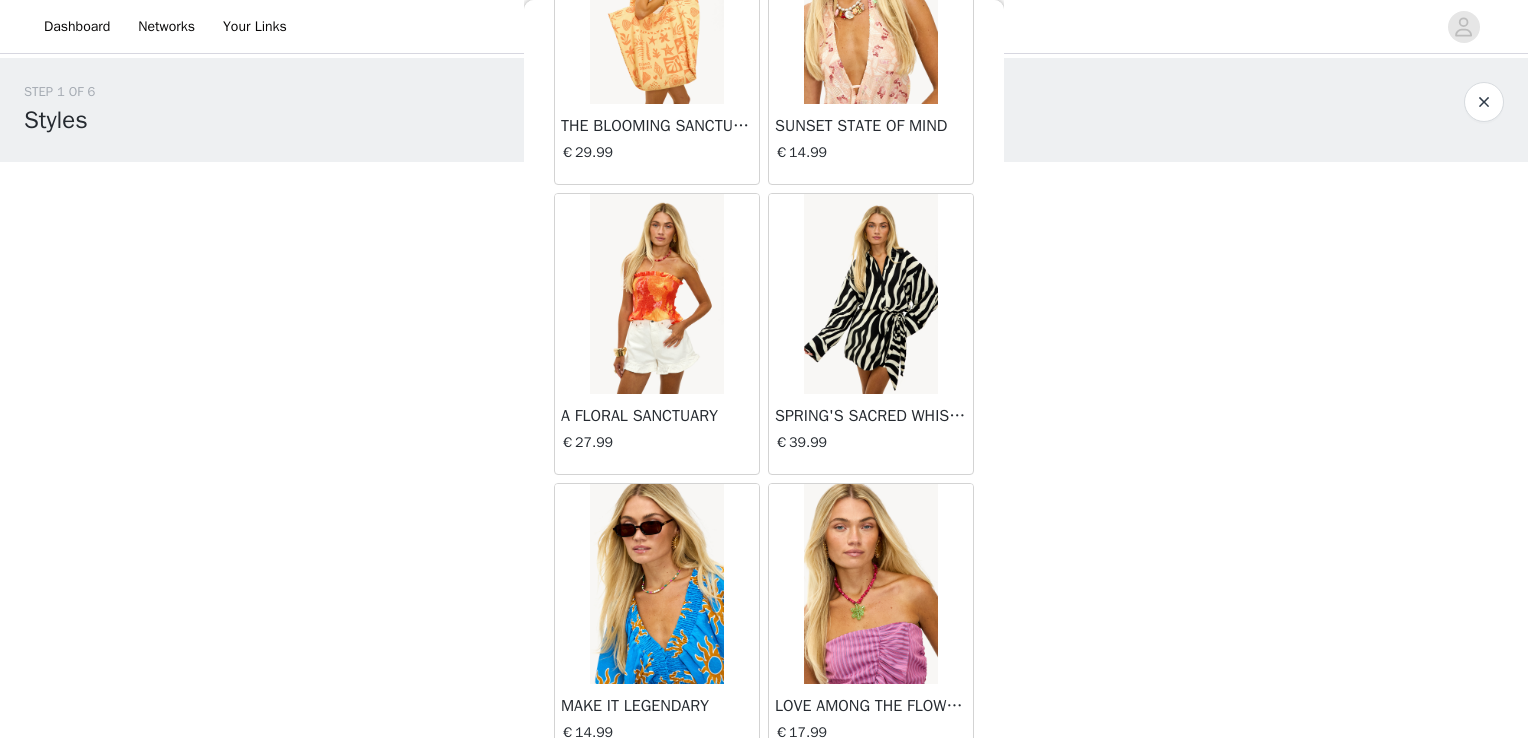scroll, scrollTop: 32777, scrollLeft: 0, axis: vertical 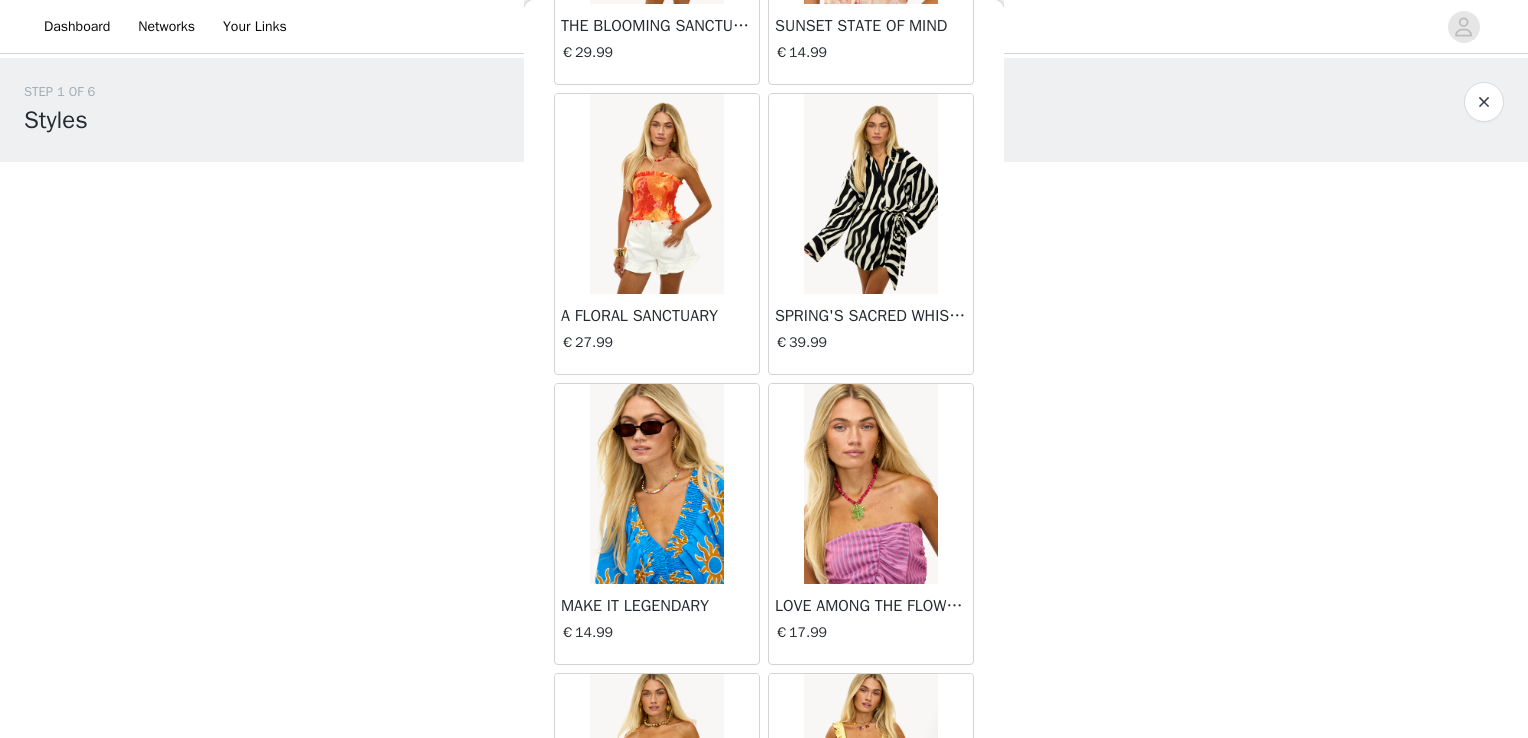 click at bounding box center [870, 194] 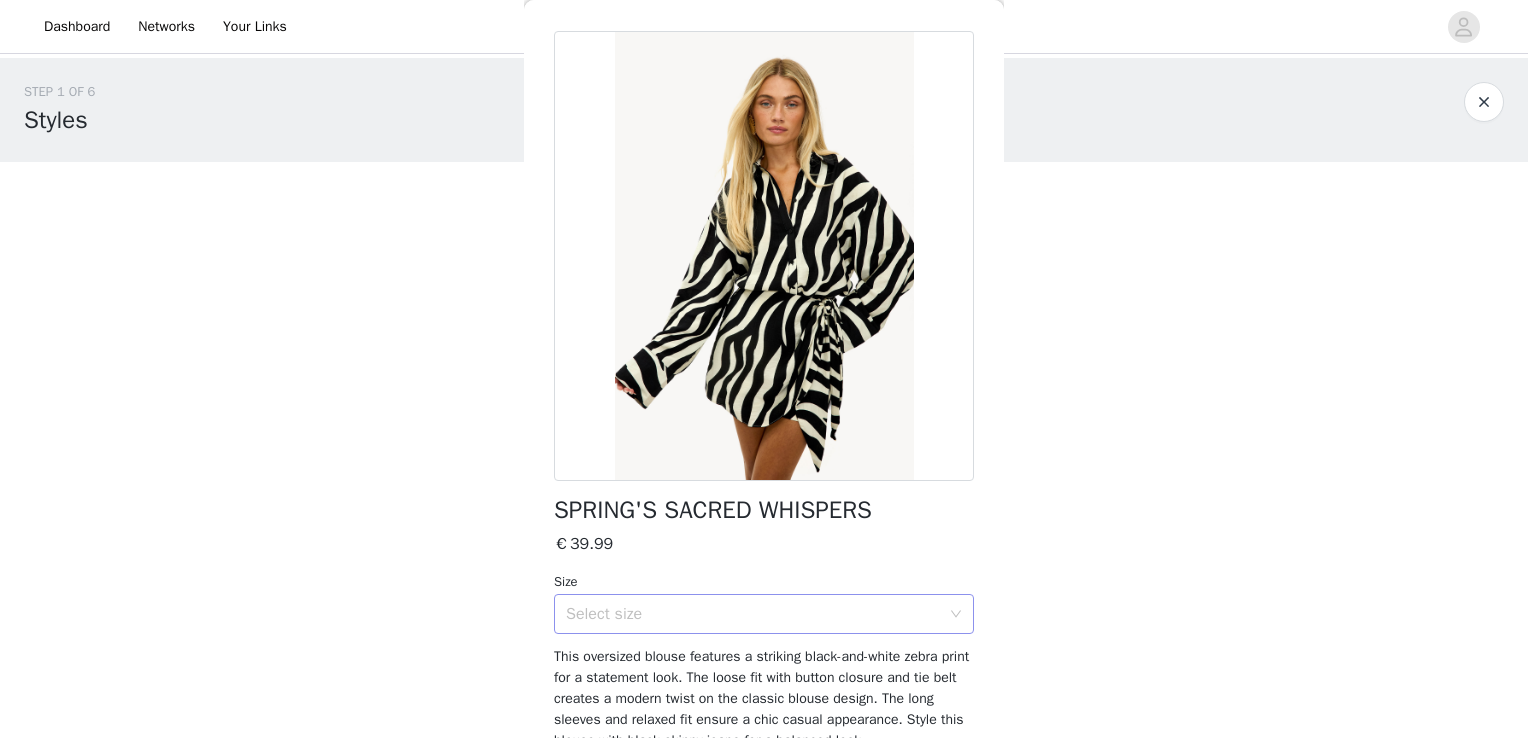 scroll, scrollTop: 100, scrollLeft: 0, axis: vertical 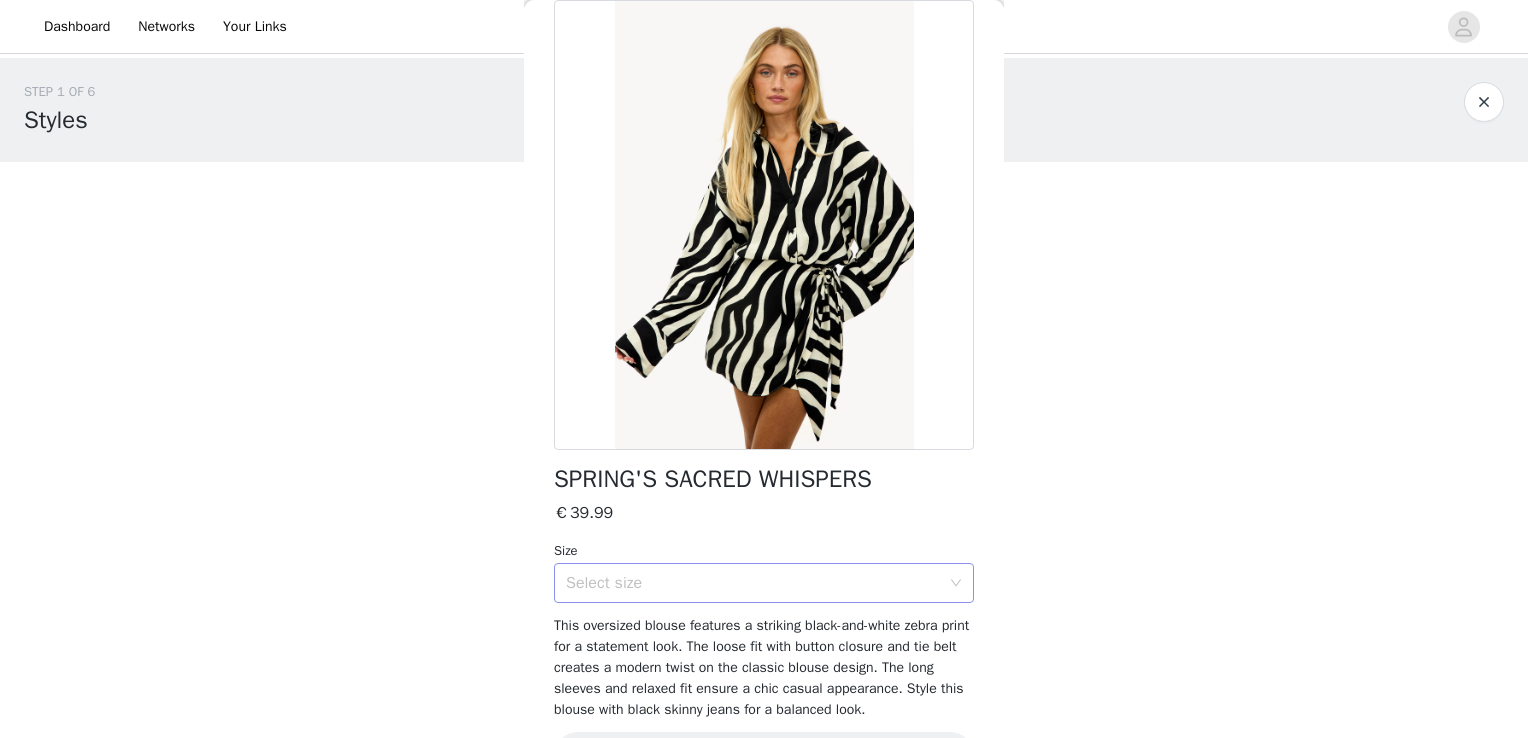 click on "Select size" at bounding box center [753, 583] 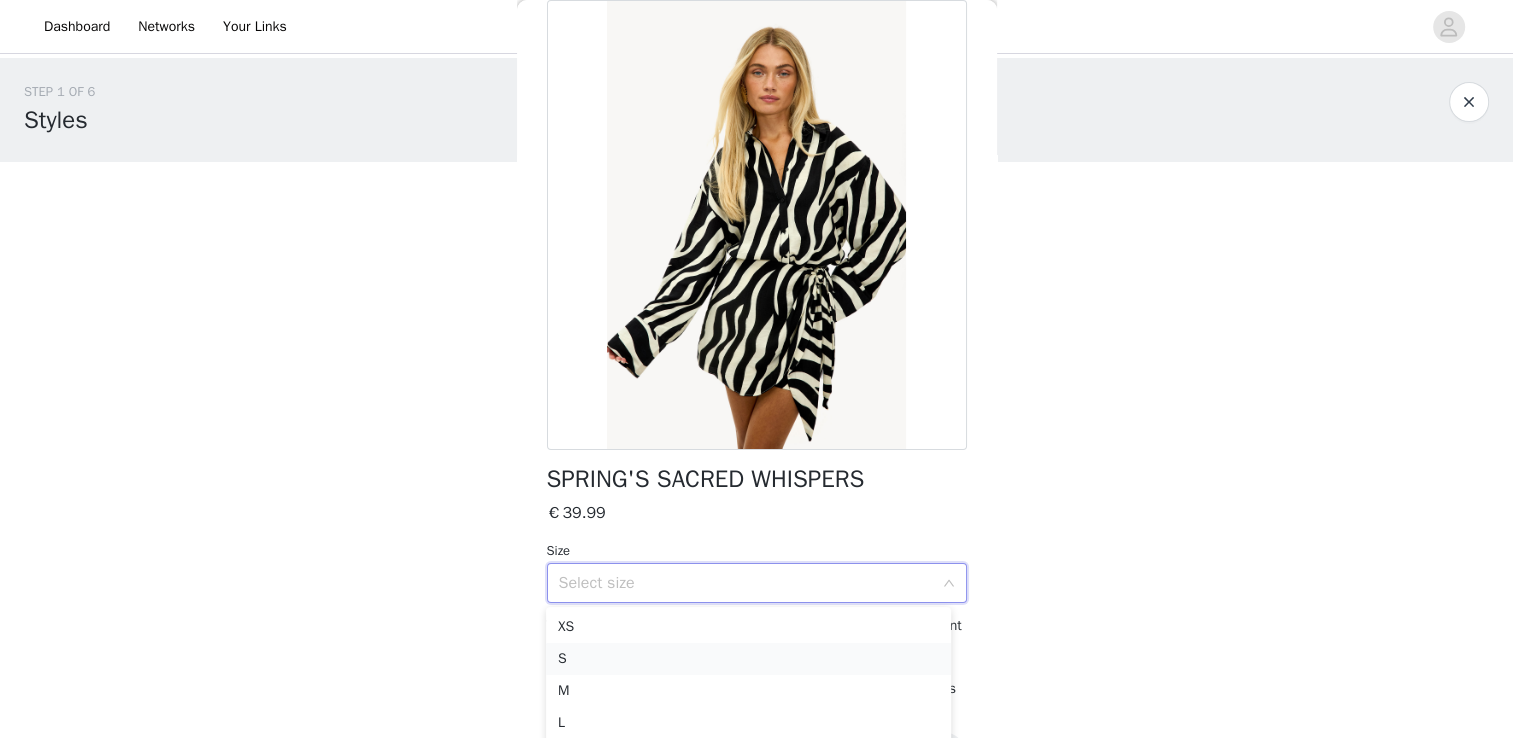 click on "S" at bounding box center [748, 659] 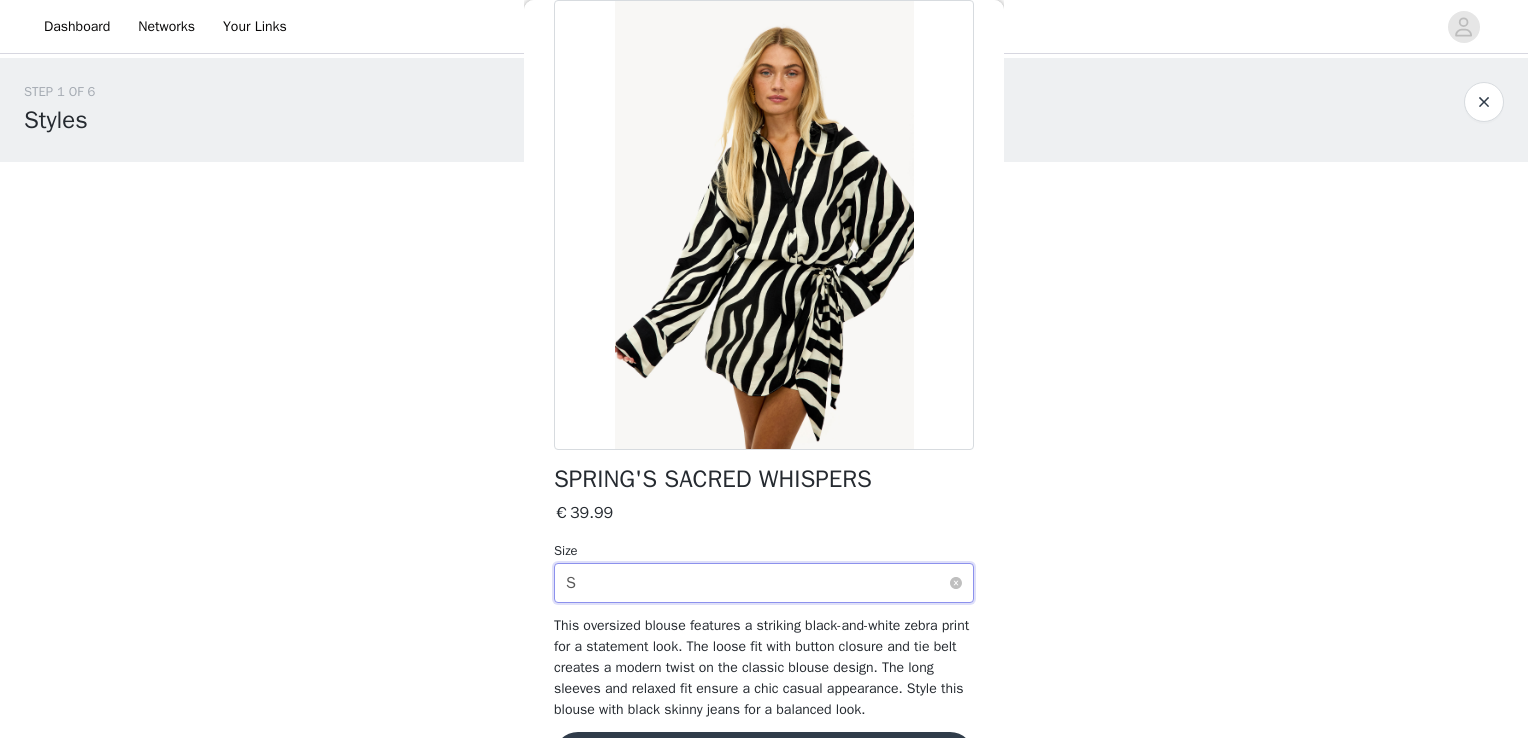 click on "Select size S" at bounding box center (757, 583) 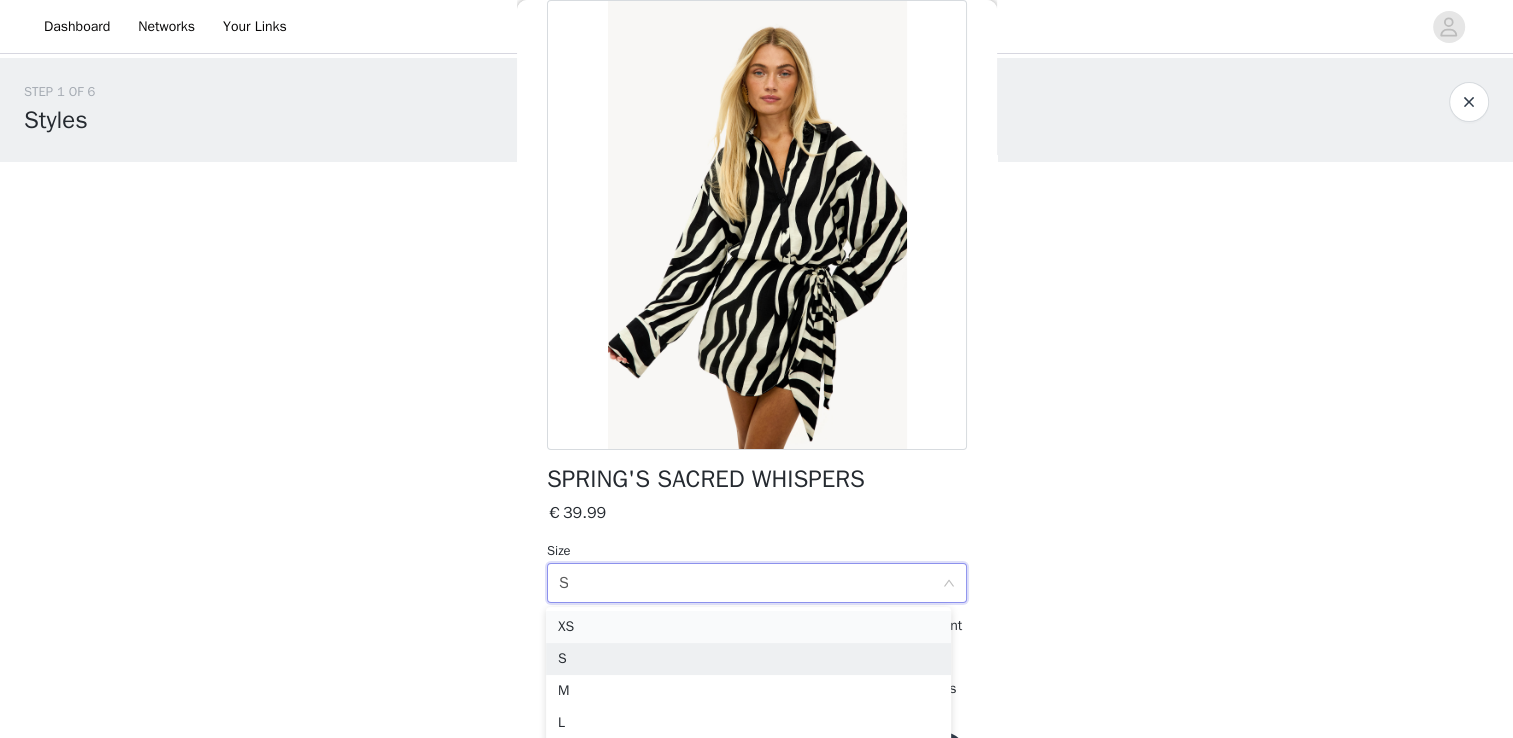 click on "XS" at bounding box center (748, 627) 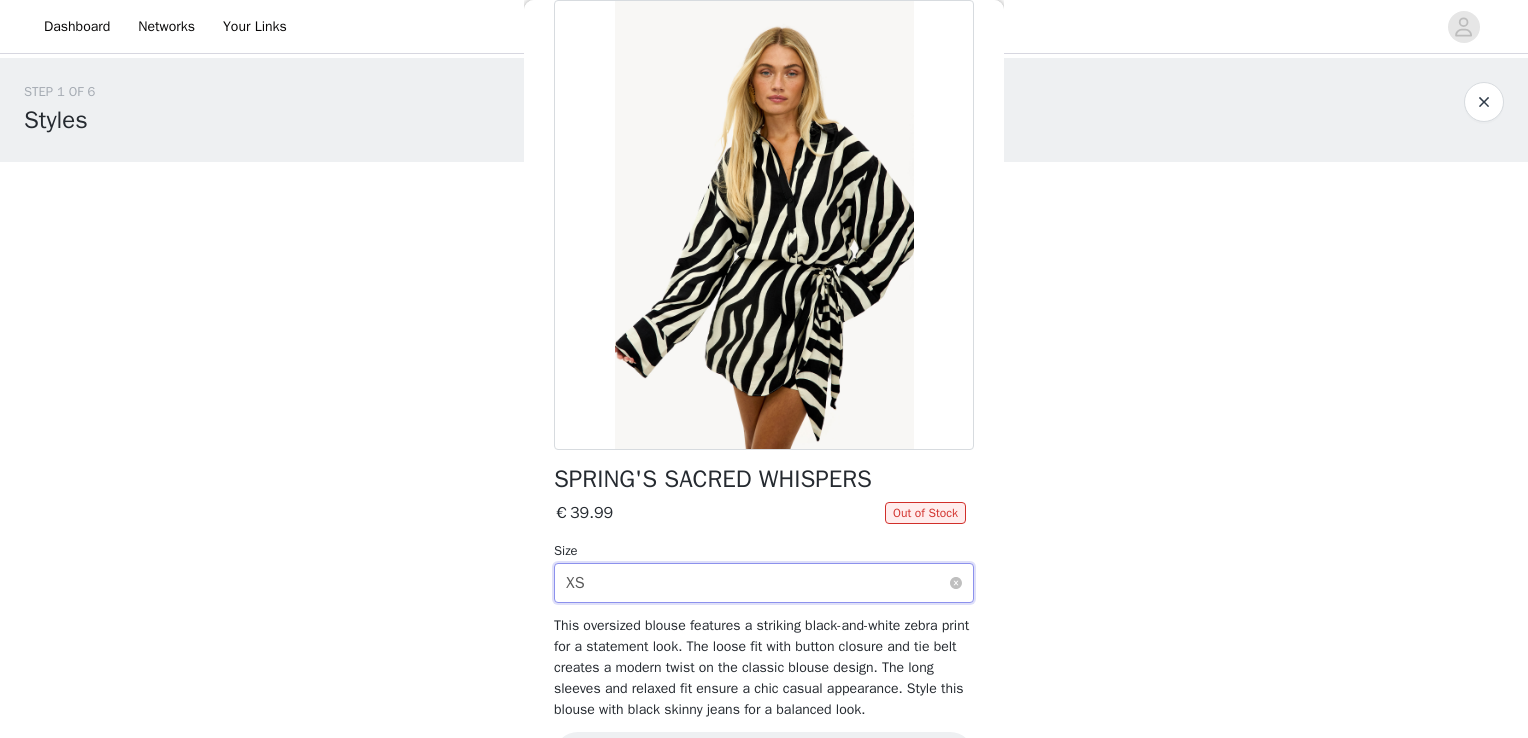 click on "Select size XS" at bounding box center (757, 583) 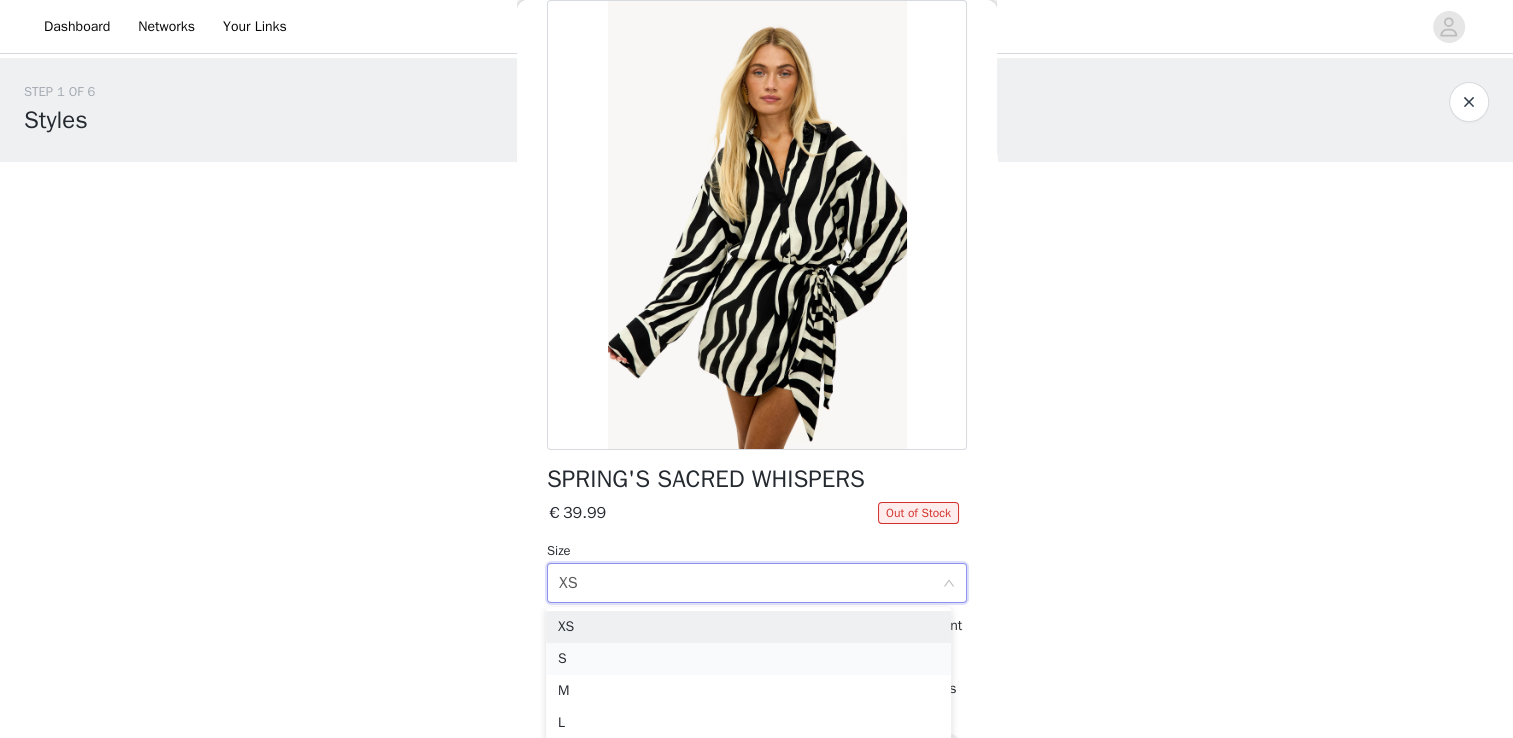 click on "S" at bounding box center [748, 659] 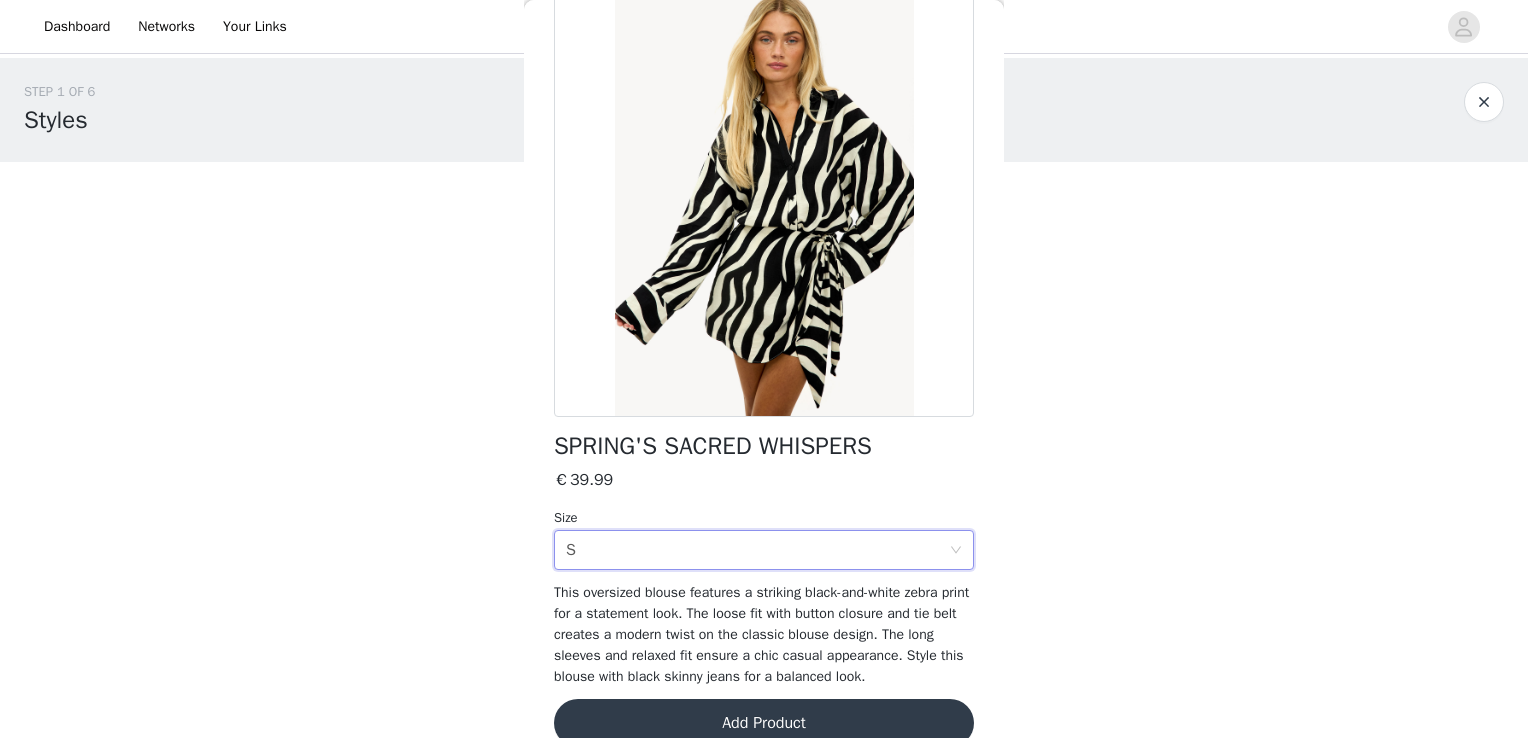 scroll, scrollTop: 164, scrollLeft: 0, axis: vertical 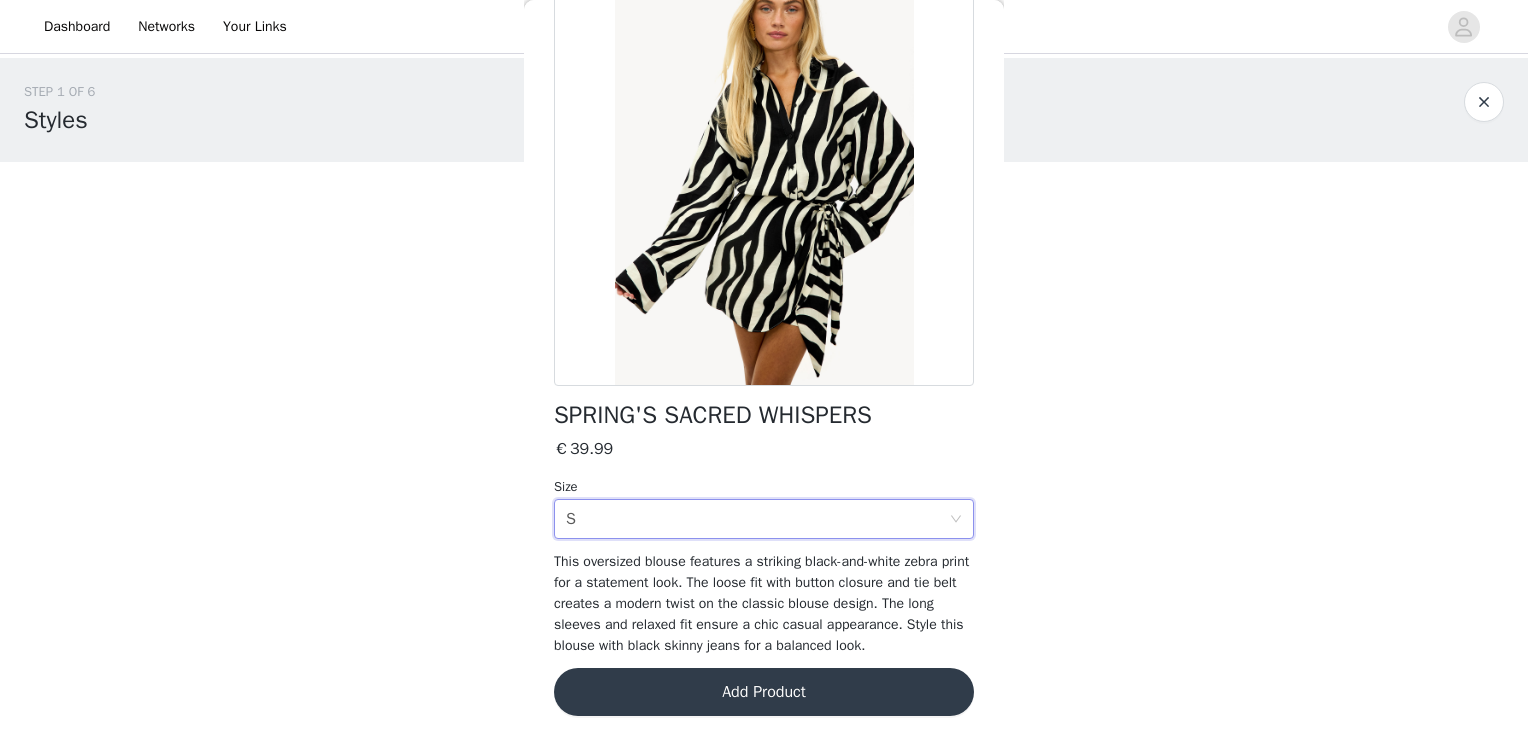 click on "Add Product" at bounding box center [764, 692] 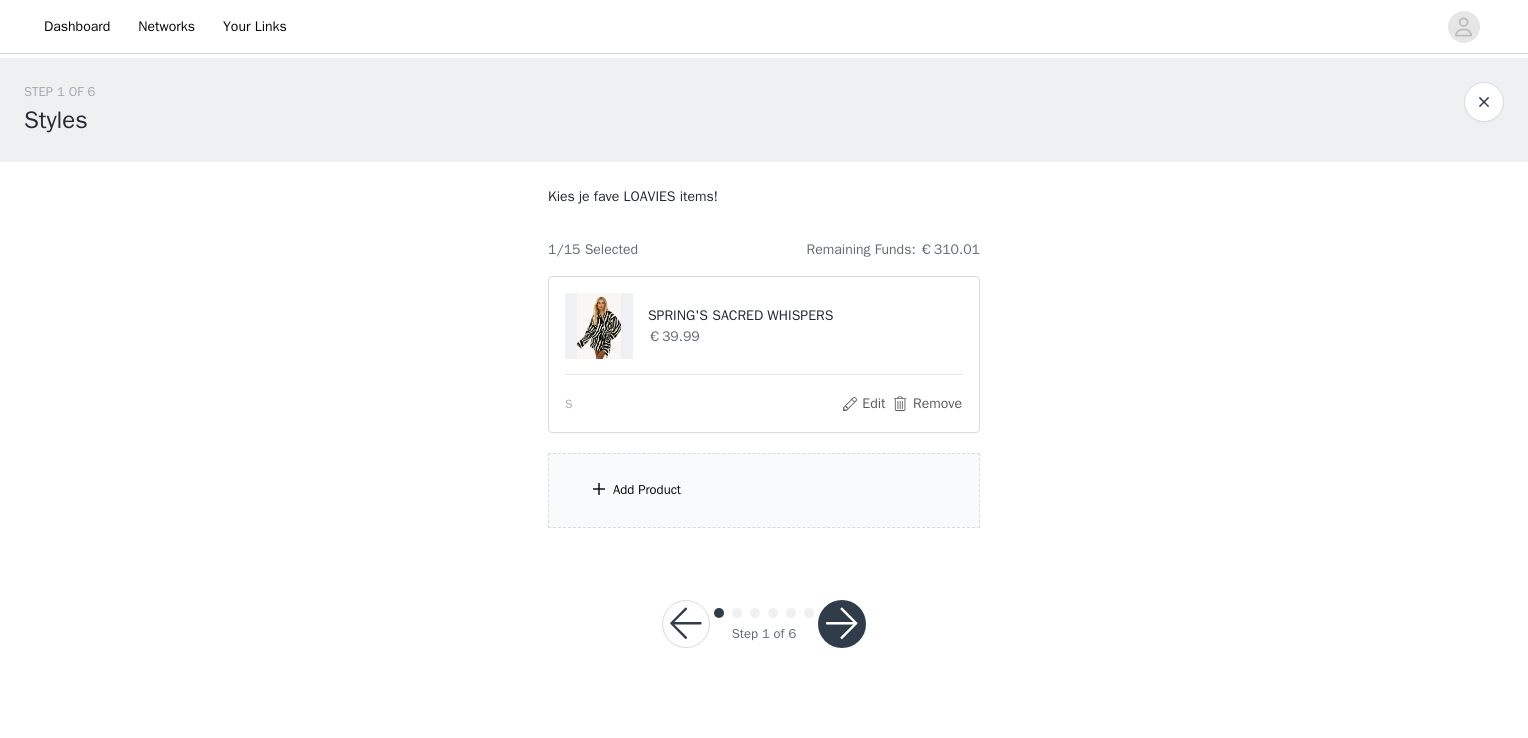 click on "Add Product" at bounding box center (764, 490) 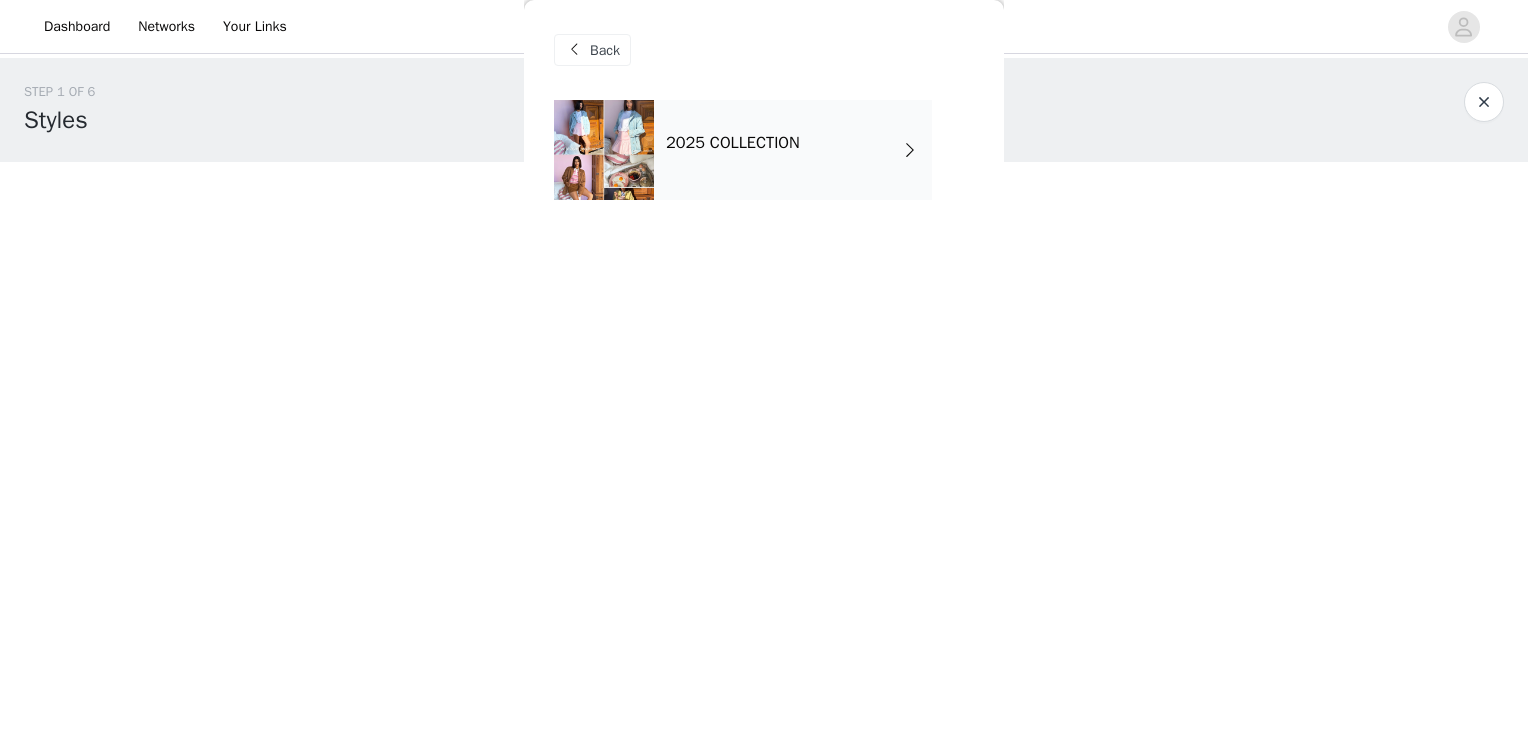 click on "2025 COLLECTION" at bounding box center [733, 143] 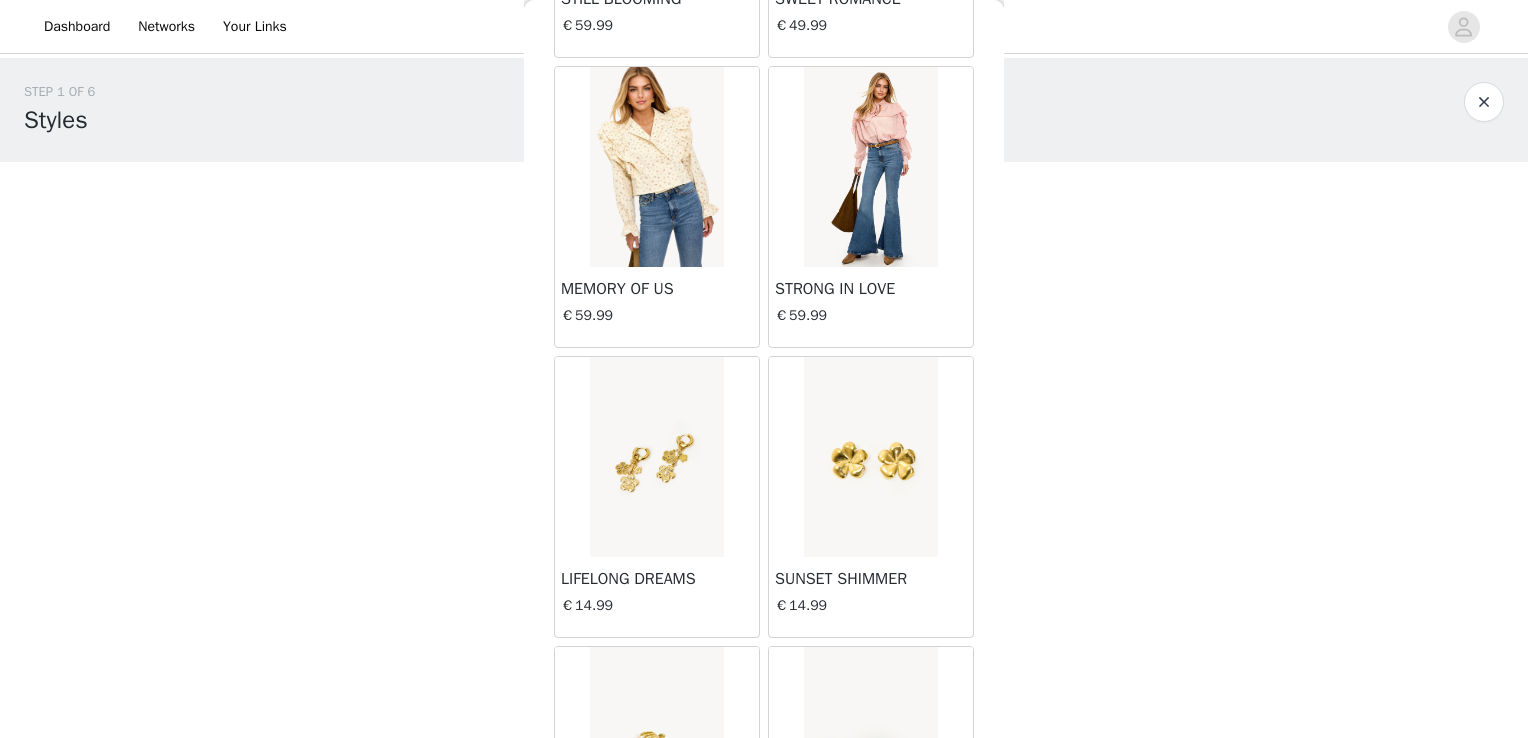 scroll, scrollTop: 2317, scrollLeft: 0, axis: vertical 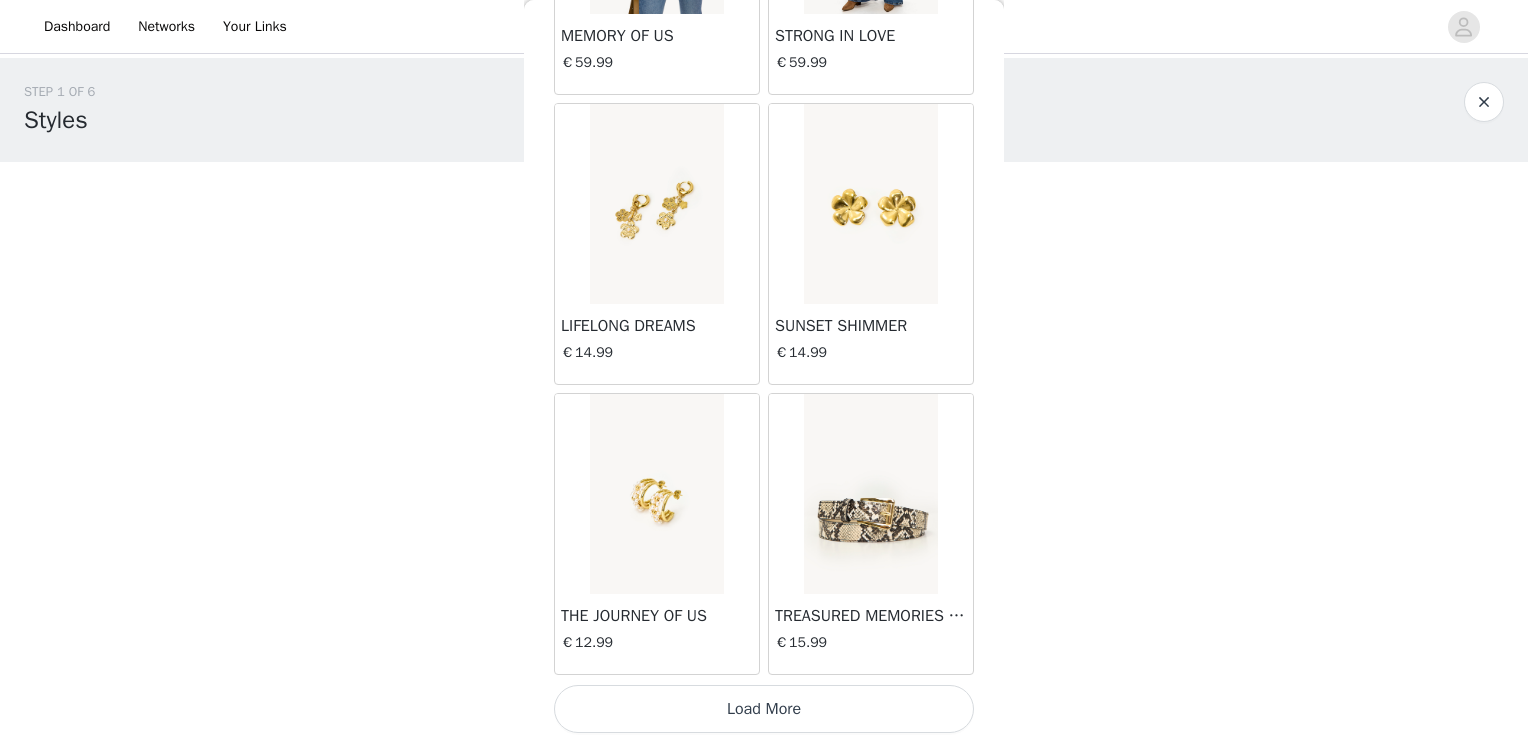 click on "Load More" at bounding box center [764, 709] 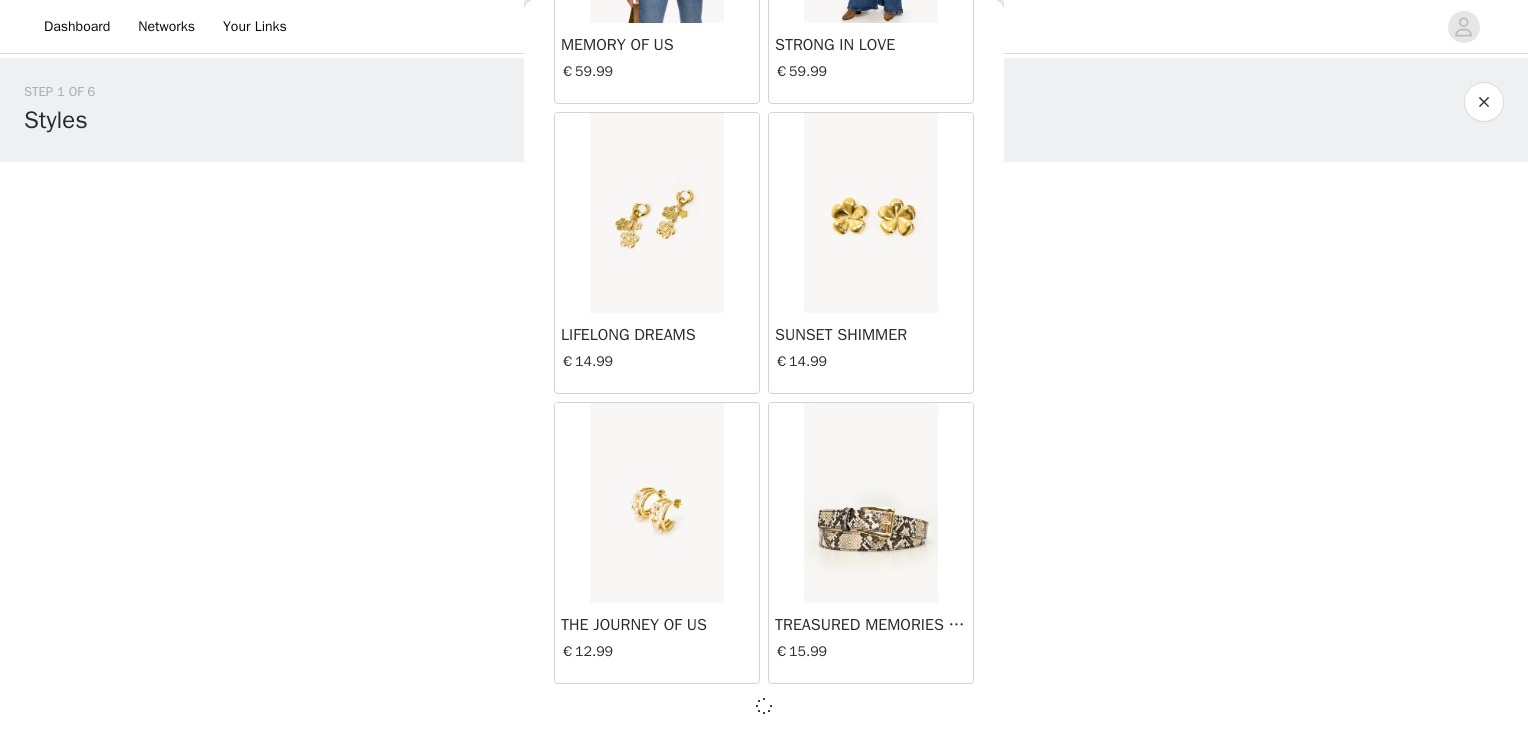 scroll, scrollTop: 2317, scrollLeft: 0, axis: vertical 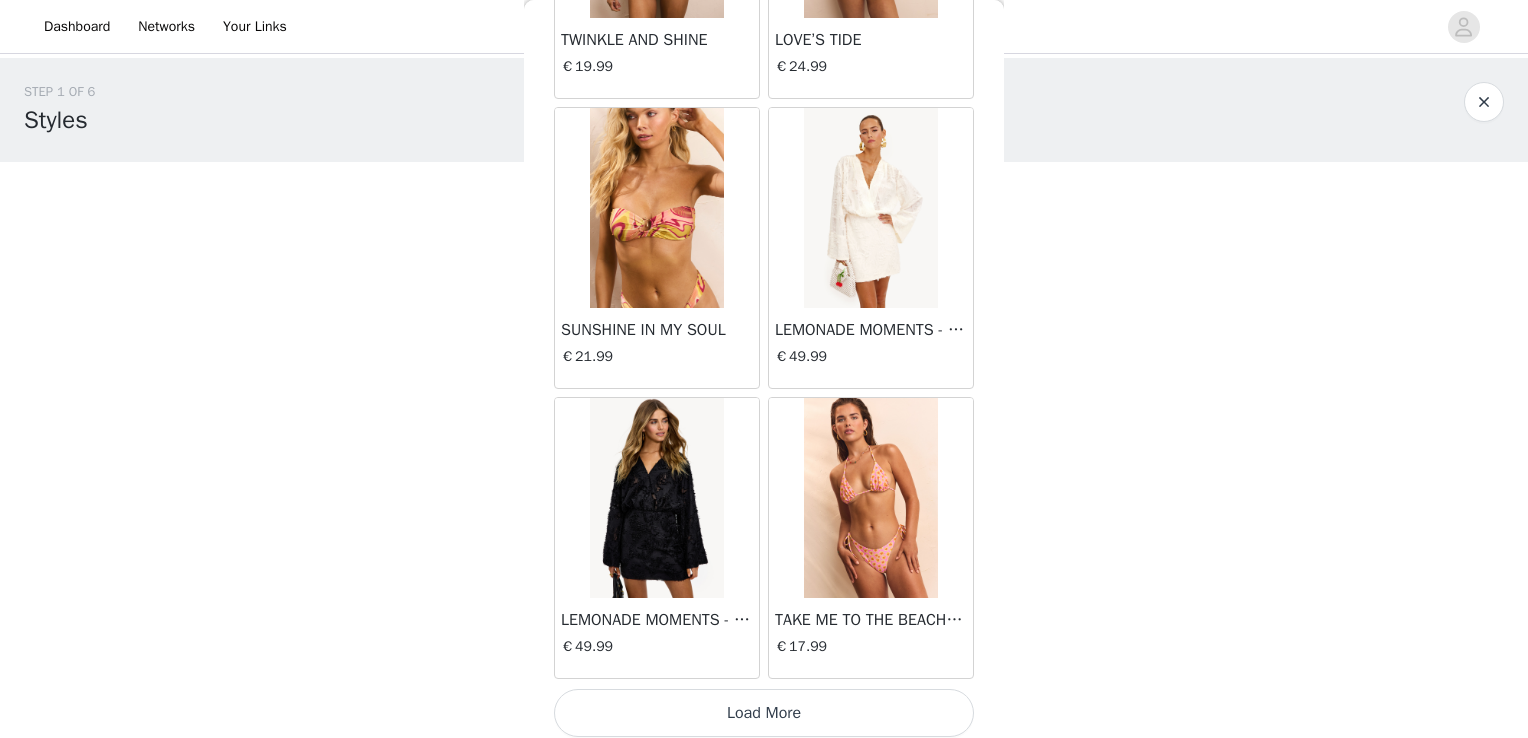 click at bounding box center (870, 208) 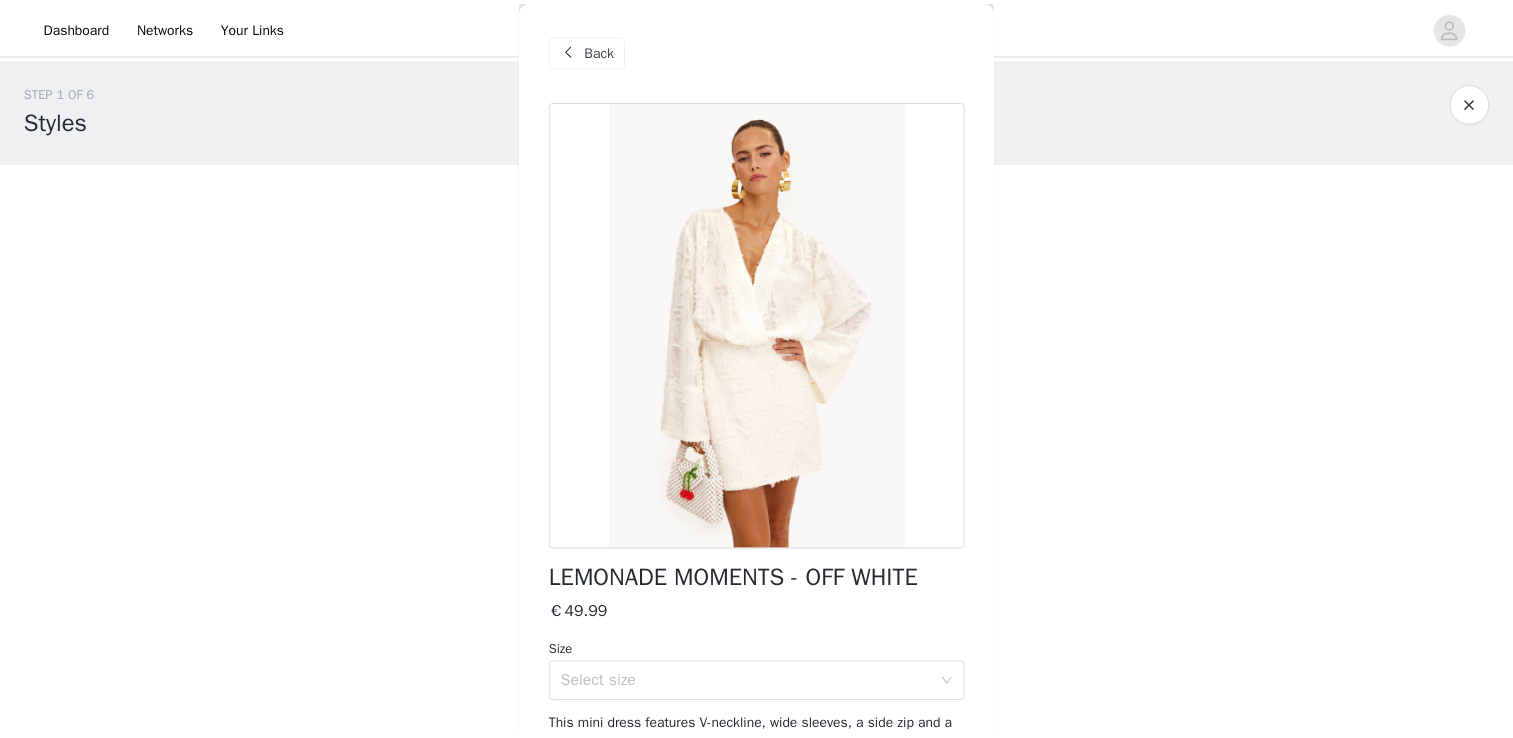 scroll, scrollTop: 100, scrollLeft: 0, axis: vertical 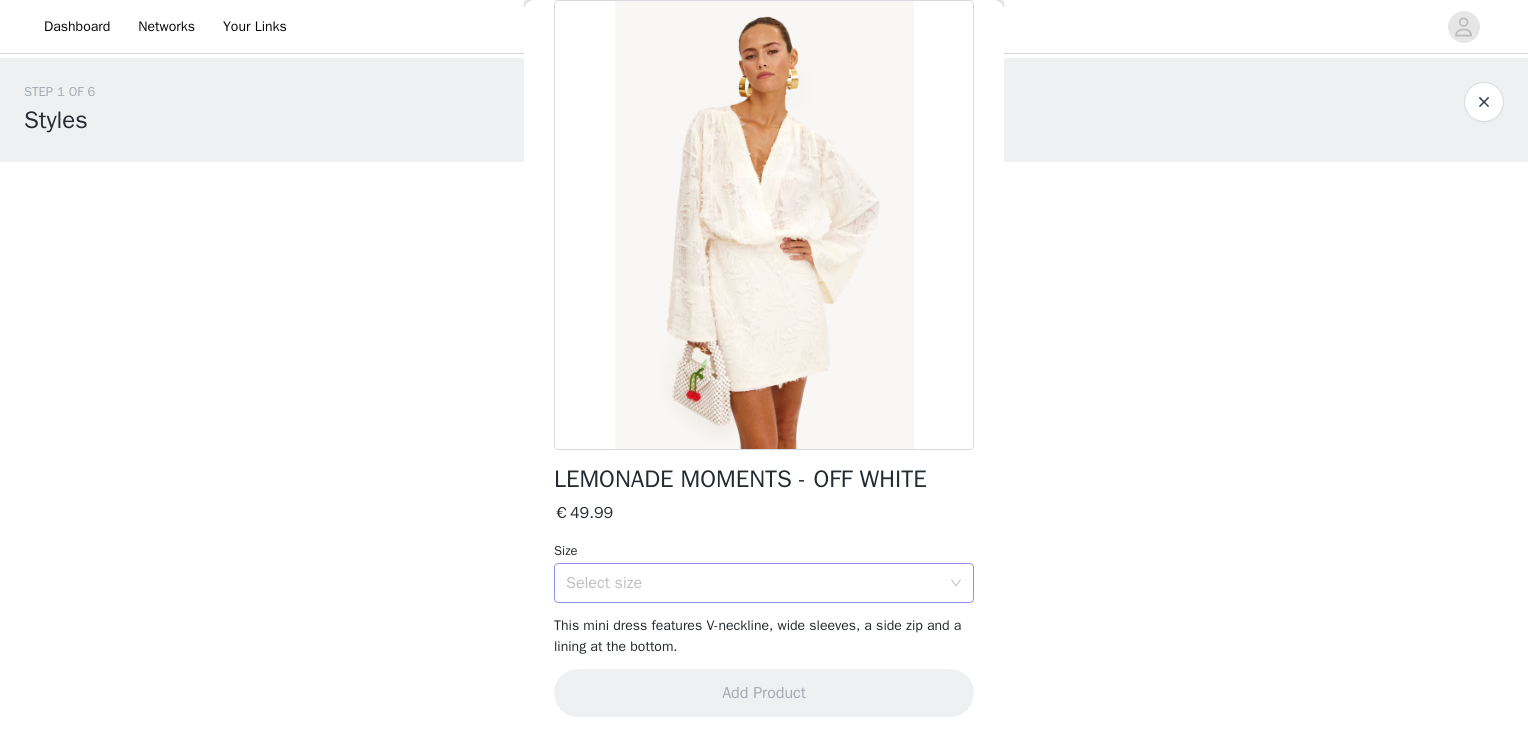 click on "Select size" at bounding box center (753, 583) 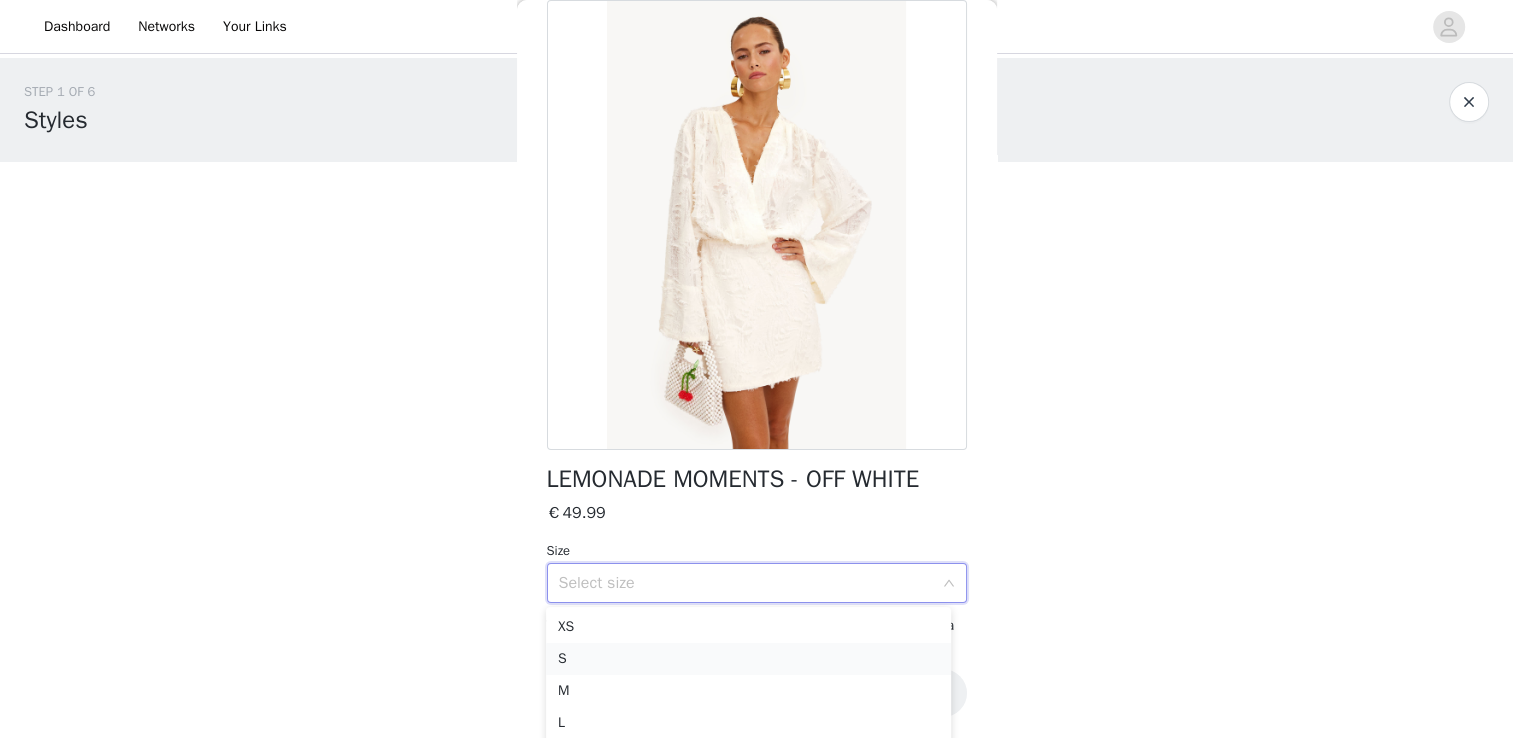 click on "S" at bounding box center [748, 659] 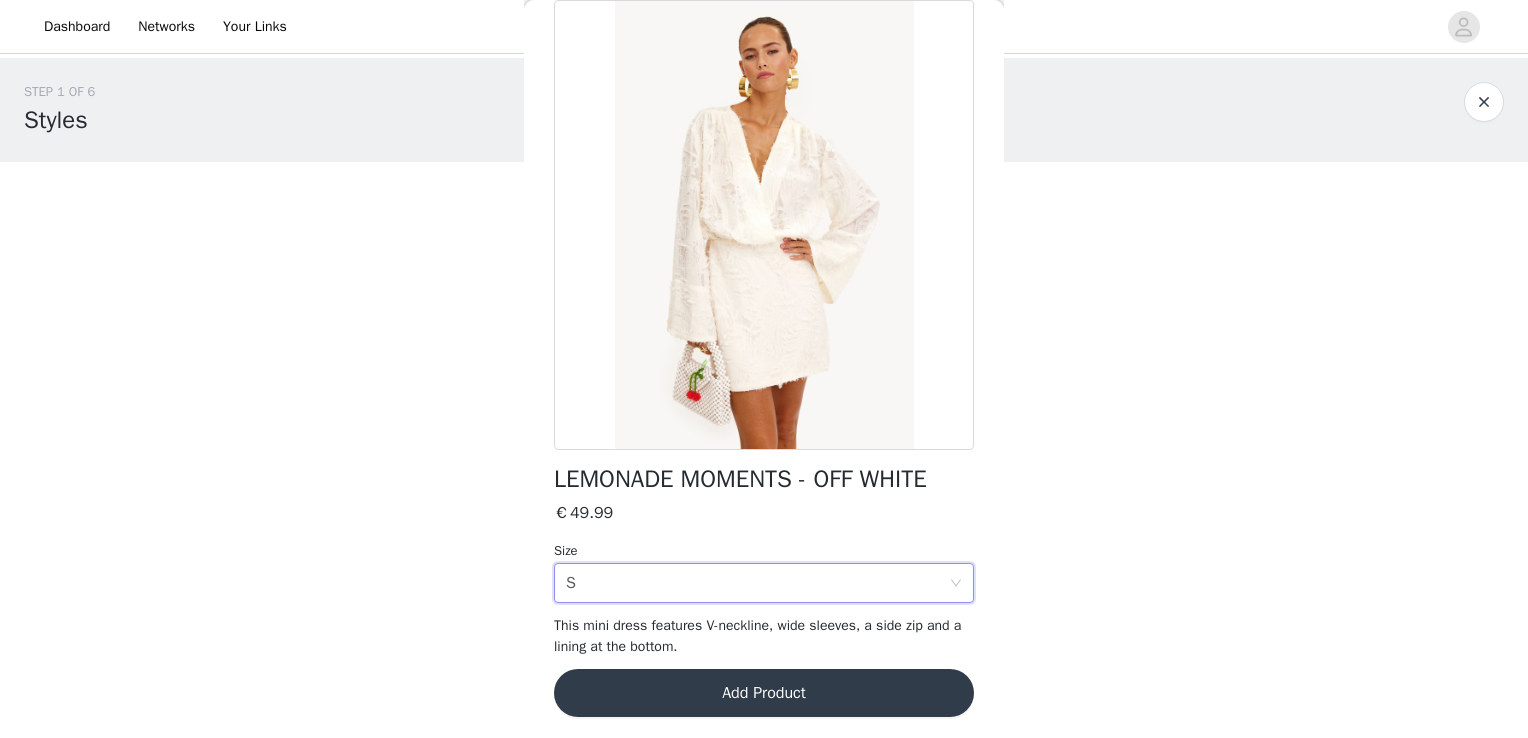 click on "Add Product" at bounding box center [764, 693] 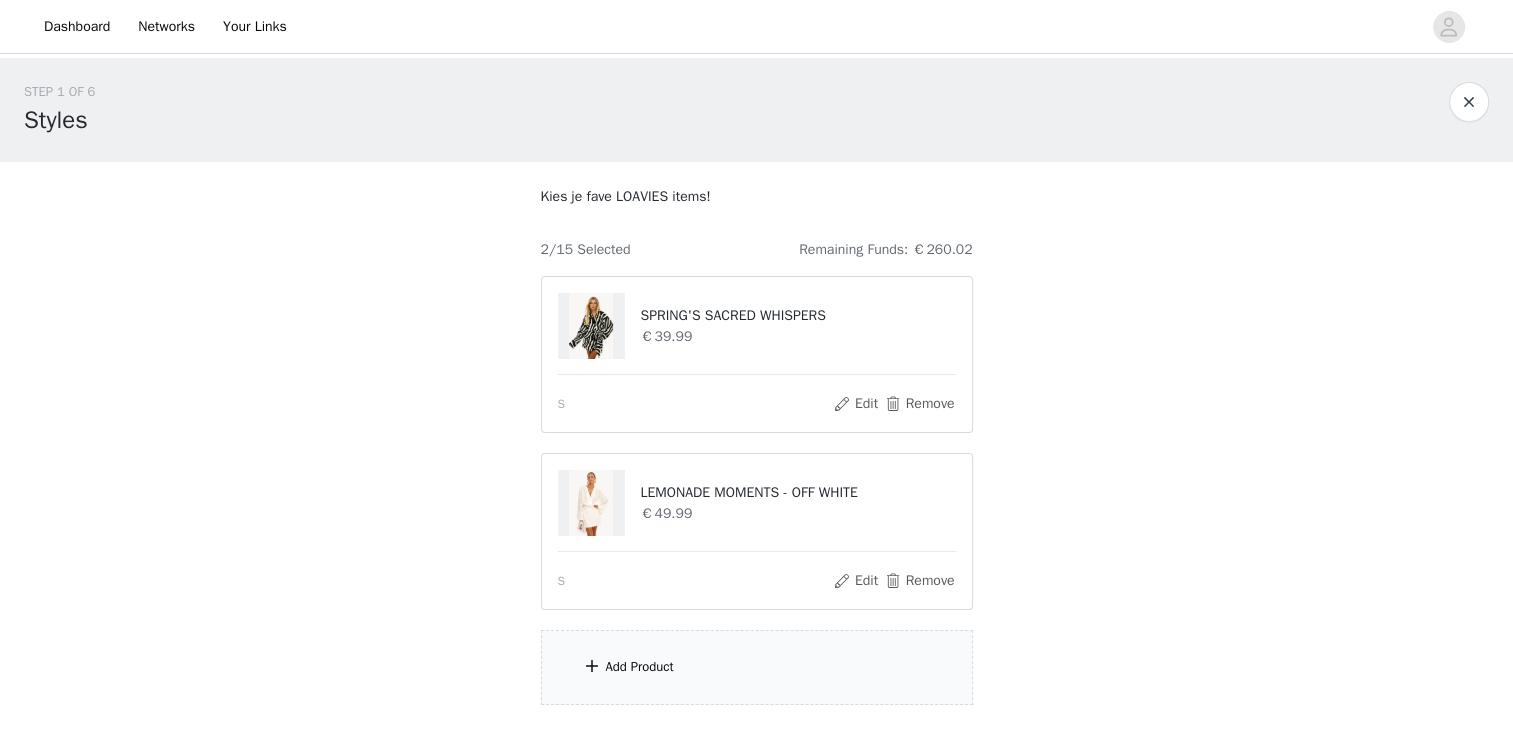 click on "Add Product" at bounding box center [757, 667] 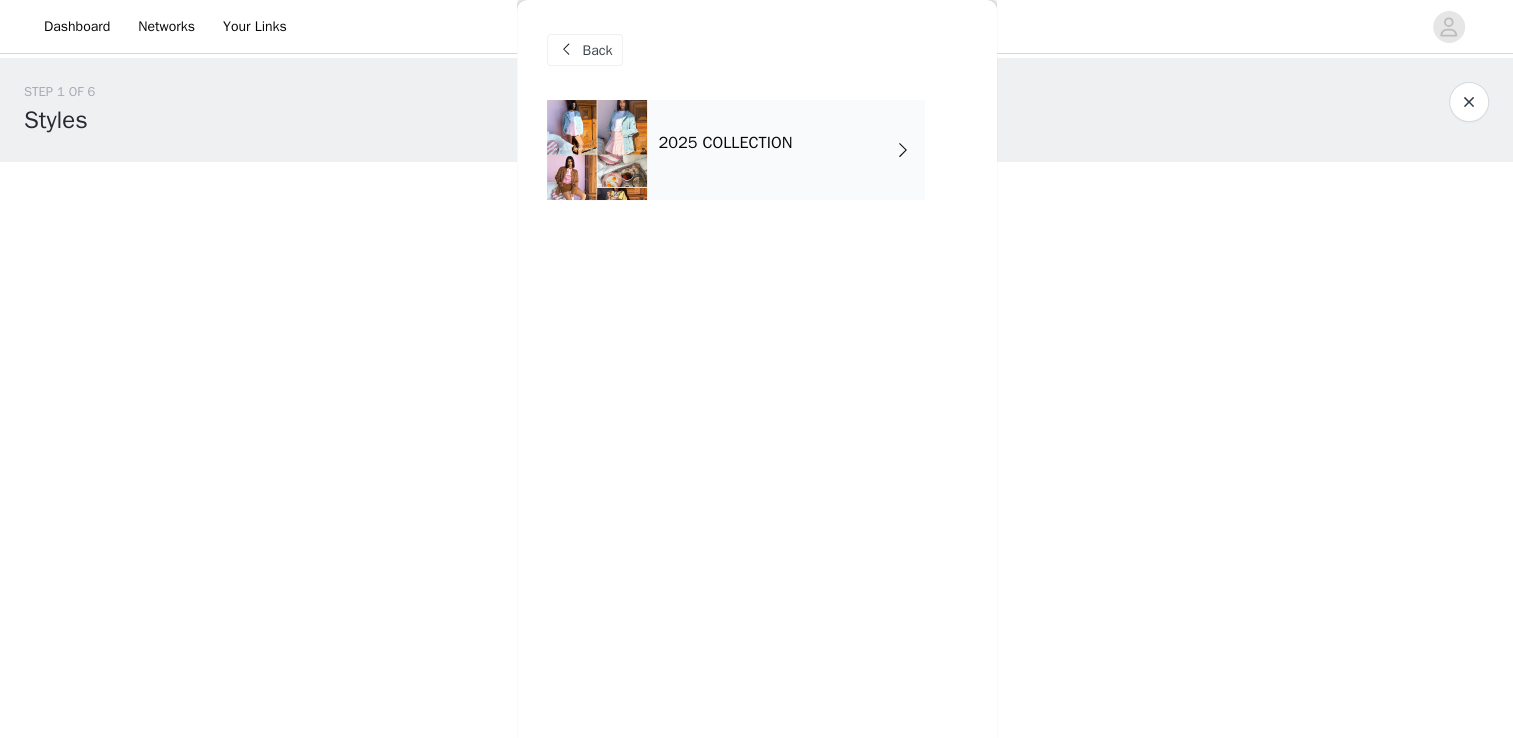 click on "2025 COLLECTION" at bounding box center [786, 150] 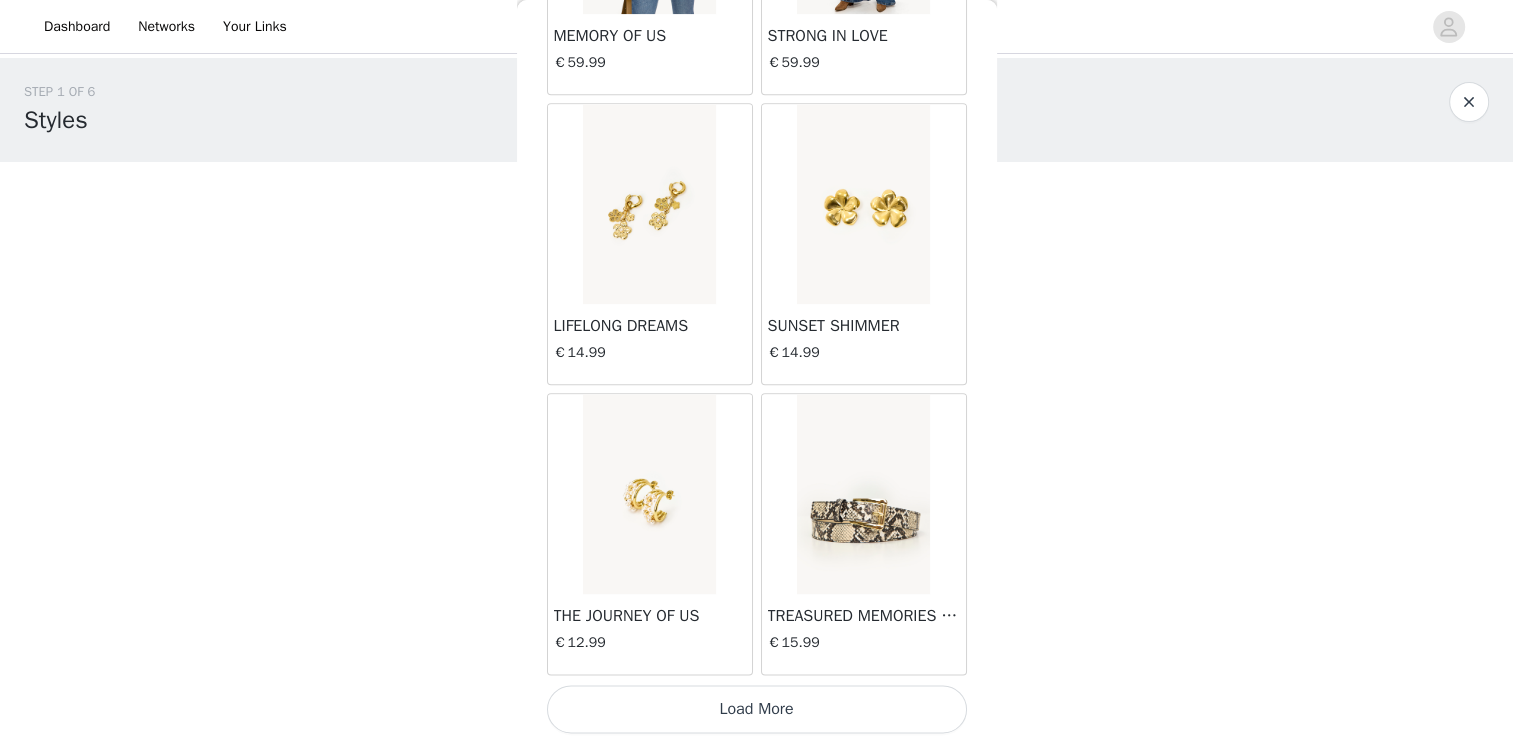 click on "Load More" at bounding box center [757, 709] 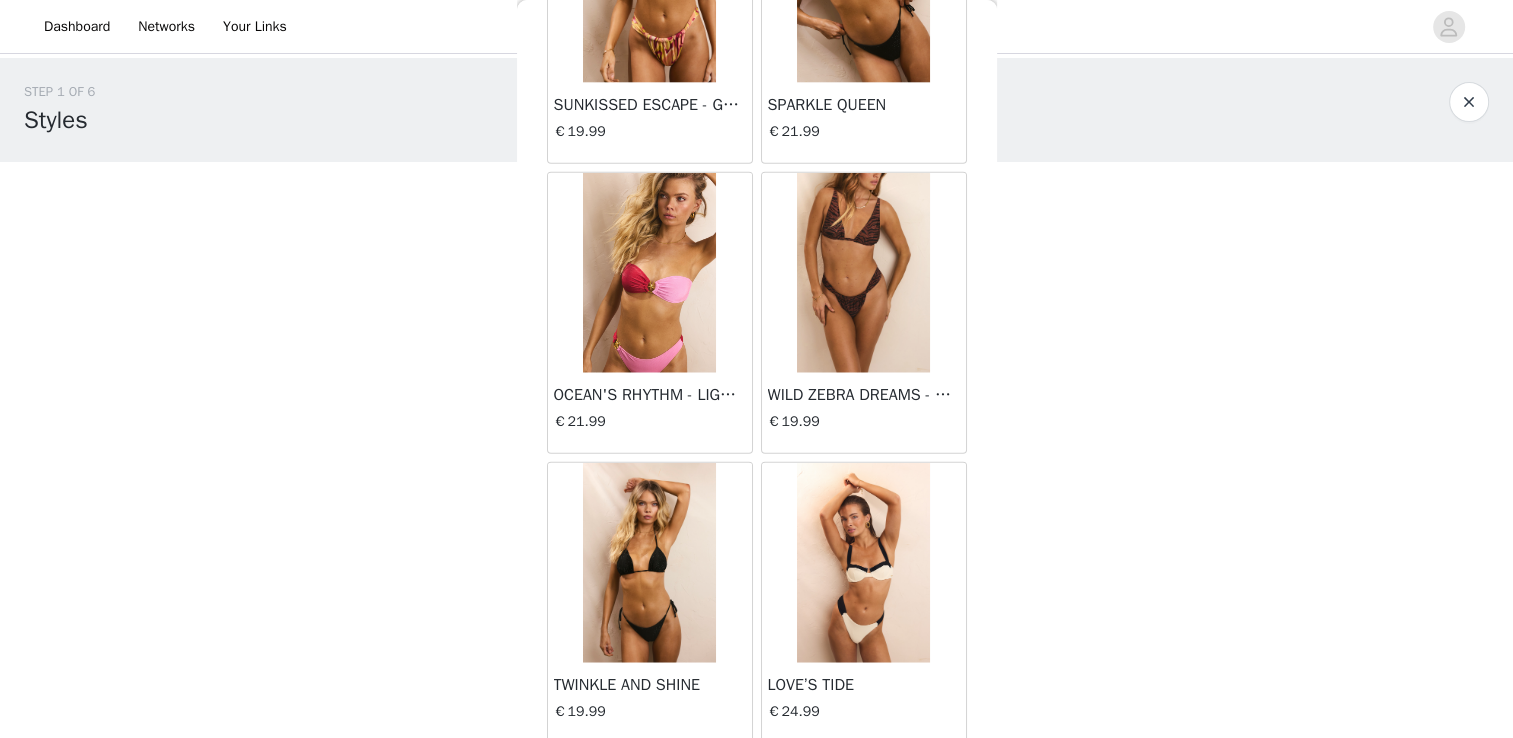 scroll, scrollTop: 4617, scrollLeft: 0, axis: vertical 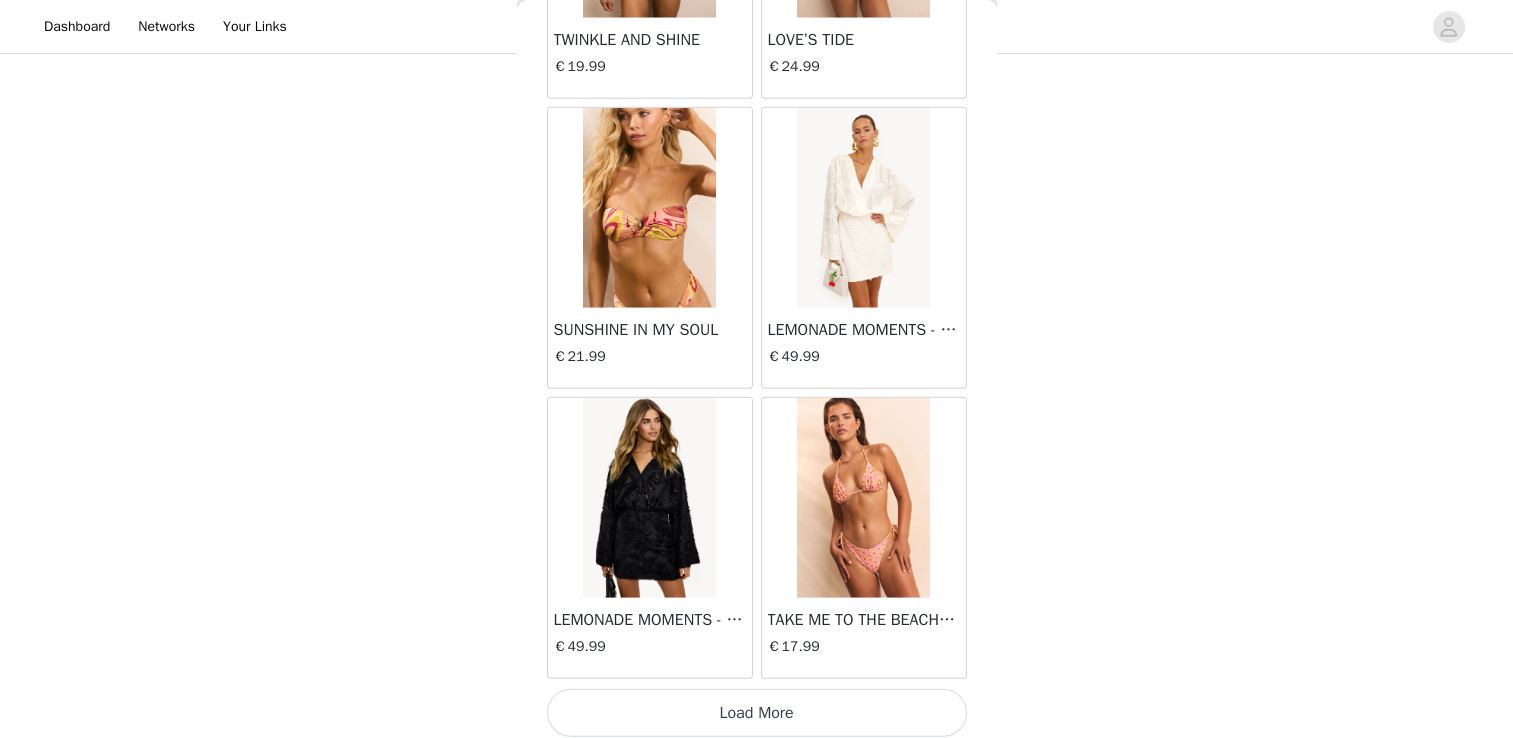 click on "Load More" at bounding box center [757, 713] 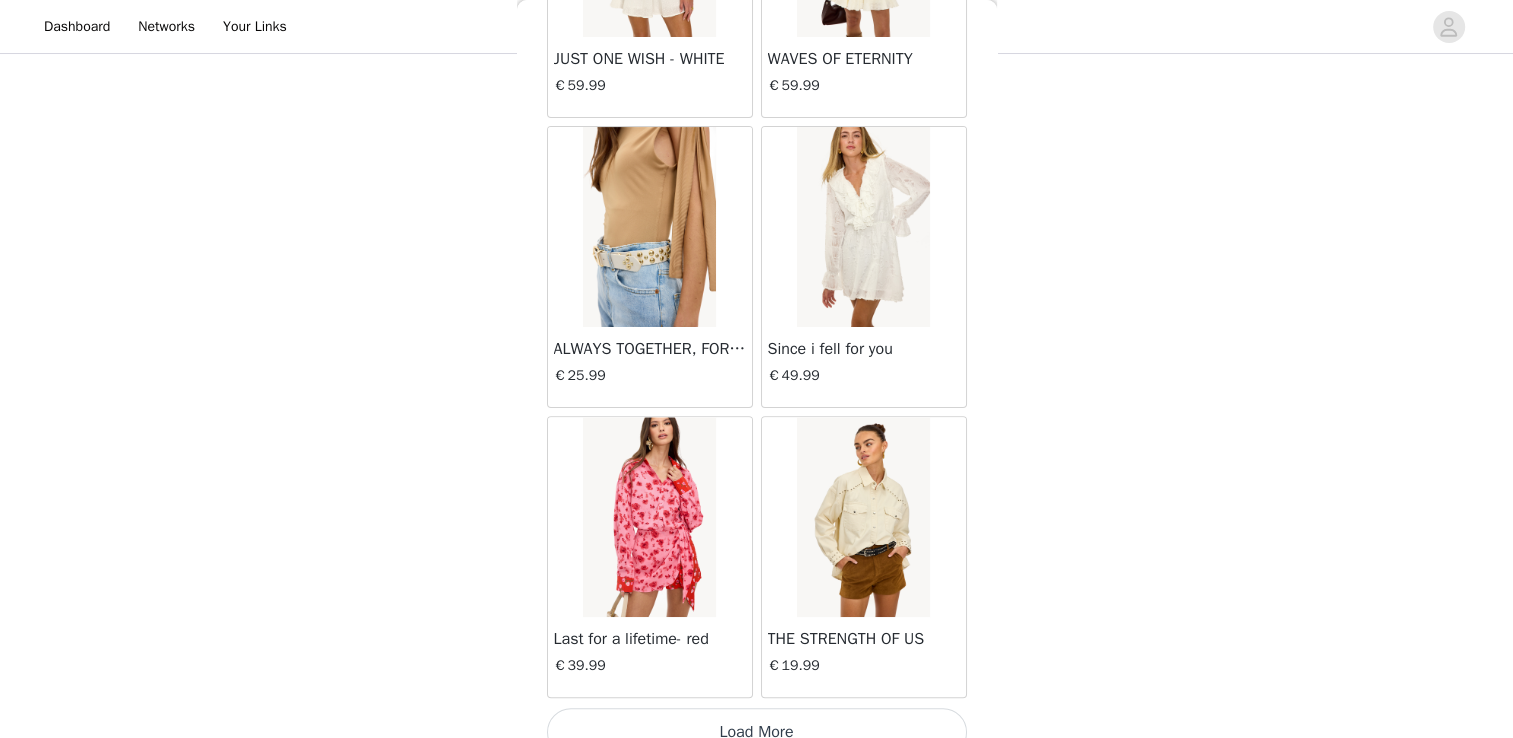 scroll, scrollTop: 8109, scrollLeft: 0, axis: vertical 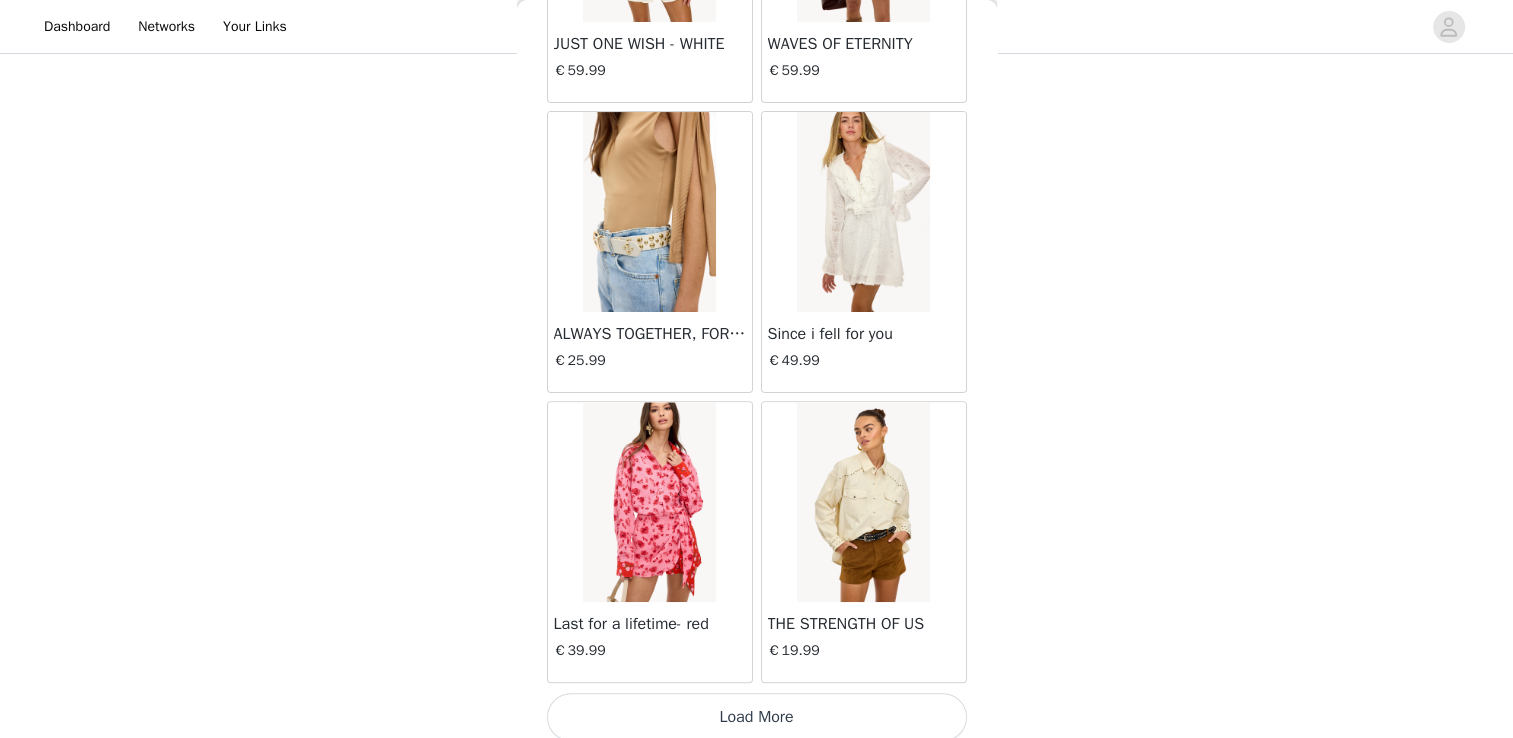 click on "Load More" at bounding box center [757, 717] 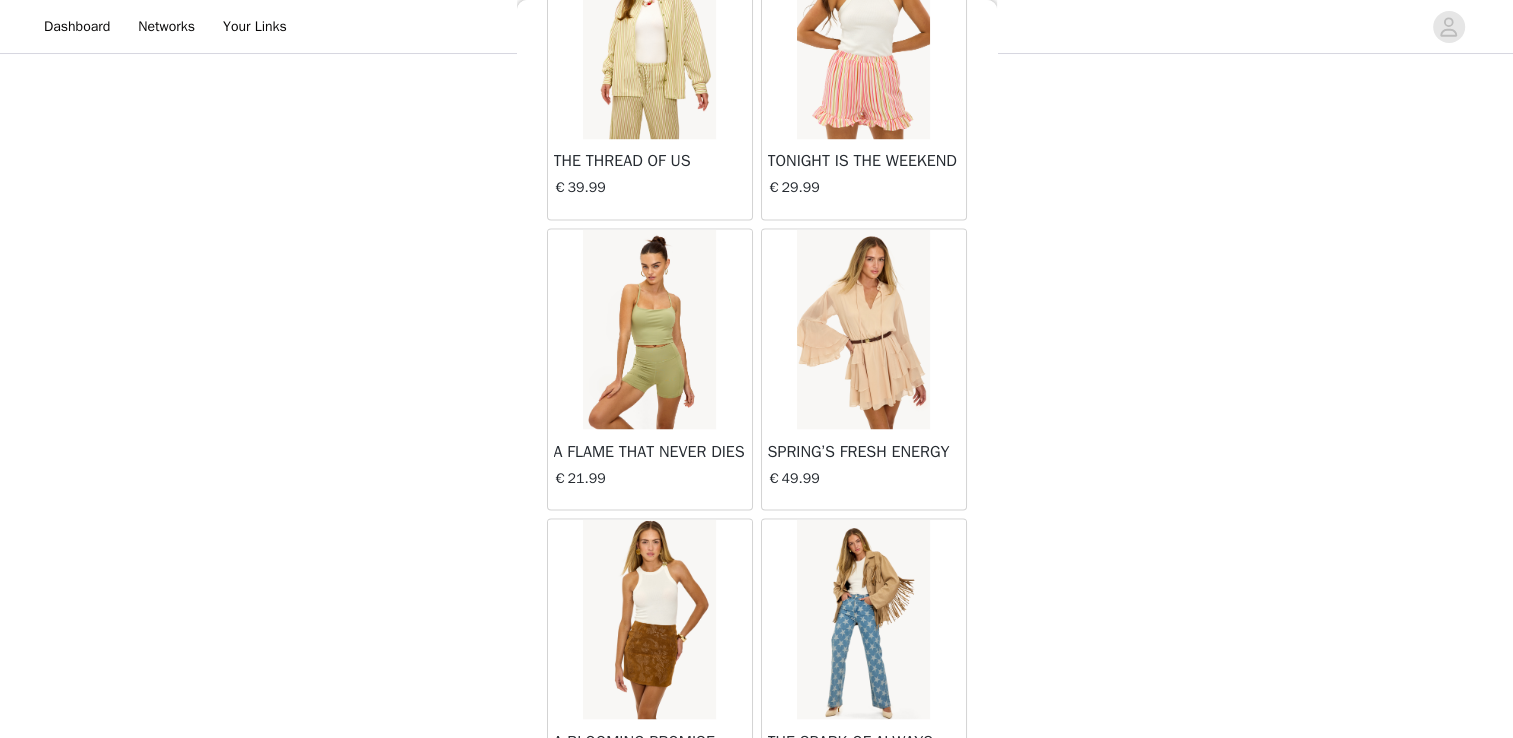 scroll, scrollTop: 11005, scrollLeft: 0, axis: vertical 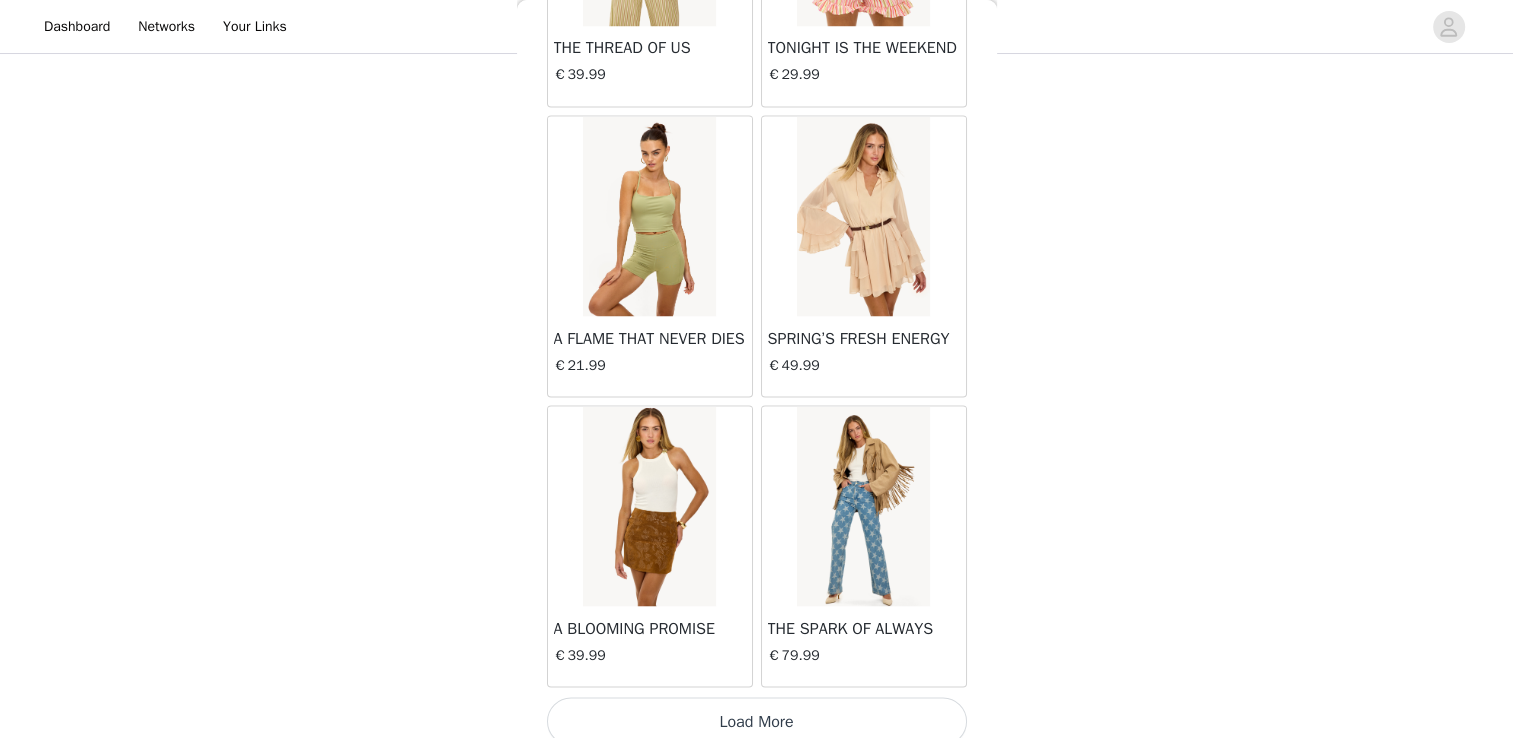 click on "Load More" at bounding box center (757, 721) 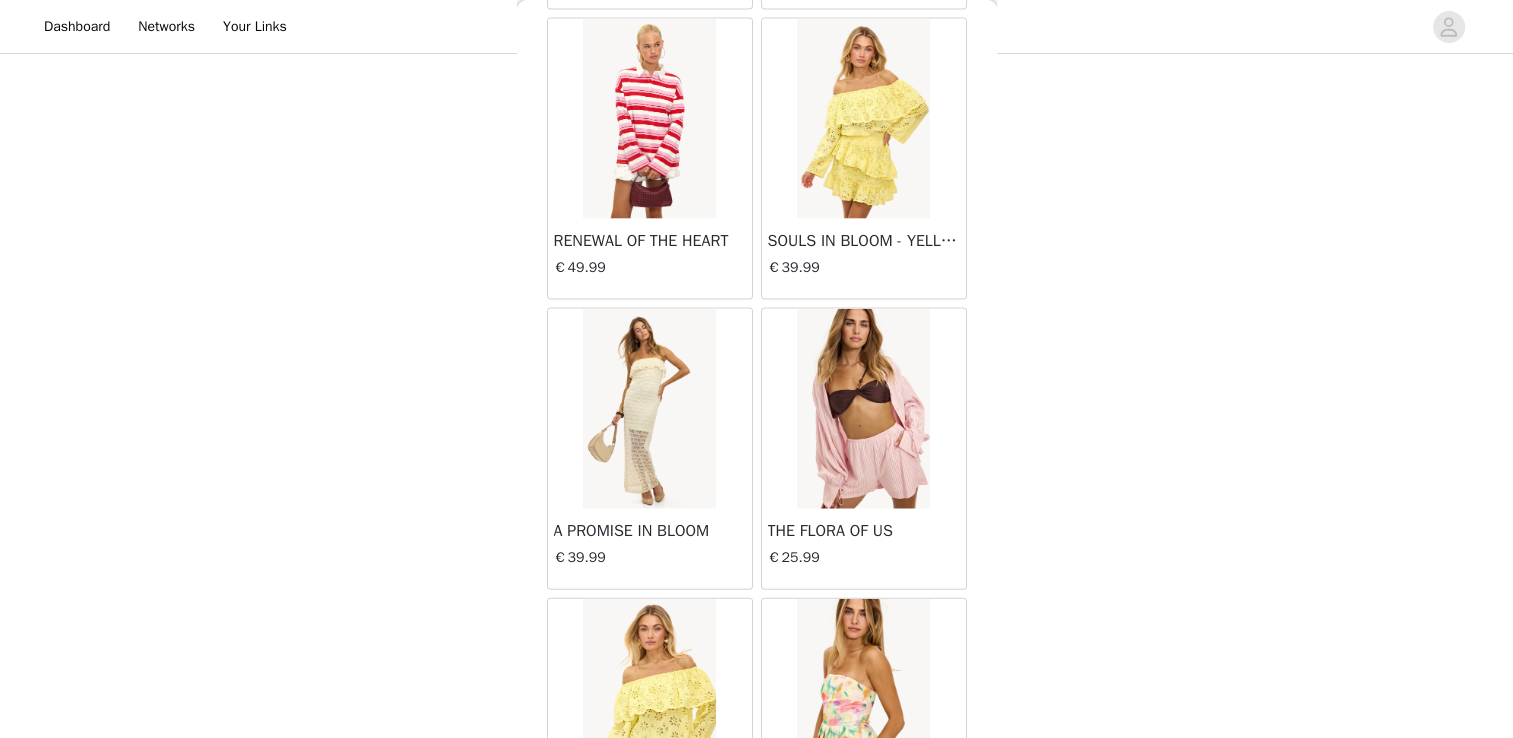 scroll, scrollTop: 11805, scrollLeft: 0, axis: vertical 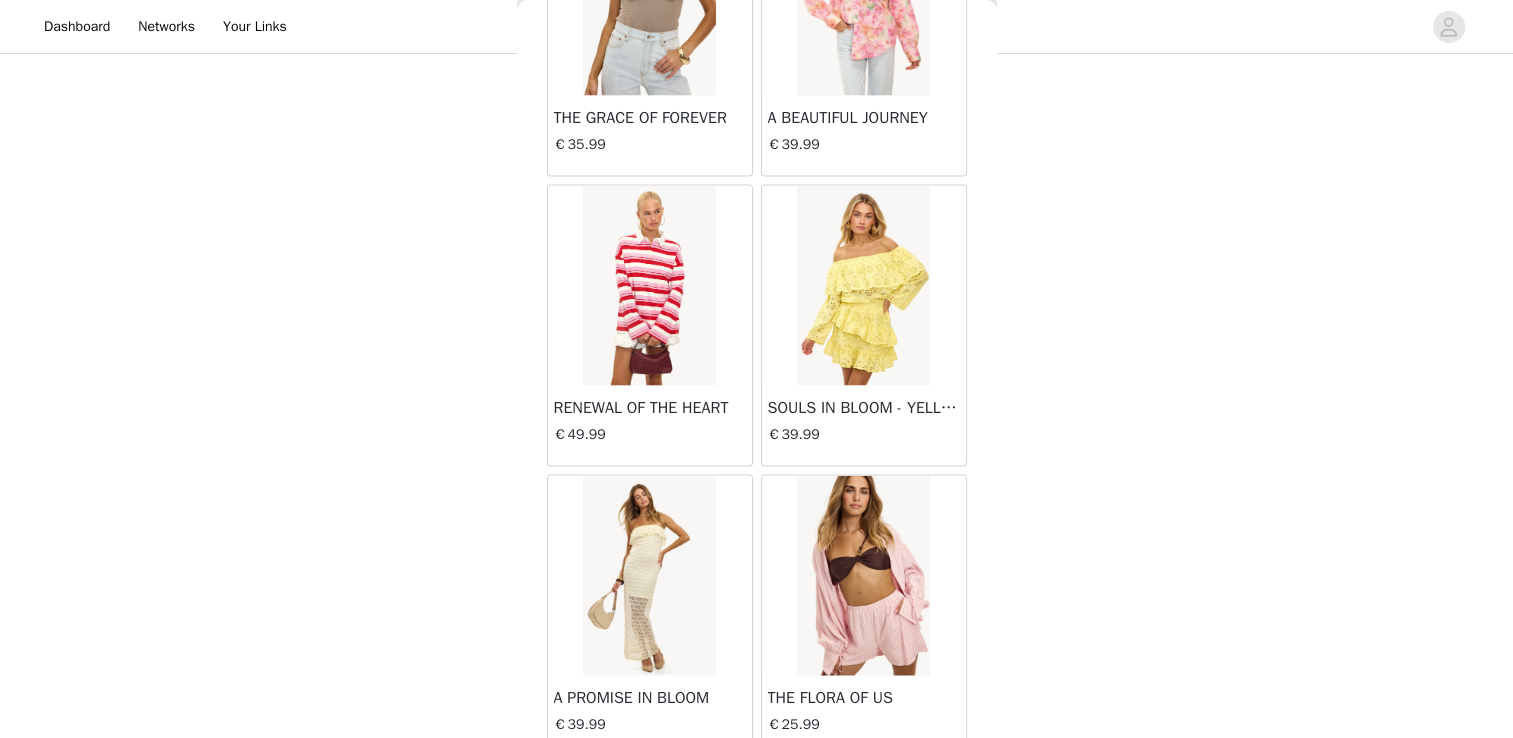 click at bounding box center [863, 286] 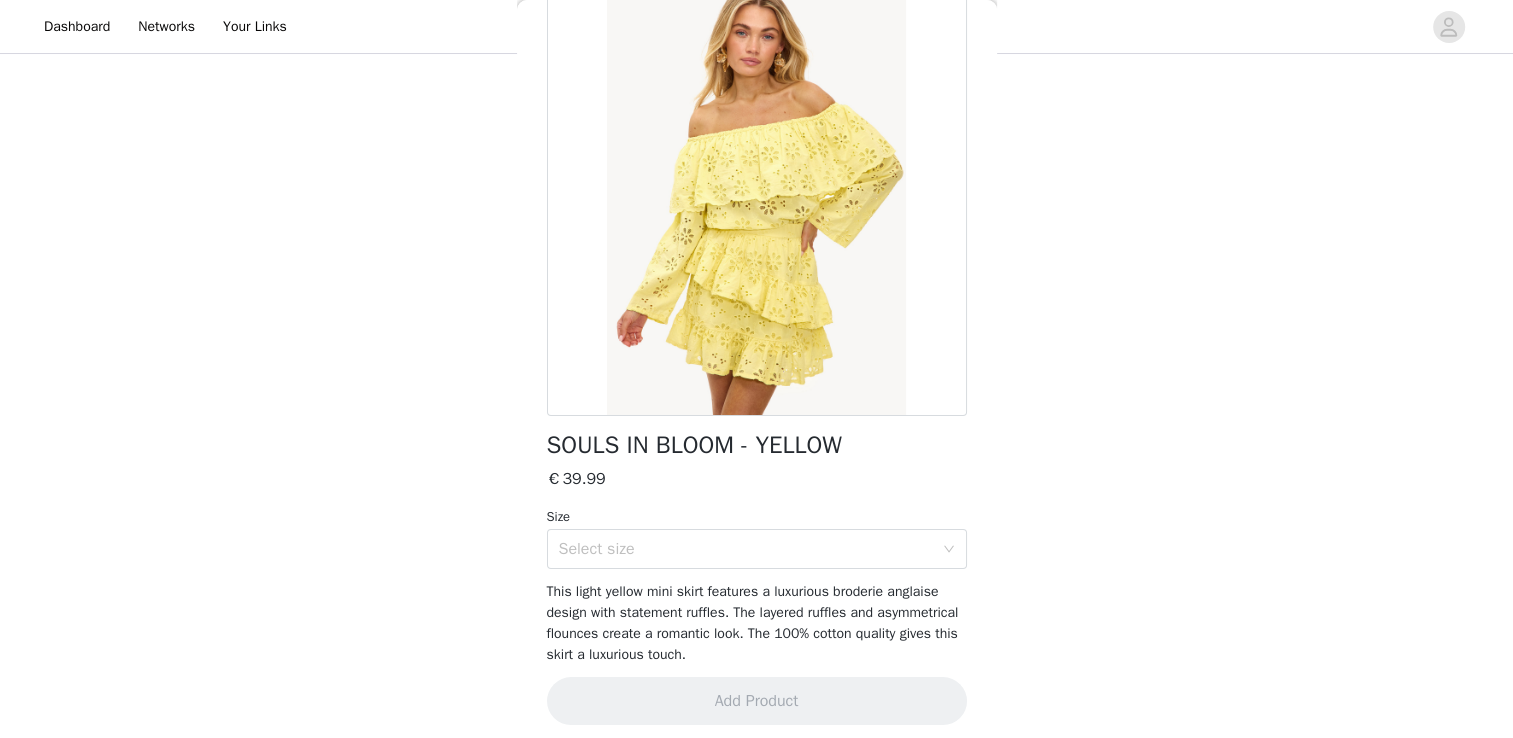 scroll, scrollTop: 144, scrollLeft: 0, axis: vertical 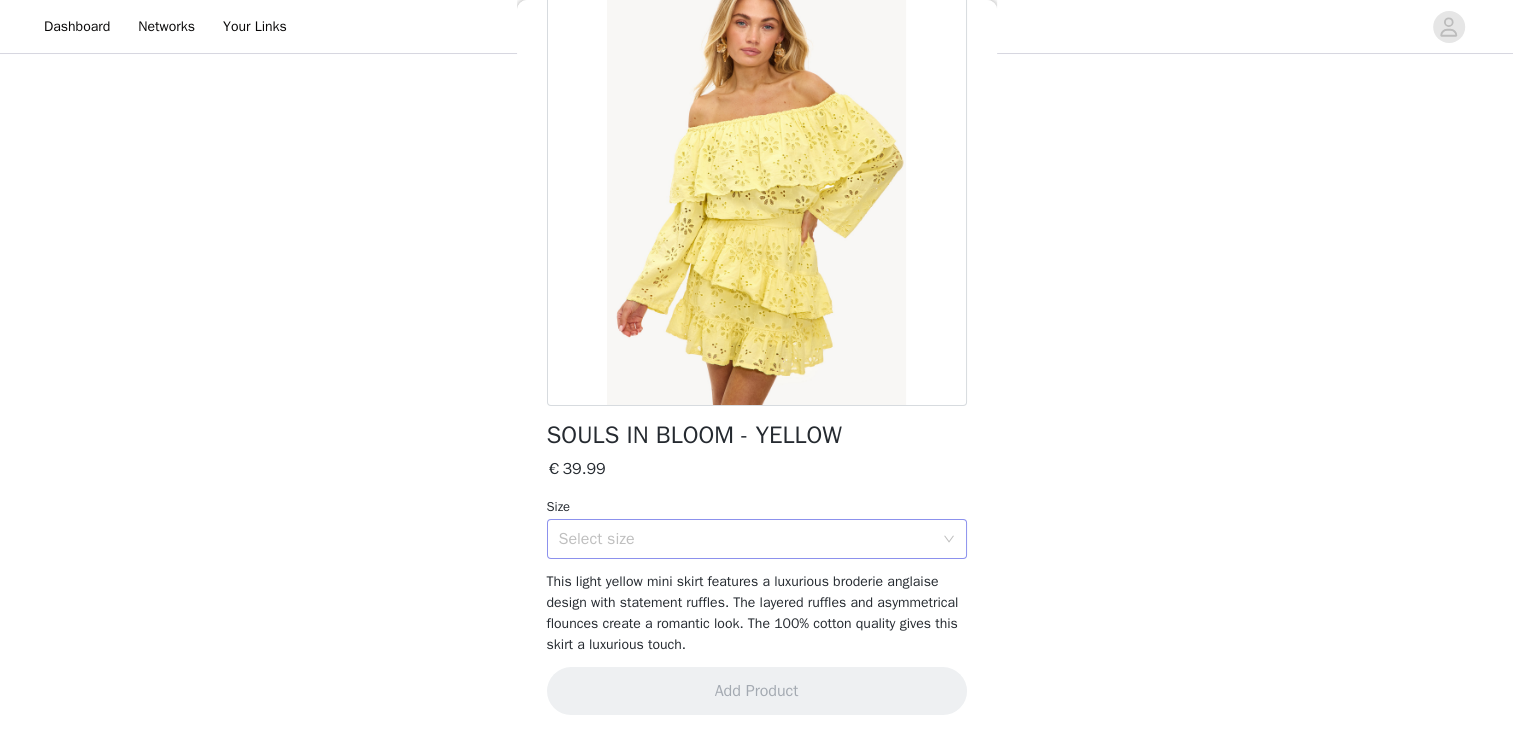 click on "Select size" at bounding box center [746, 539] 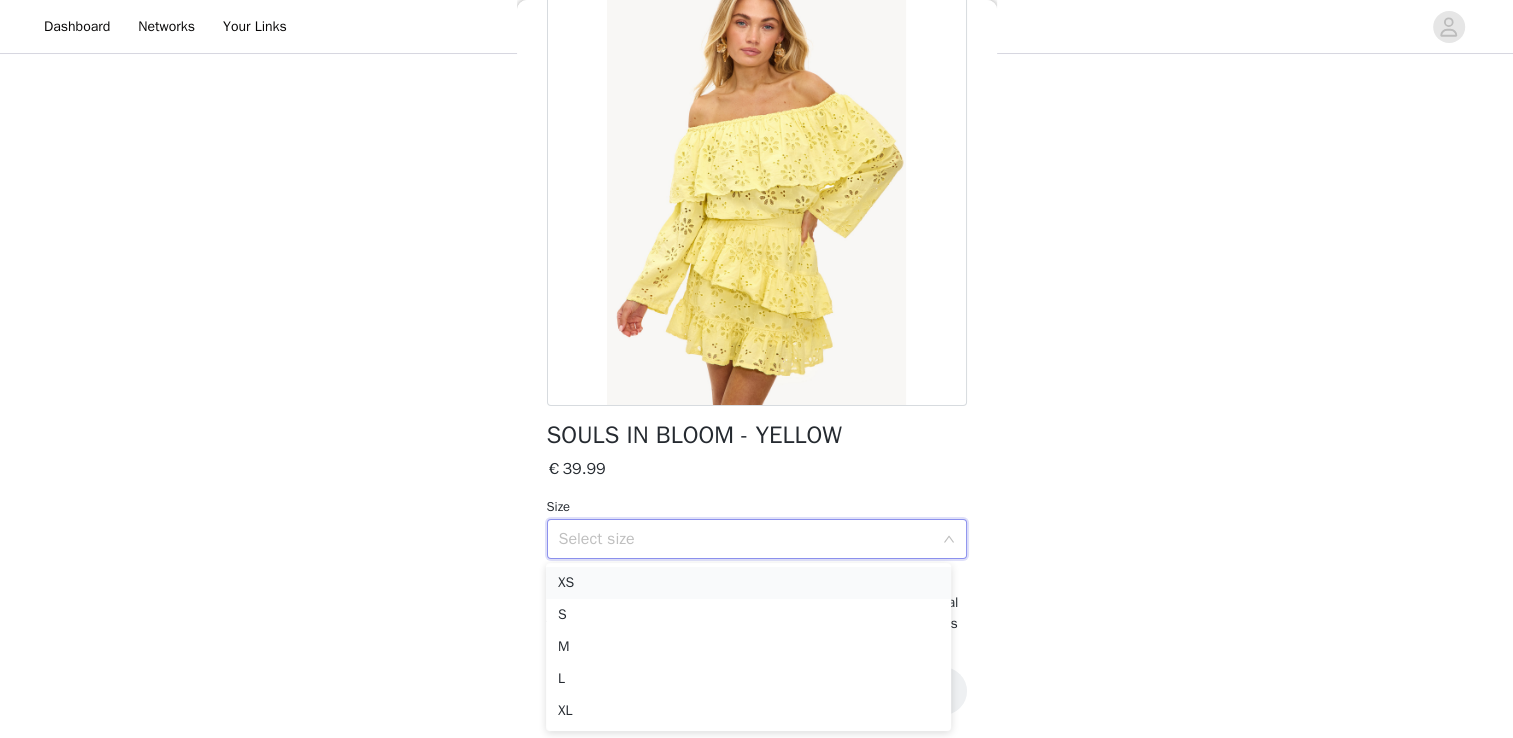 click on "XS" at bounding box center [748, 583] 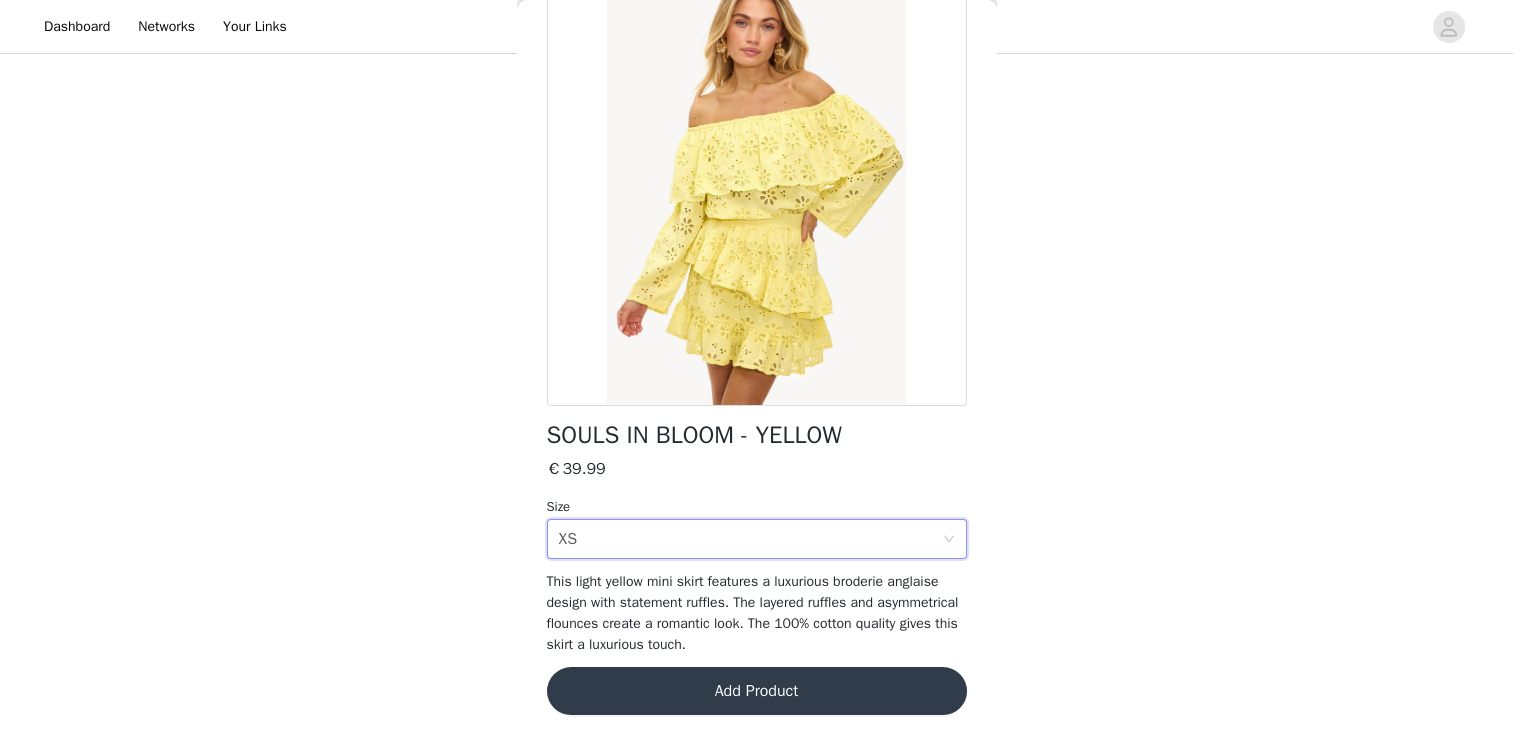 click on "Add Product" at bounding box center (757, 691) 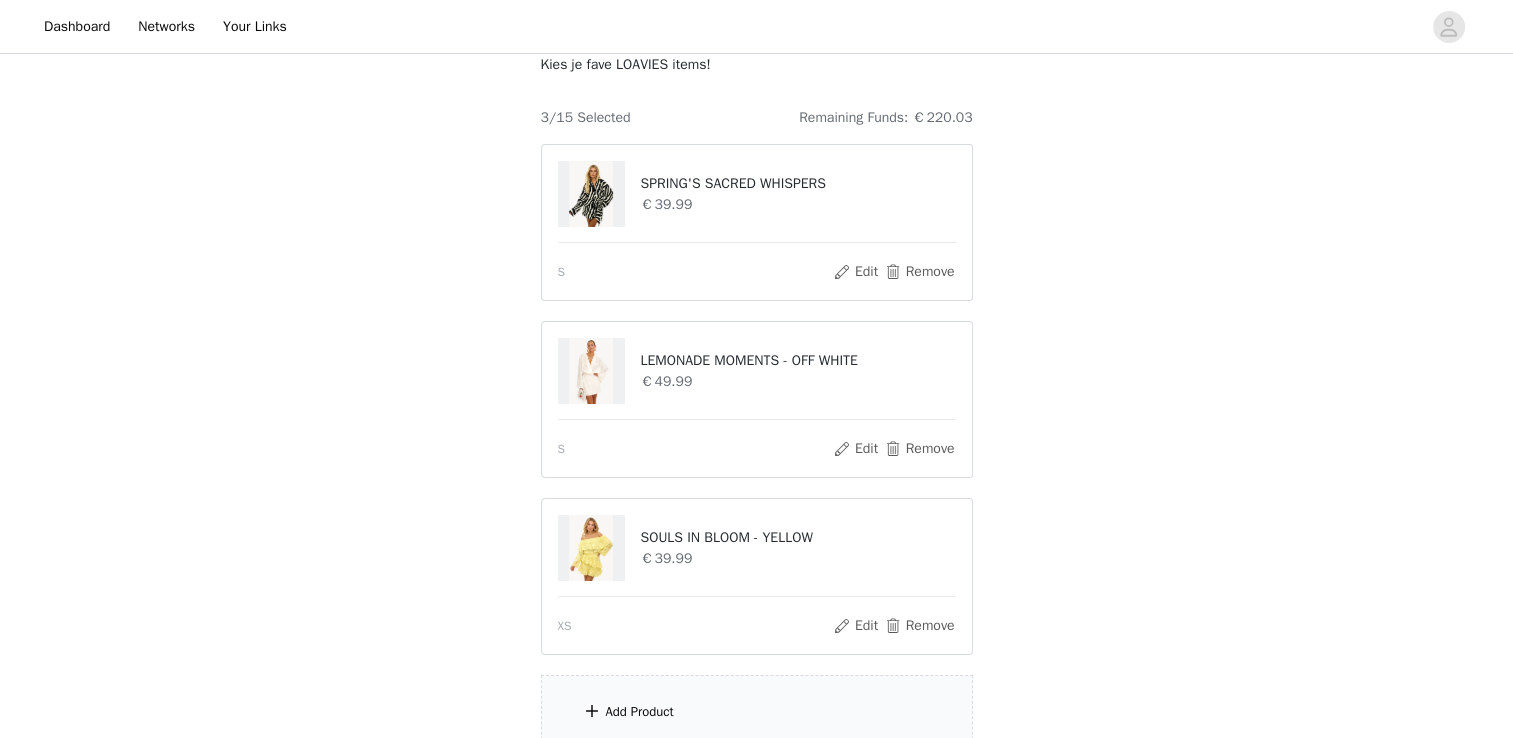 click on "Add Product" at bounding box center (640, 712) 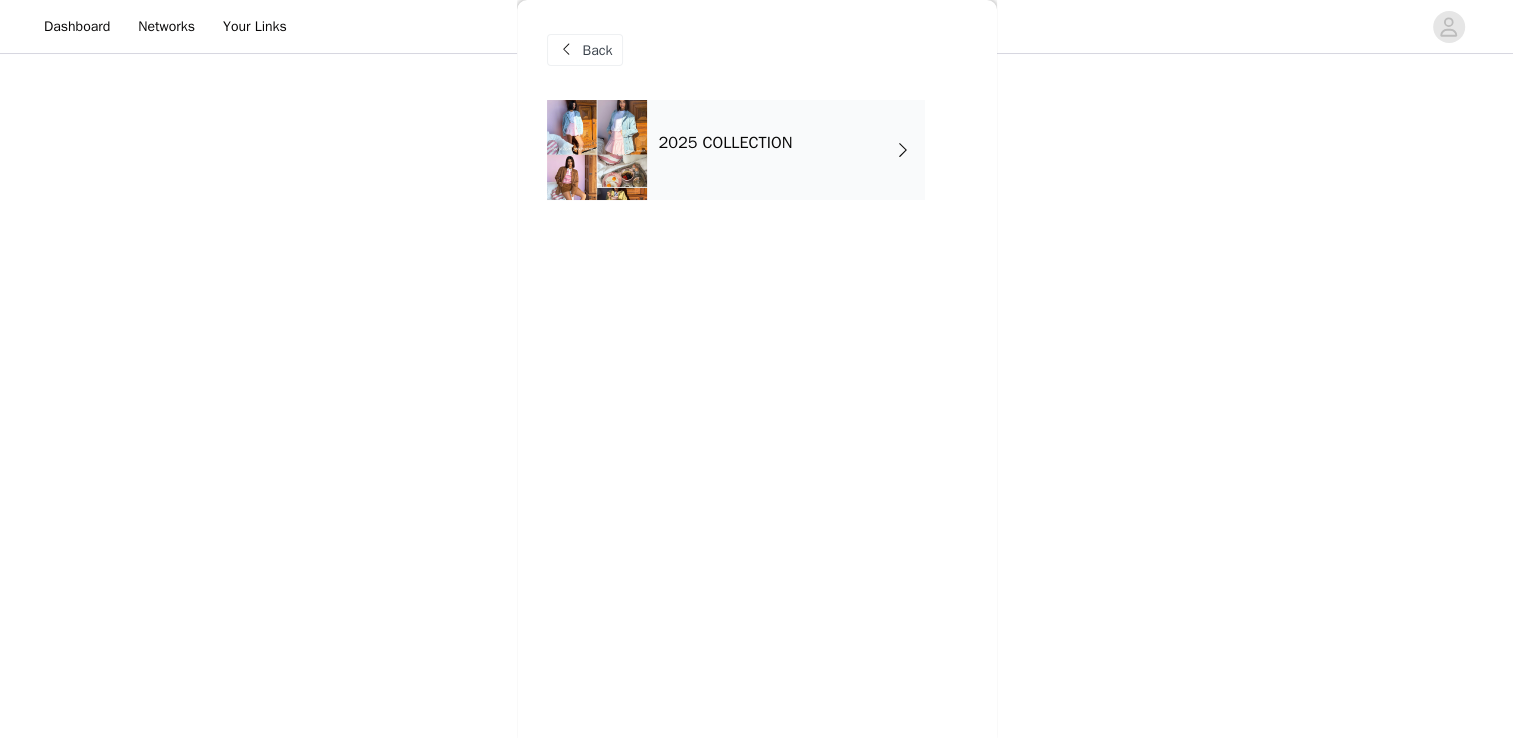 click on "2025 COLLECTION" at bounding box center [786, 150] 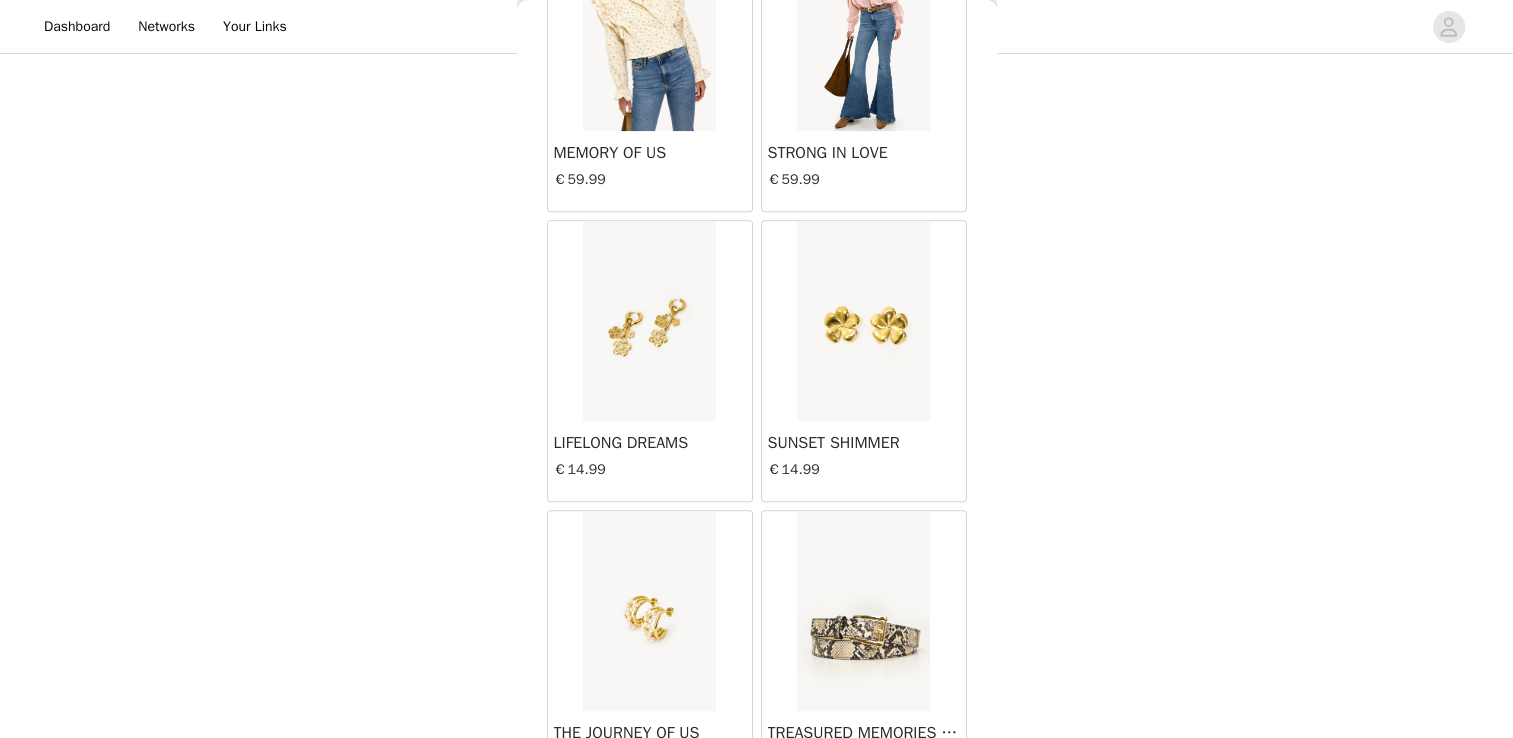 scroll, scrollTop: 2317, scrollLeft: 0, axis: vertical 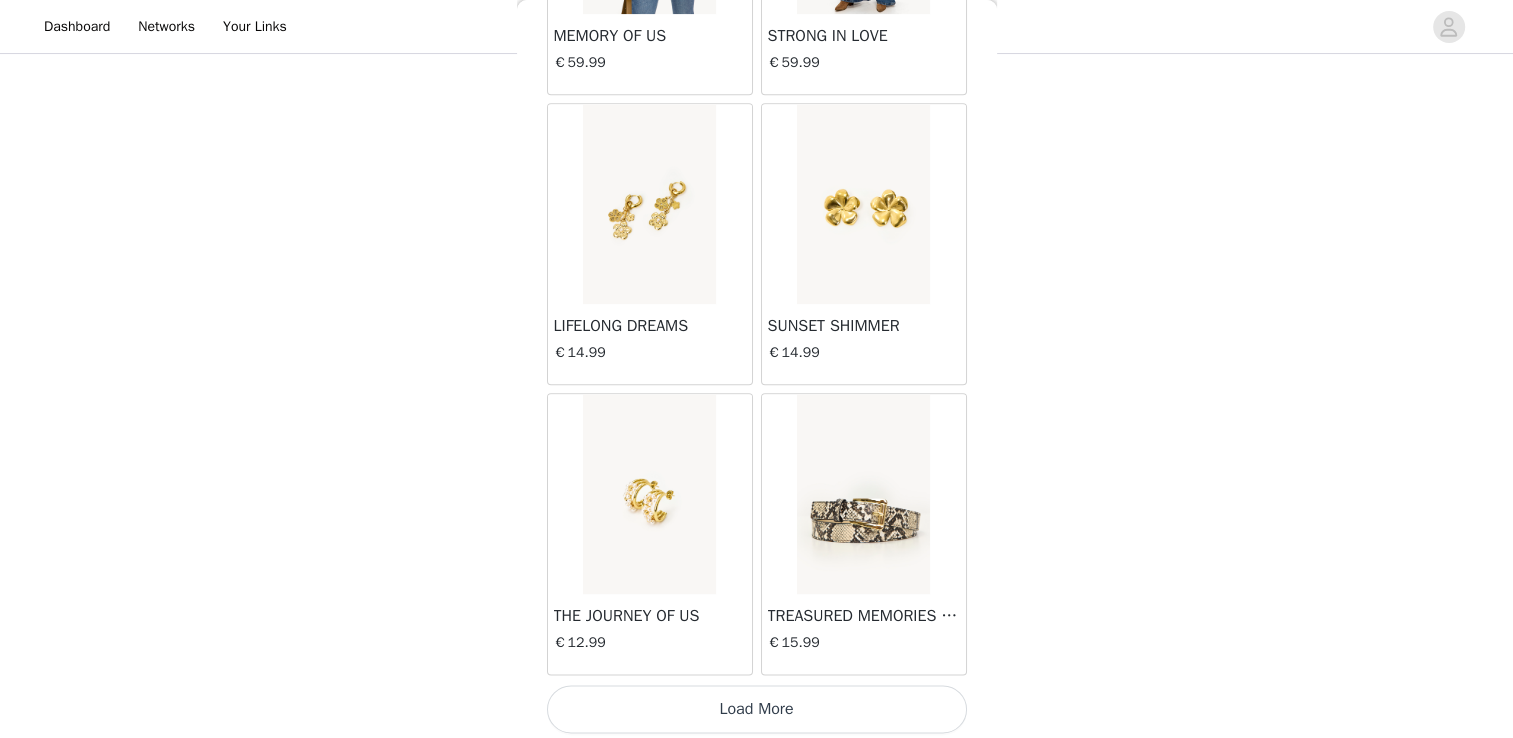 click on "Load More" at bounding box center [757, 709] 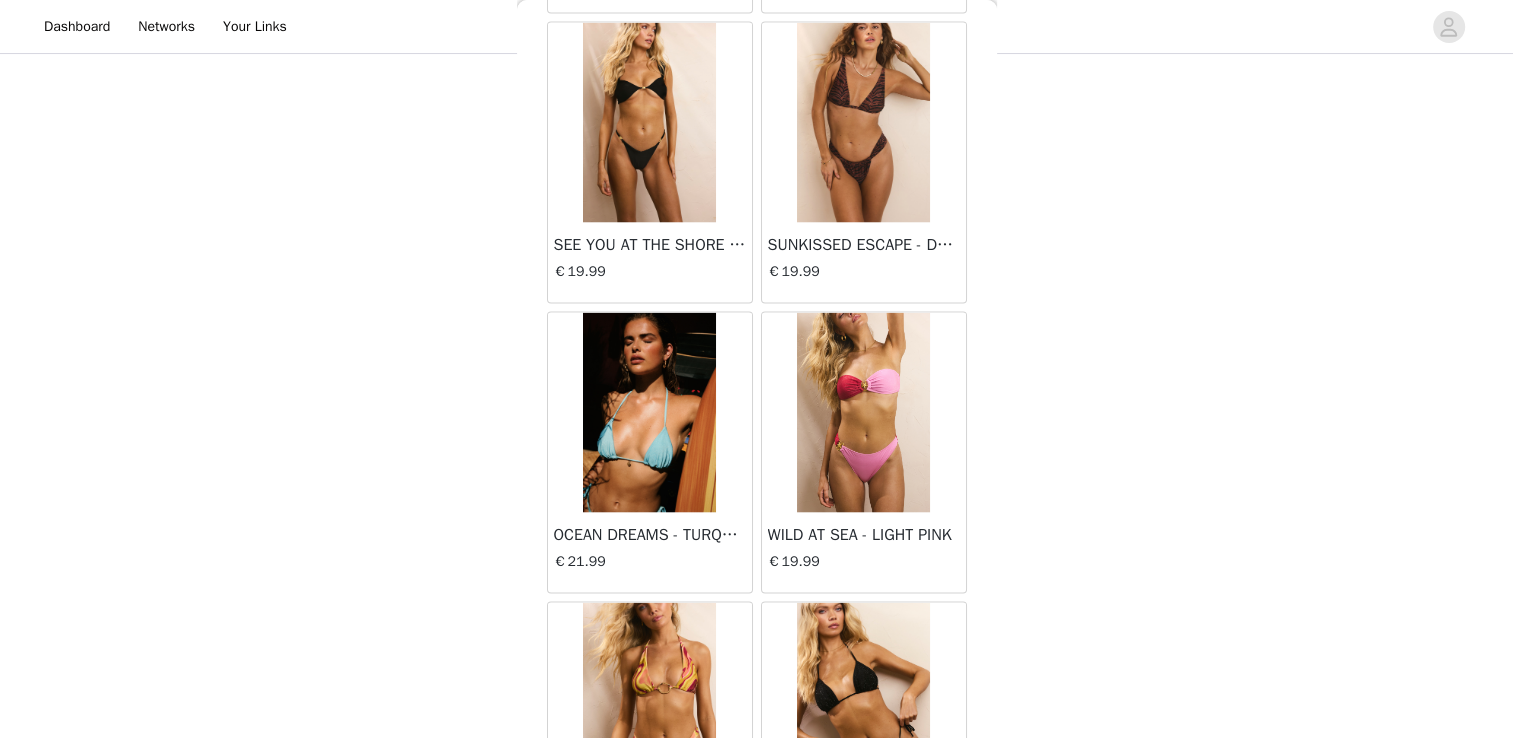 scroll, scrollTop: 4317, scrollLeft: 0, axis: vertical 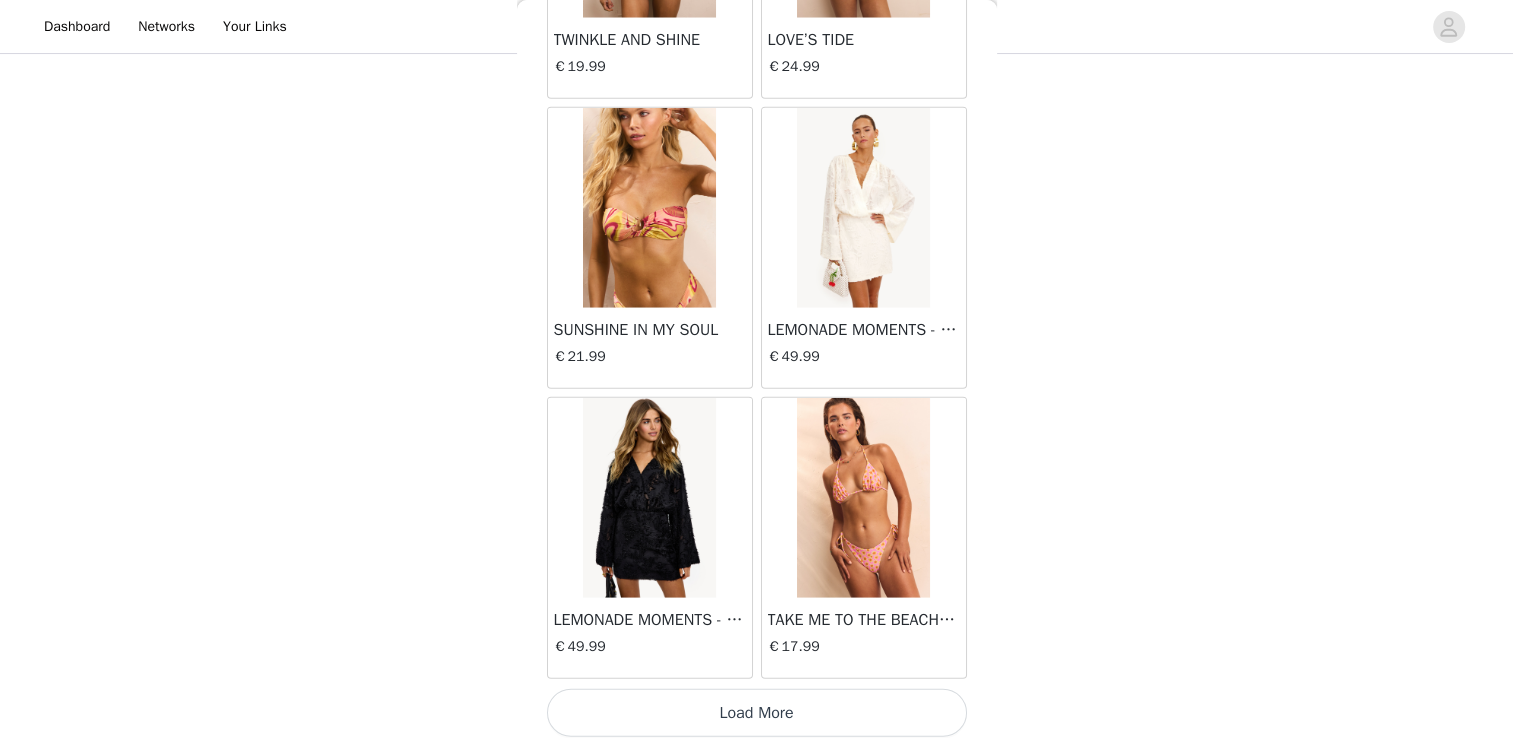 click on "Load More" at bounding box center (757, 713) 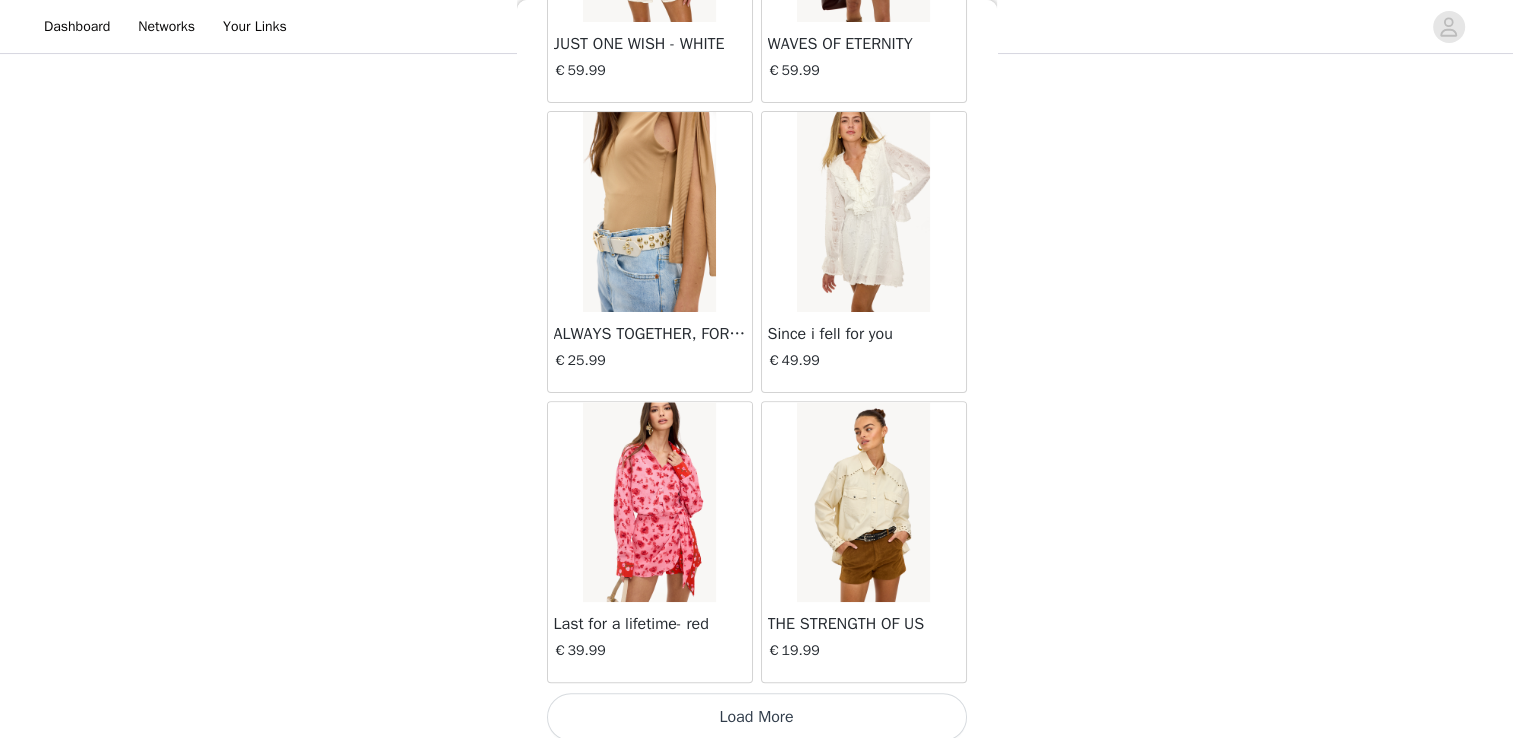 click on "Load More" at bounding box center [757, 717] 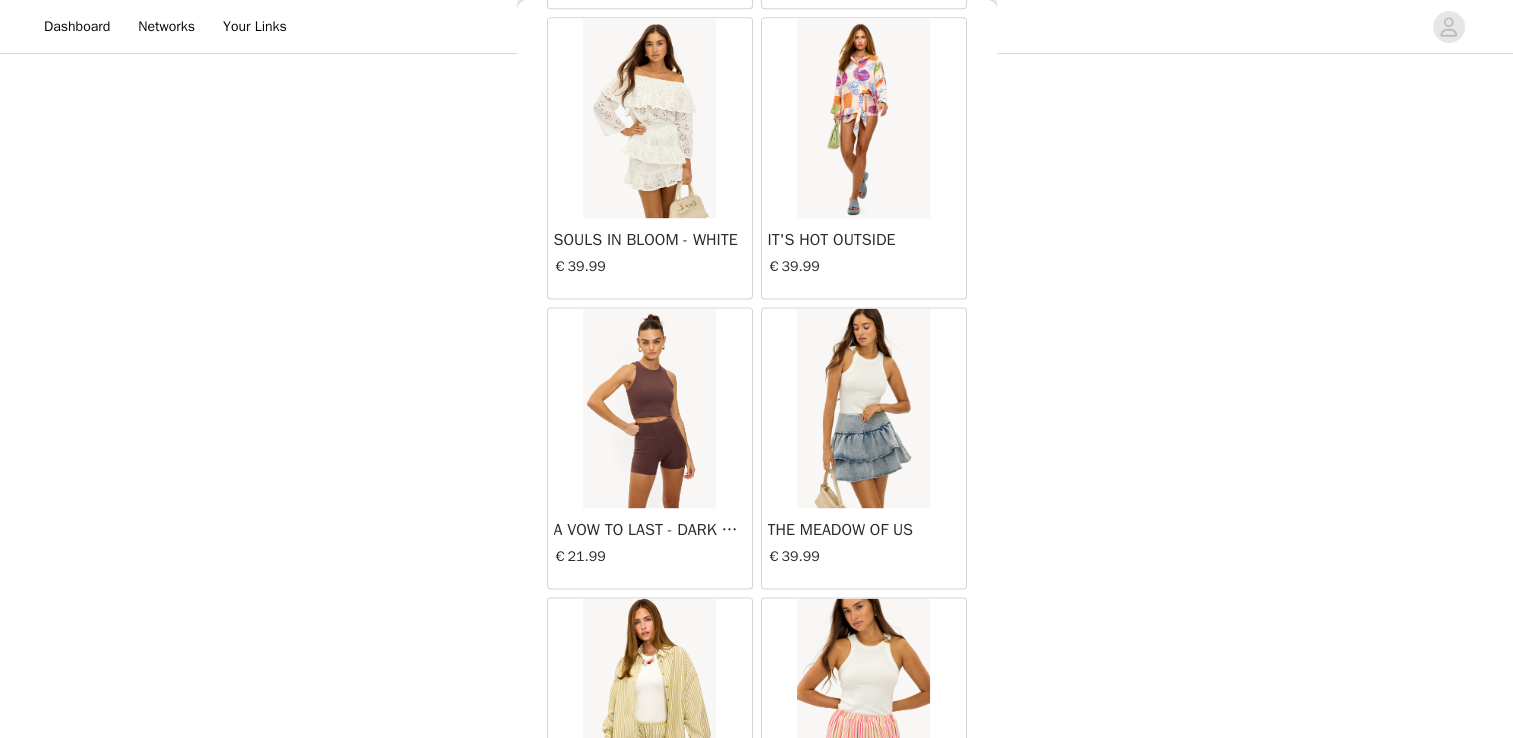 scroll, scrollTop: 11005, scrollLeft: 0, axis: vertical 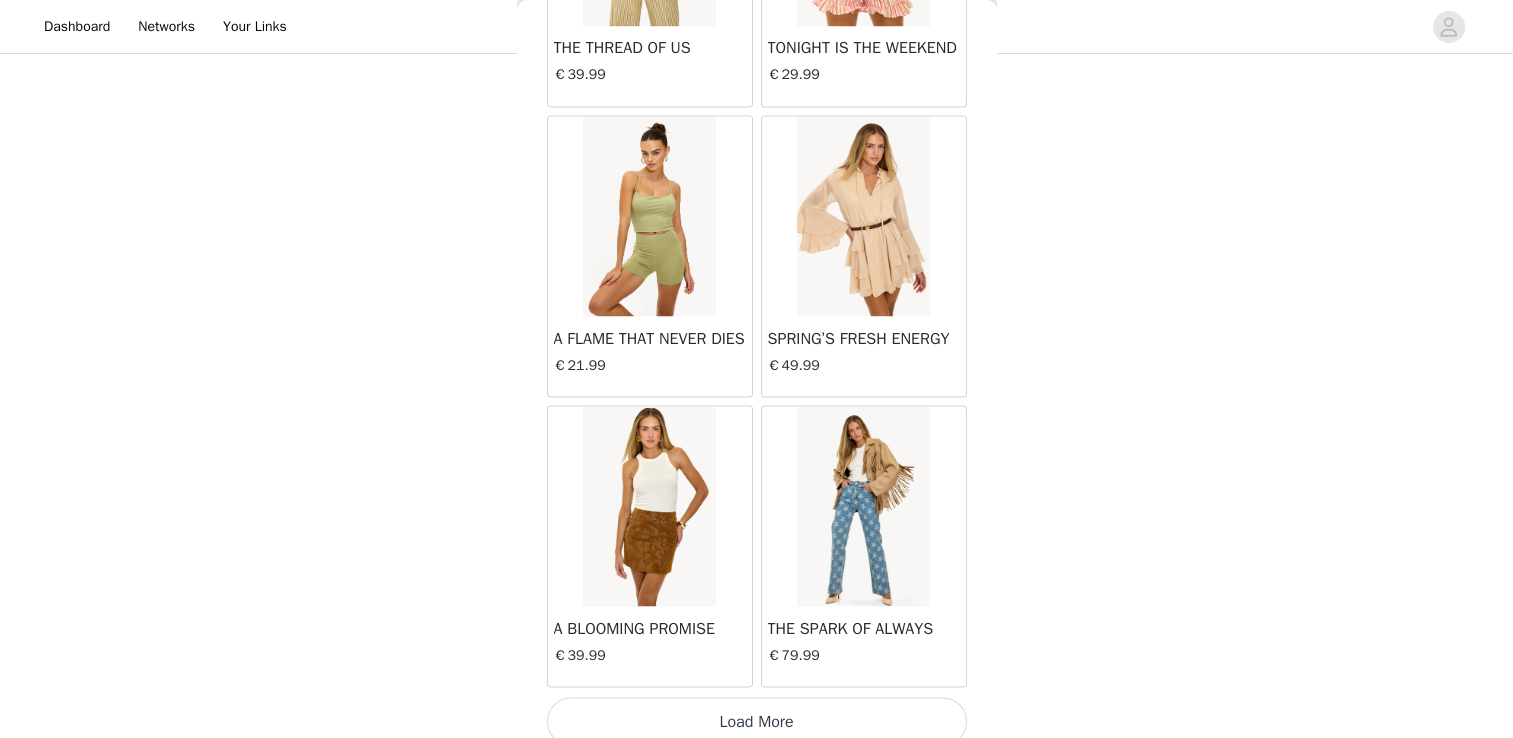 click on "Load More" at bounding box center (757, 721) 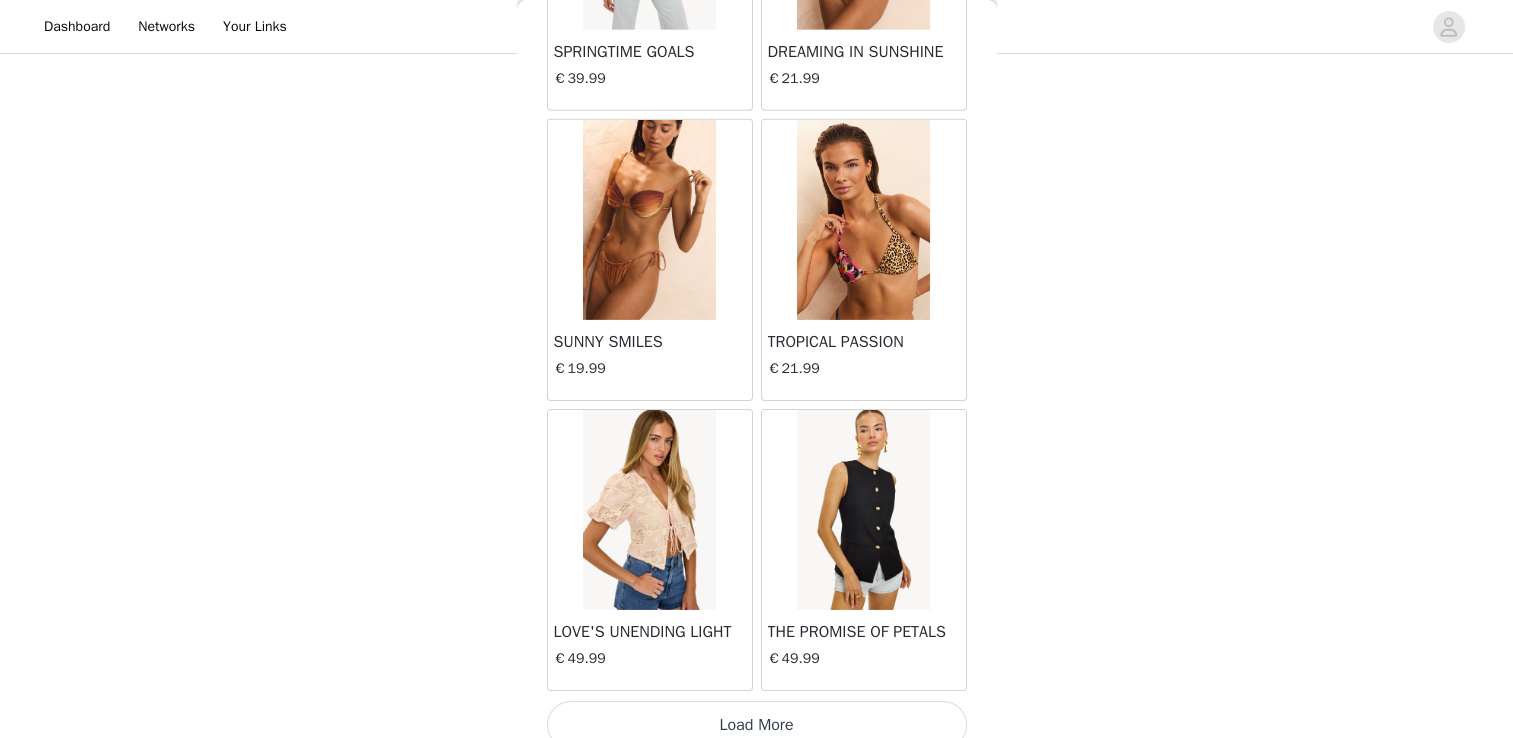click on "Load More" at bounding box center (757, 725) 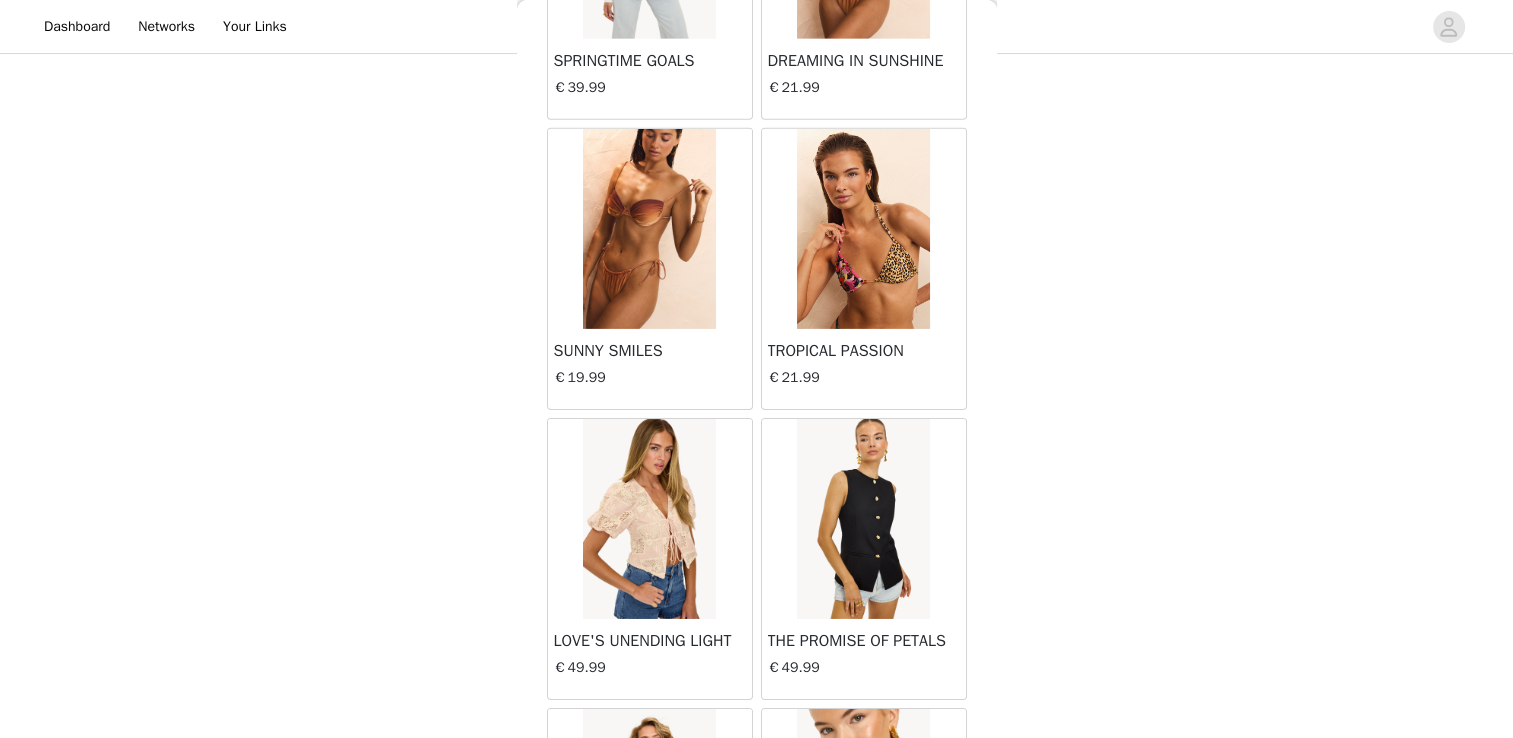 scroll, scrollTop: 13901, scrollLeft: 0, axis: vertical 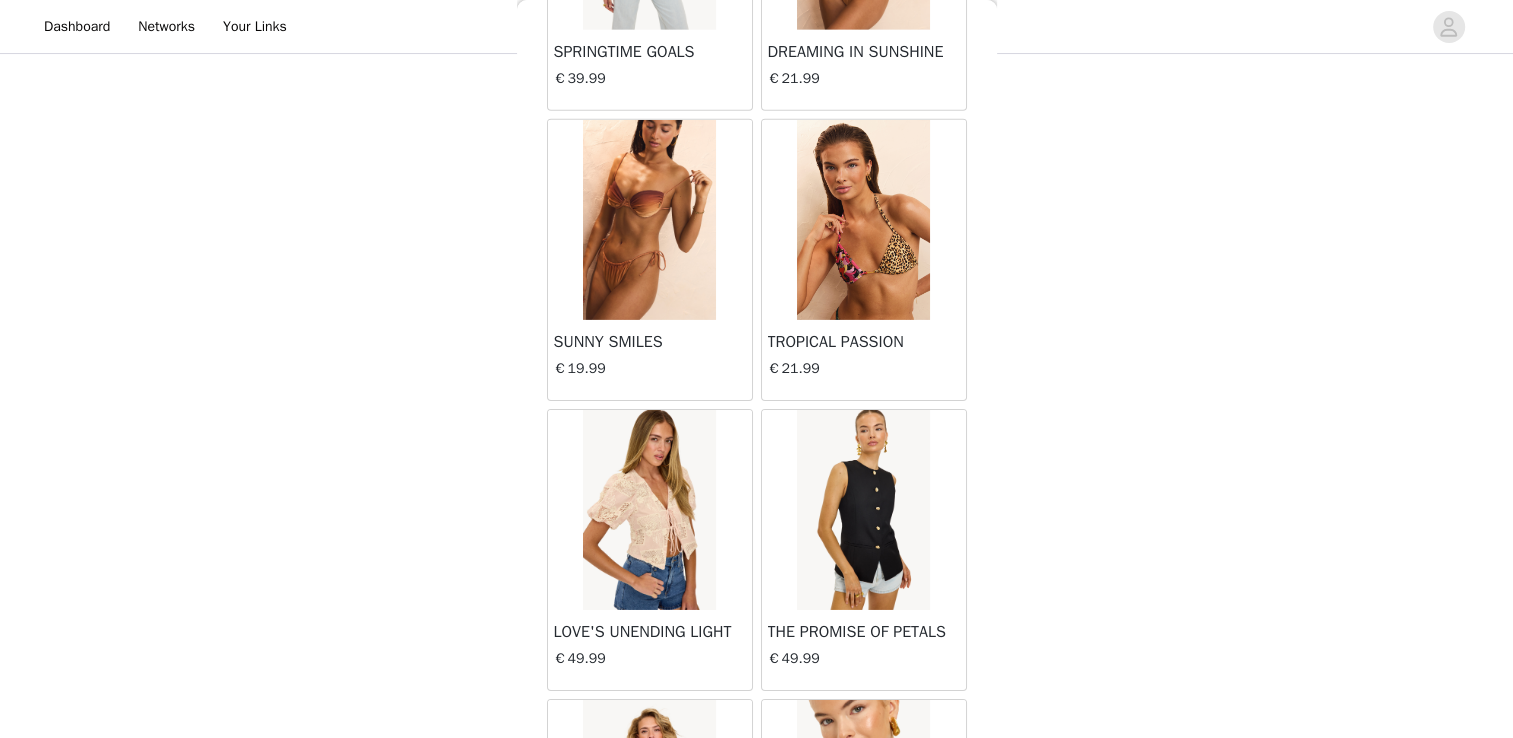 click on "Back       LUMINOUS STARLIT   €14.99       DREAMING AWAKE   €59.99       DAZZLE YOUR WORLD   €14.99       DAZZLE IN STYLE   €17.99       UNVEILED SPLENDOR   €69.99       ENDEARING ELEGANCE   €14.99       KNITTED IN LOVE   €49.99       TRUE LOVE'S PROMISE   €14.99       UNITED IN DESTINY   €12.99       HOME IS WHERE YOU ARE   €15.99       LOVE'S MELODY   €59.99       OUR COSMIC LOVE   €14.99       STILL BLOOMING   €59.99       SWEET ROMANCE   €49.99       MEMORY OF US   €59.99       STRONG IN LOVE   €59.99       LIFELONG DREAMS   €14.99       SUNSET SHIMMER   €14.99       THE JOURNEY OF US   €12.99       TREASURED MEMORIES FOREVER   €15.99       OCEANIC REVERIE   €19.99       LET THE SUNRISE - OFFWHITE   €21.99       OCEAN DREAMS - PINK   €34.99       LOVE AND SUNSHINE   €19.99       TAKE ME TO THE BEACH - TURQUOISE   €19.99       TAKE ME TO THE BEACH - PINK   €19.99       SEE YOU AT THE SHORE - BLACK   €19.99       SUNKISSED ESCAPE - DARK BROWN" at bounding box center [757, 369] 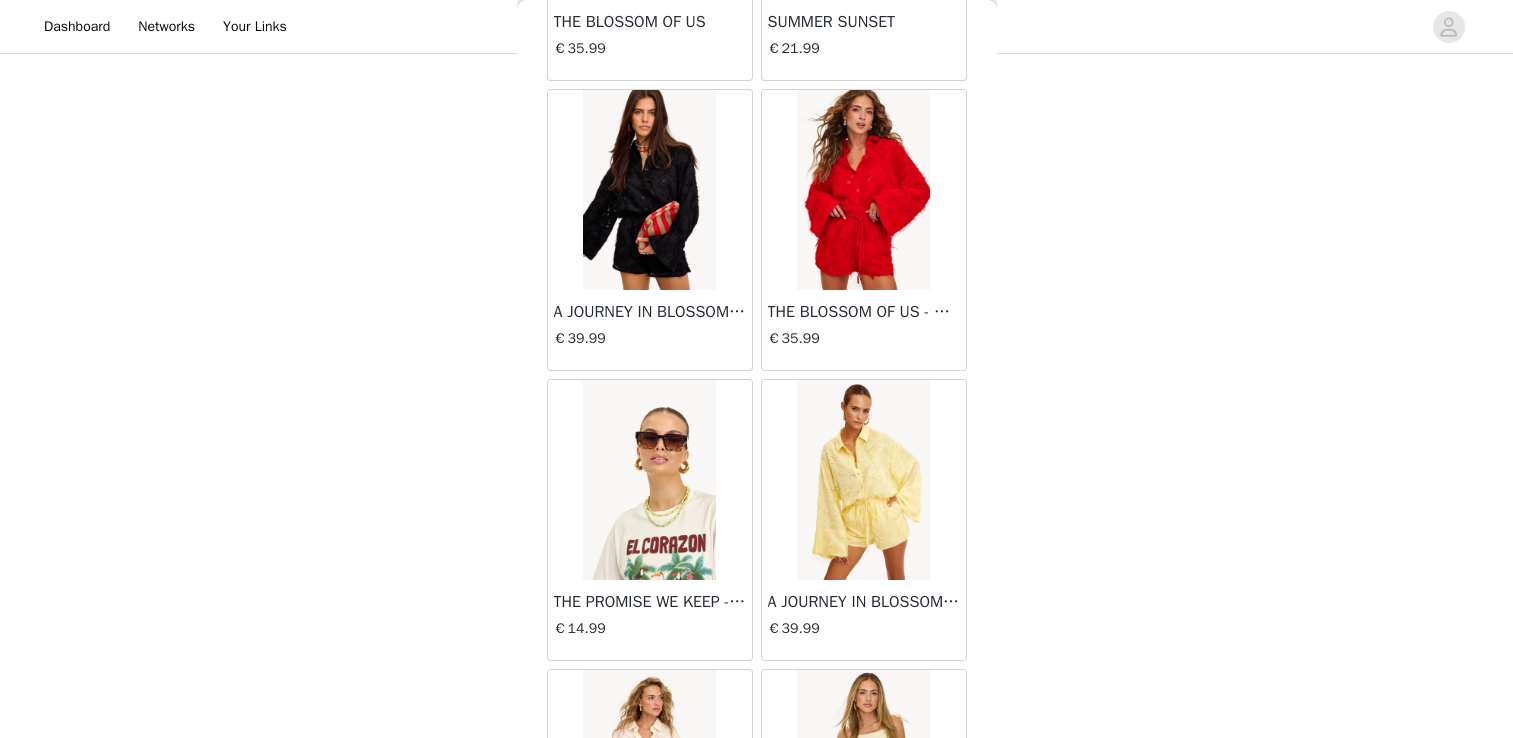 scroll, scrollTop: 16797, scrollLeft: 0, axis: vertical 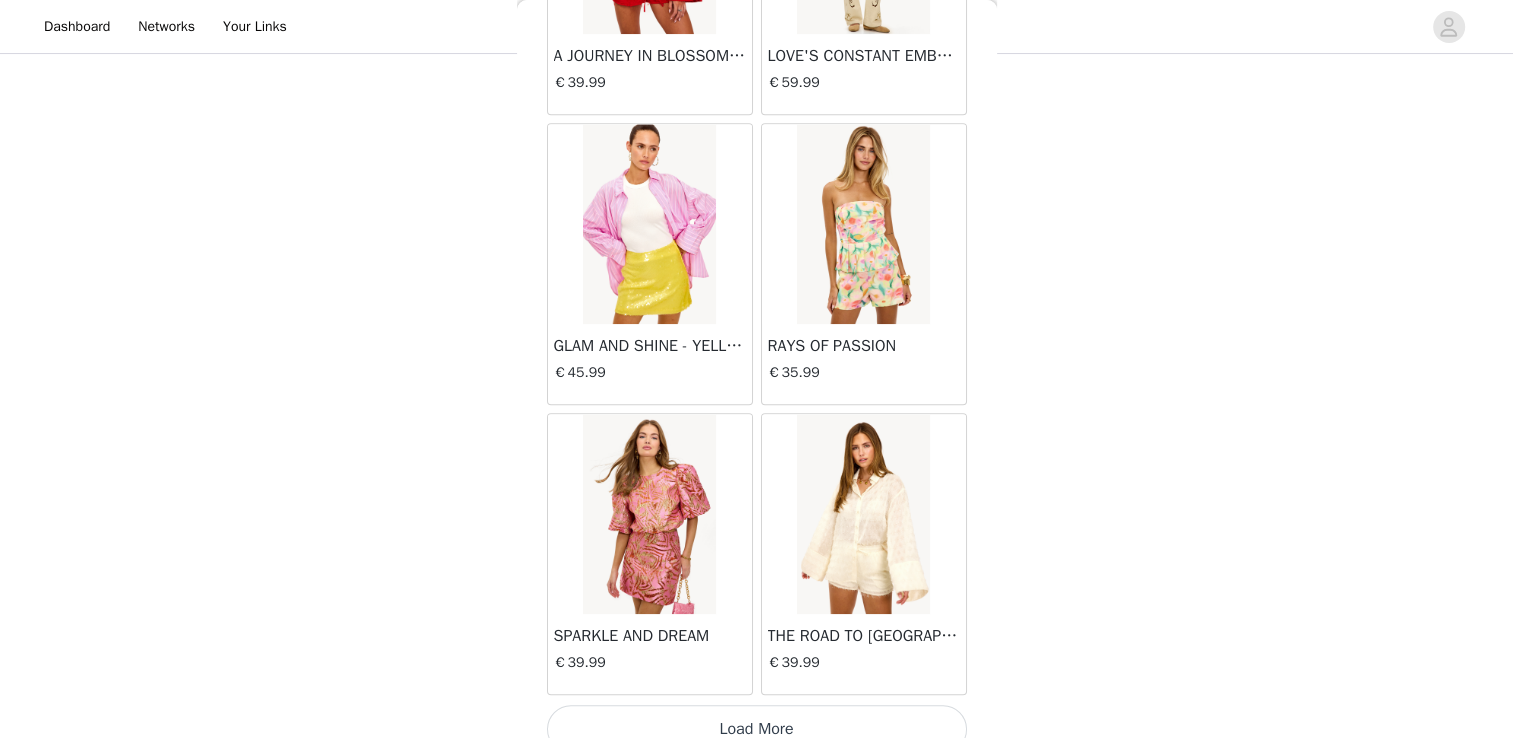 click on "Load More" at bounding box center [757, 729] 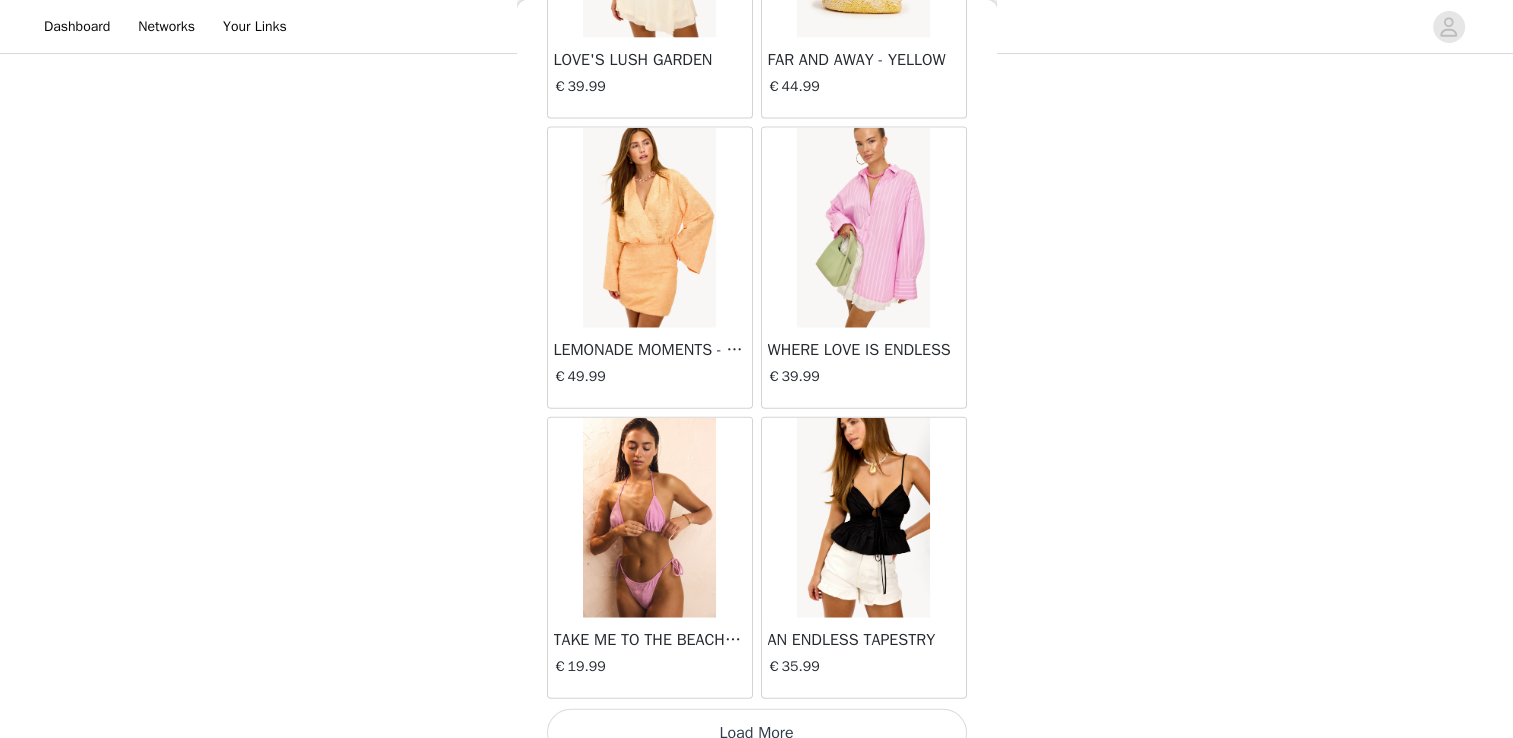 click on "Load More" at bounding box center (757, 733) 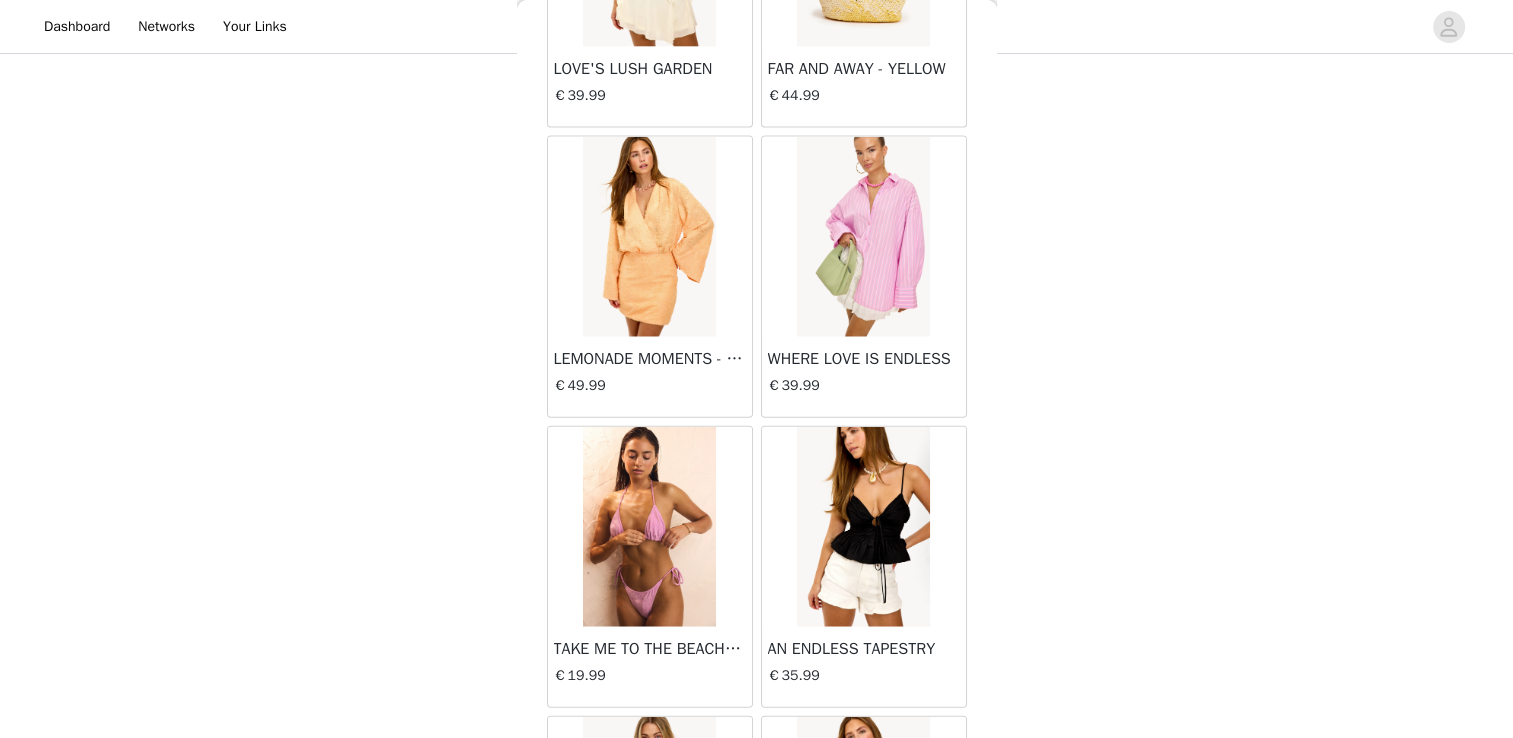 scroll, scrollTop: 19693, scrollLeft: 0, axis: vertical 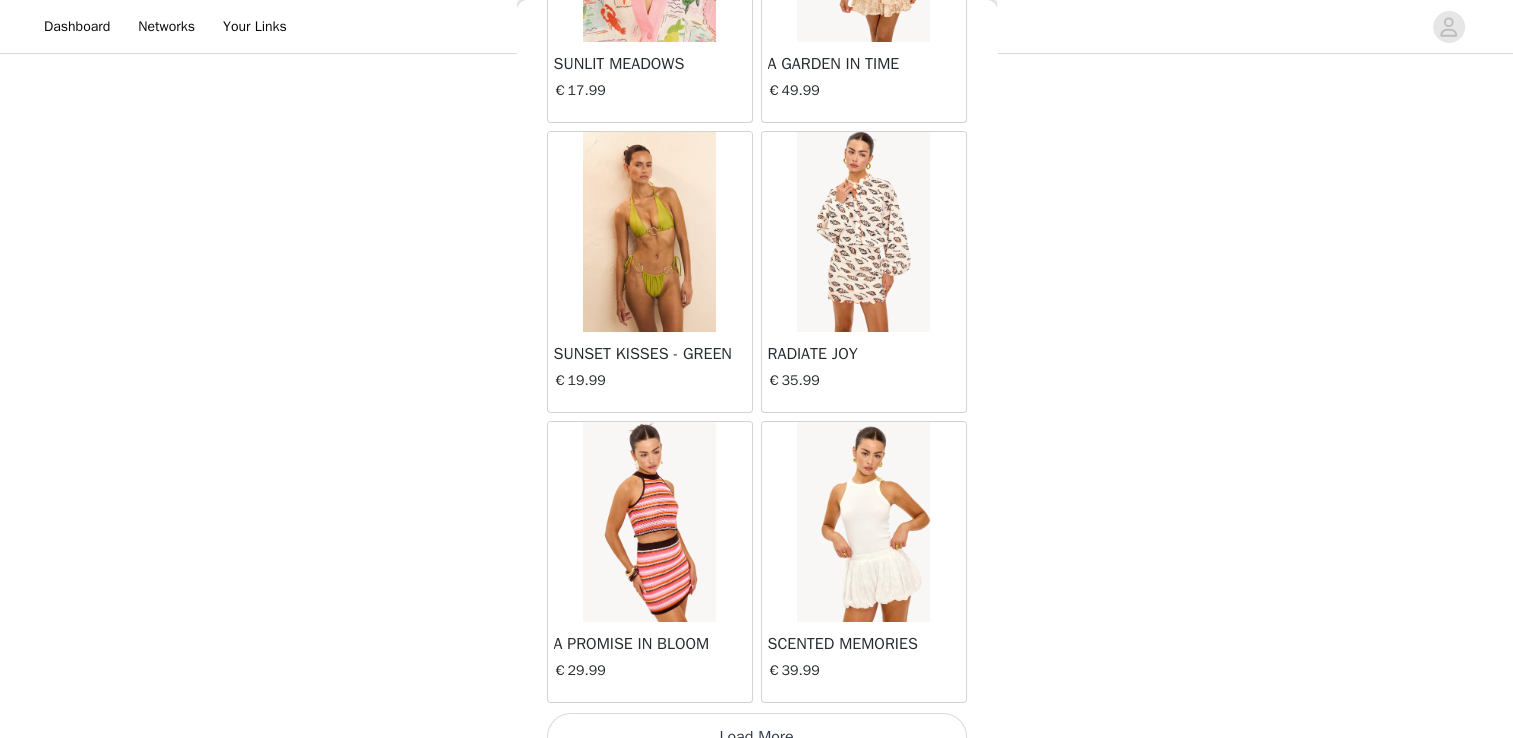 click on "Load More" at bounding box center [757, 737] 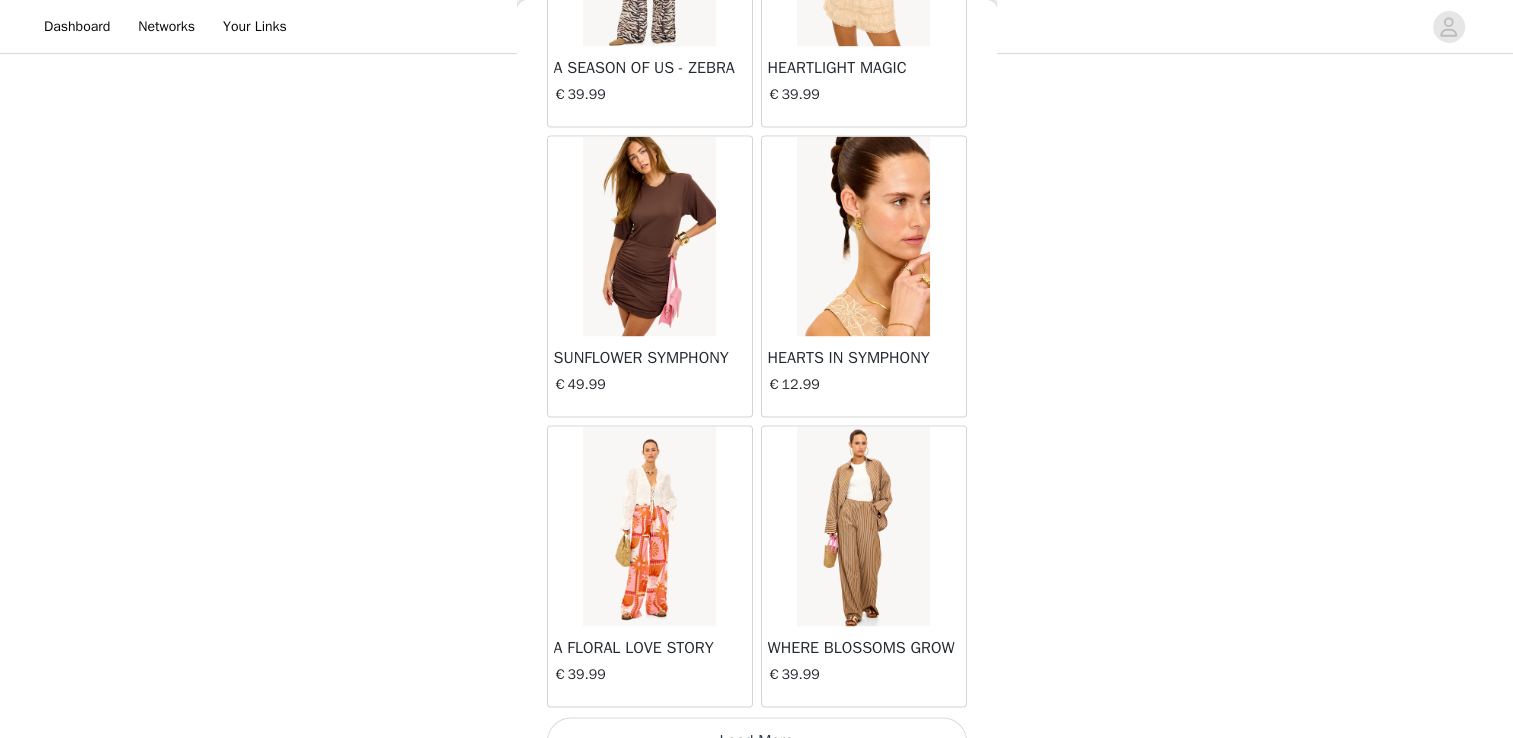 click on "Load More" at bounding box center (757, 741) 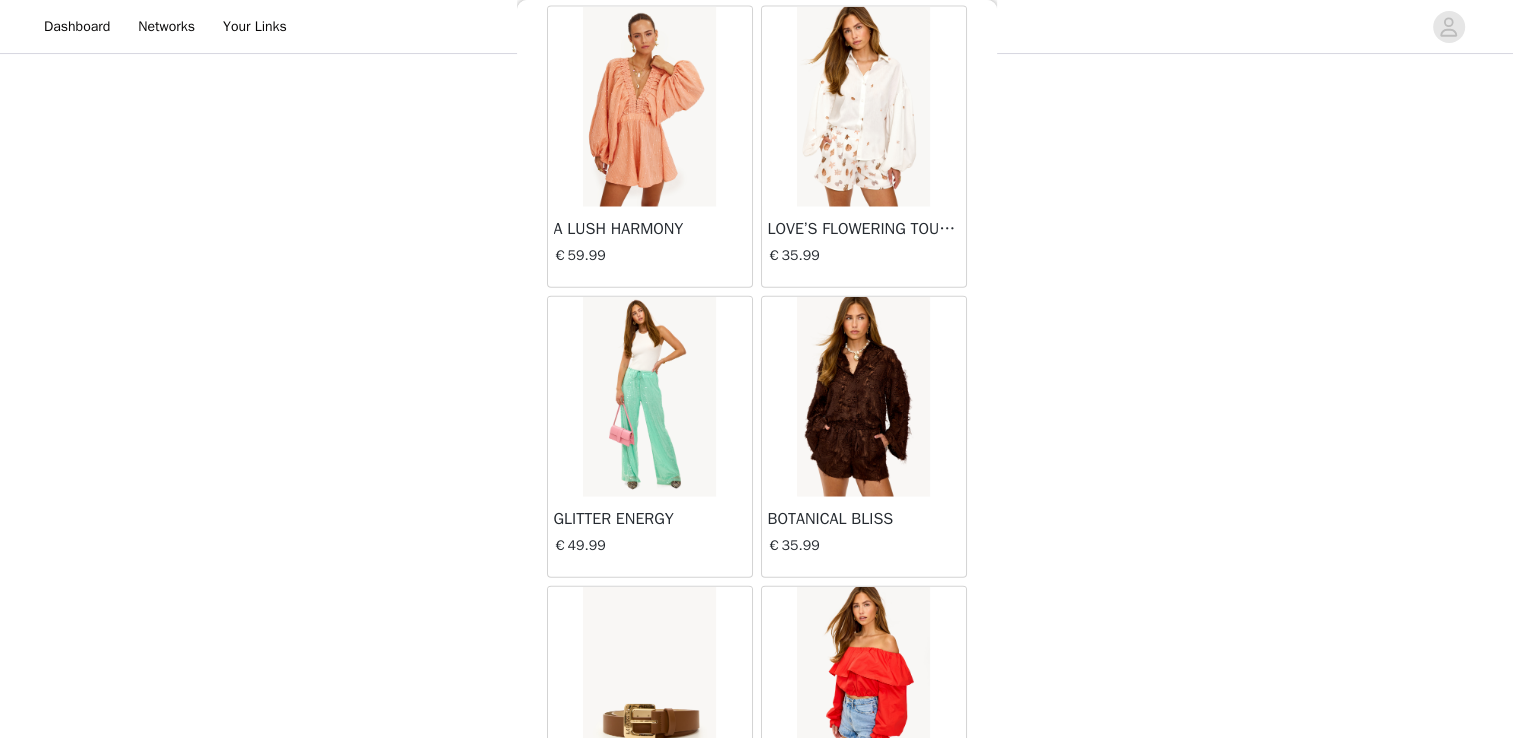 scroll, scrollTop: 28381, scrollLeft: 0, axis: vertical 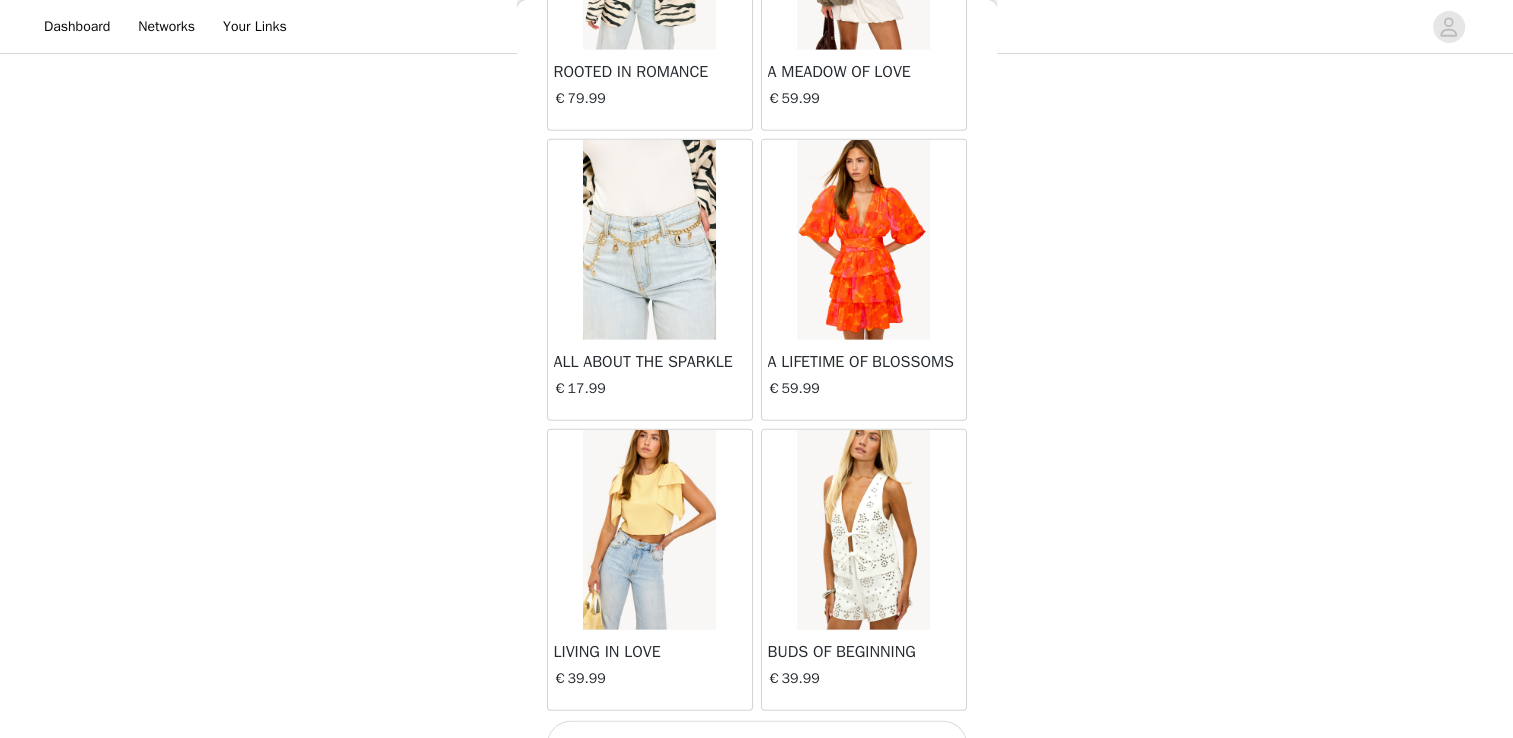 click on "Load More" at bounding box center (757, 745) 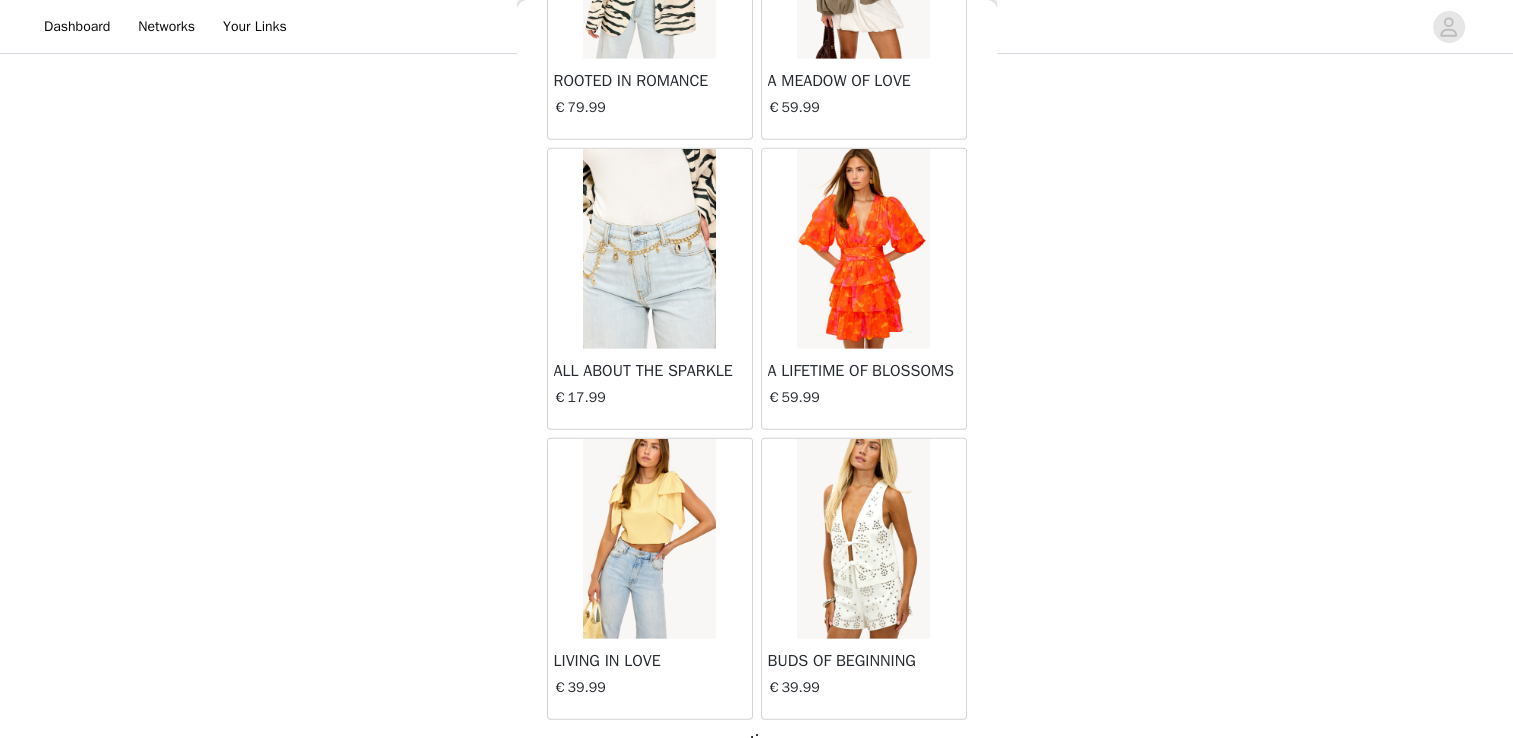 scroll, scrollTop: 28381, scrollLeft: 0, axis: vertical 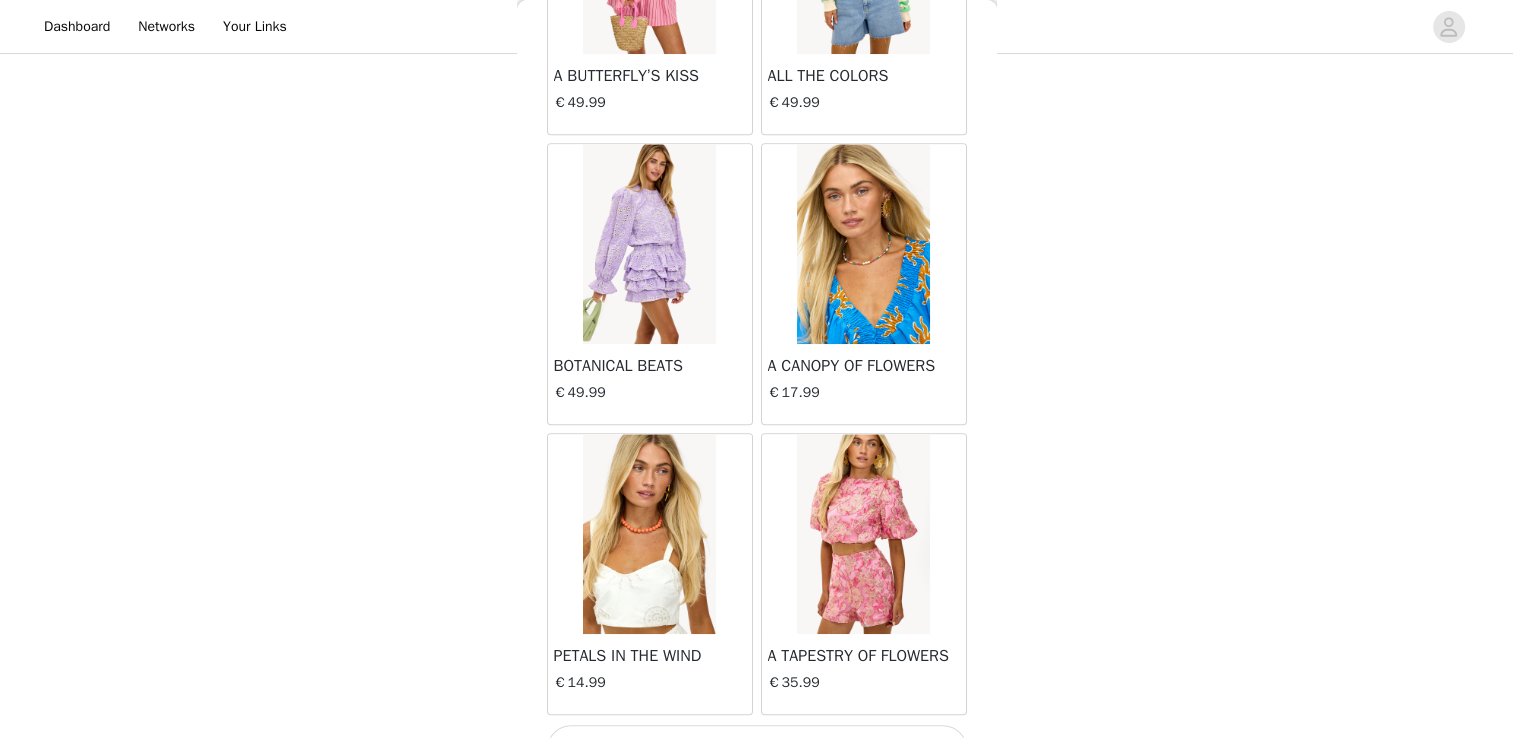 click on "Load More" at bounding box center [757, 749] 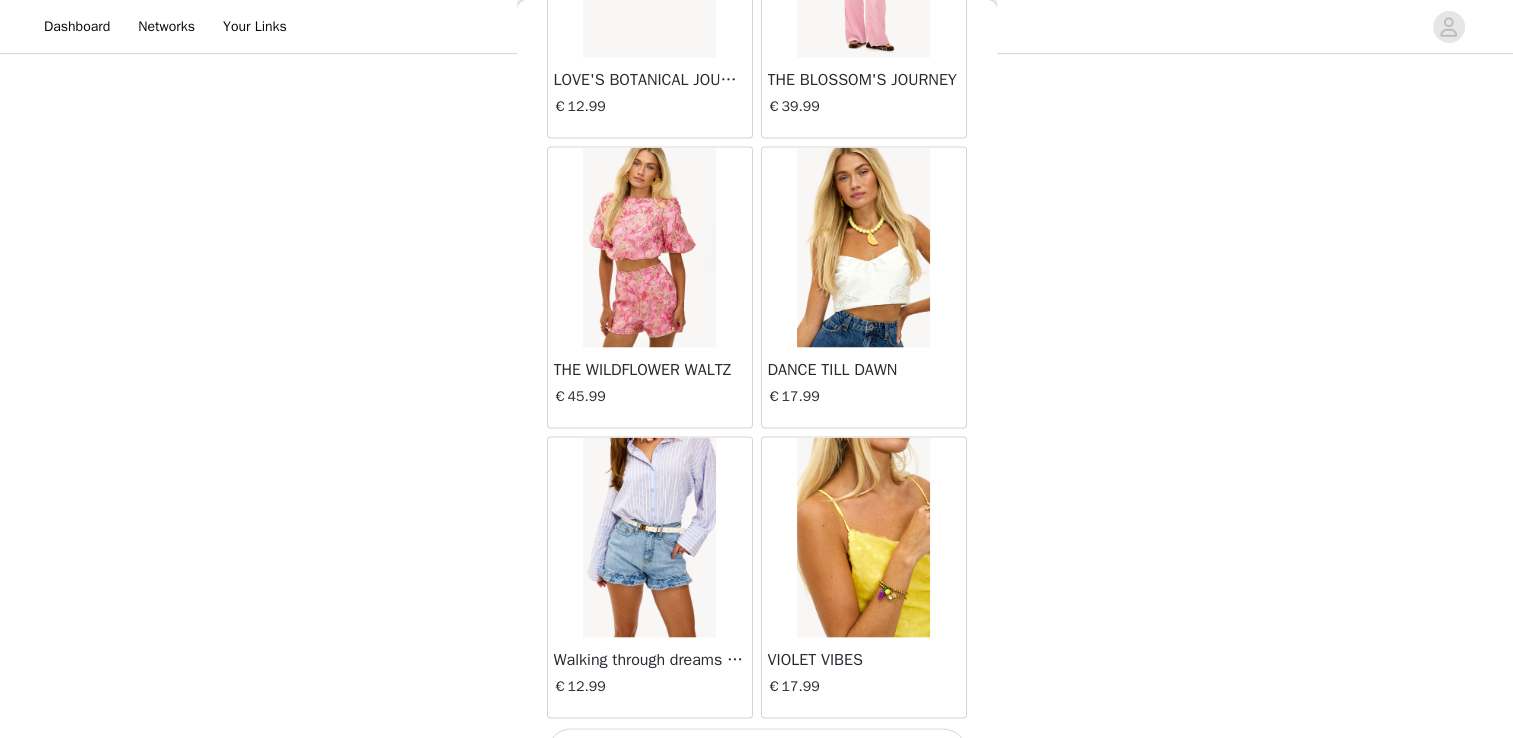 click on "Load More" at bounding box center [757, 753] 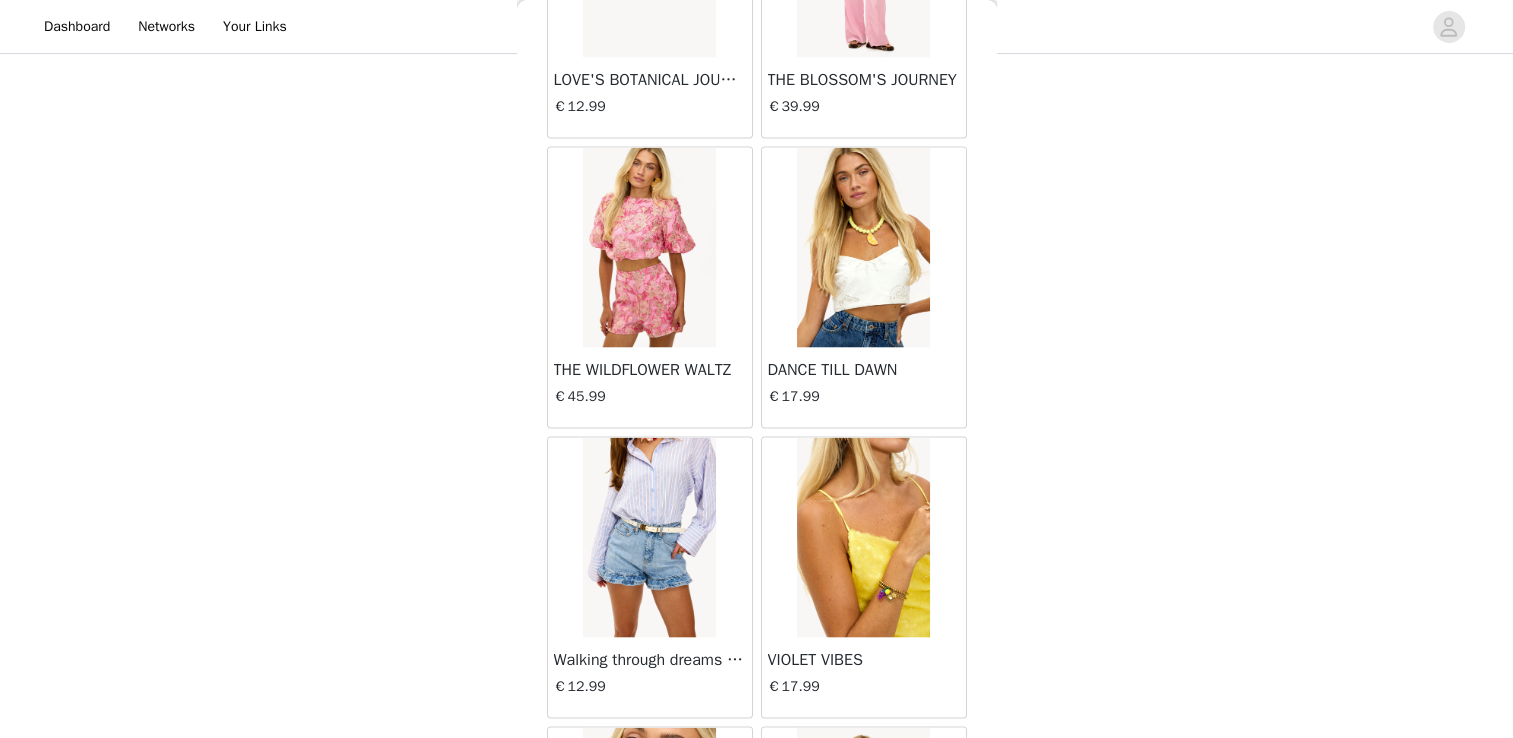 scroll, scrollTop: 37069, scrollLeft: 0, axis: vertical 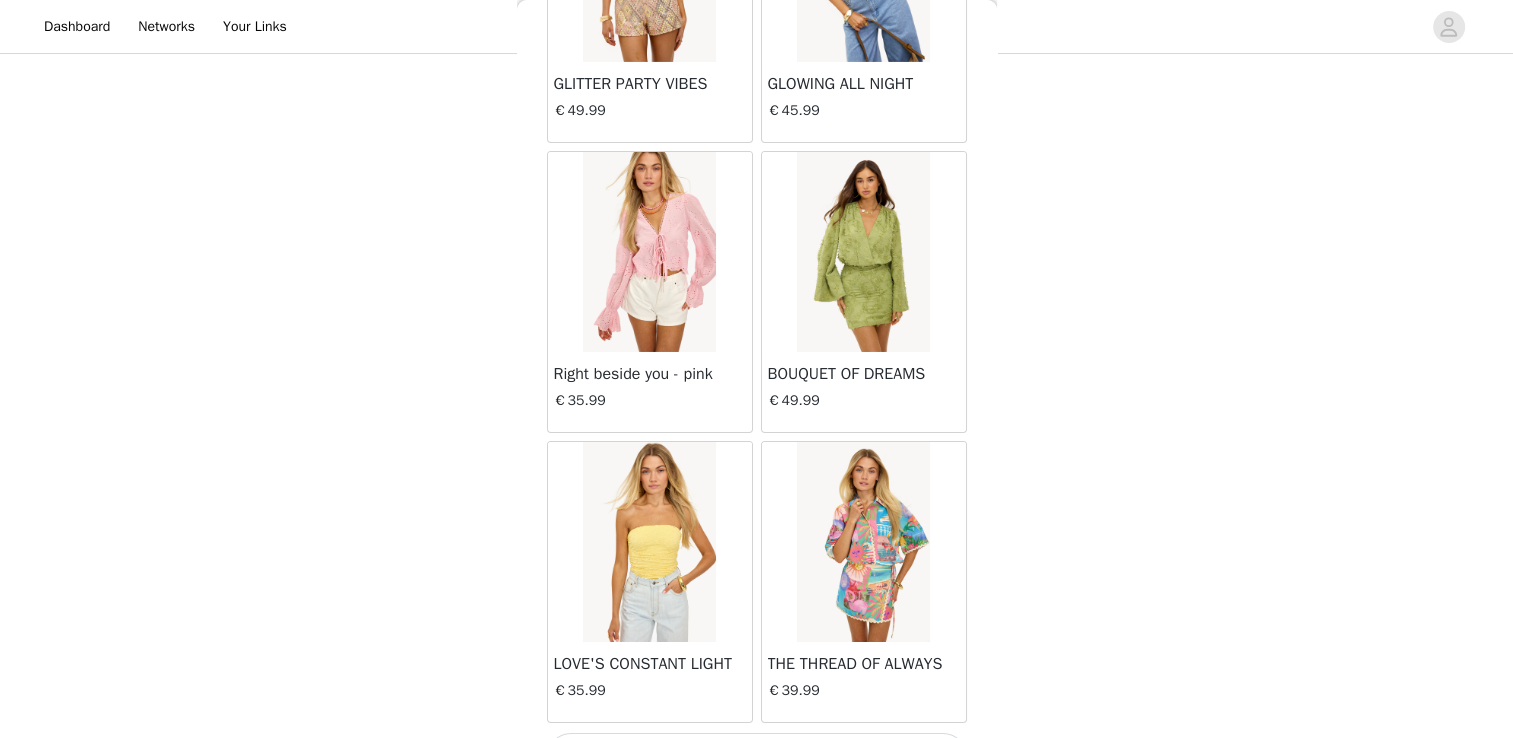click on "Load More" at bounding box center [757, 757] 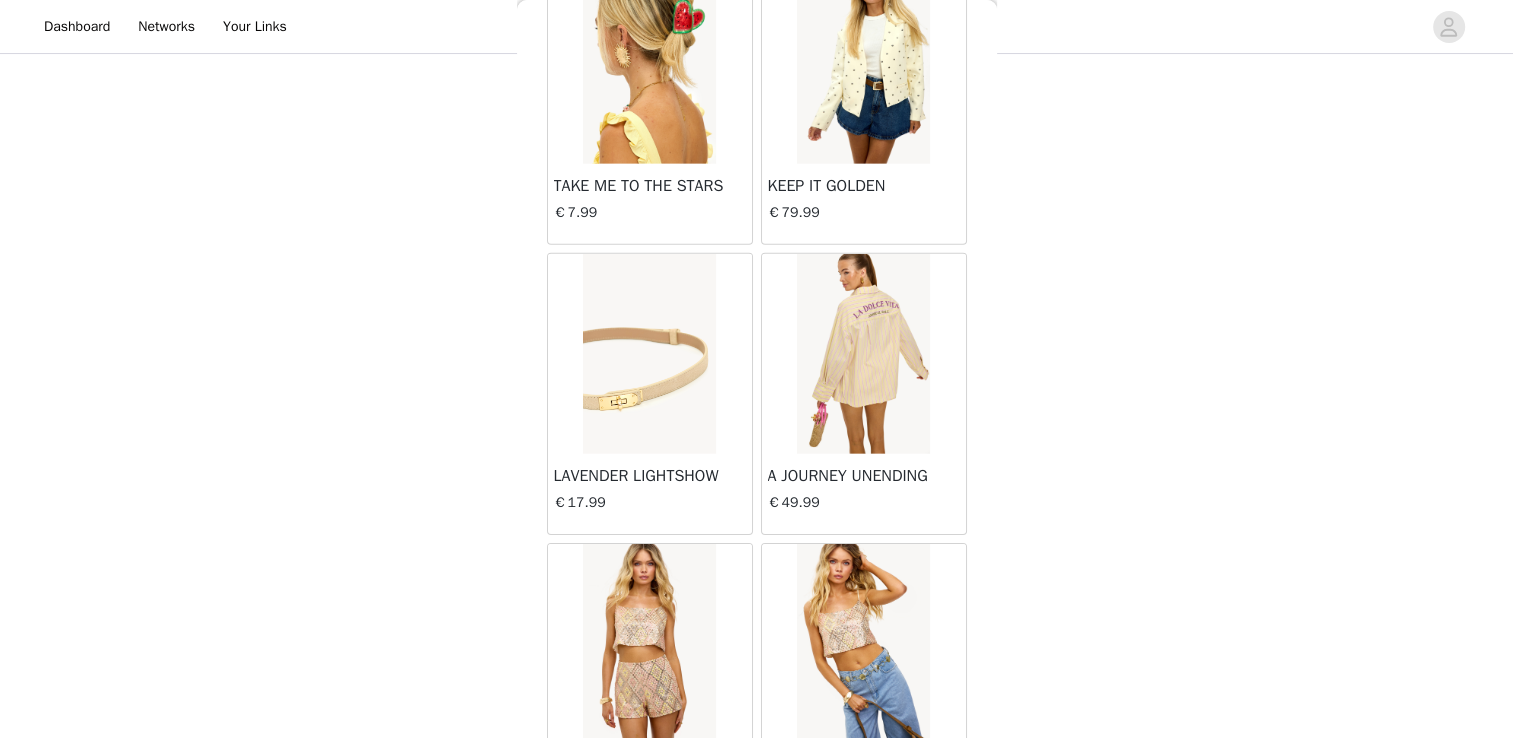 scroll, scrollTop: 36353, scrollLeft: 0, axis: vertical 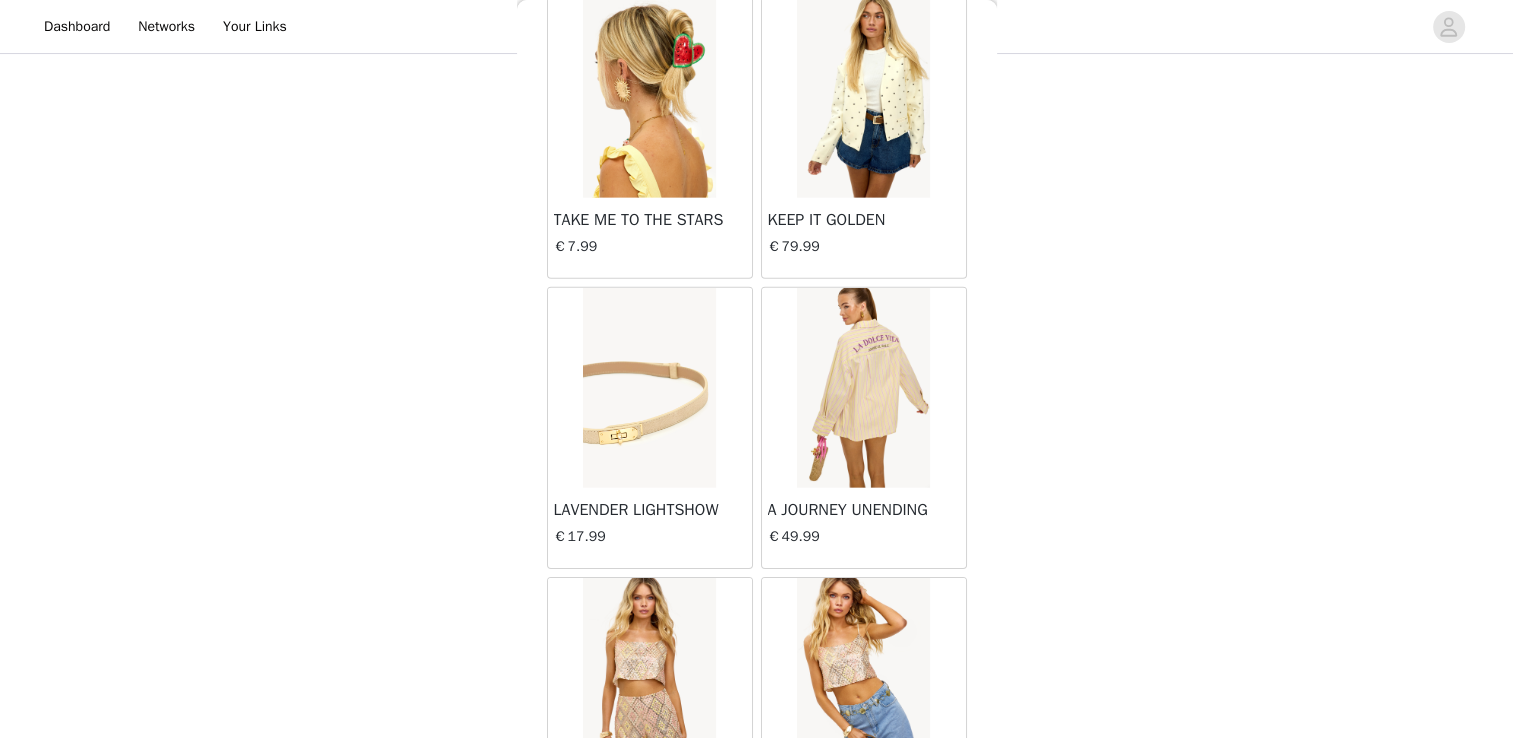 click at bounding box center [863, 388] 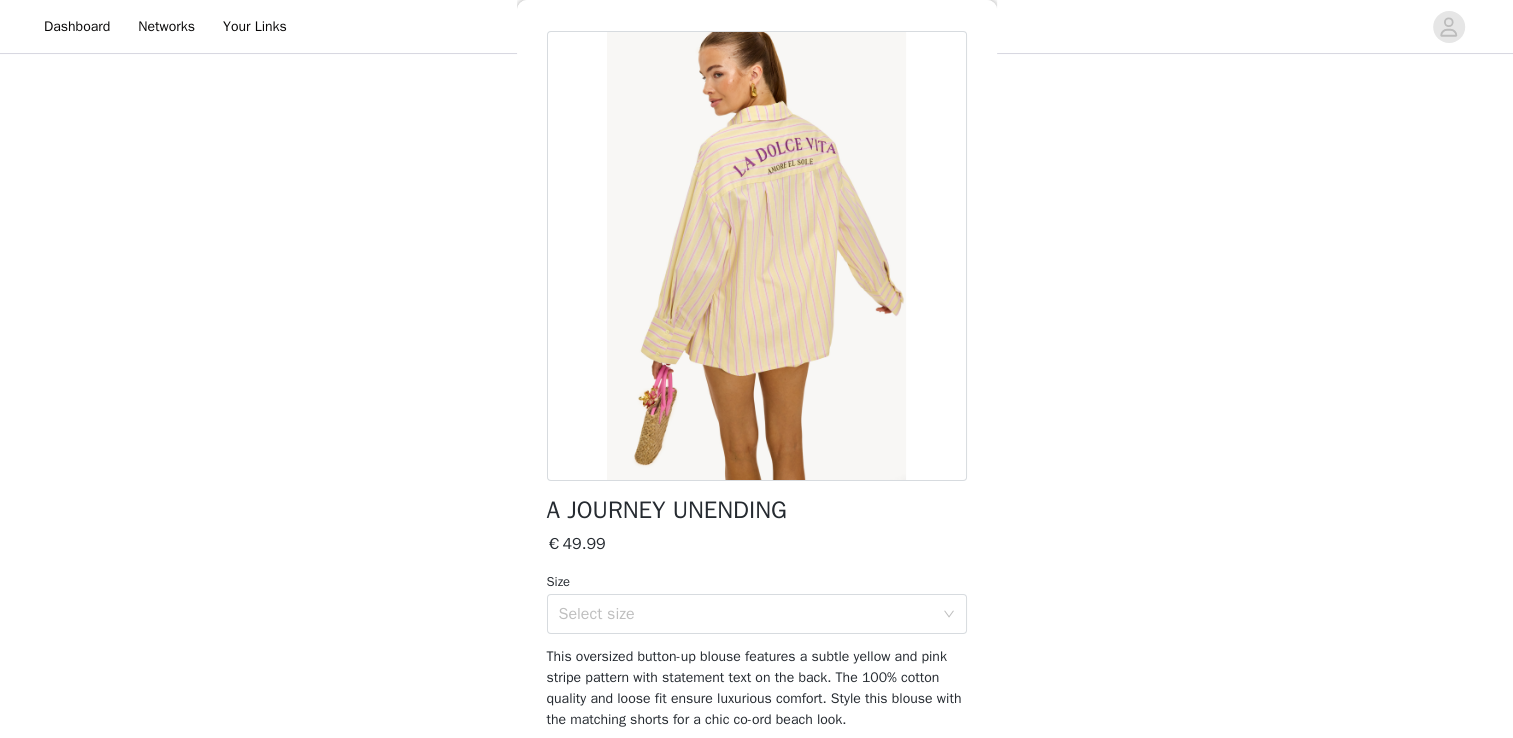 scroll, scrollTop: 144, scrollLeft: 0, axis: vertical 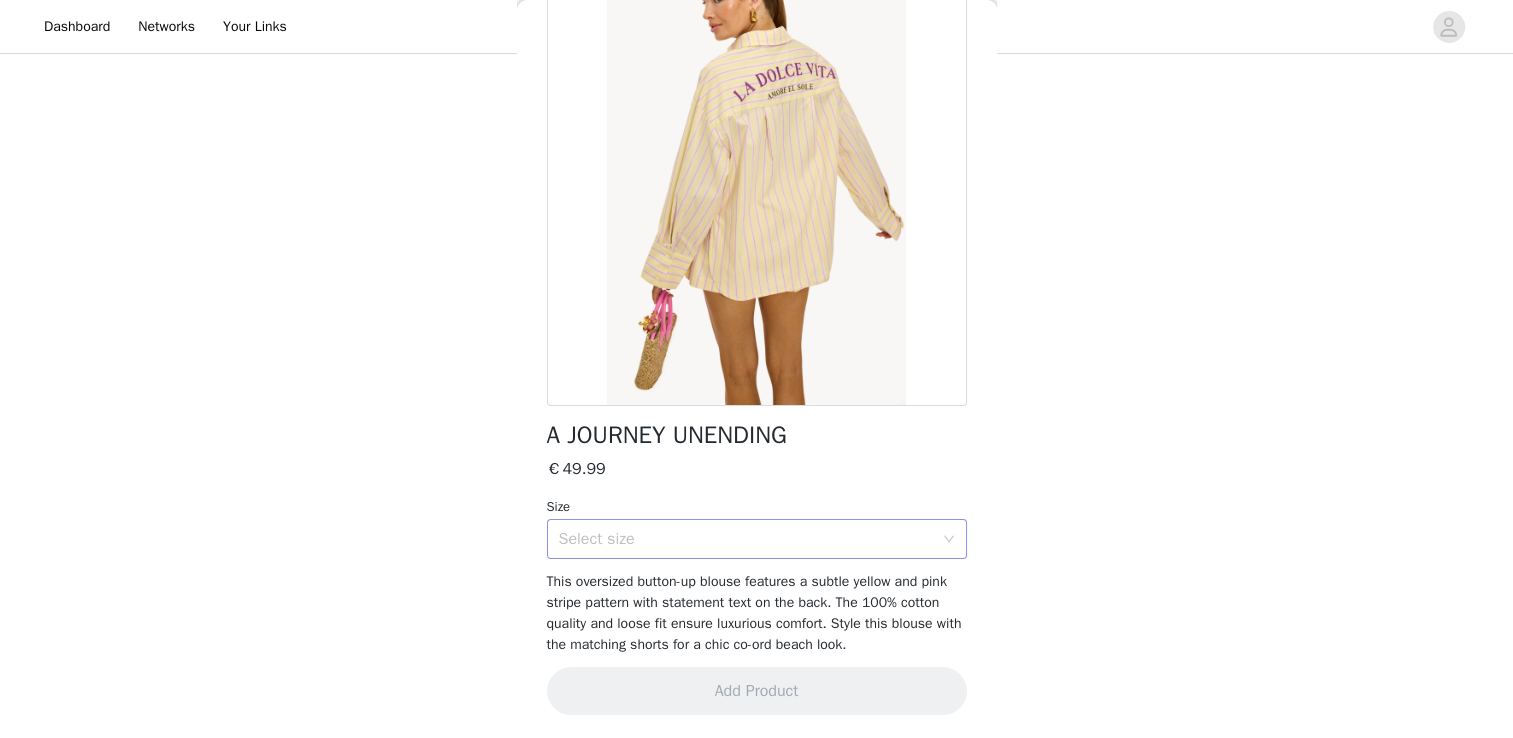 click on "Select size" at bounding box center [746, 539] 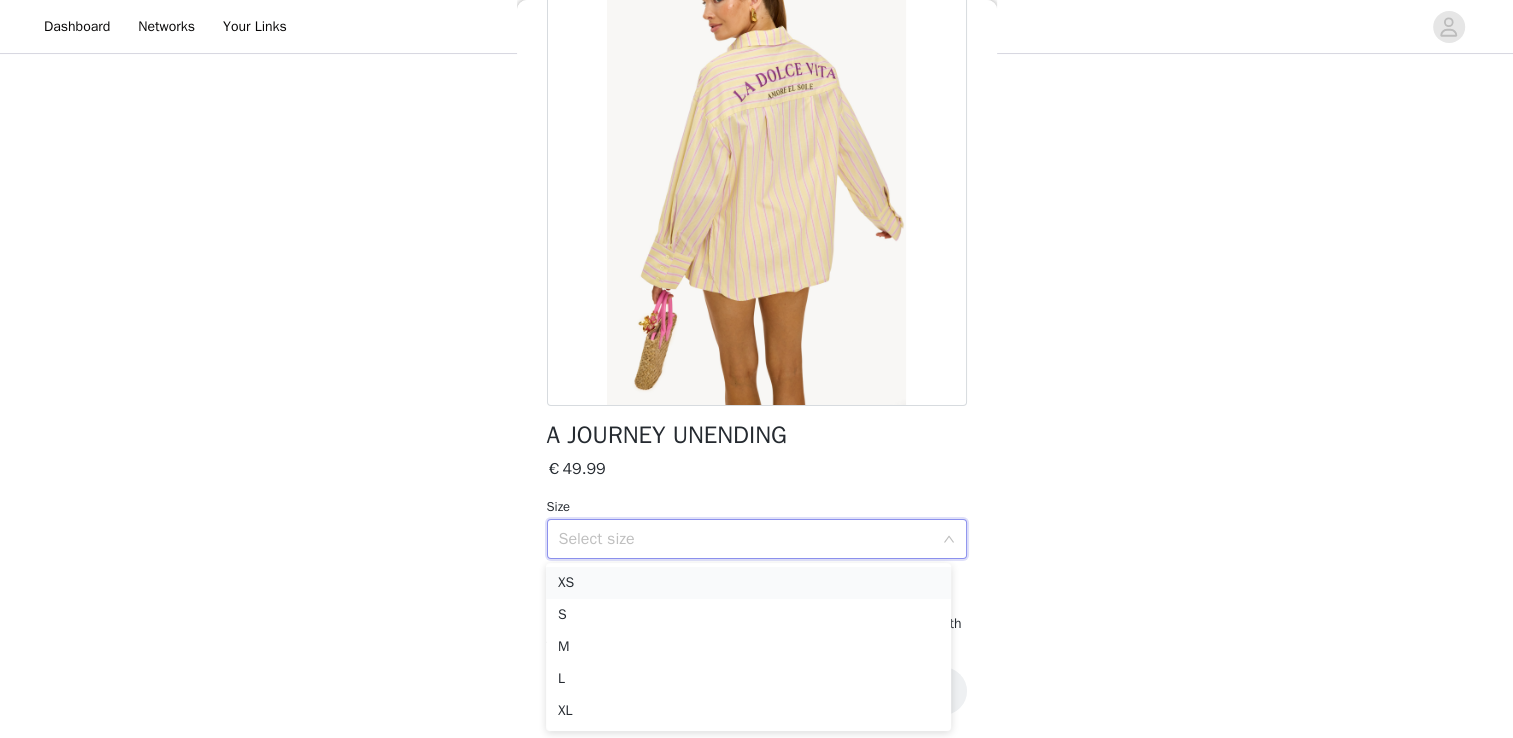 click on "XS" at bounding box center (748, 583) 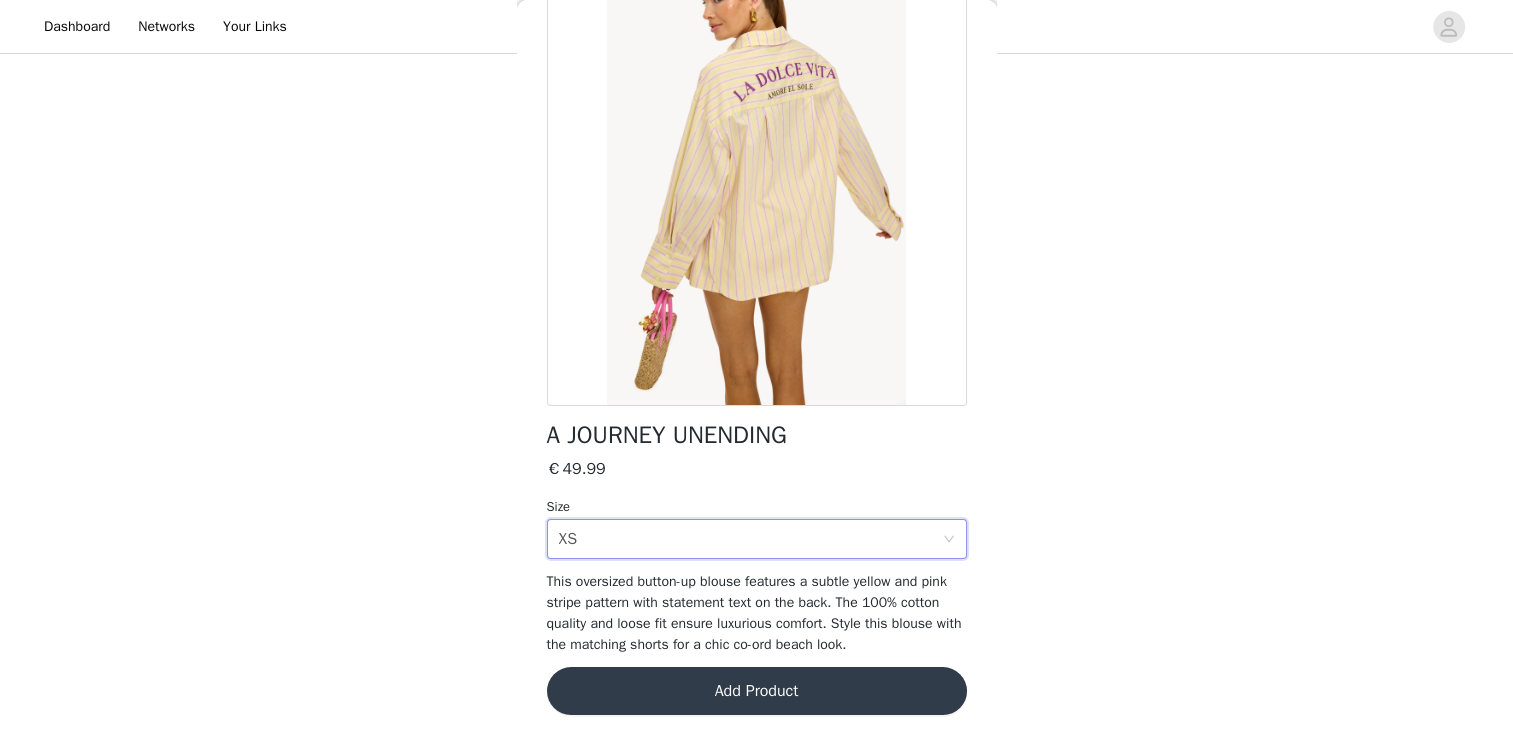 click on "Add Product" at bounding box center (757, 691) 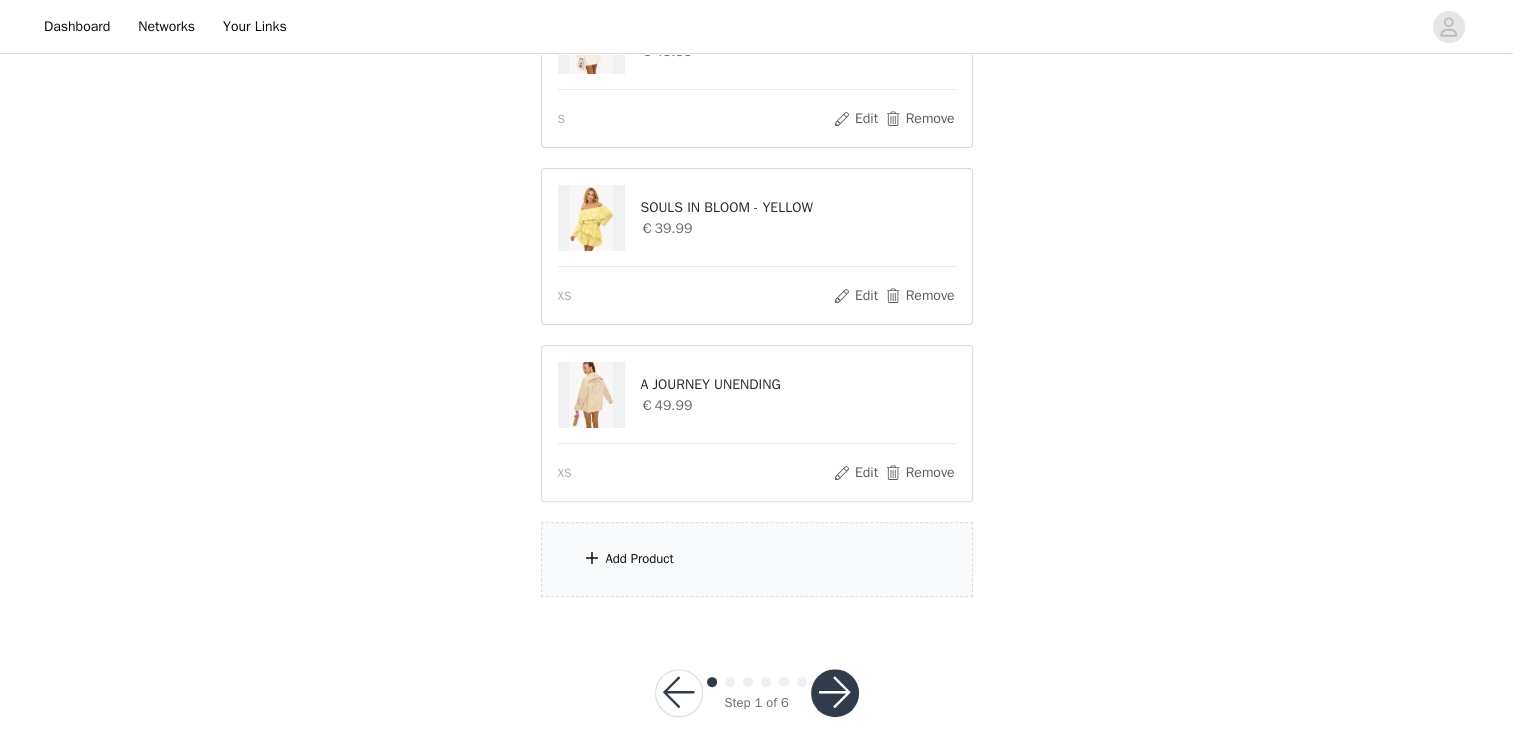 scroll, scrollTop: 486, scrollLeft: 0, axis: vertical 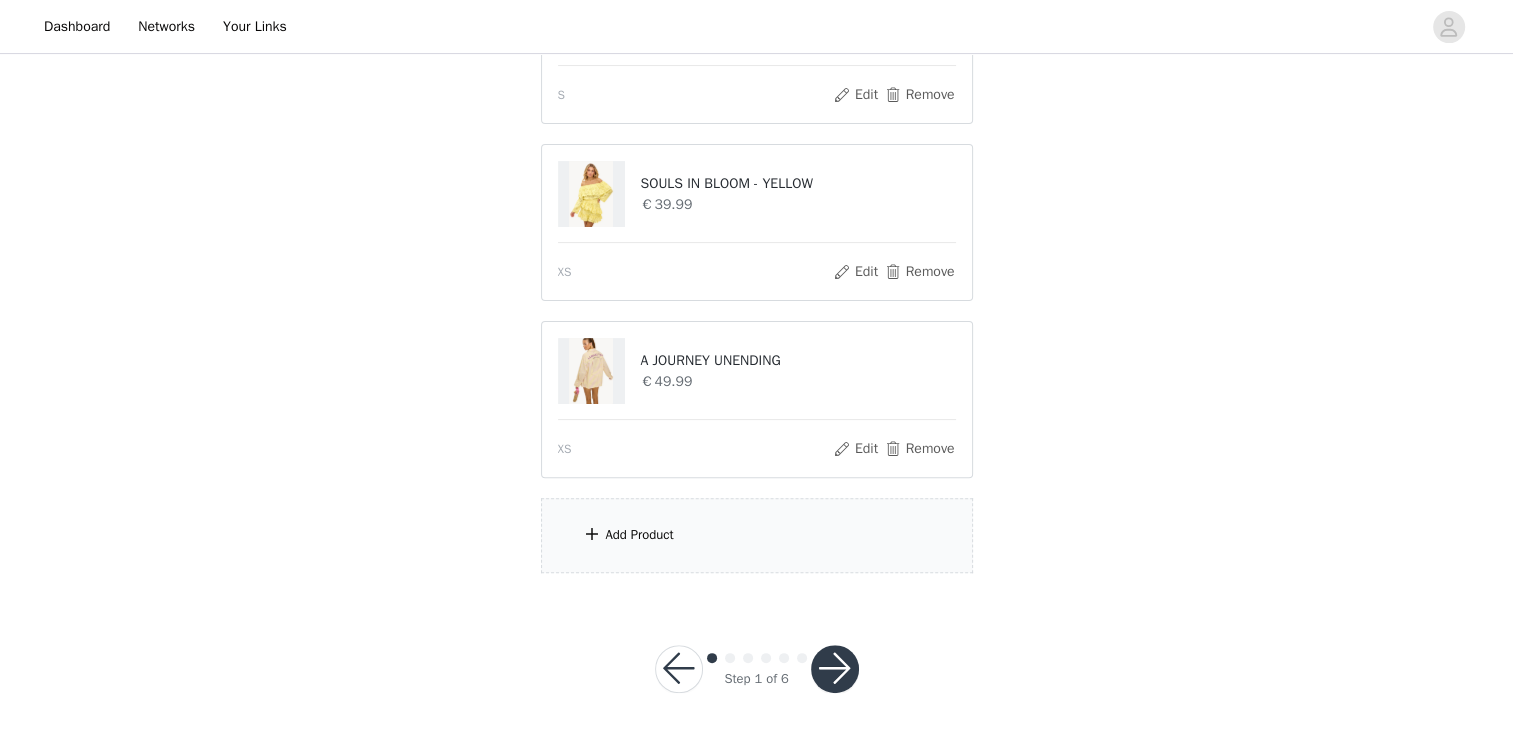 click on "Add Product" at bounding box center (757, 535) 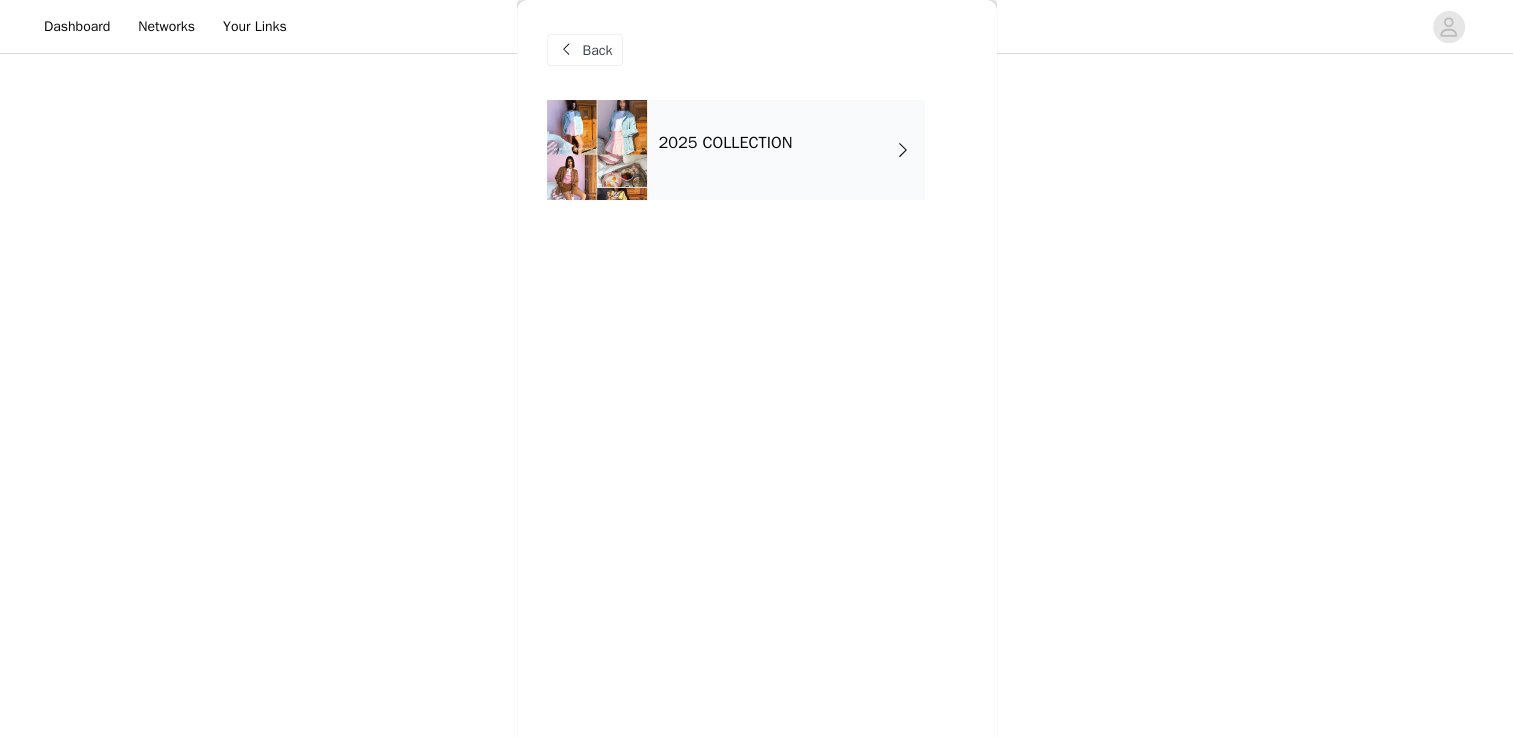 click on "2025 COLLECTION" at bounding box center [786, 150] 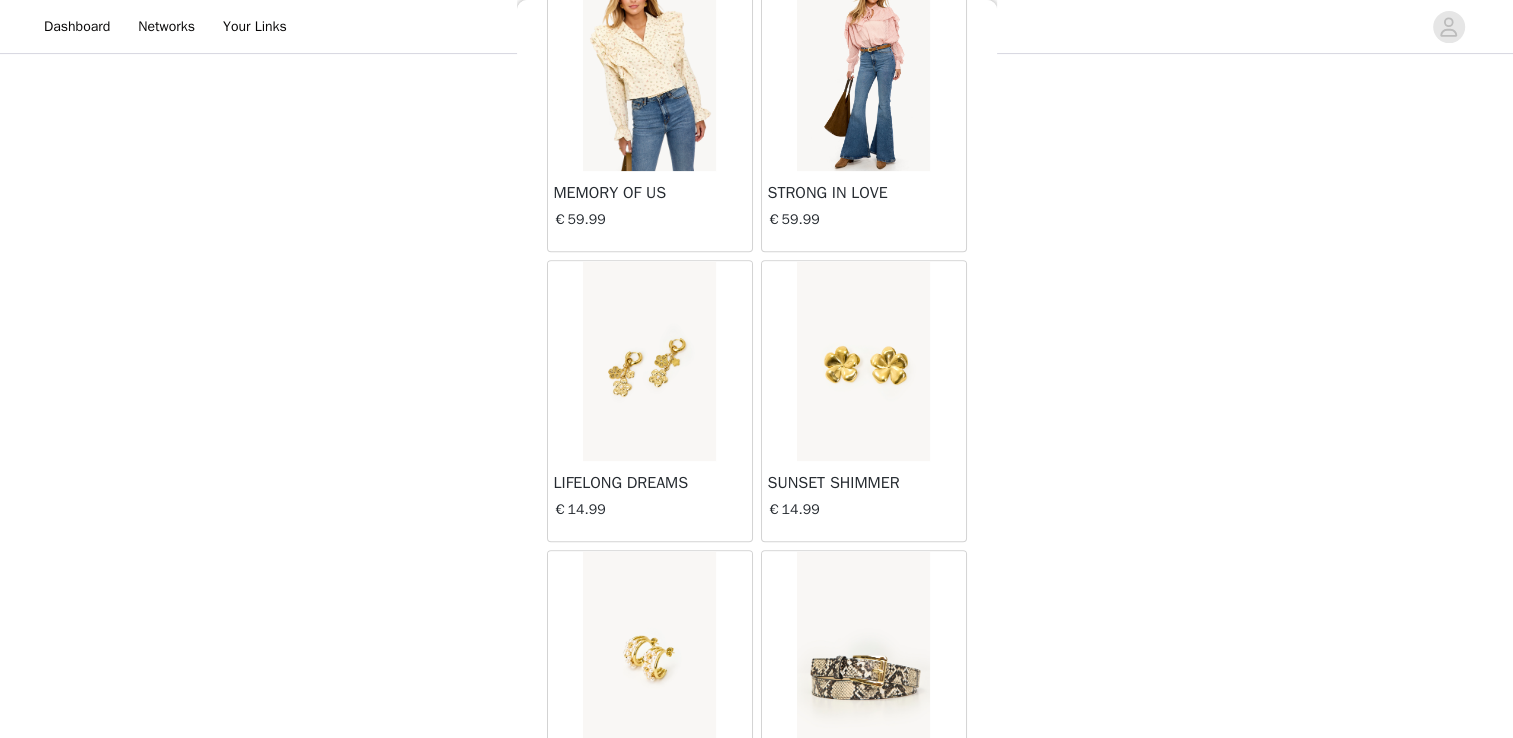 scroll, scrollTop: 2317, scrollLeft: 0, axis: vertical 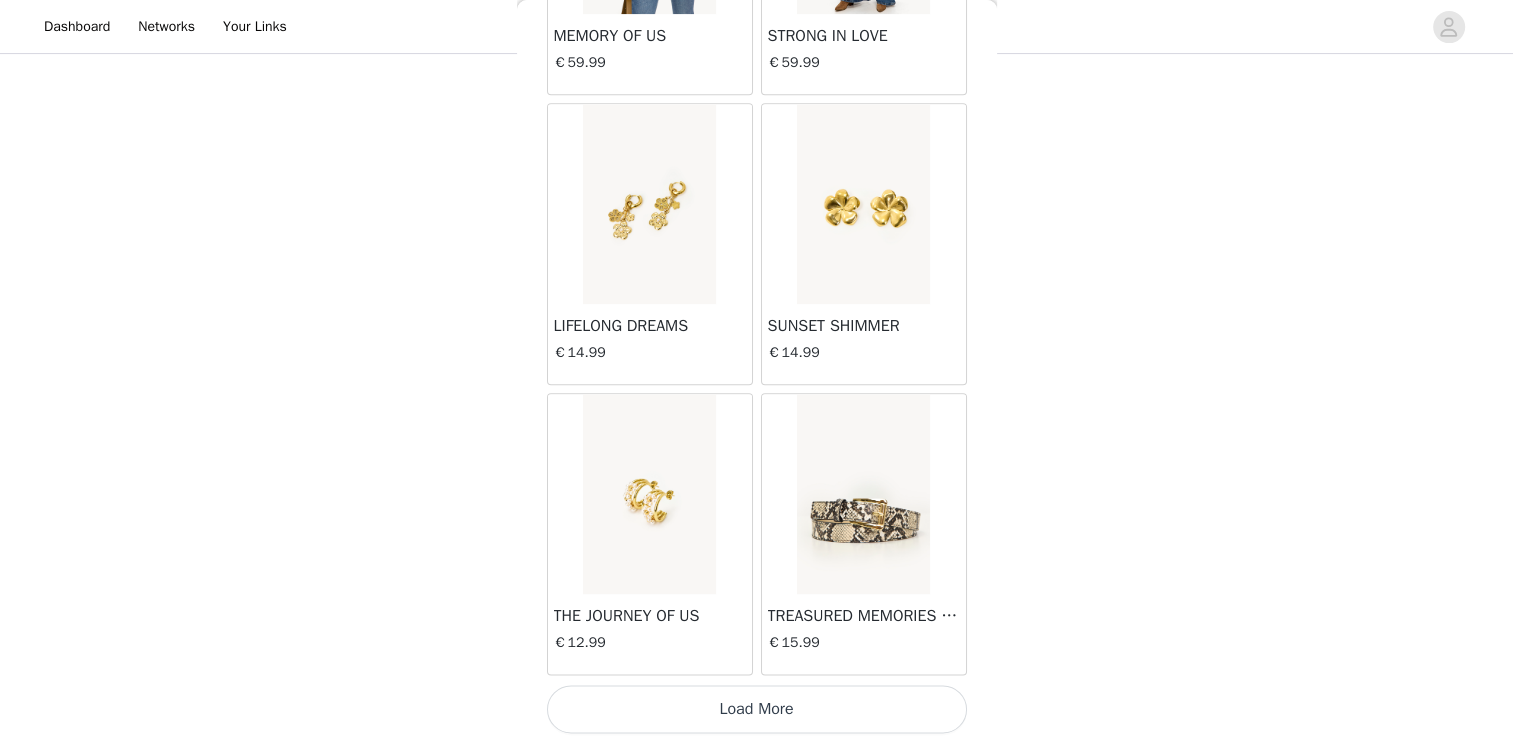 click on "Load More" at bounding box center [757, 709] 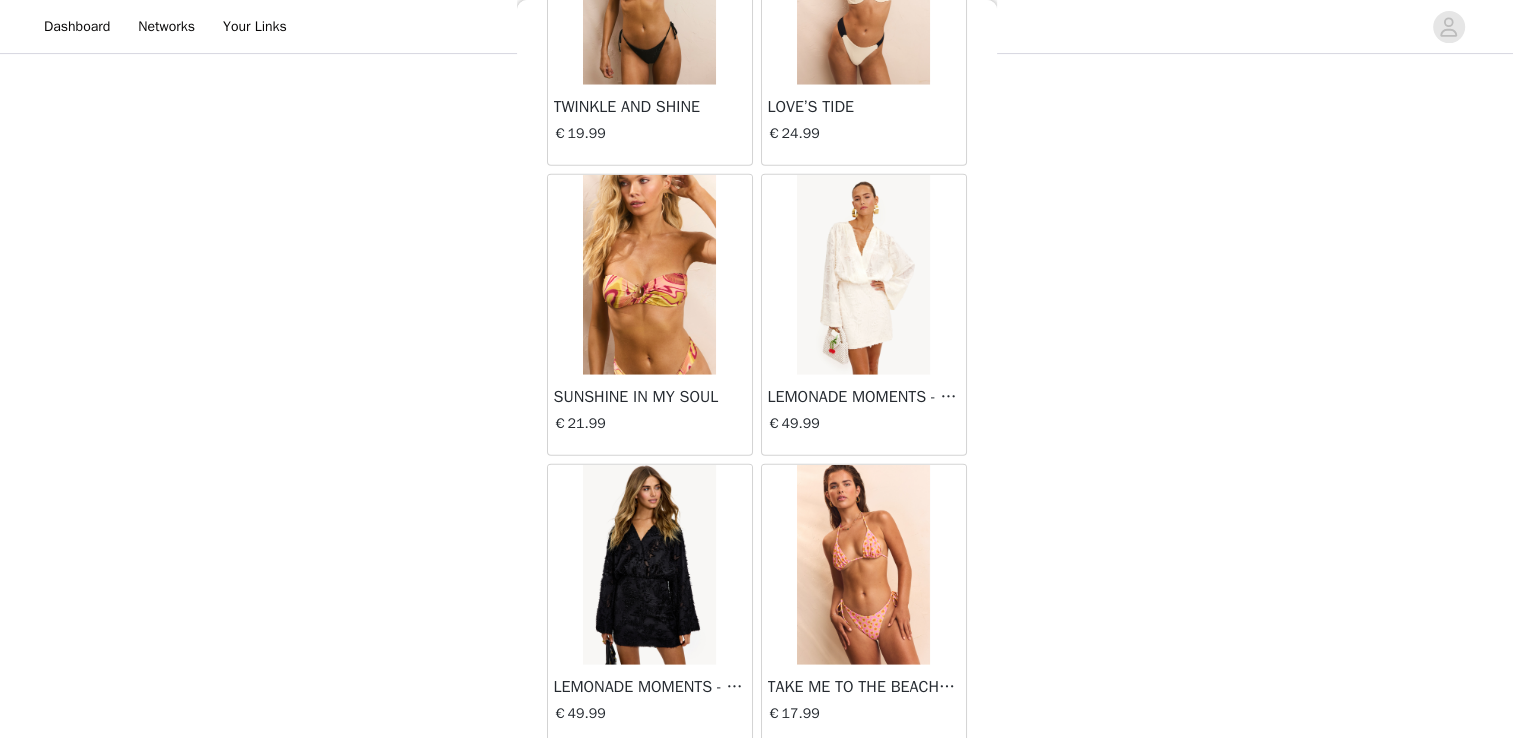 scroll, scrollTop: 5213, scrollLeft: 0, axis: vertical 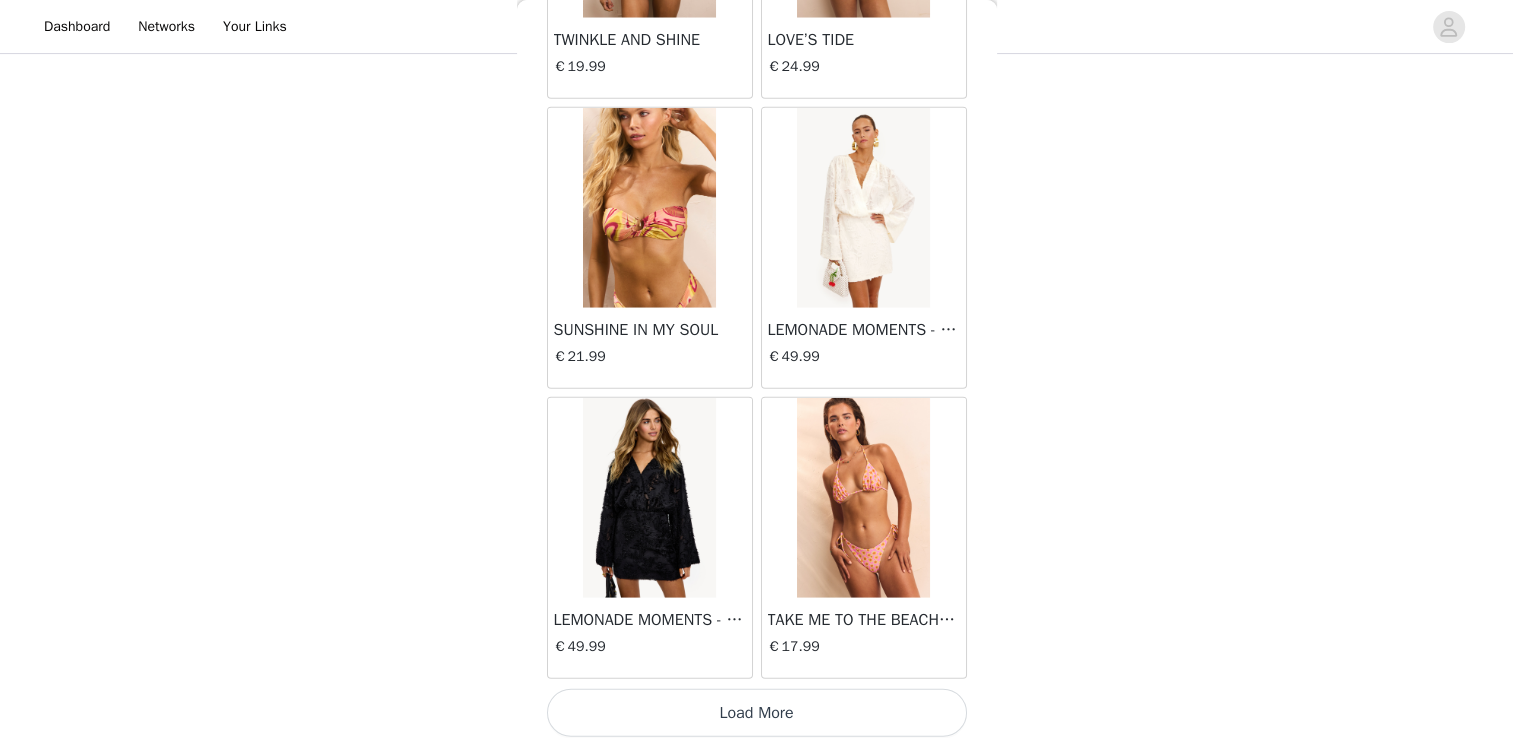 click on "Load More" at bounding box center [757, 713] 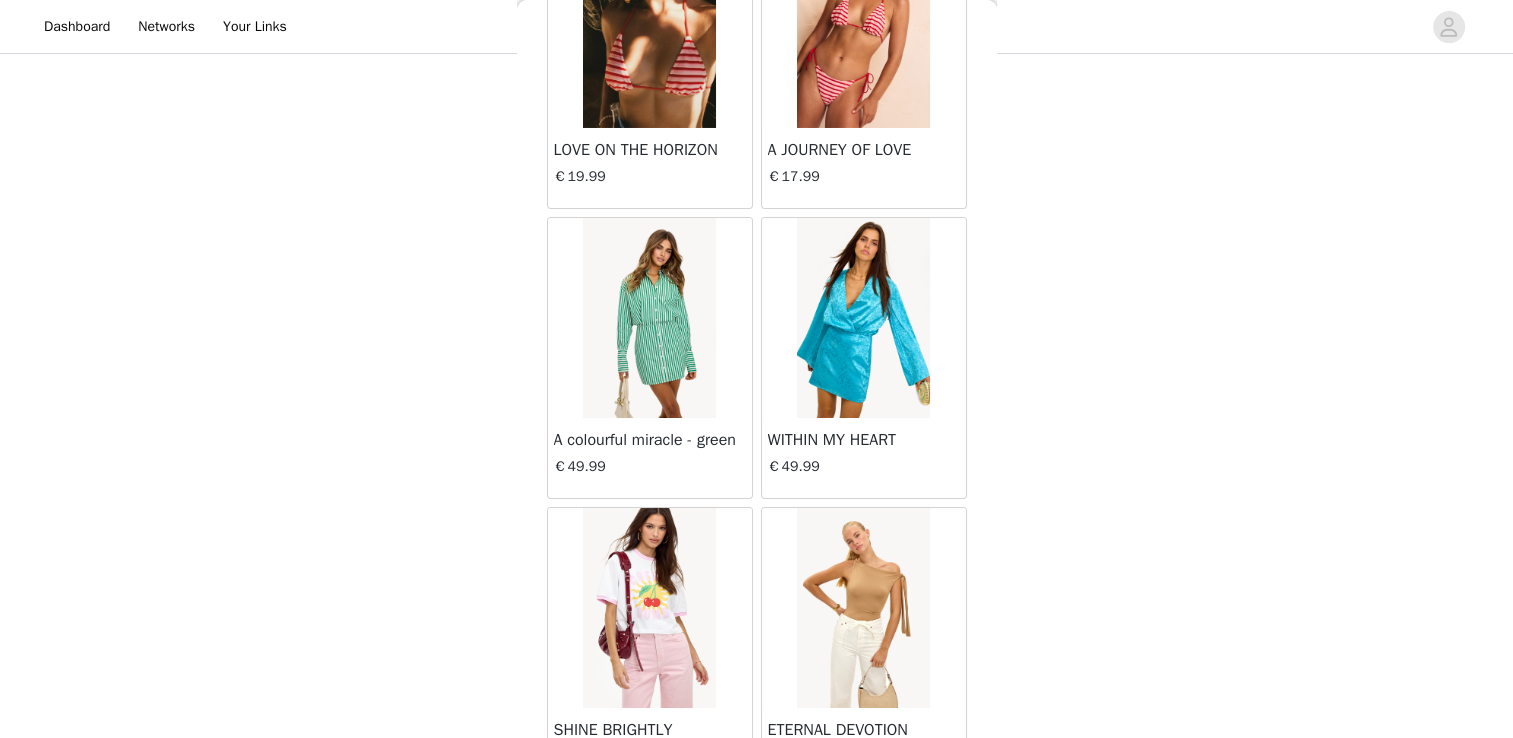 scroll, scrollTop: 7213, scrollLeft: 0, axis: vertical 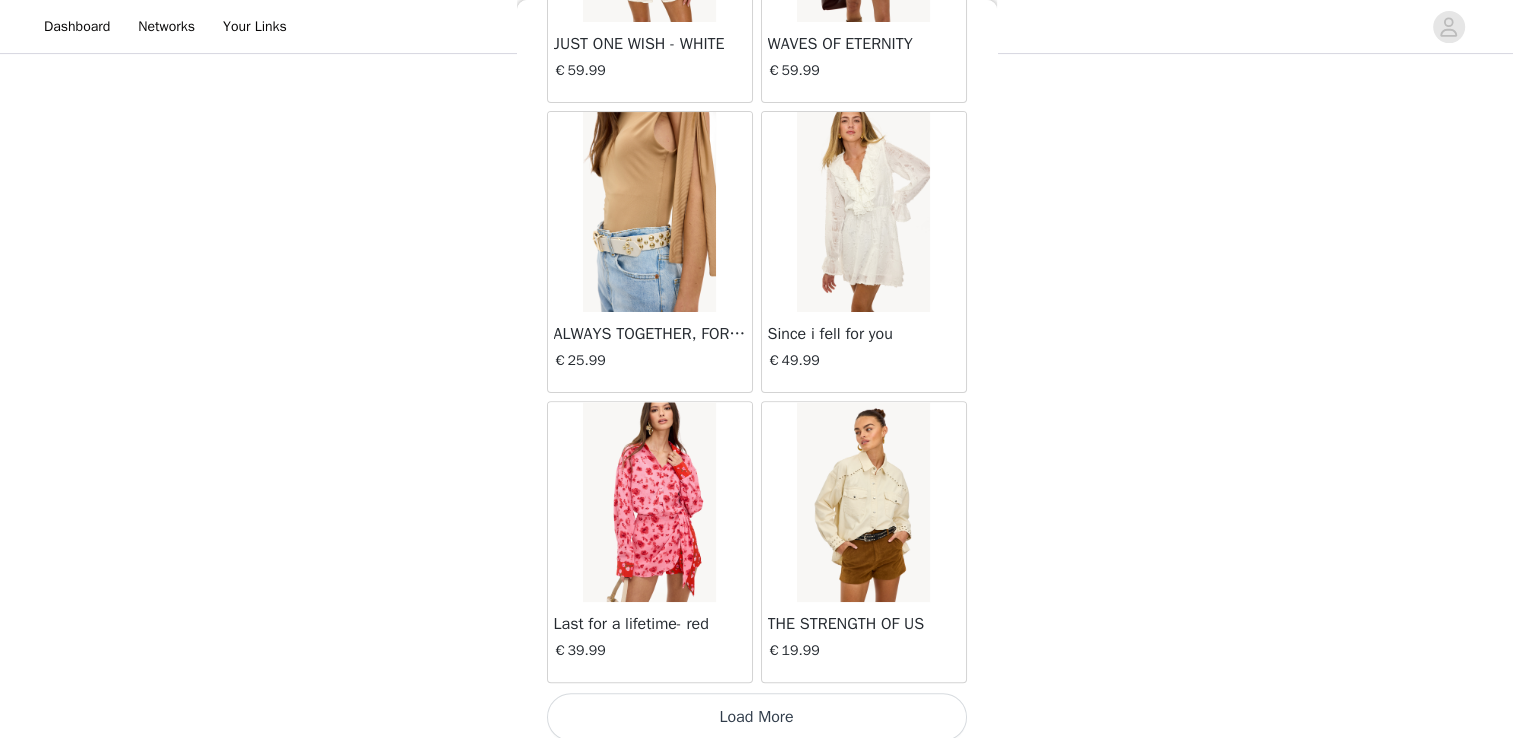 click on "Load More" at bounding box center [757, 717] 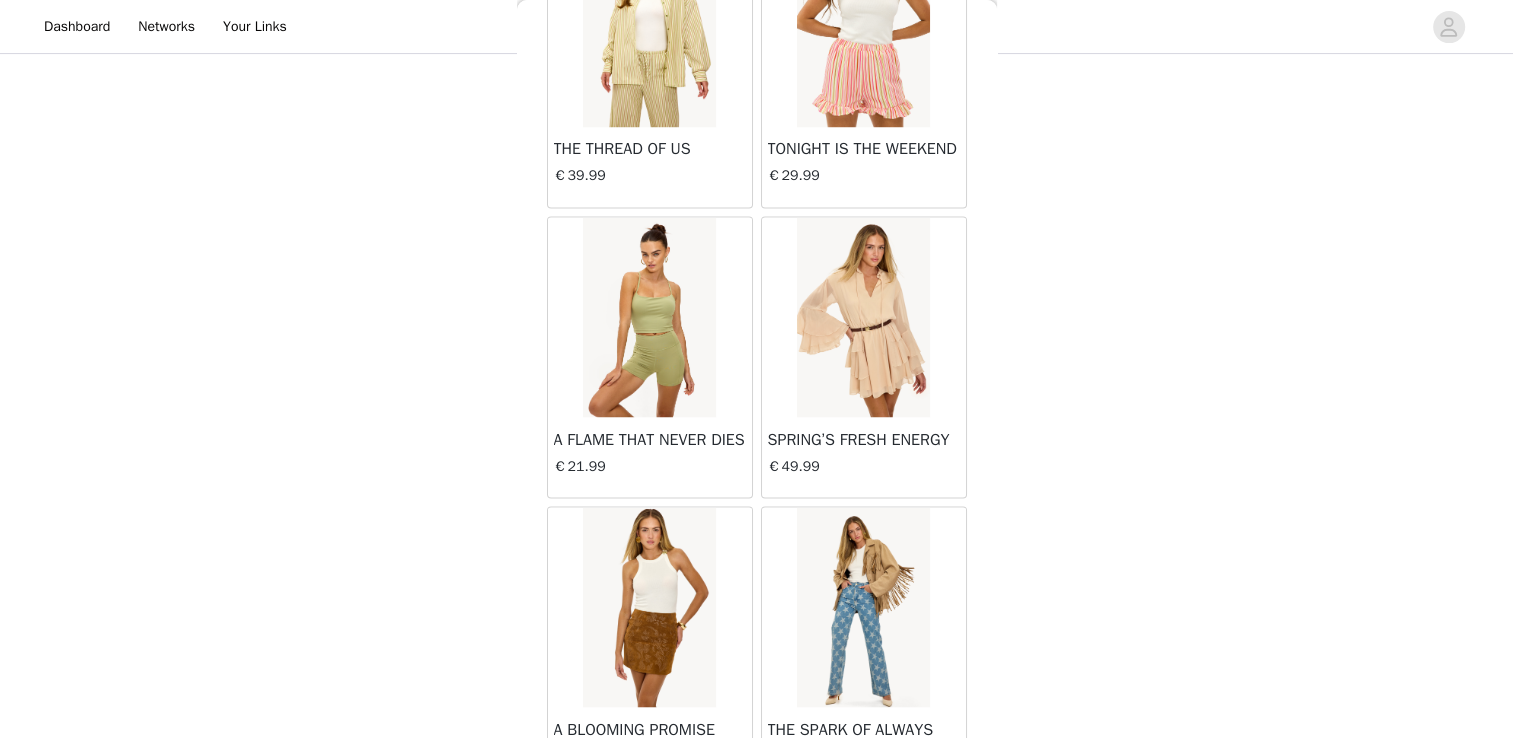 scroll, scrollTop: 11005, scrollLeft: 0, axis: vertical 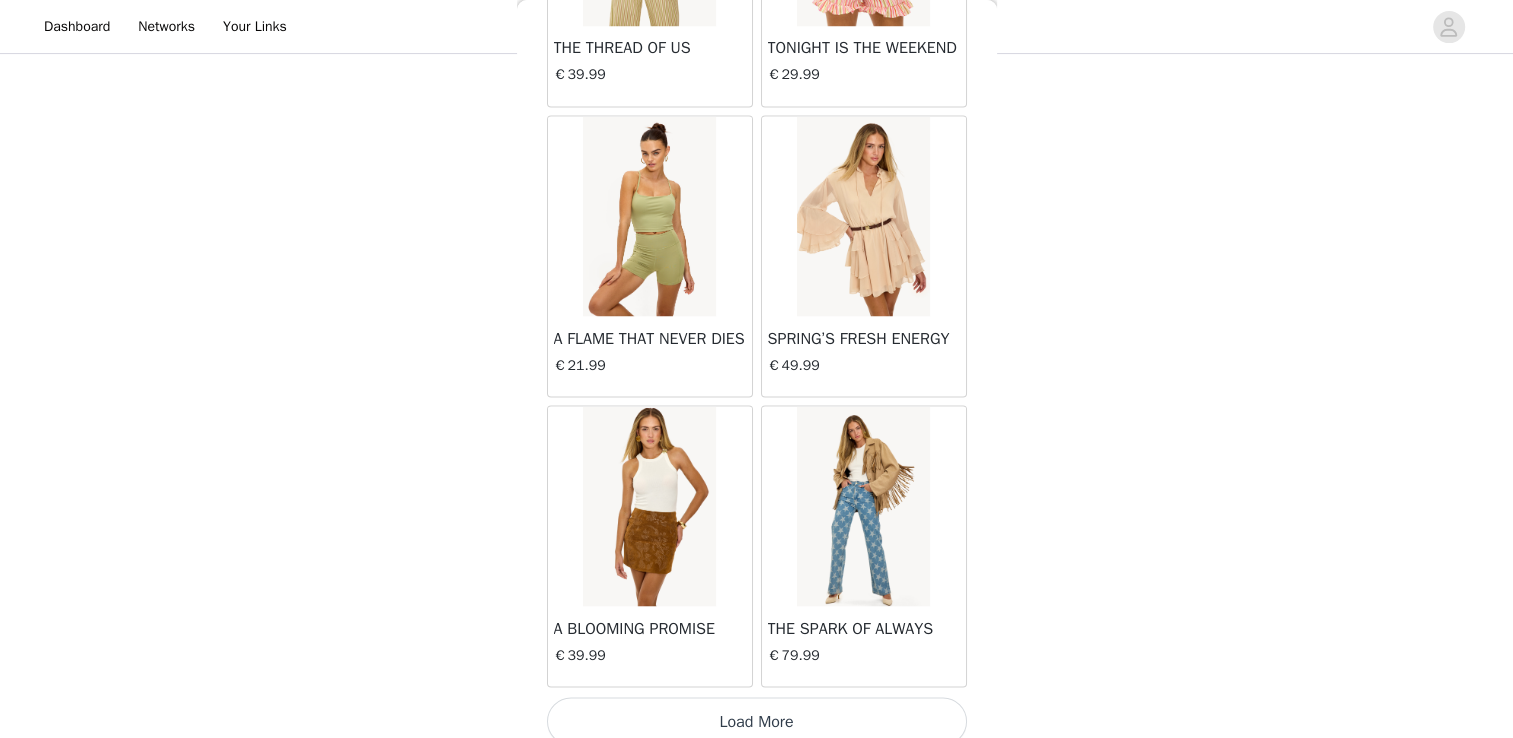click on "Load More" at bounding box center [757, 721] 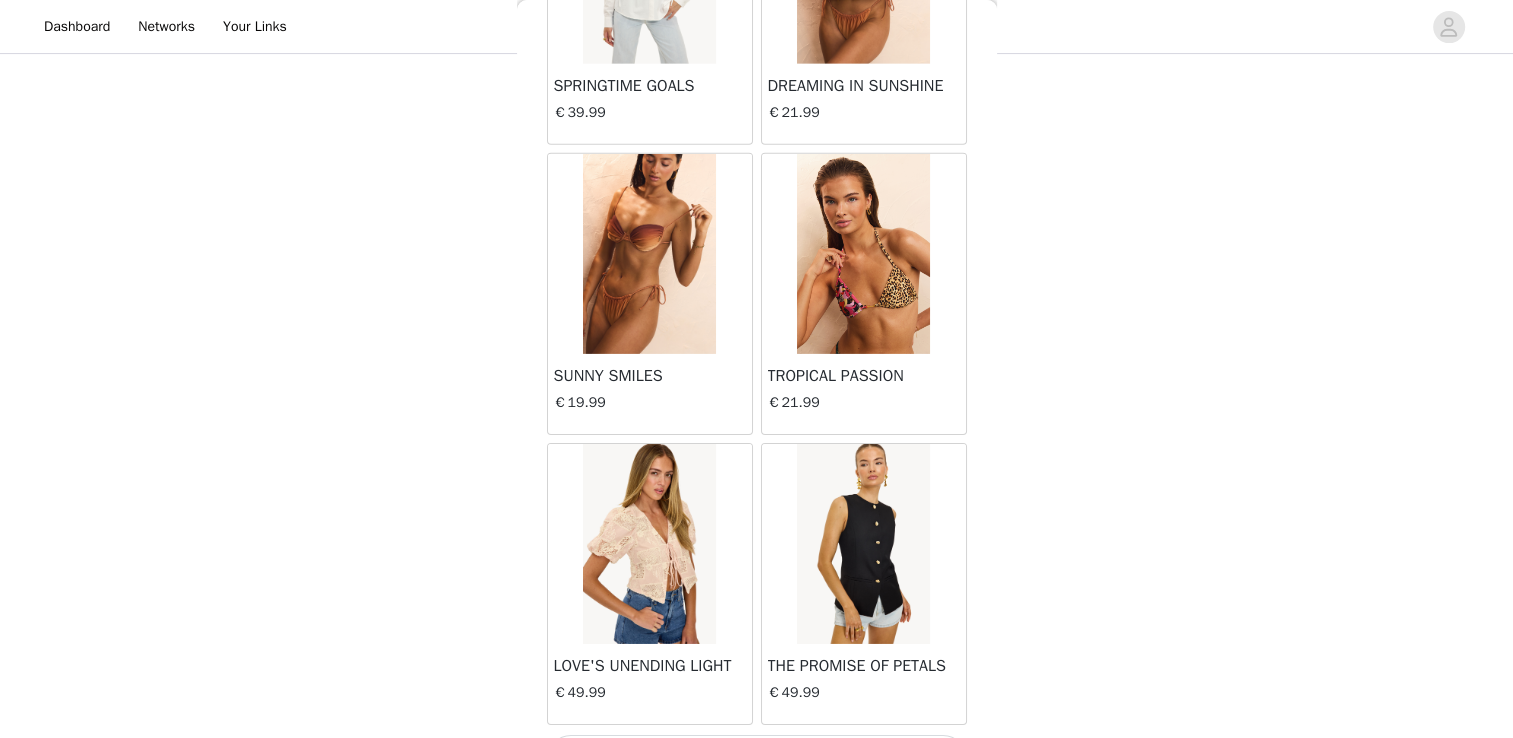 scroll, scrollTop: 13901, scrollLeft: 0, axis: vertical 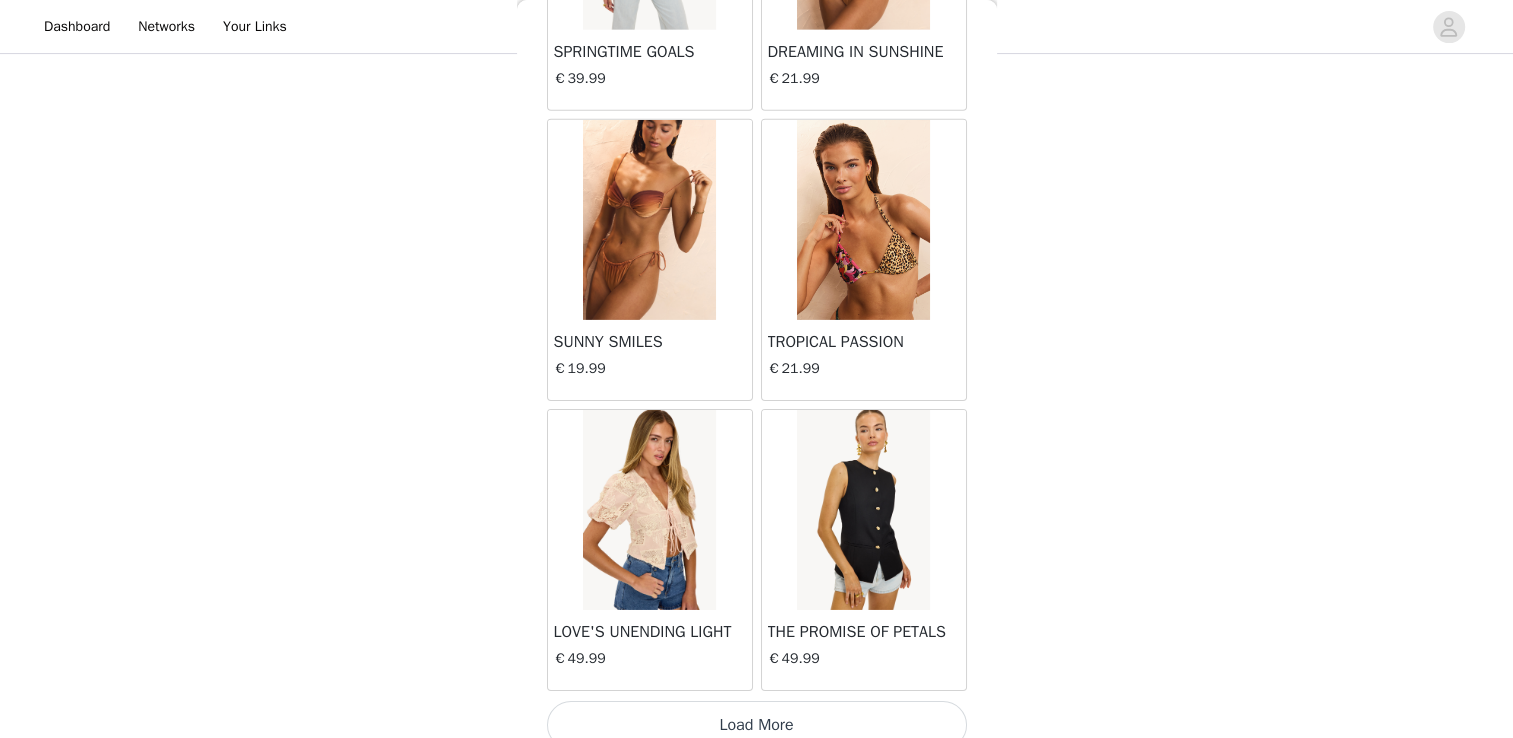 click on "Load More" at bounding box center (757, 725) 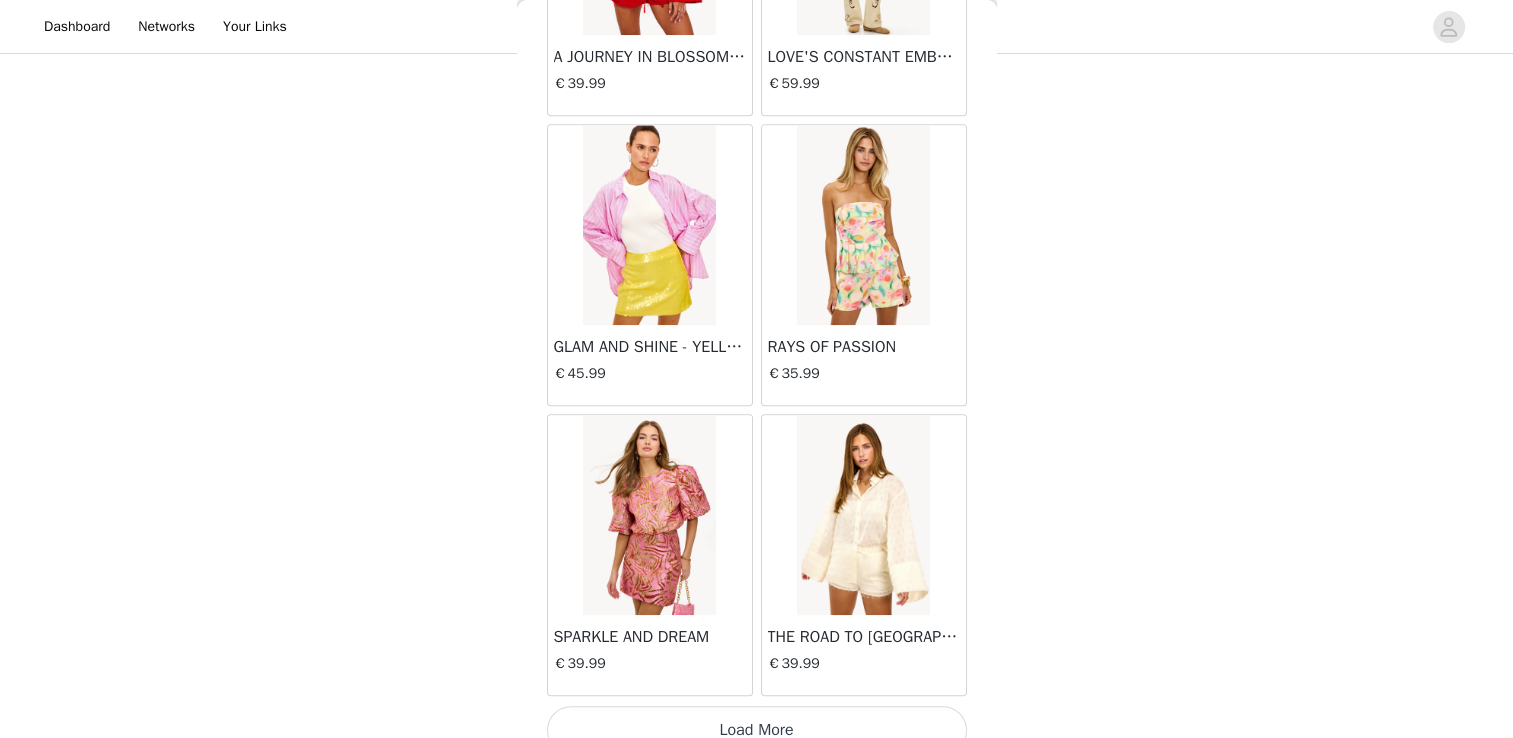 scroll, scrollTop: 16797, scrollLeft: 0, axis: vertical 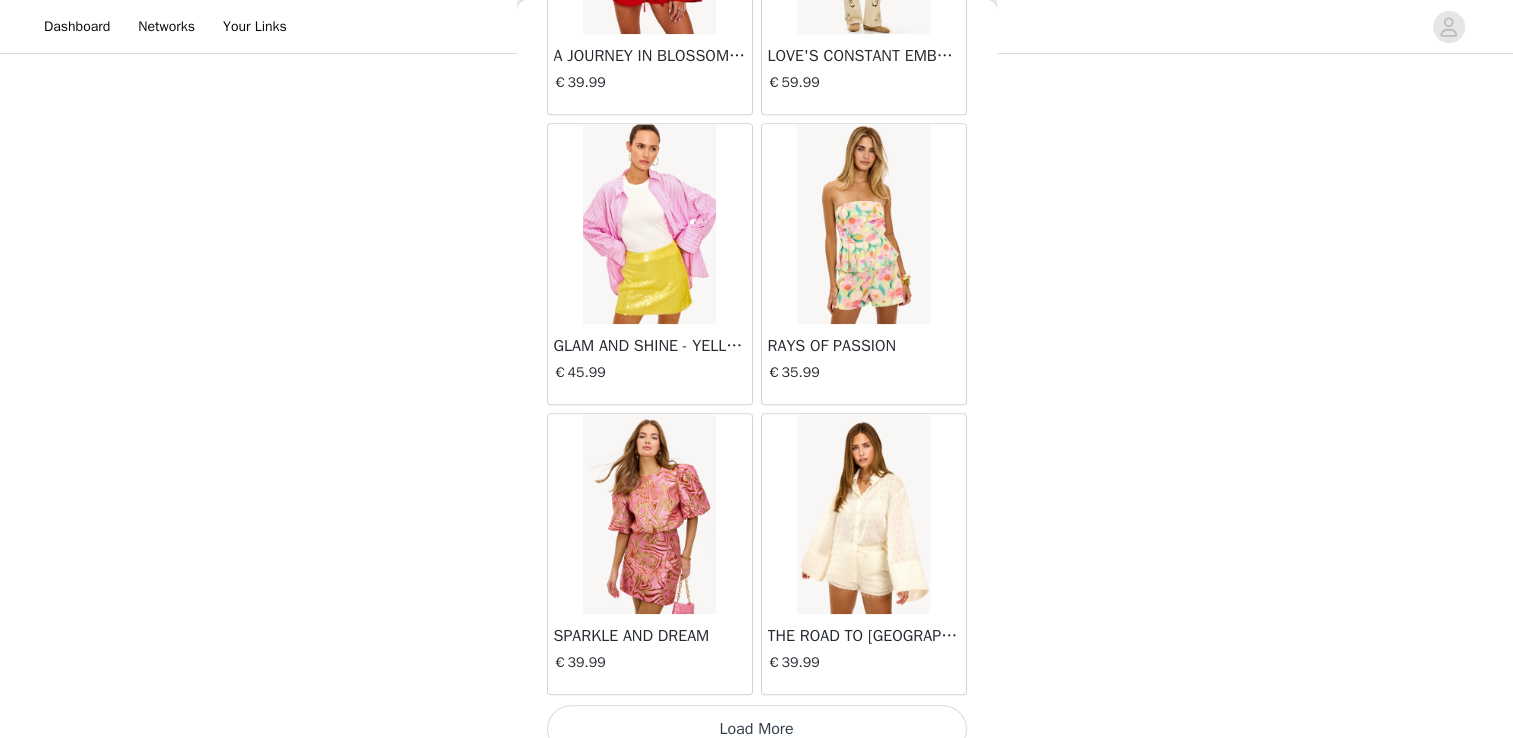 click on "Load More" at bounding box center [757, 729] 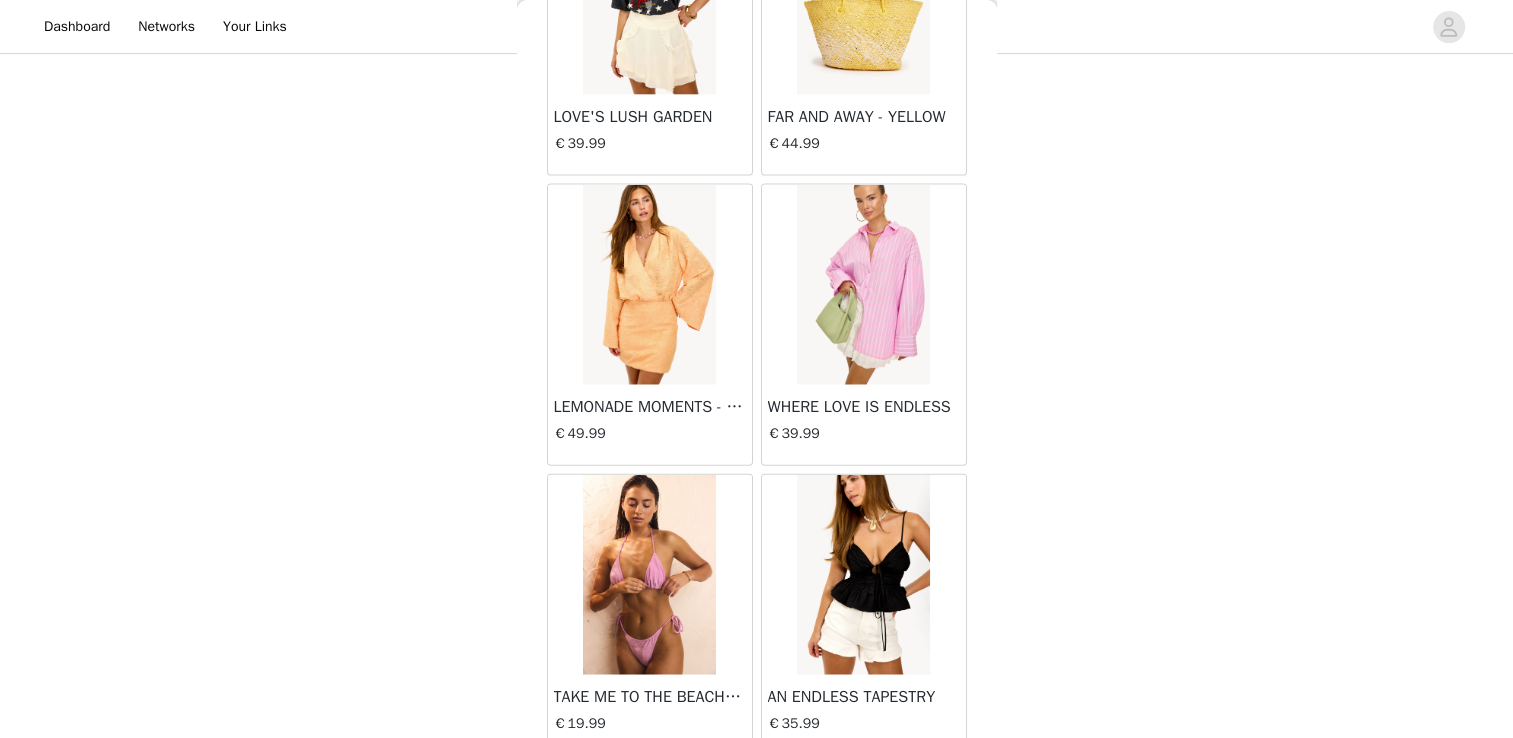 scroll, scrollTop: 19693, scrollLeft: 0, axis: vertical 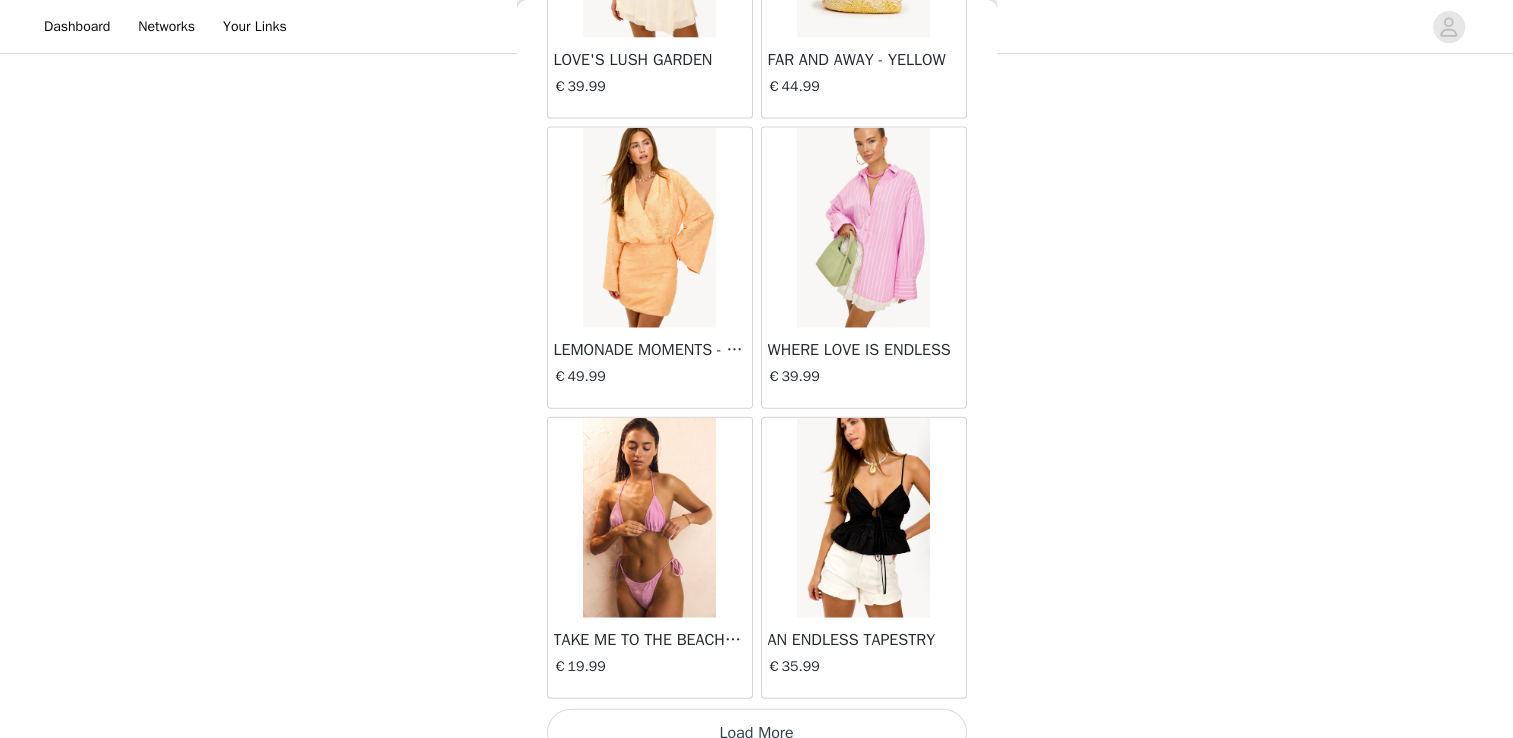 click on "Load More" at bounding box center (757, 733) 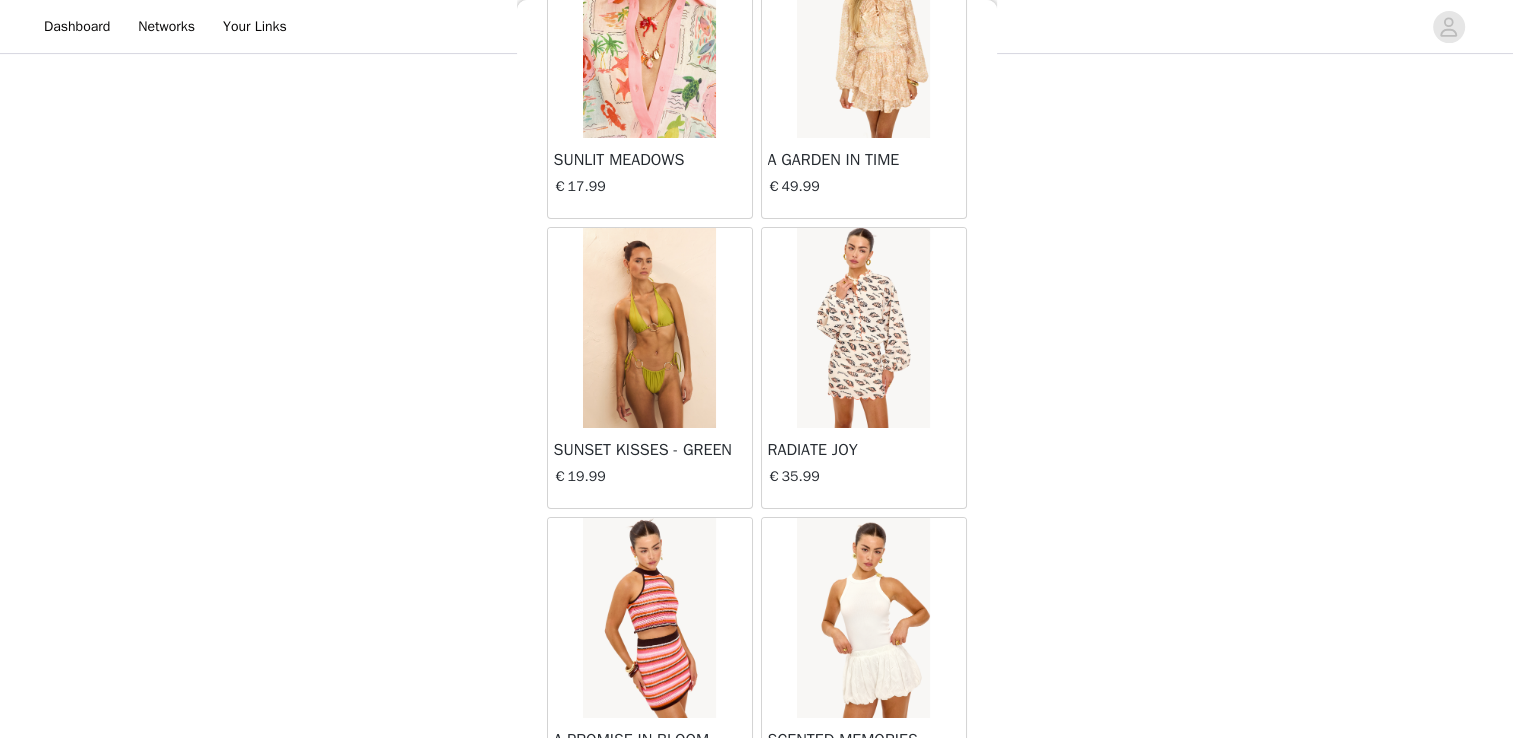 scroll, scrollTop: 22589, scrollLeft: 0, axis: vertical 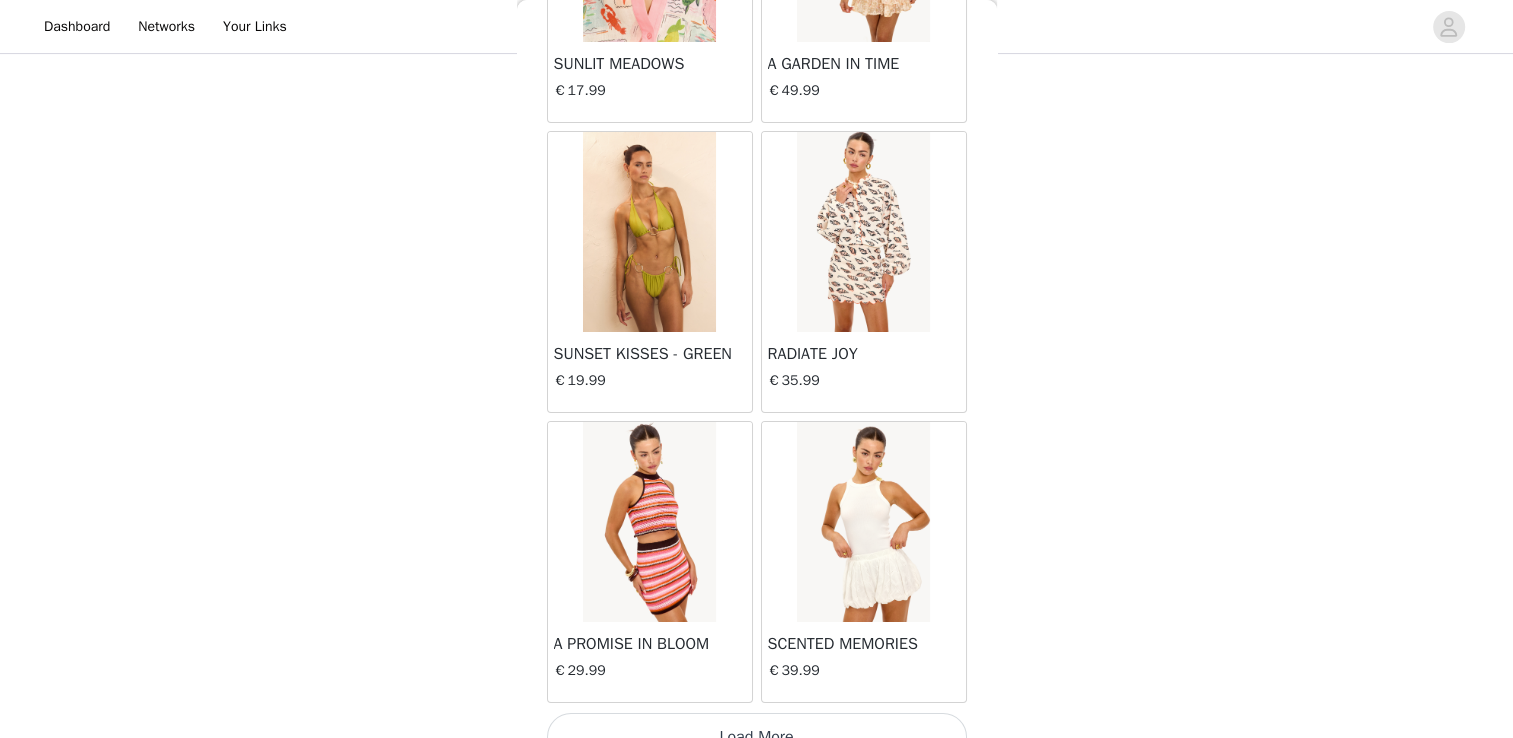 click on "Load More" at bounding box center [757, 737] 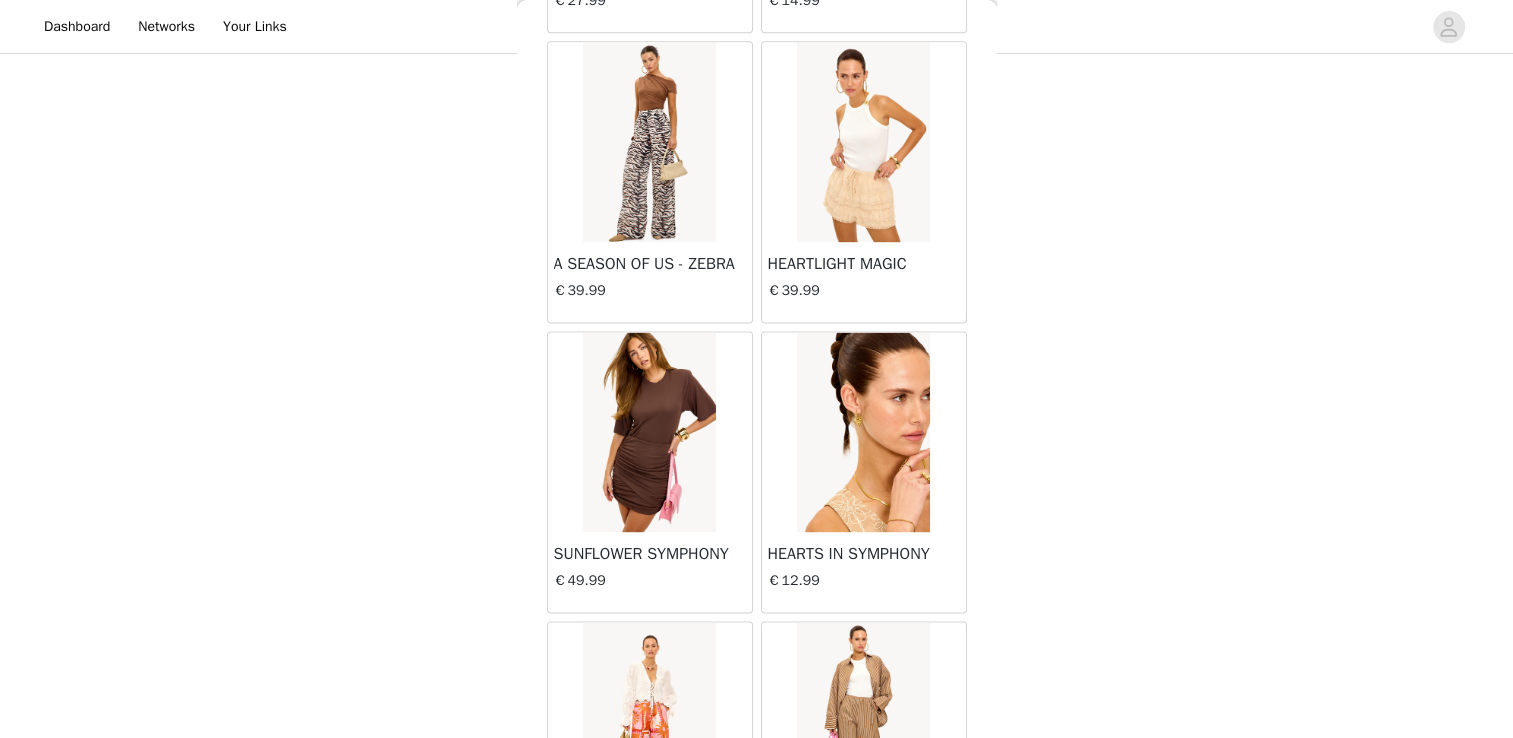 scroll, scrollTop: 25485, scrollLeft: 0, axis: vertical 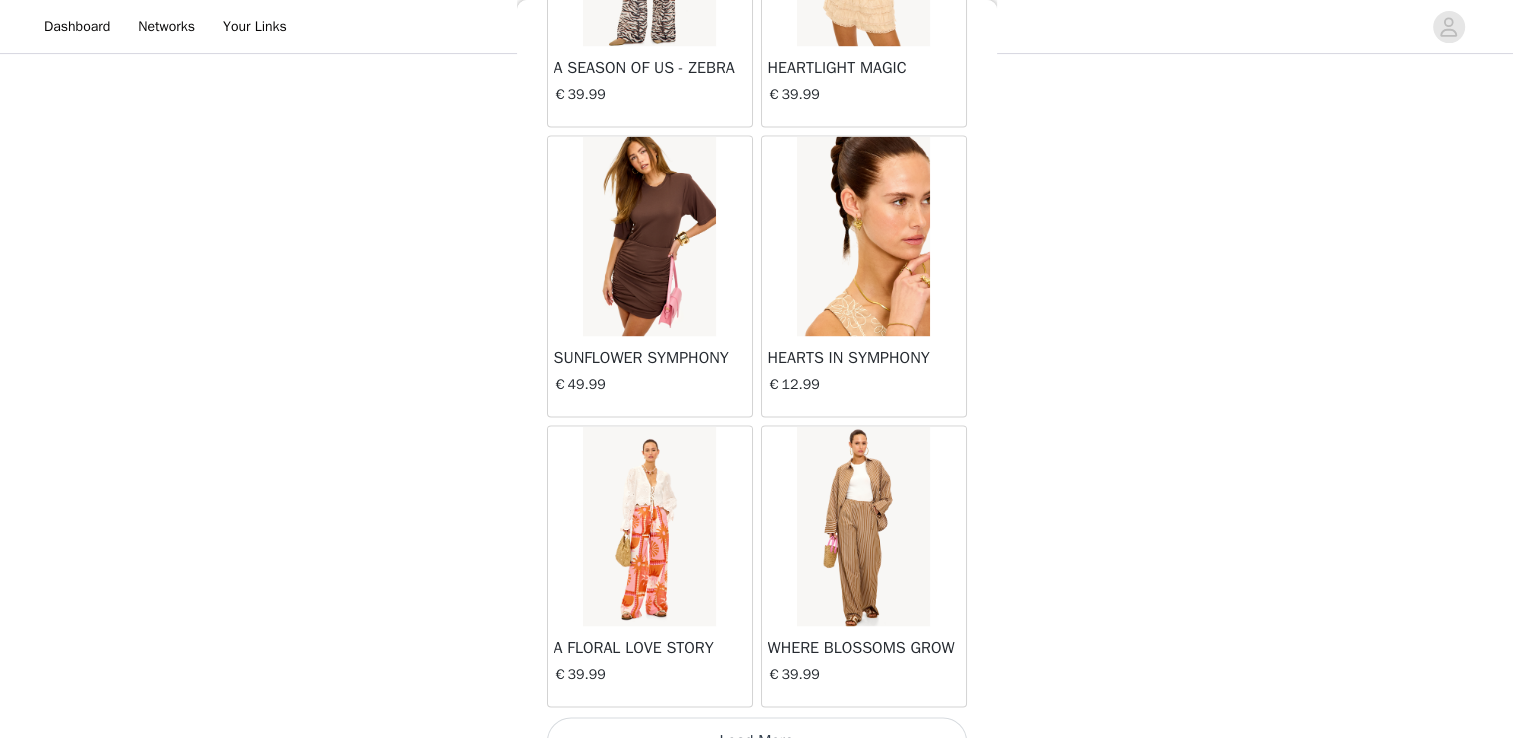 click on "Load More" at bounding box center (757, 741) 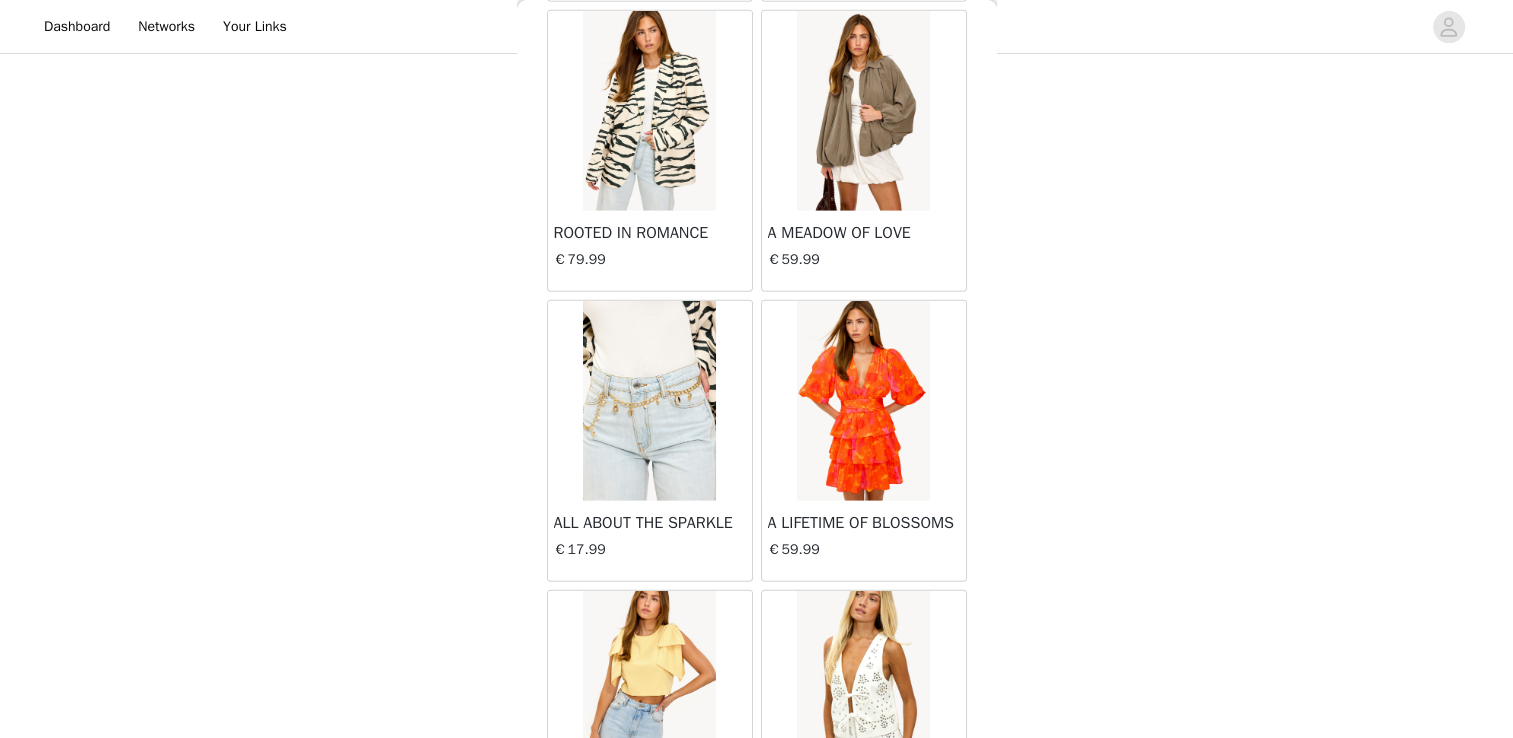 scroll, scrollTop: 28381, scrollLeft: 0, axis: vertical 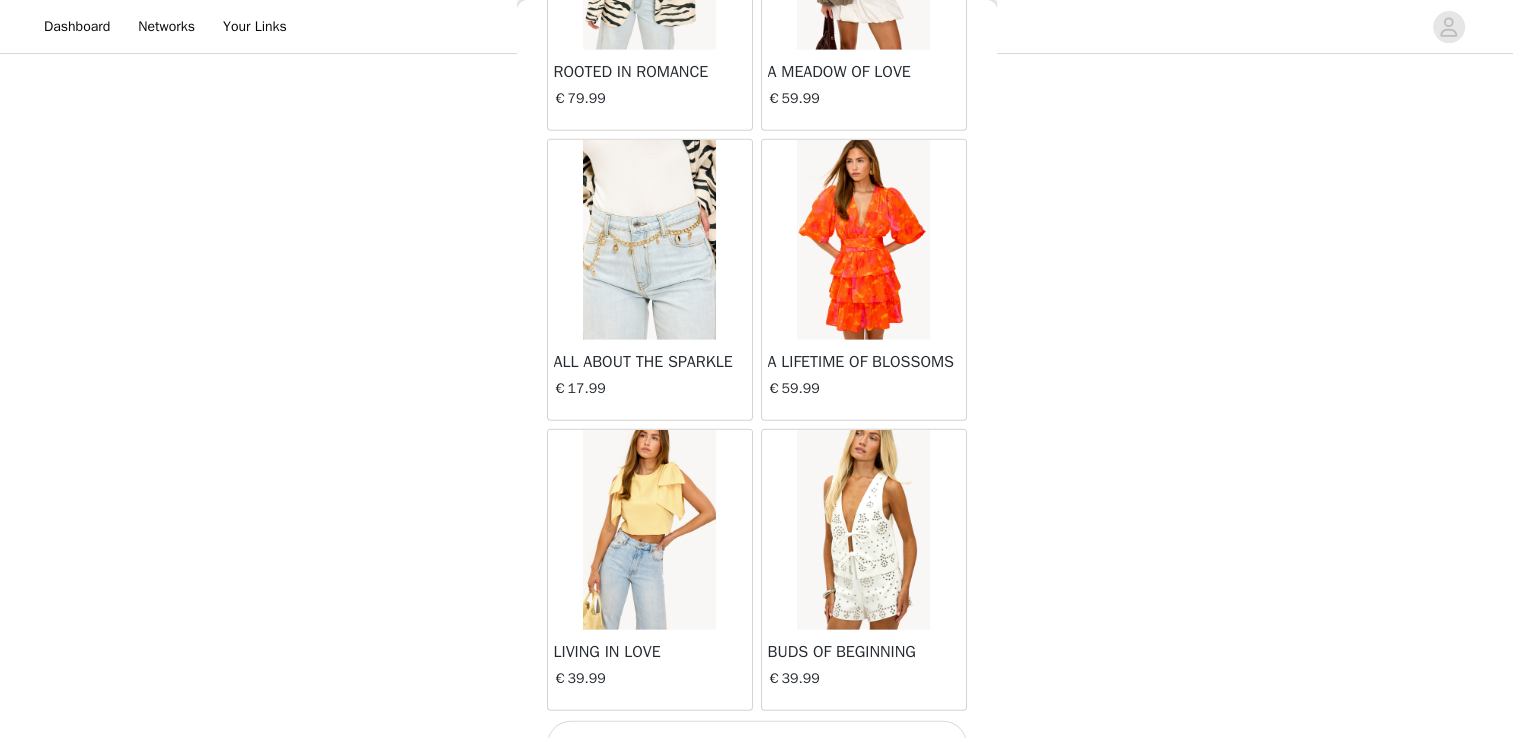 click on "Load More" at bounding box center (757, 745) 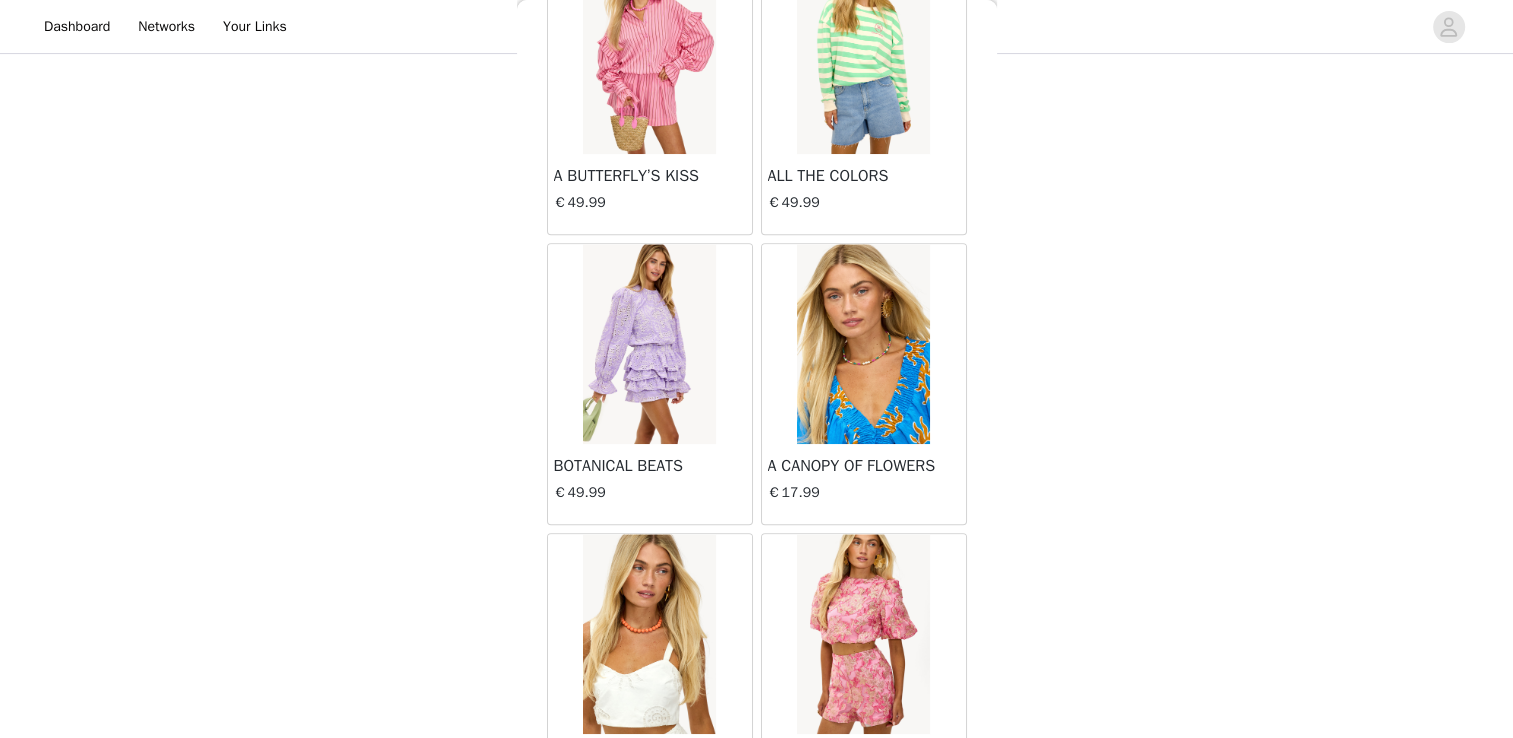 scroll, scrollTop: 31277, scrollLeft: 0, axis: vertical 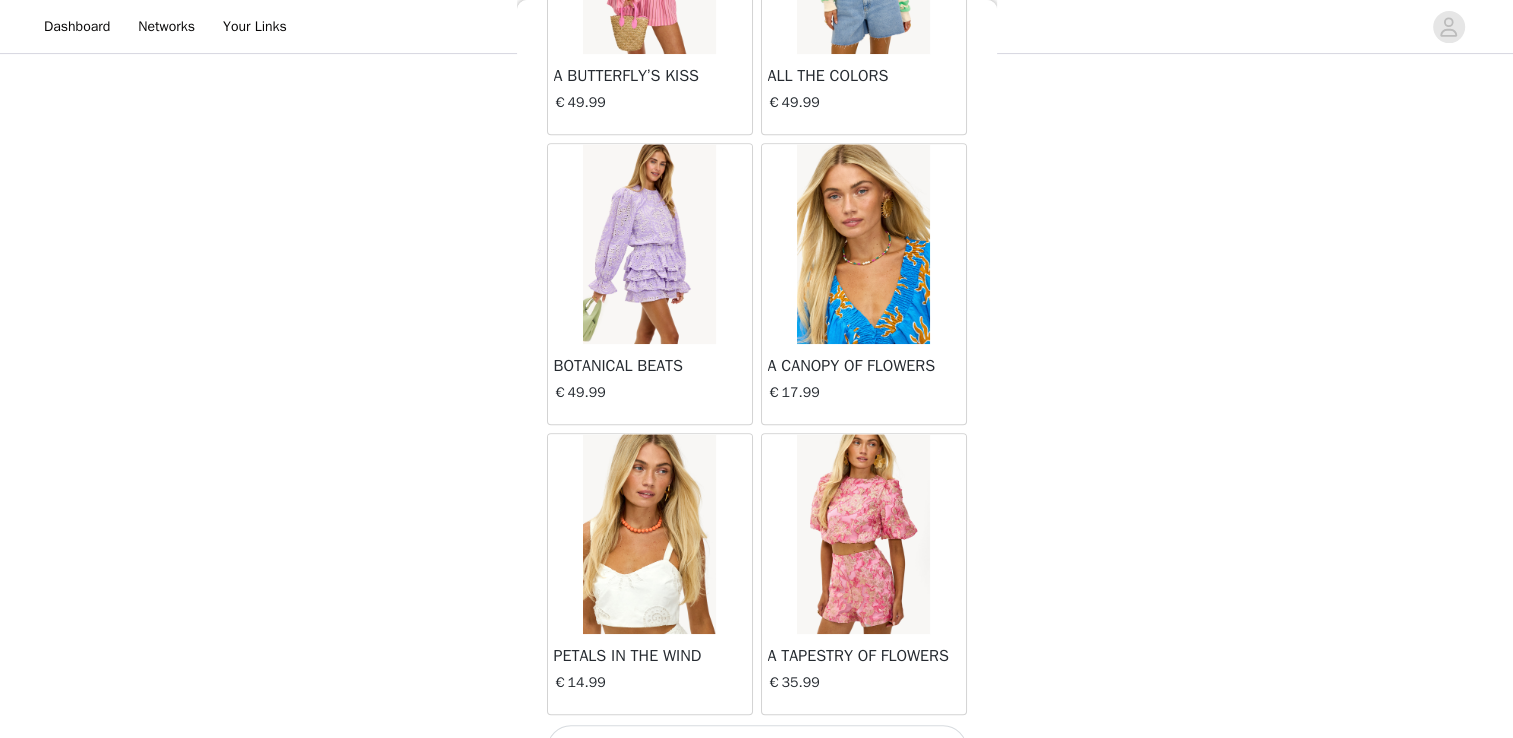 click on "Load More" at bounding box center [757, 749] 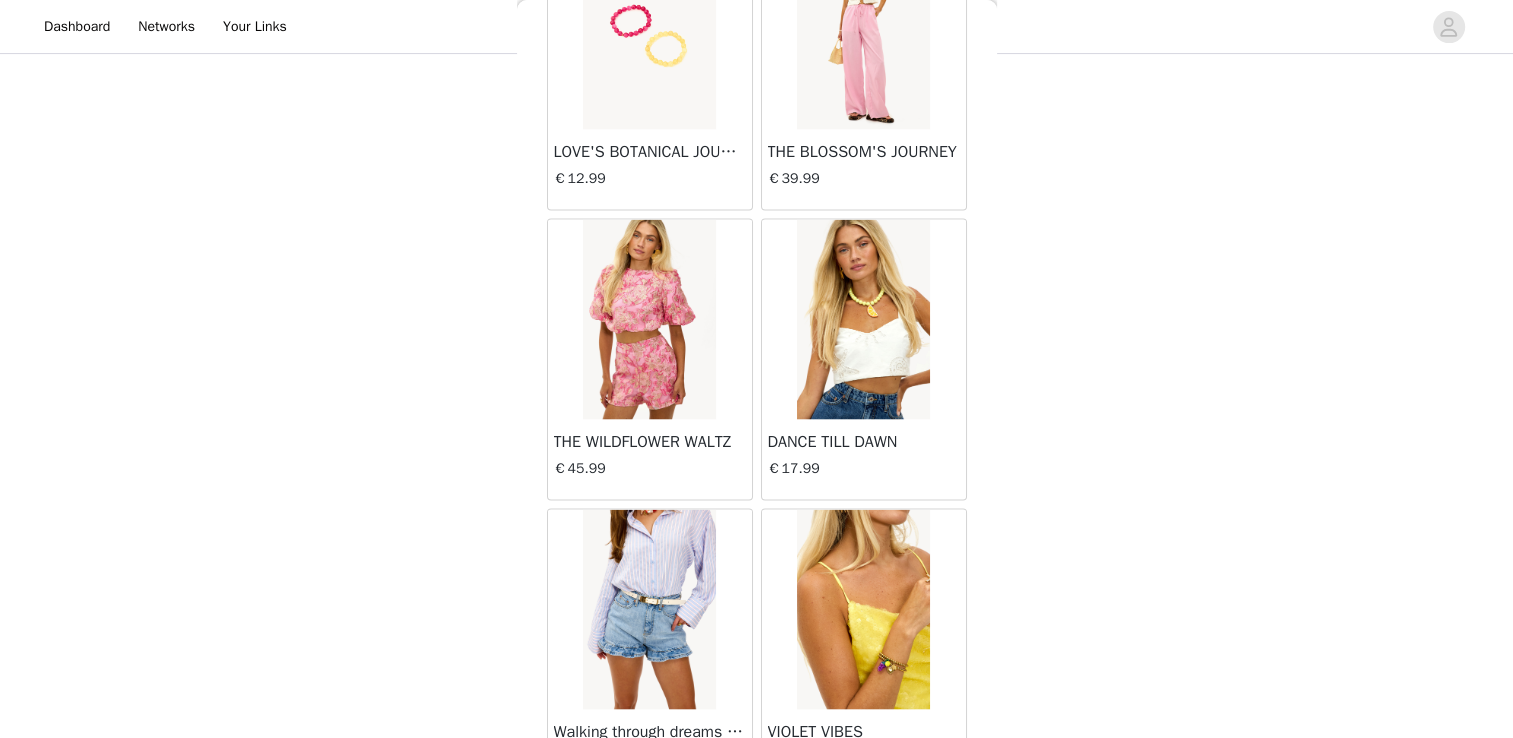scroll, scrollTop: 34173, scrollLeft: 0, axis: vertical 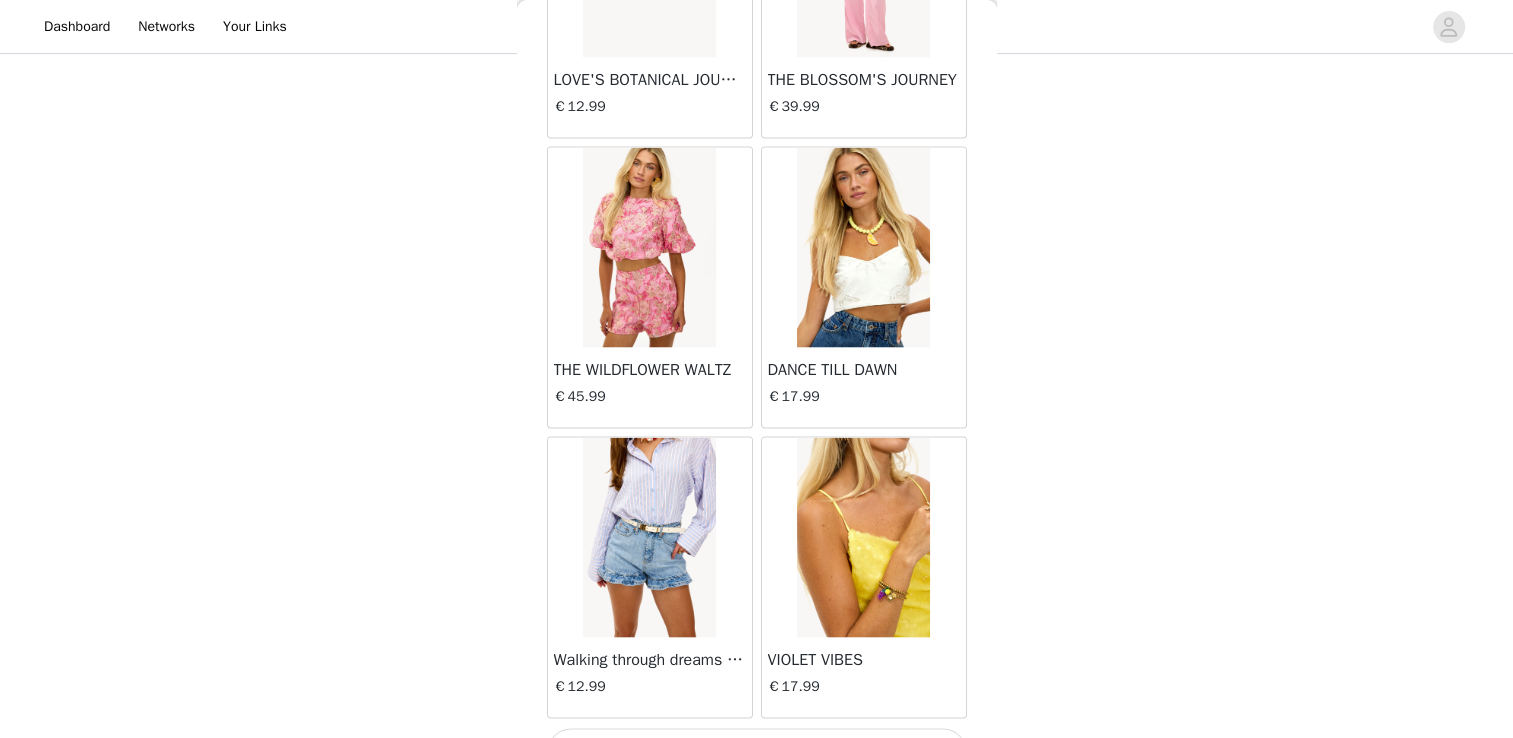 click on "Load More" at bounding box center (757, 753) 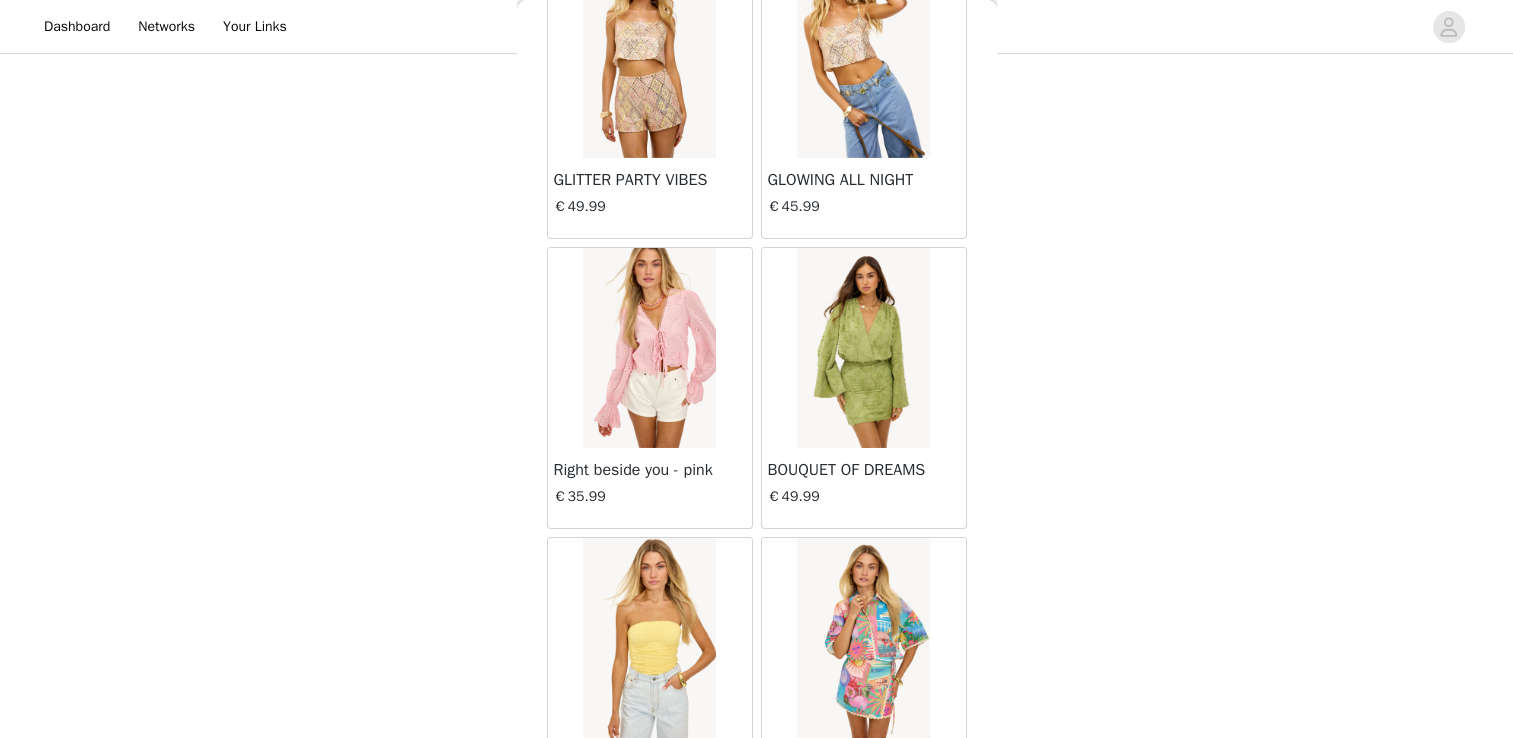 scroll, scrollTop: 37069, scrollLeft: 0, axis: vertical 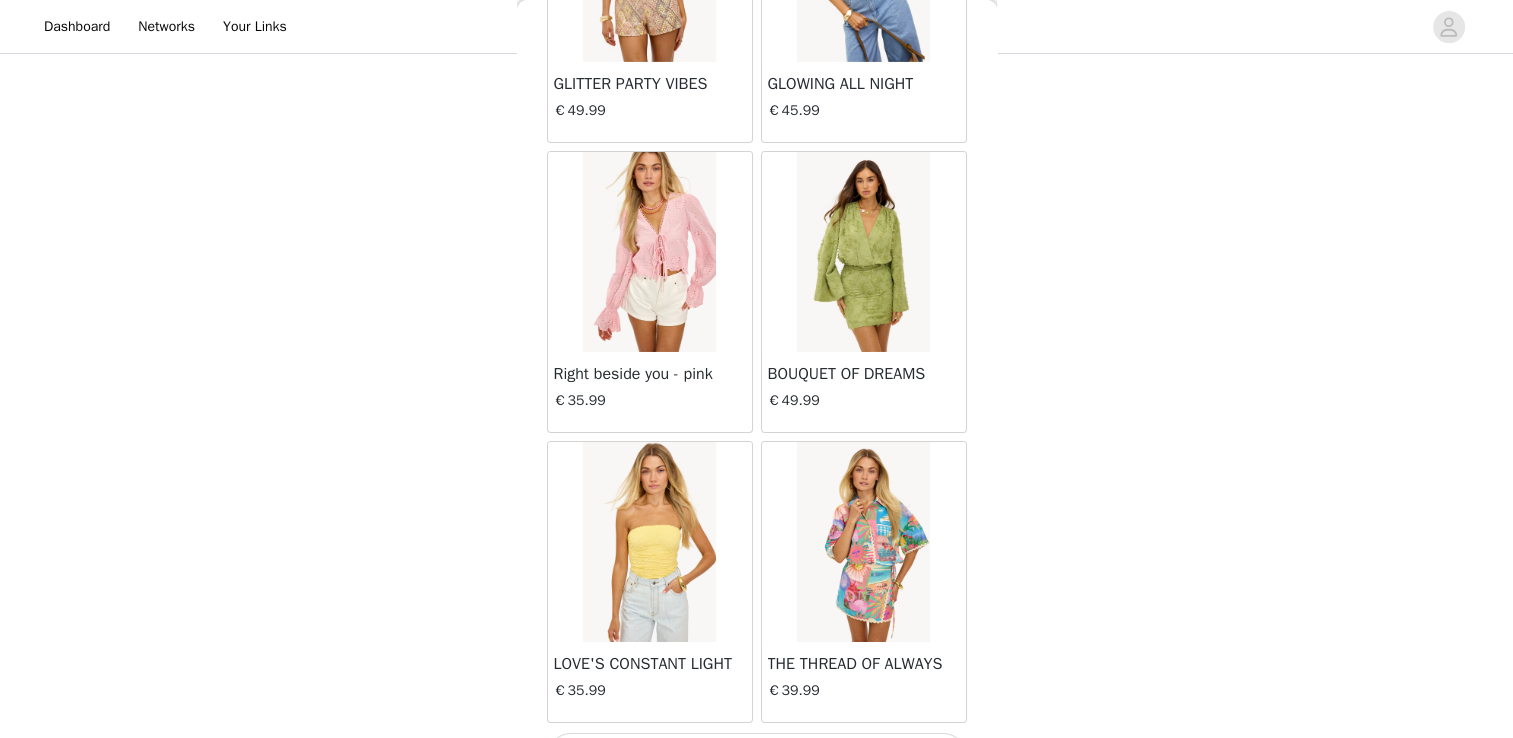 click on "Load More" at bounding box center [757, 757] 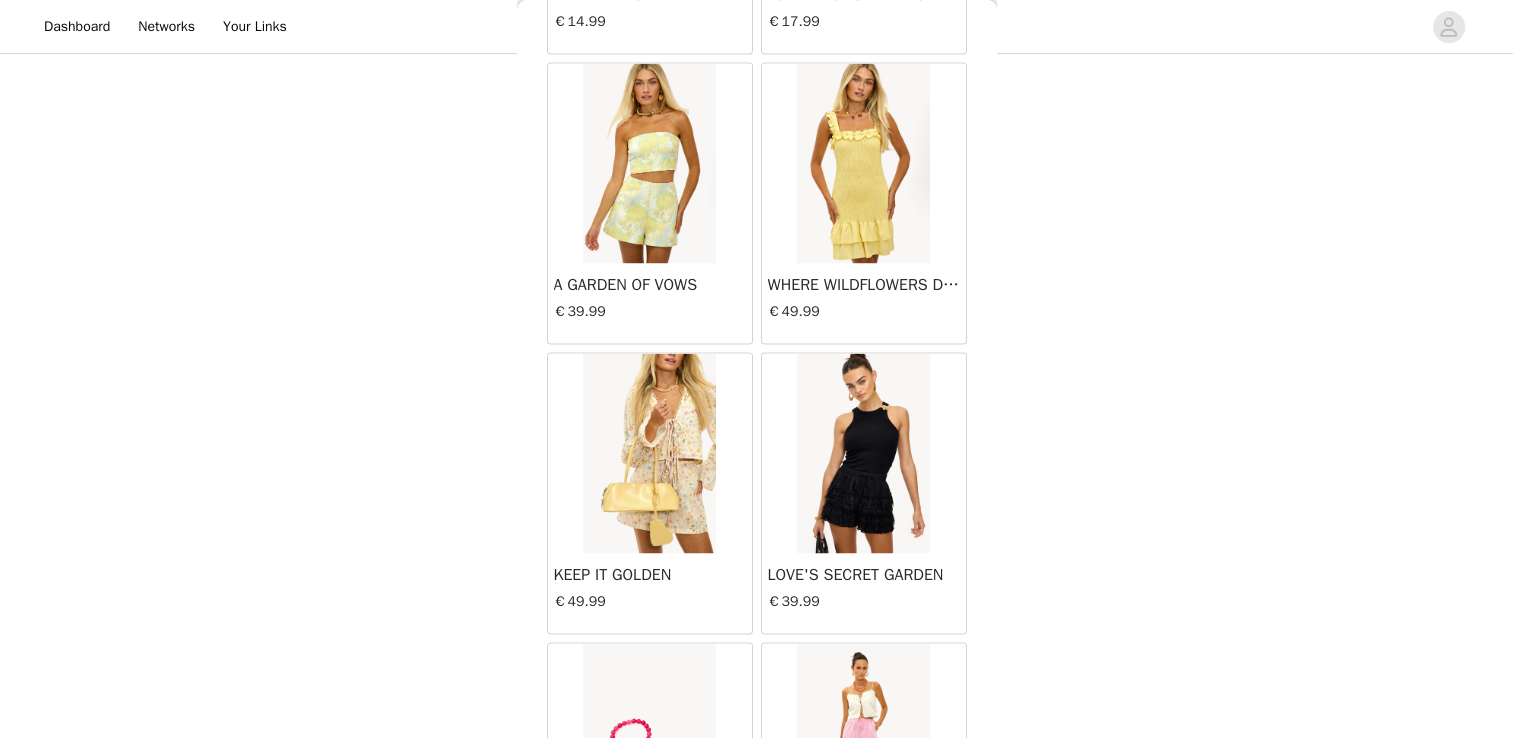 scroll, scrollTop: 33353, scrollLeft: 0, axis: vertical 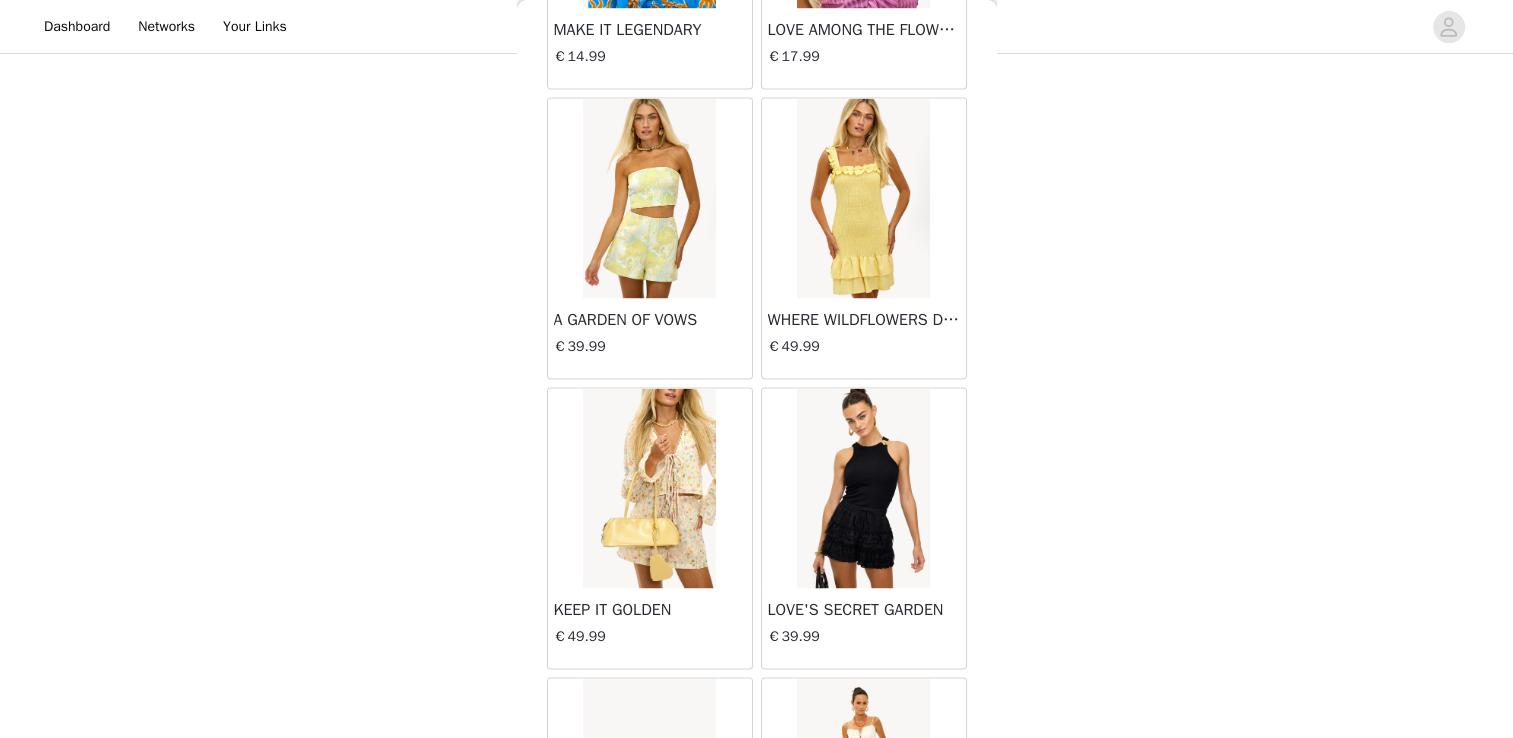 click at bounding box center (863, 488) 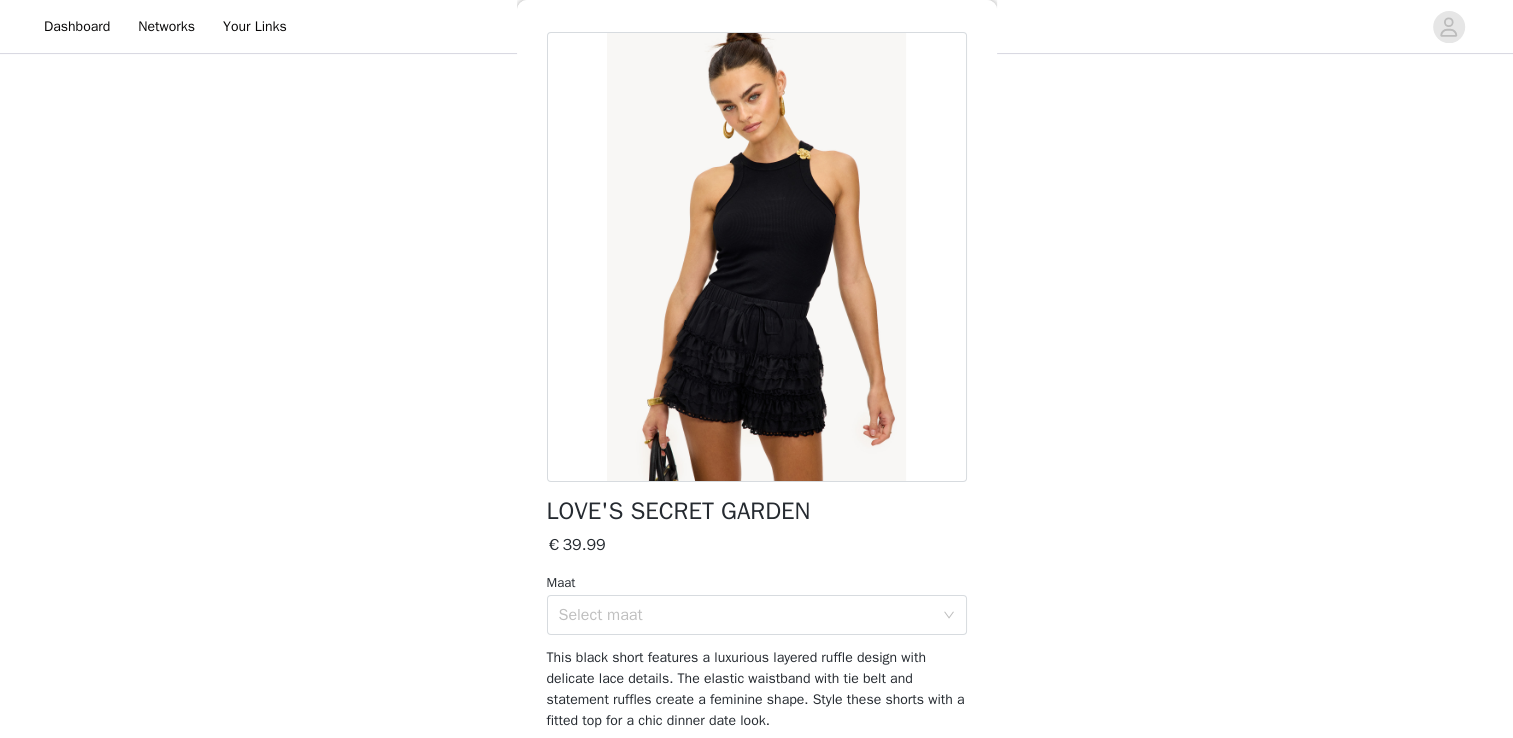 scroll, scrollTop: 100, scrollLeft: 0, axis: vertical 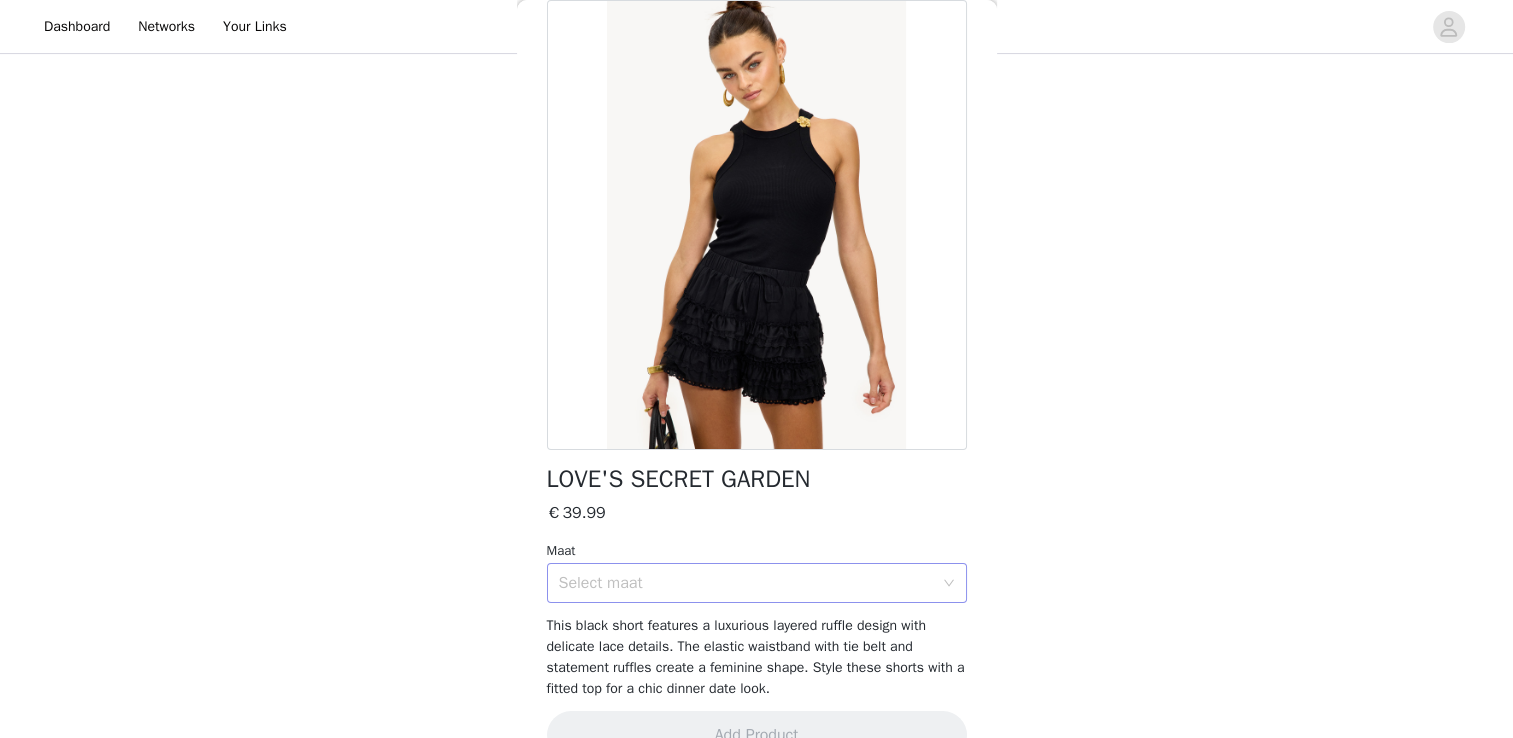 click on "Select maat" at bounding box center (746, 583) 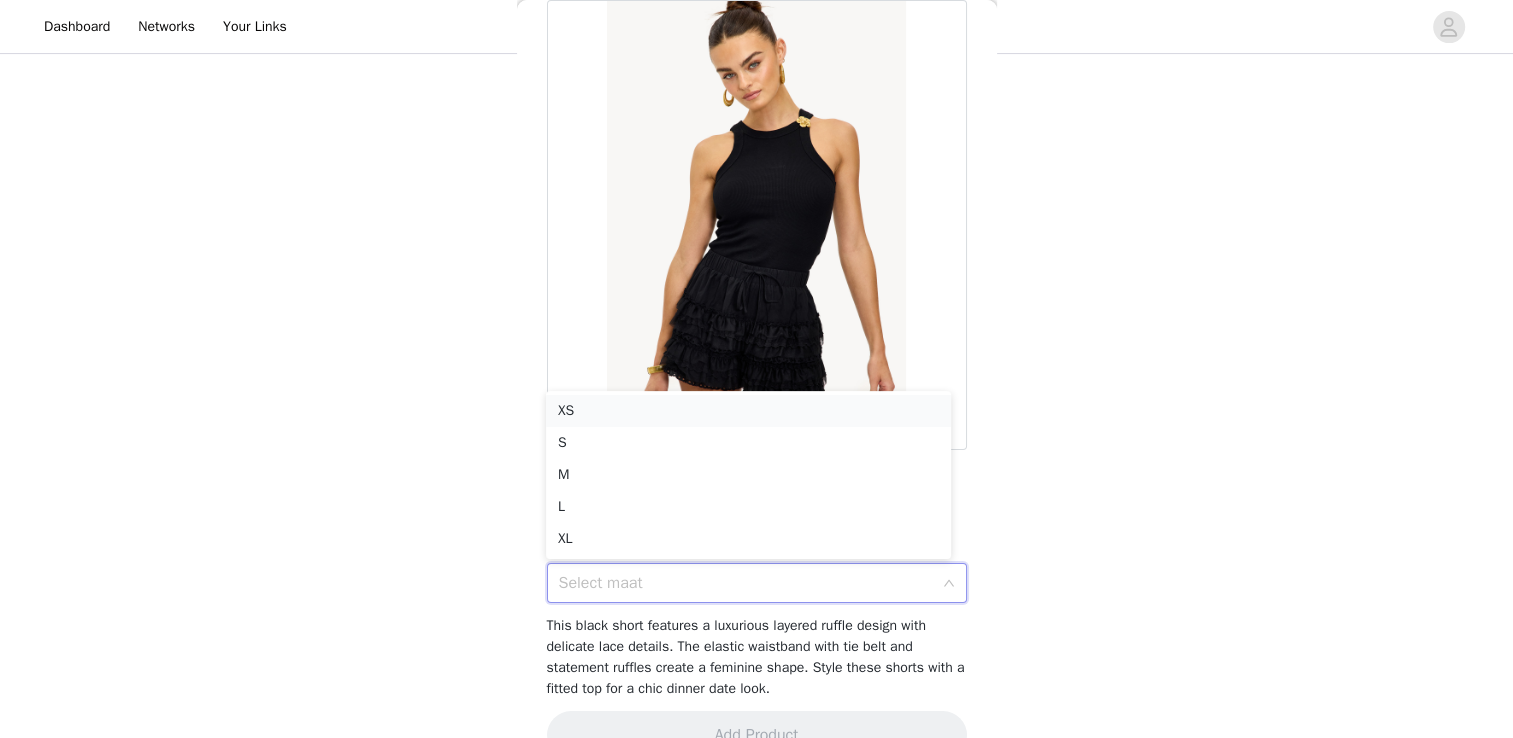 click on "XS" at bounding box center [748, 411] 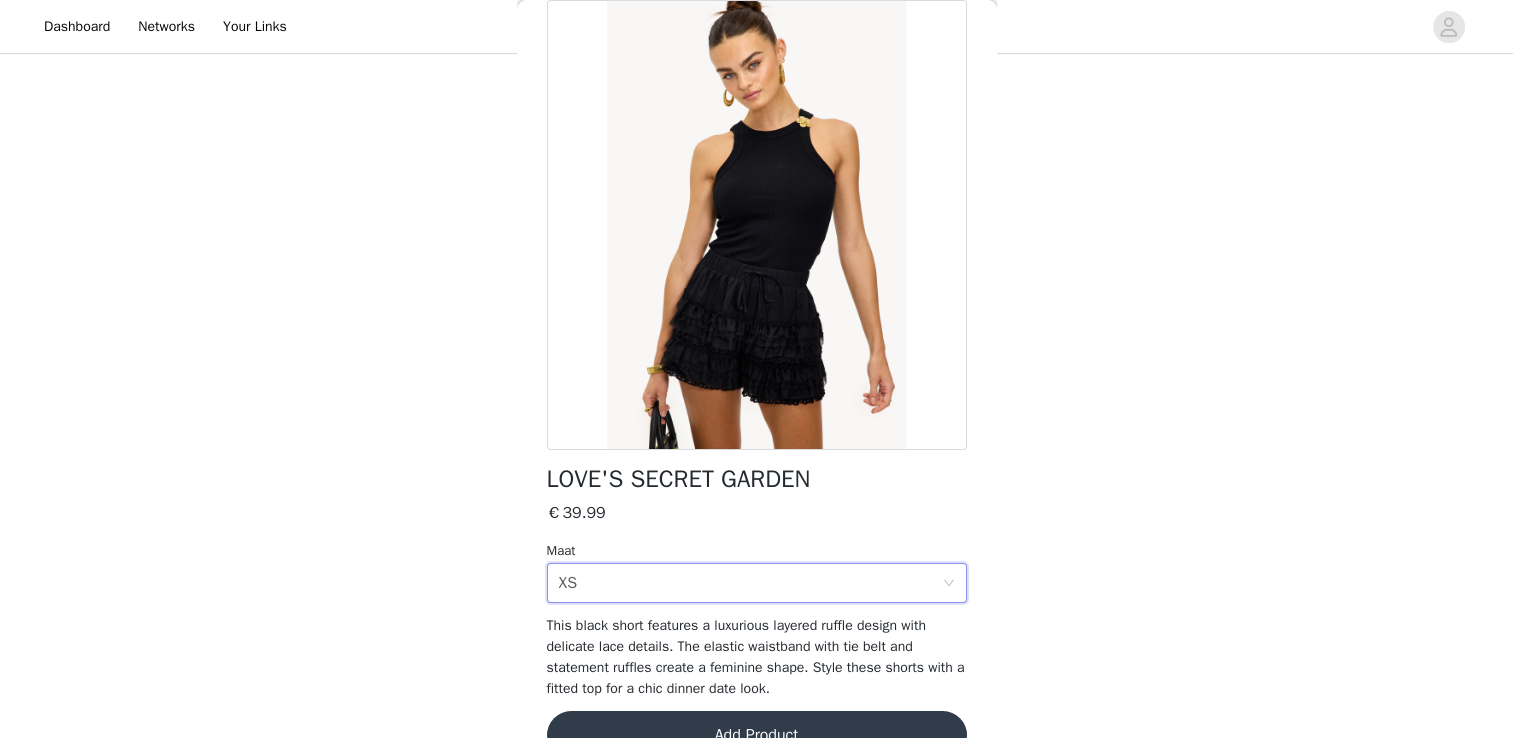 click on "Add Product" at bounding box center [757, 735] 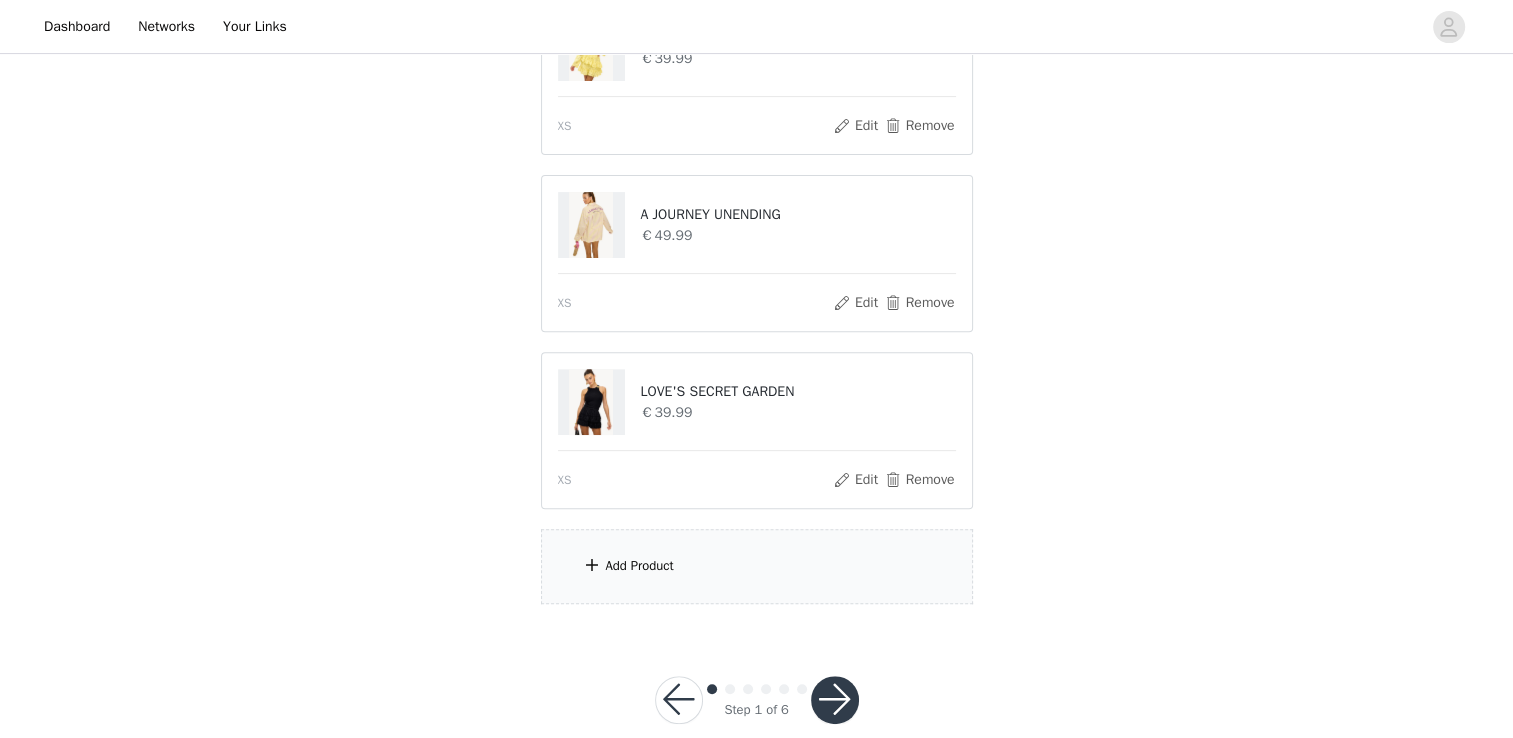 scroll, scrollTop: 663, scrollLeft: 0, axis: vertical 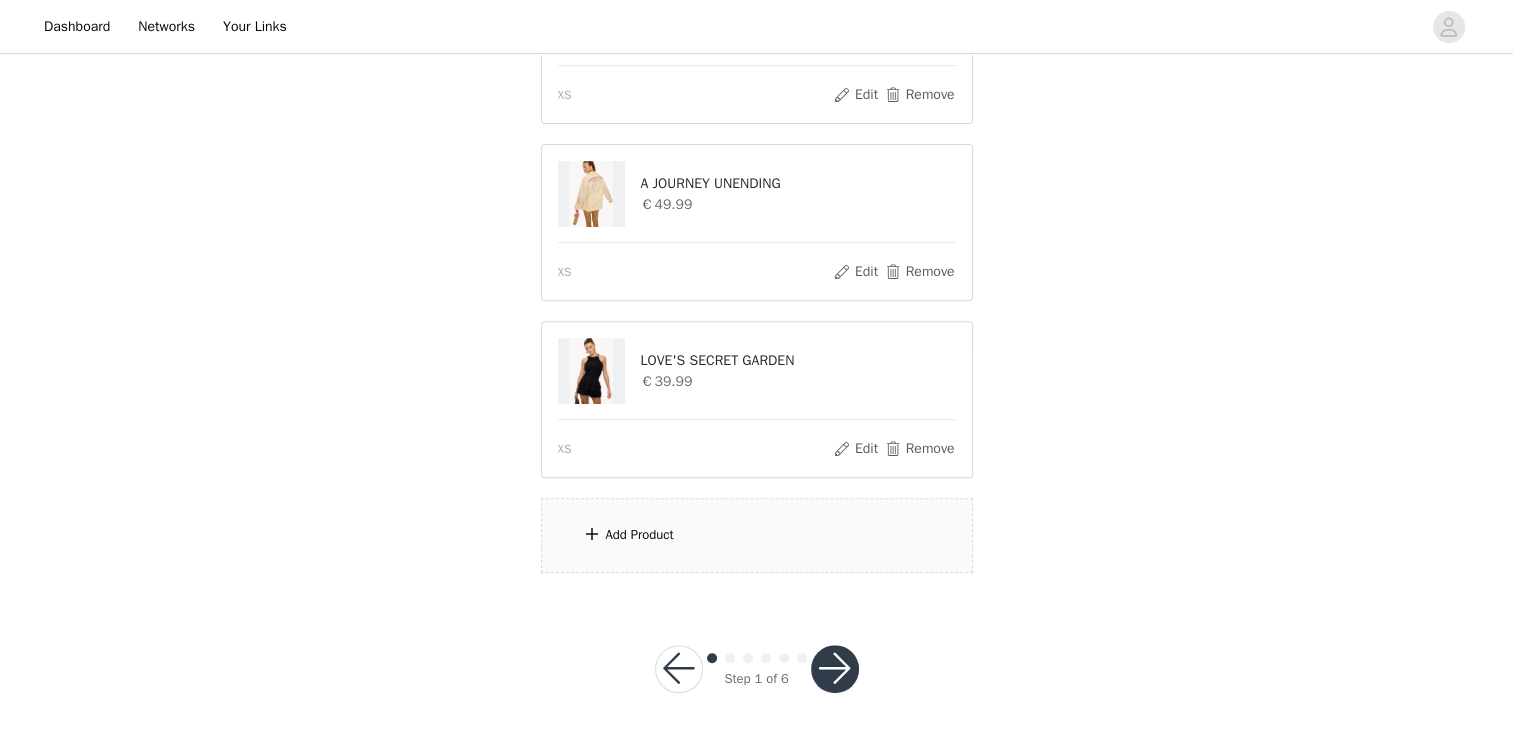 click on "Add Product" at bounding box center [757, 535] 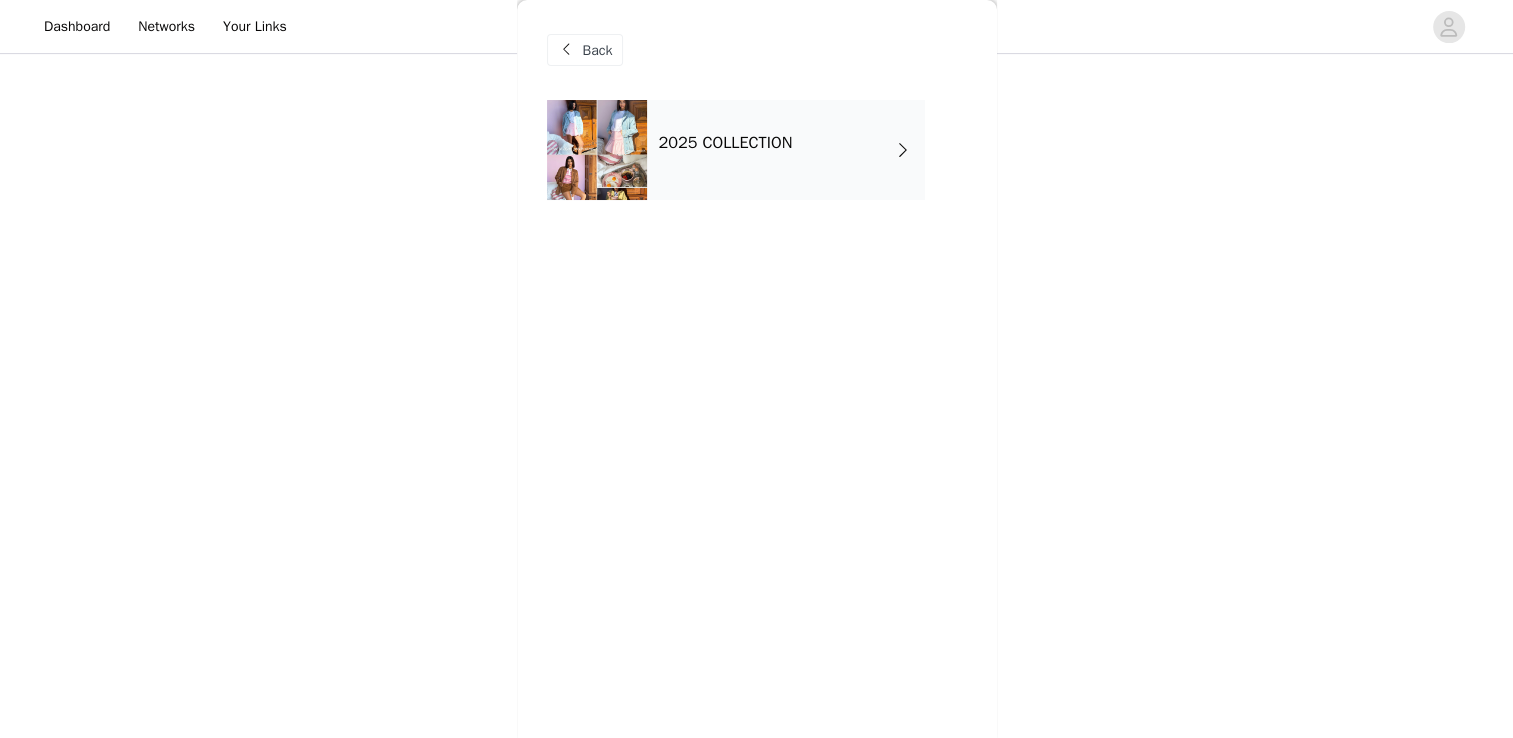 click on "2025 COLLECTION" at bounding box center (786, 150) 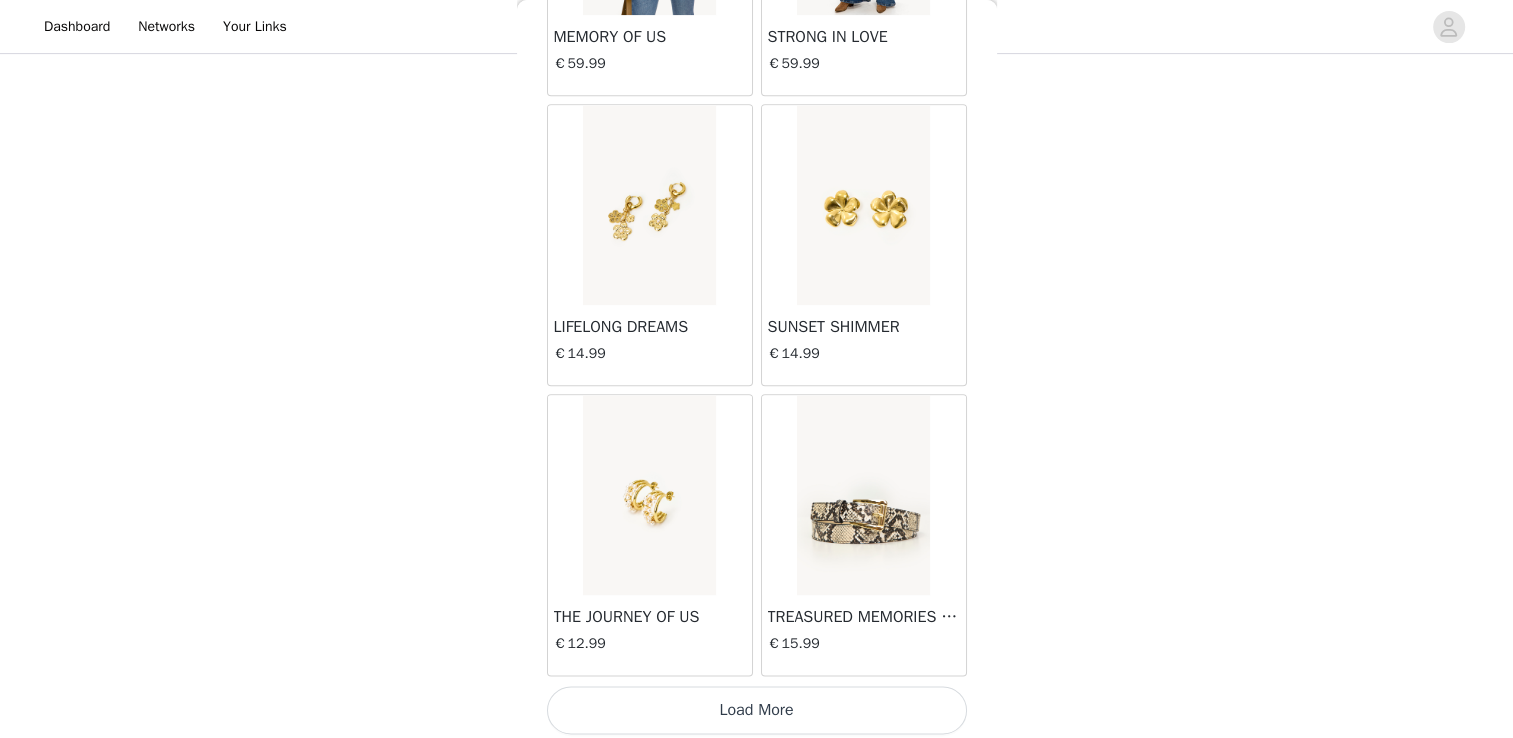 scroll, scrollTop: 2317, scrollLeft: 0, axis: vertical 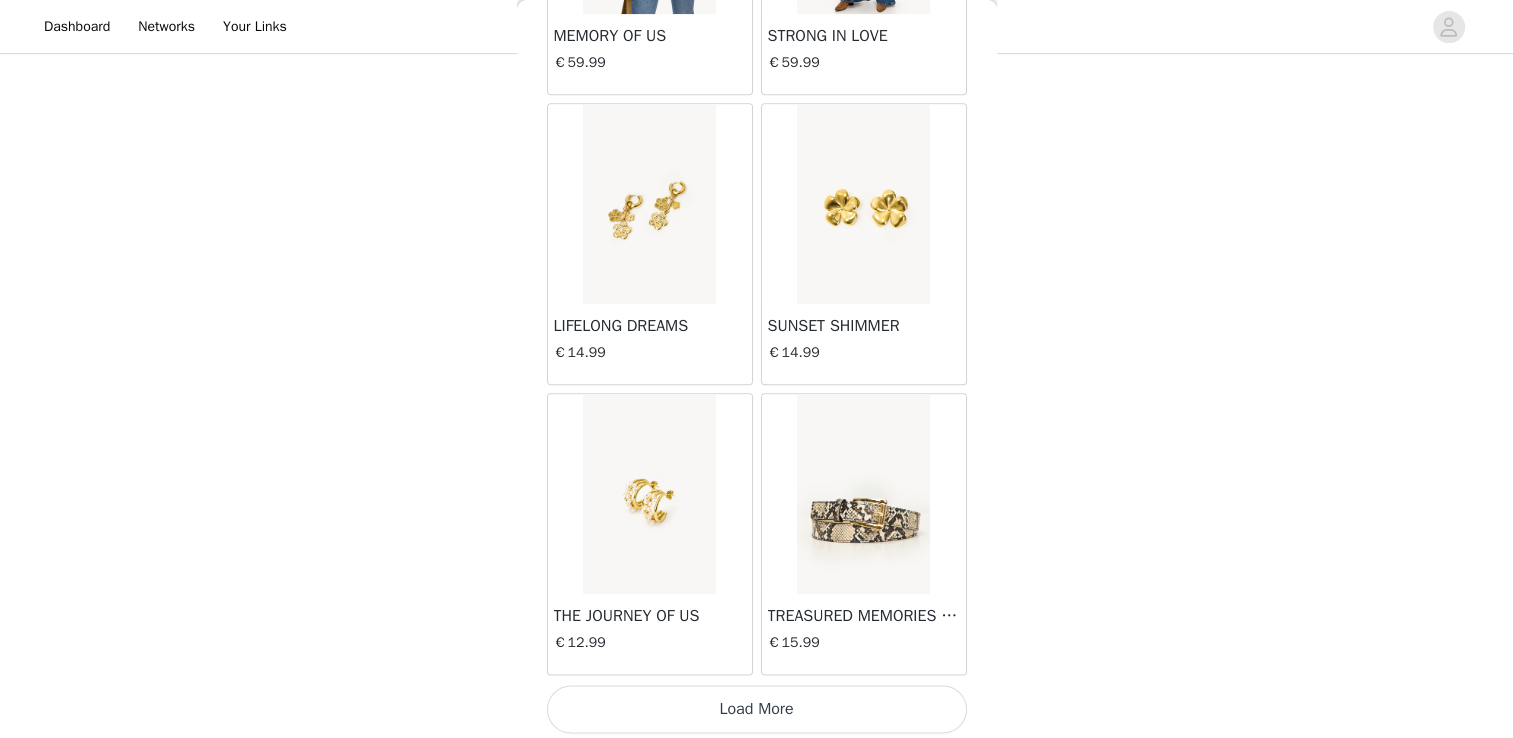 click on "Load More" at bounding box center (757, 709) 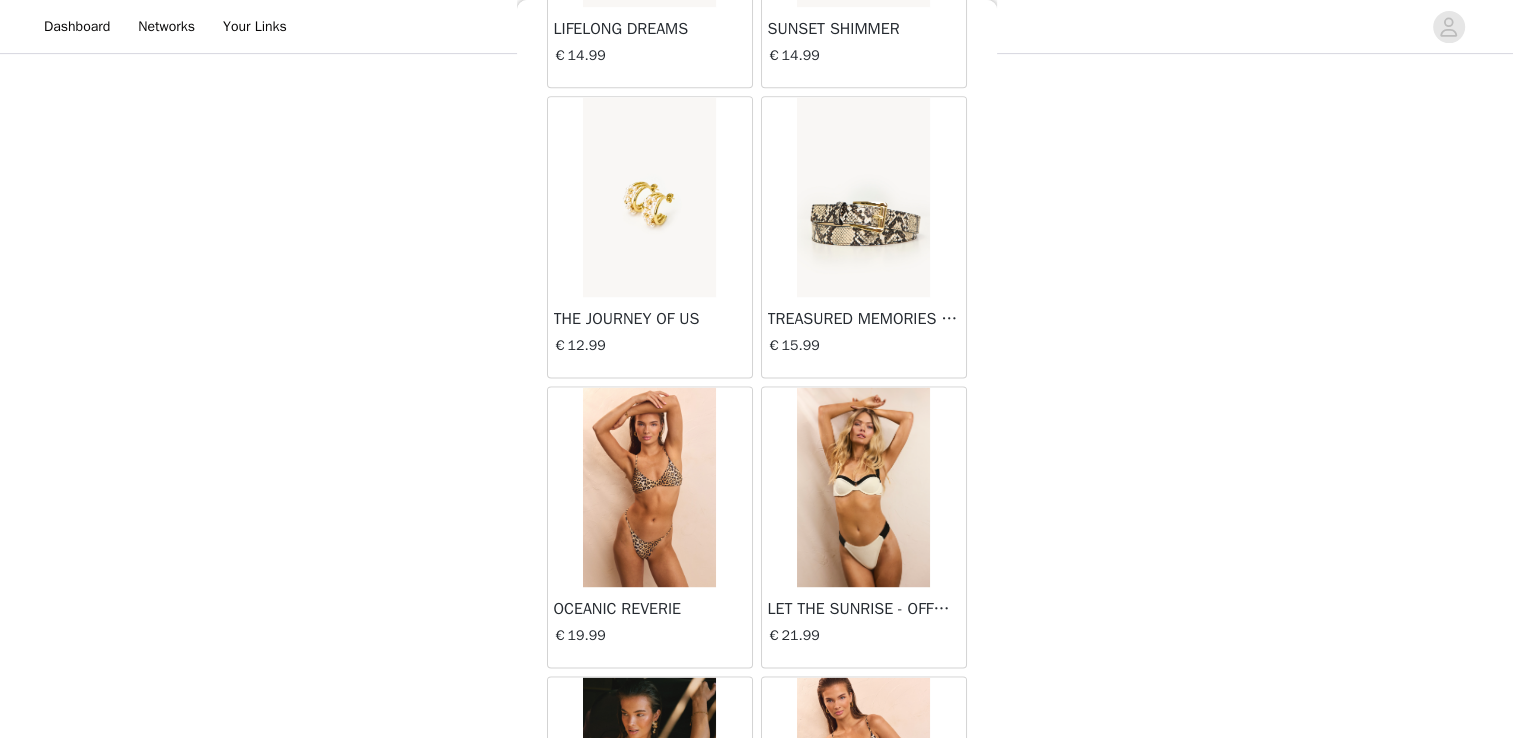 scroll, scrollTop: 2617, scrollLeft: 0, axis: vertical 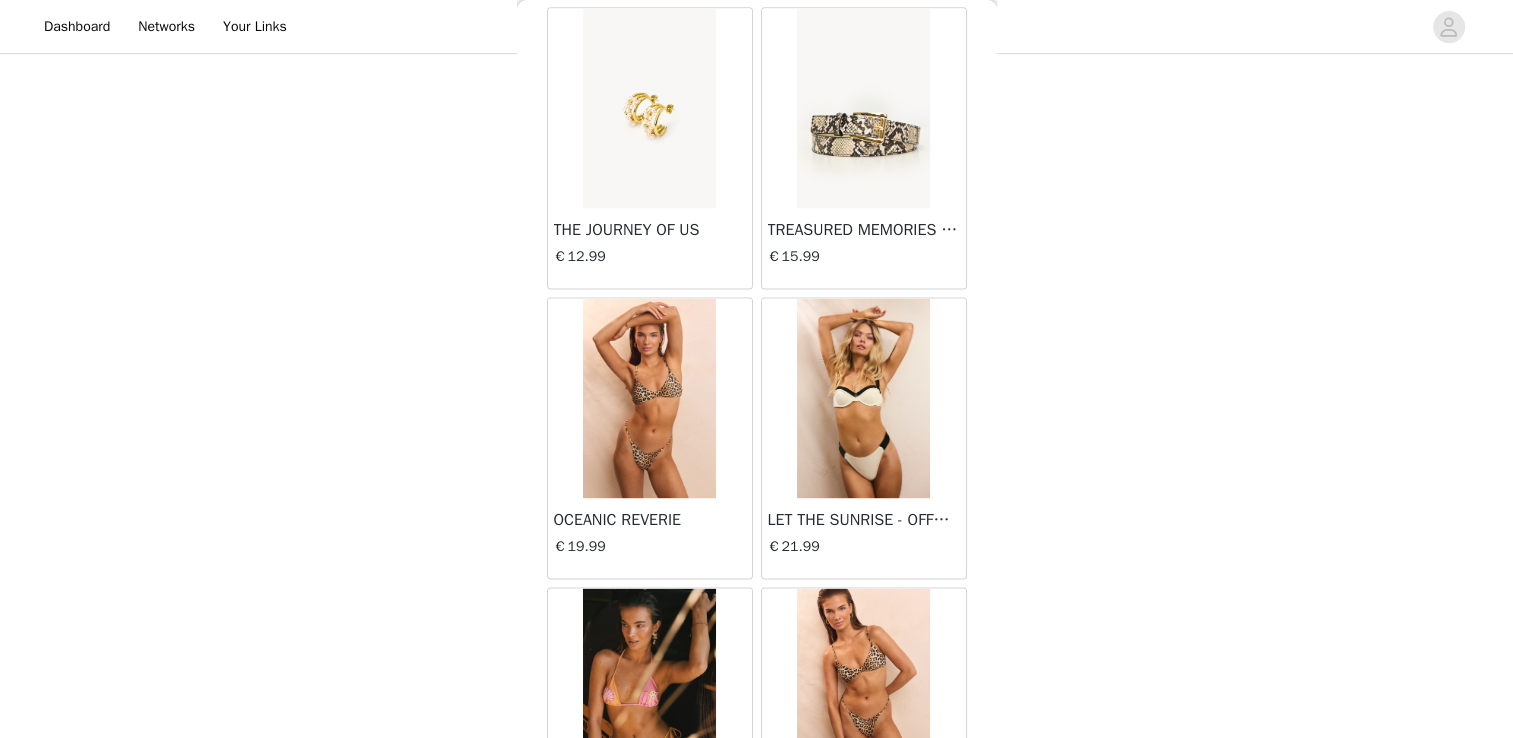 click at bounding box center [863, 398] 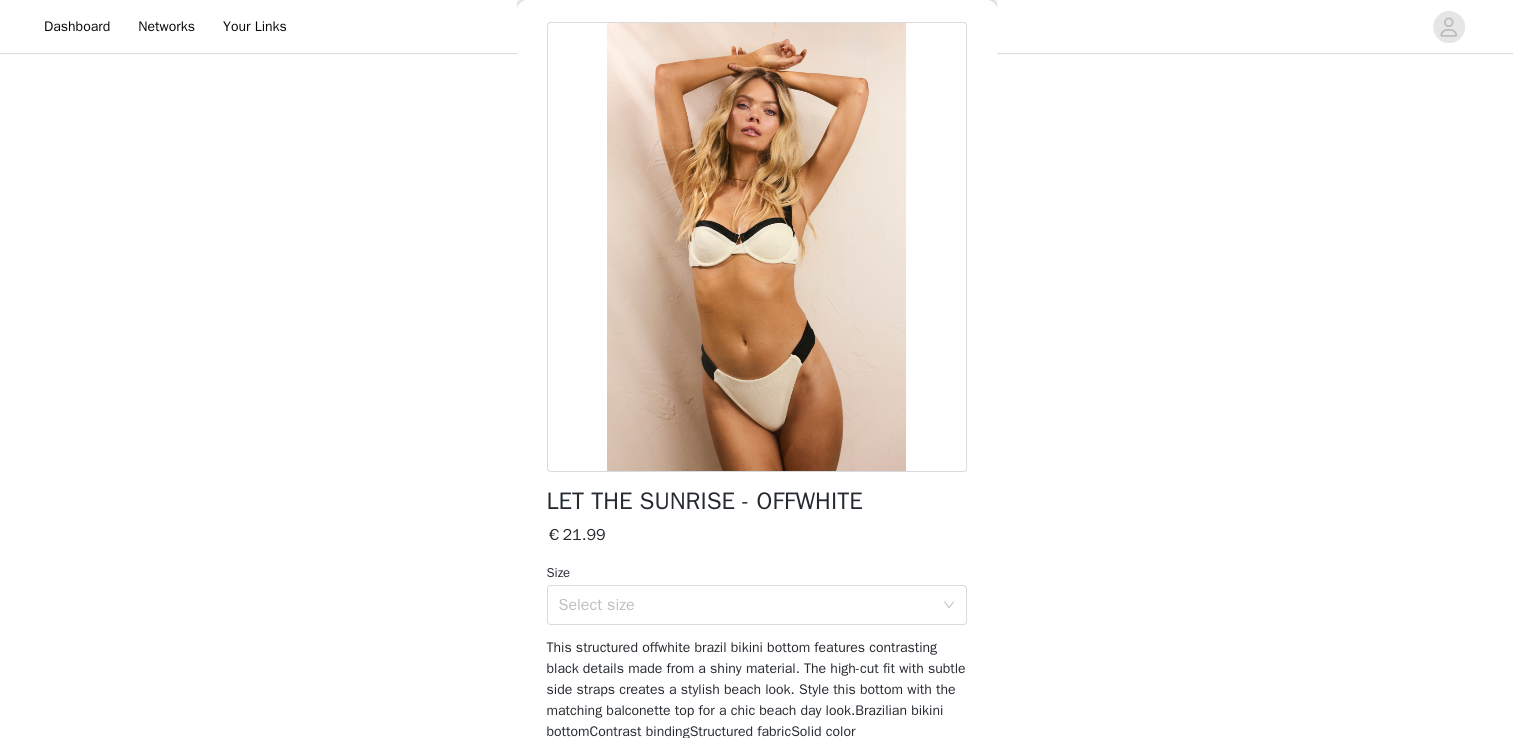 scroll, scrollTop: 0, scrollLeft: 0, axis: both 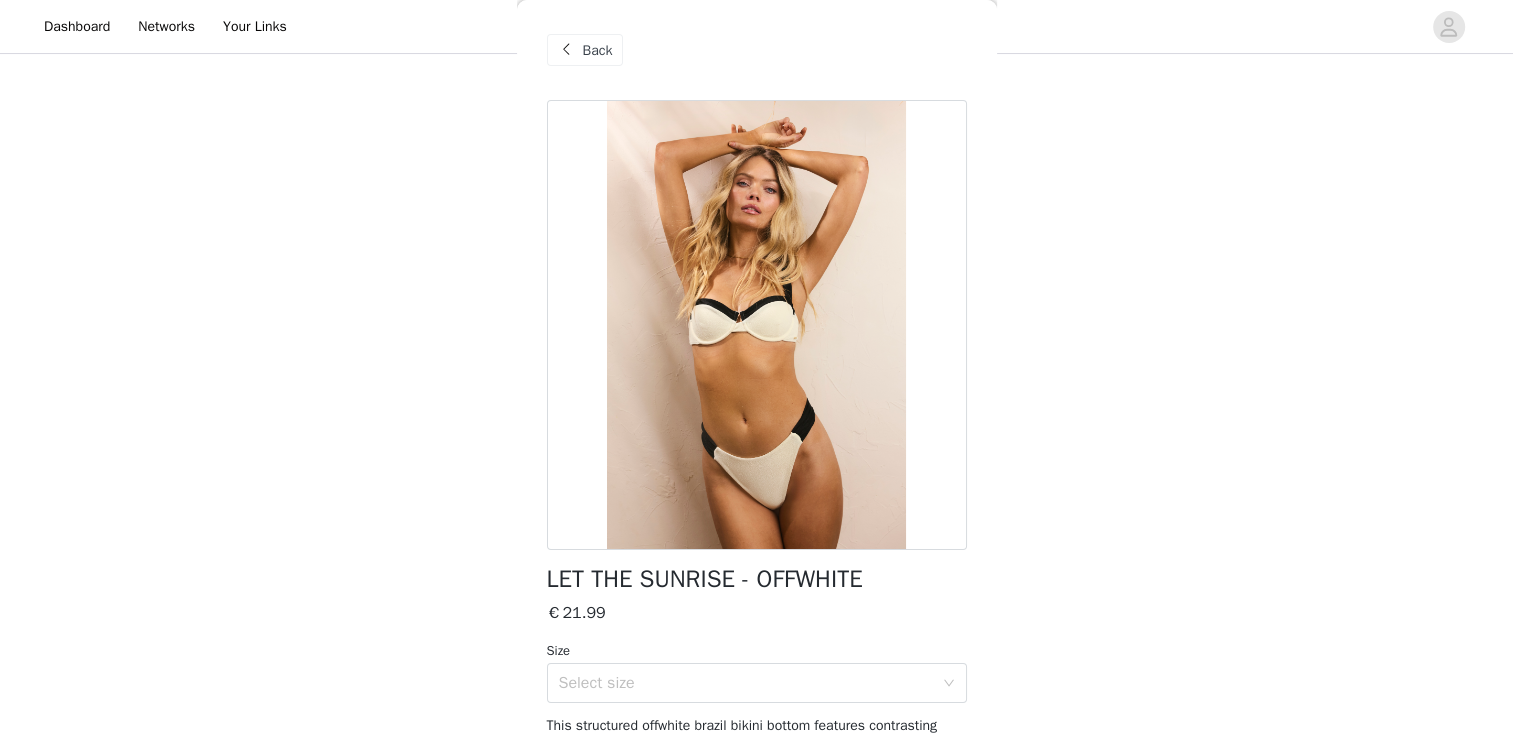 click on "Back" at bounding box center [598, 50] 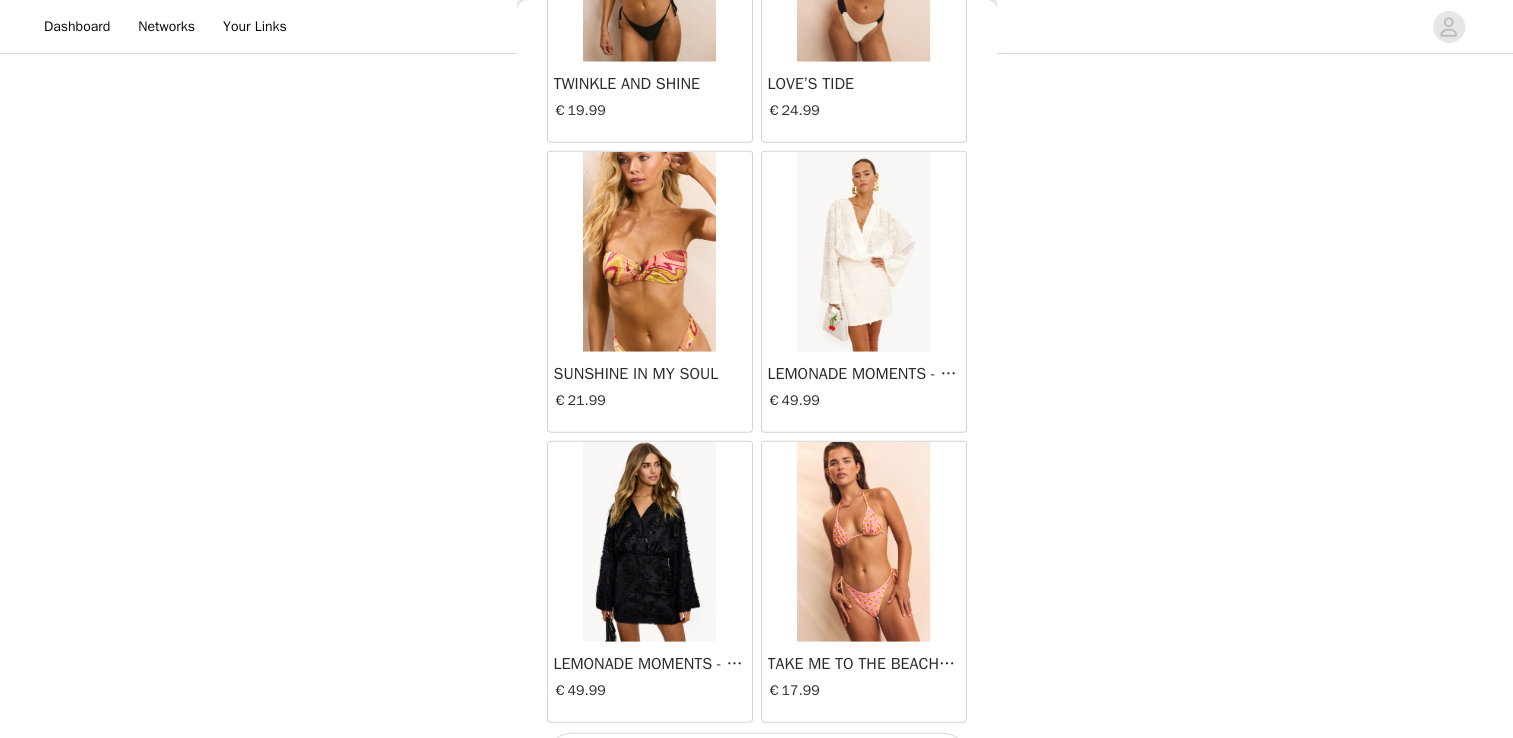 scroll, scrollTop: 5213, scrollLeft: 0, axis: vertical 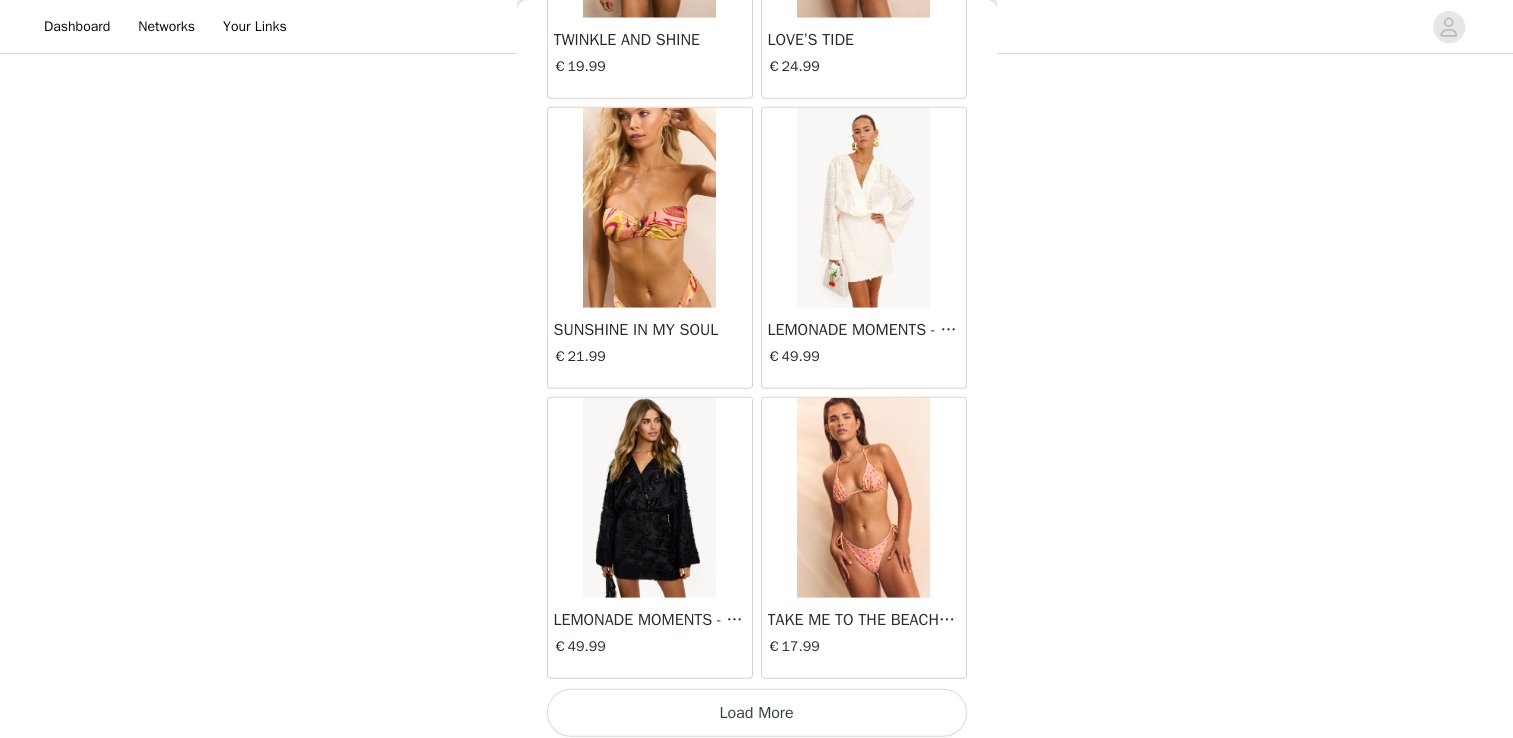 click on "Load More" at bounding box center [757, 713] 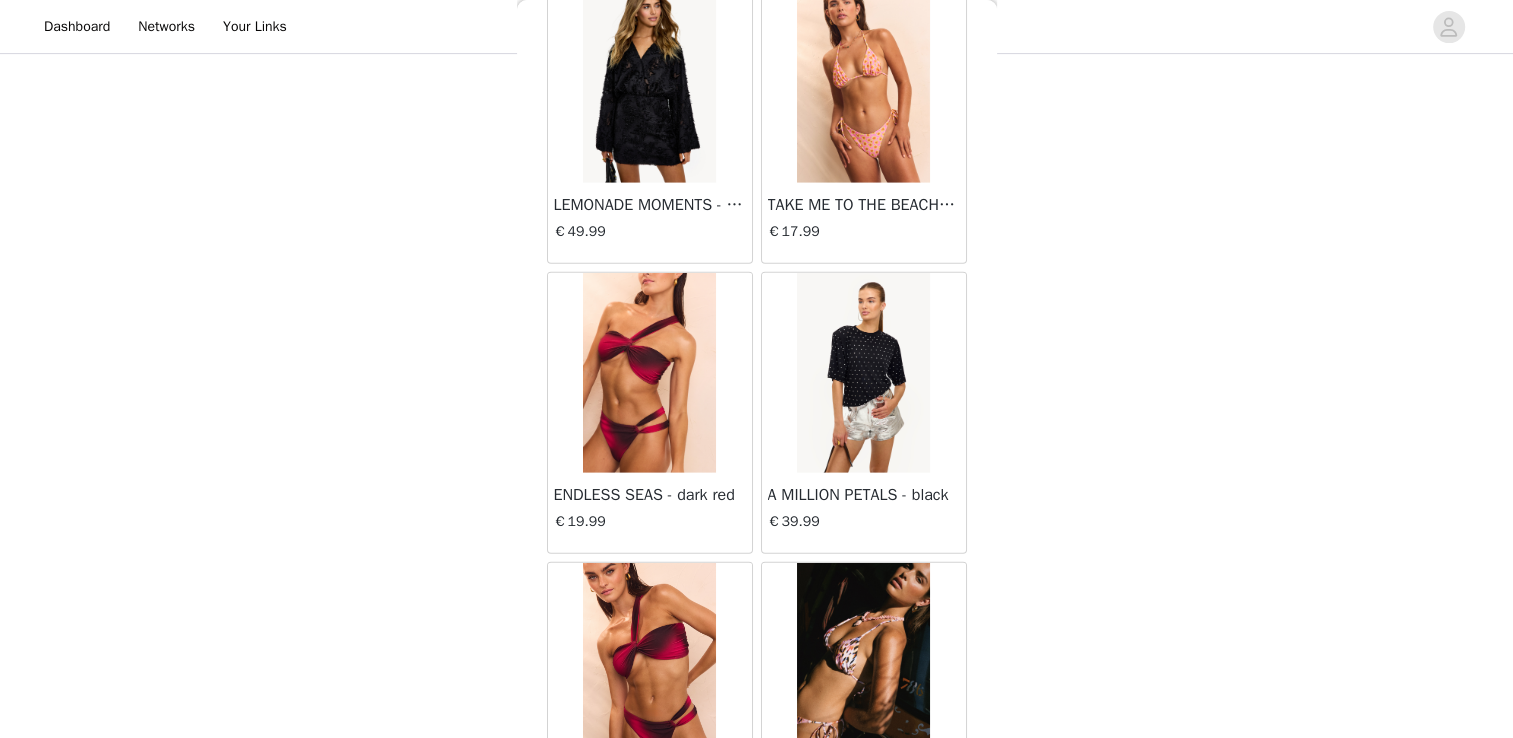 scroll, scrollTop: 5713, scrollLeft: 0, axis: vertical 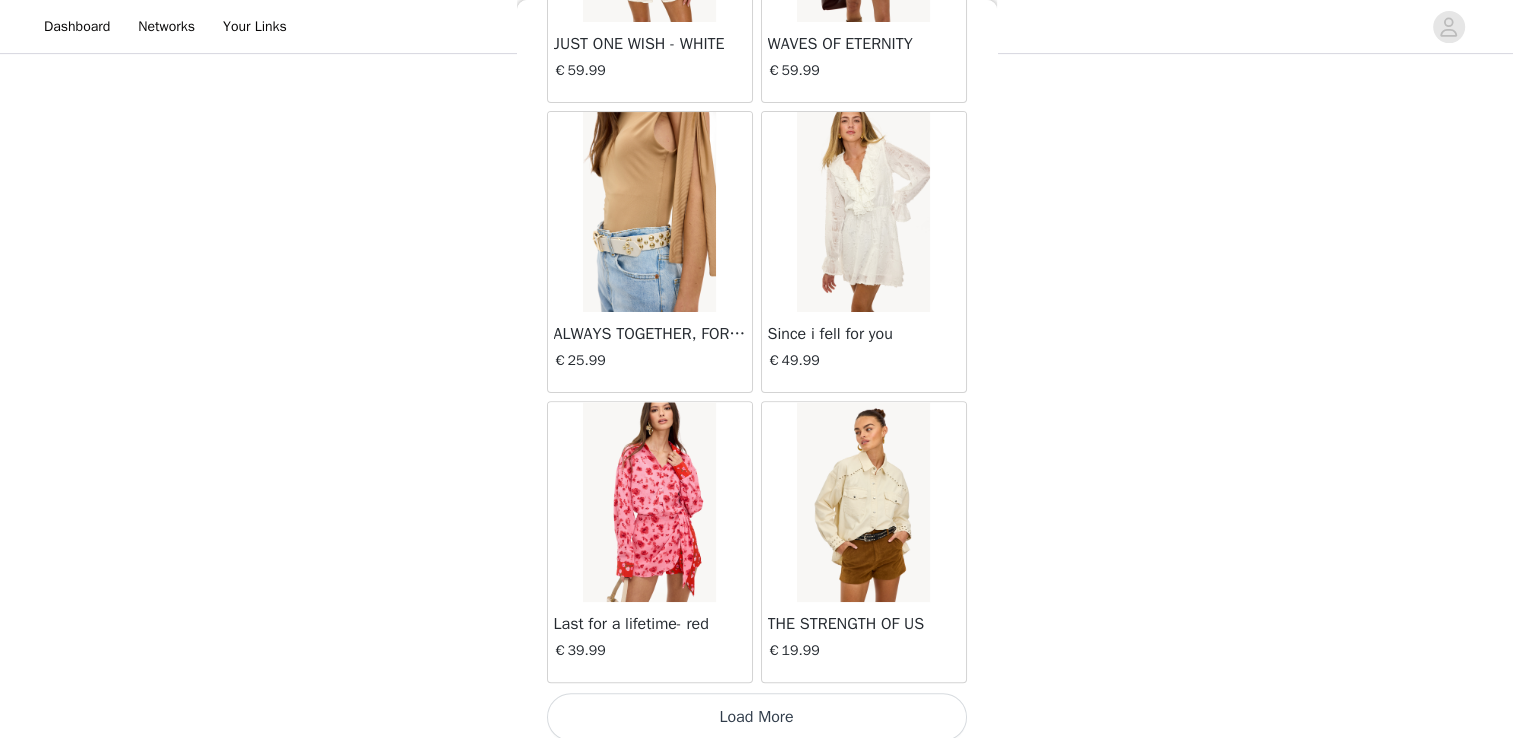 click on "Load More" at bounding box center (757, 717) 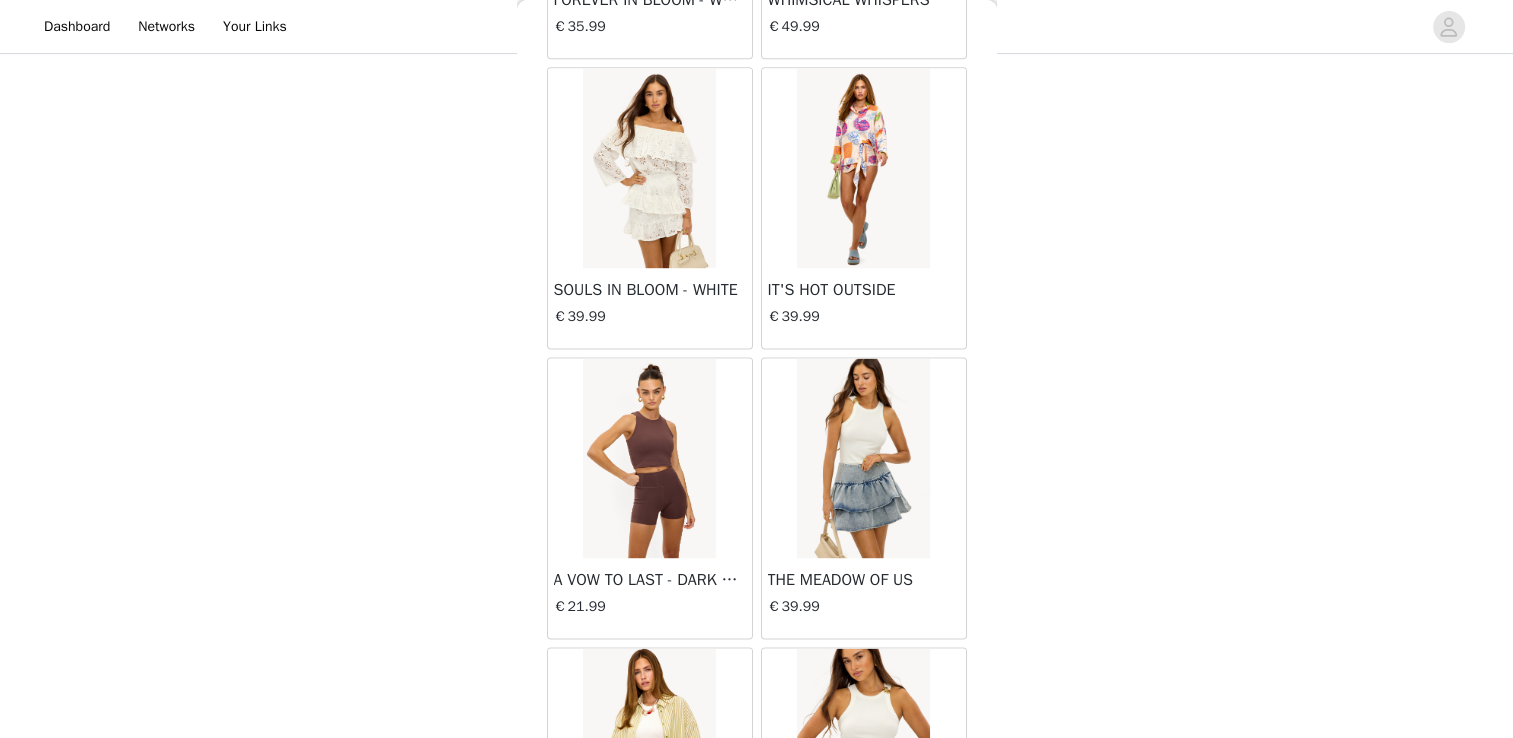 scroll, scrollTop: 10209, scrollLeft: 0, axis: vertical 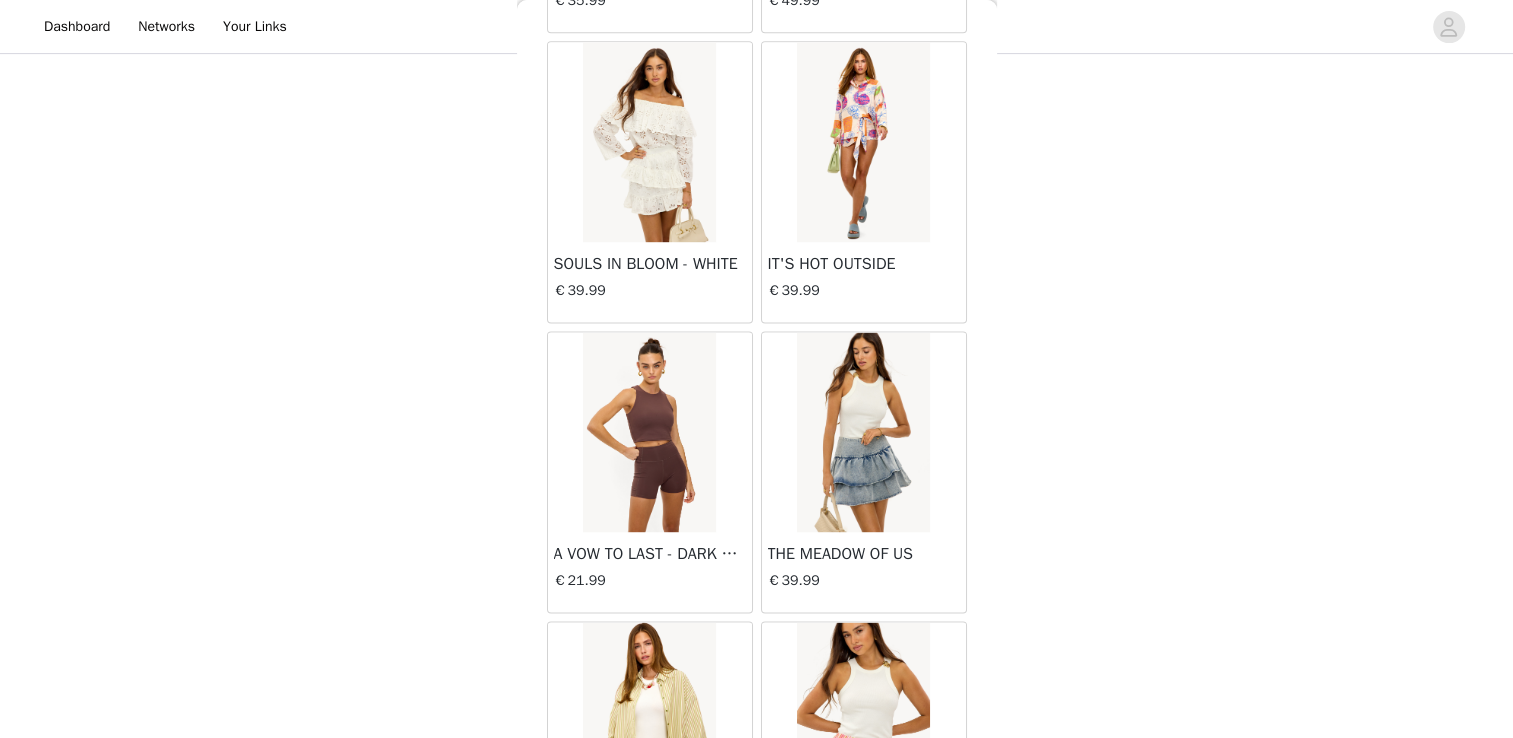 click at bounding box center [649, 432] 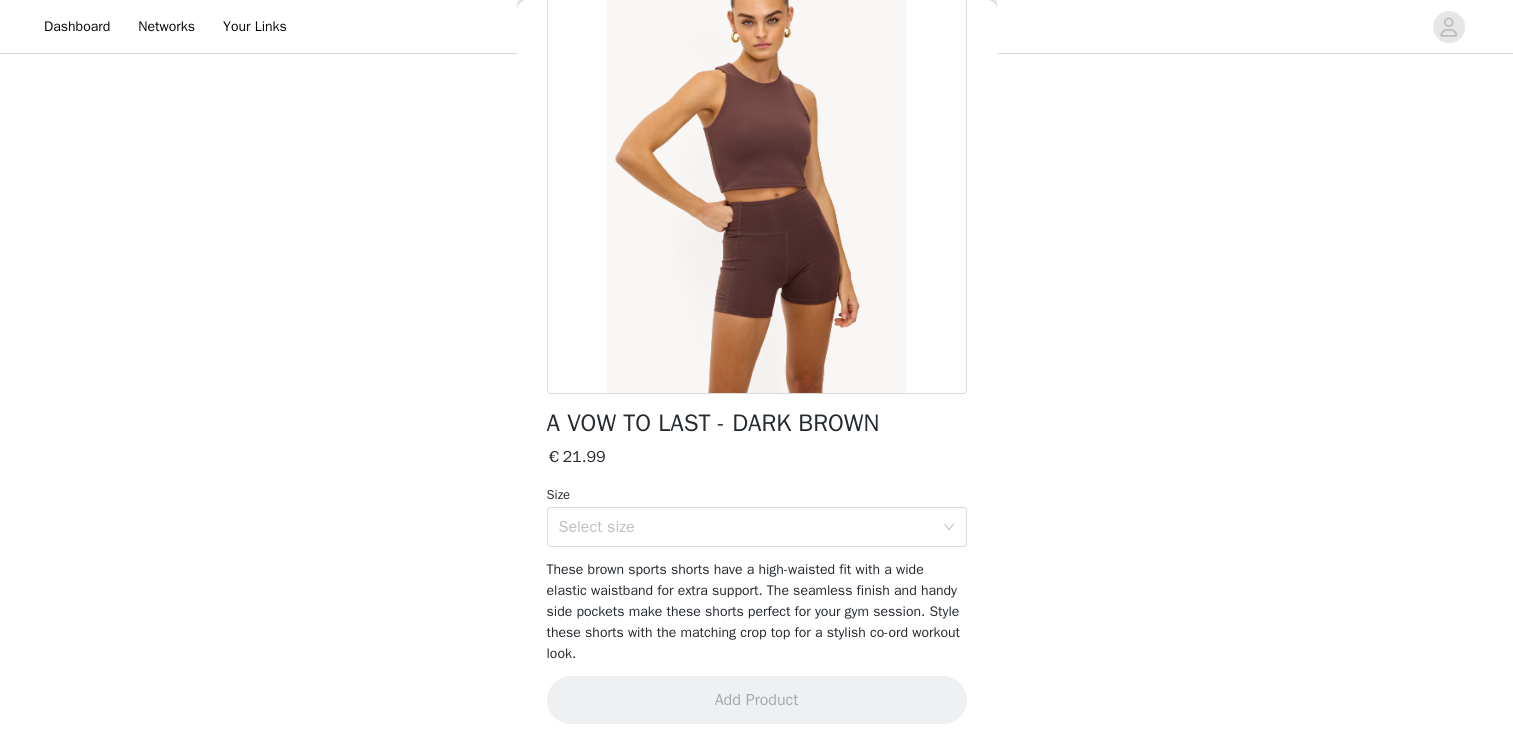 scroll, scrollTop: 164, scrollLeft: 0, axis: vertical 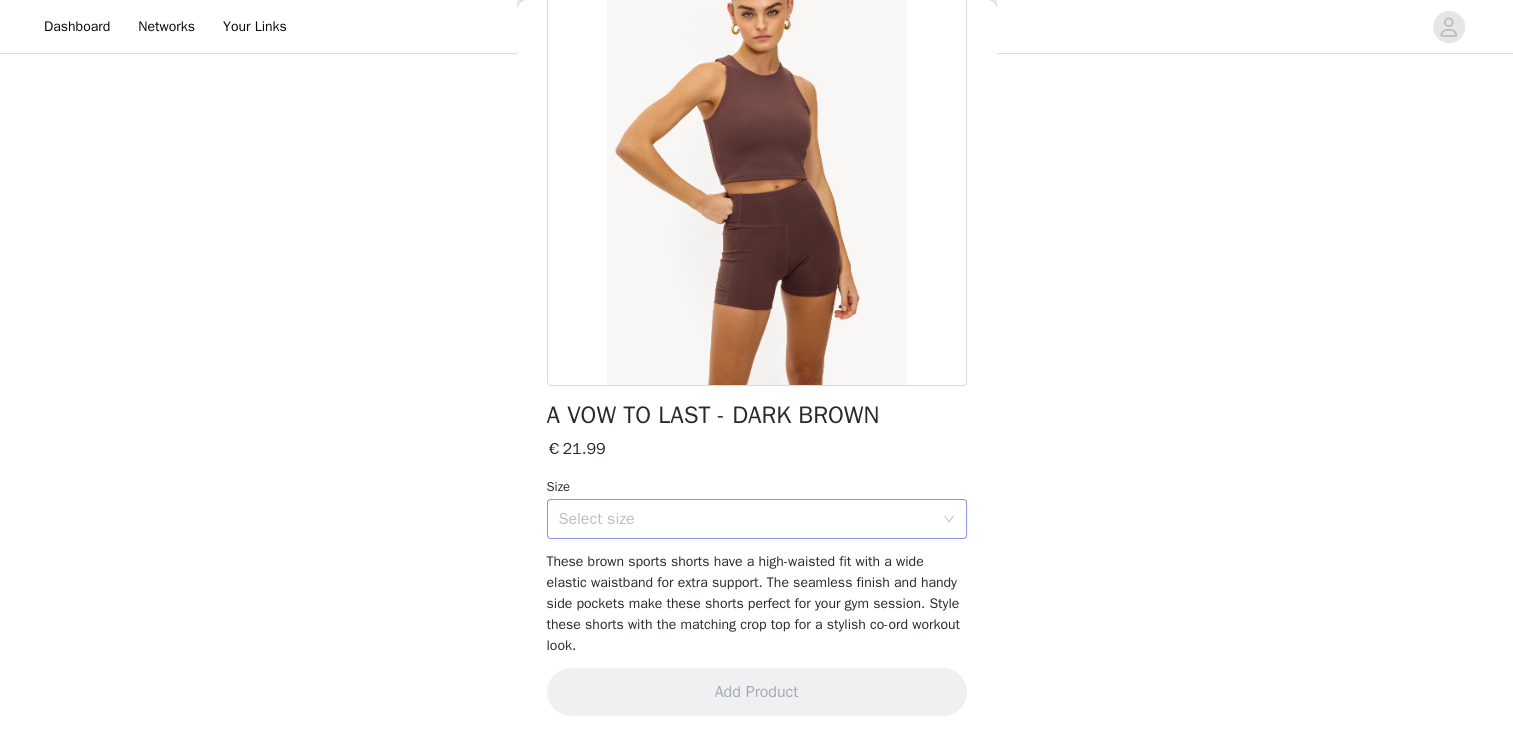click on "Select size" at bounding box center [750, 519] 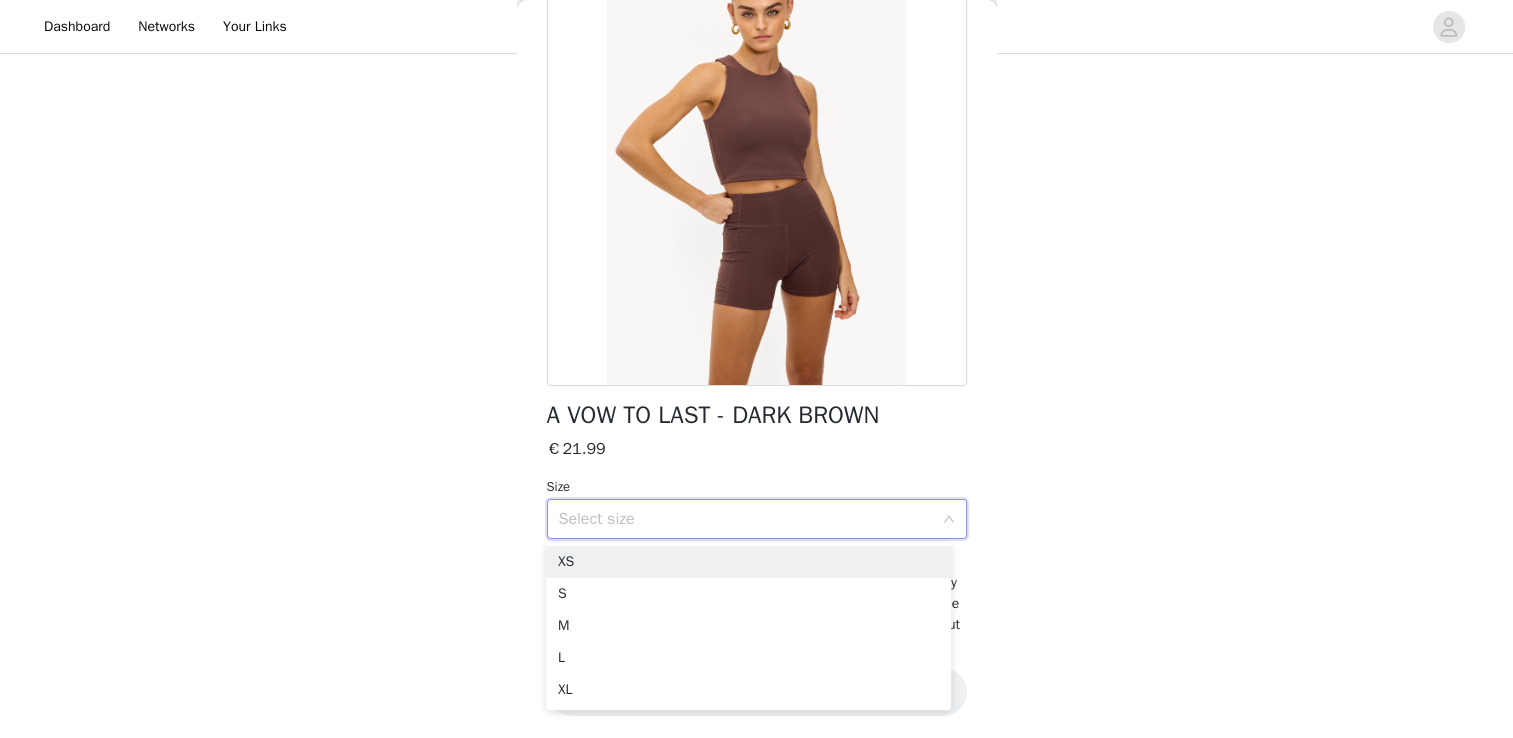 click on "Select size" at bounding box center (750, 519) 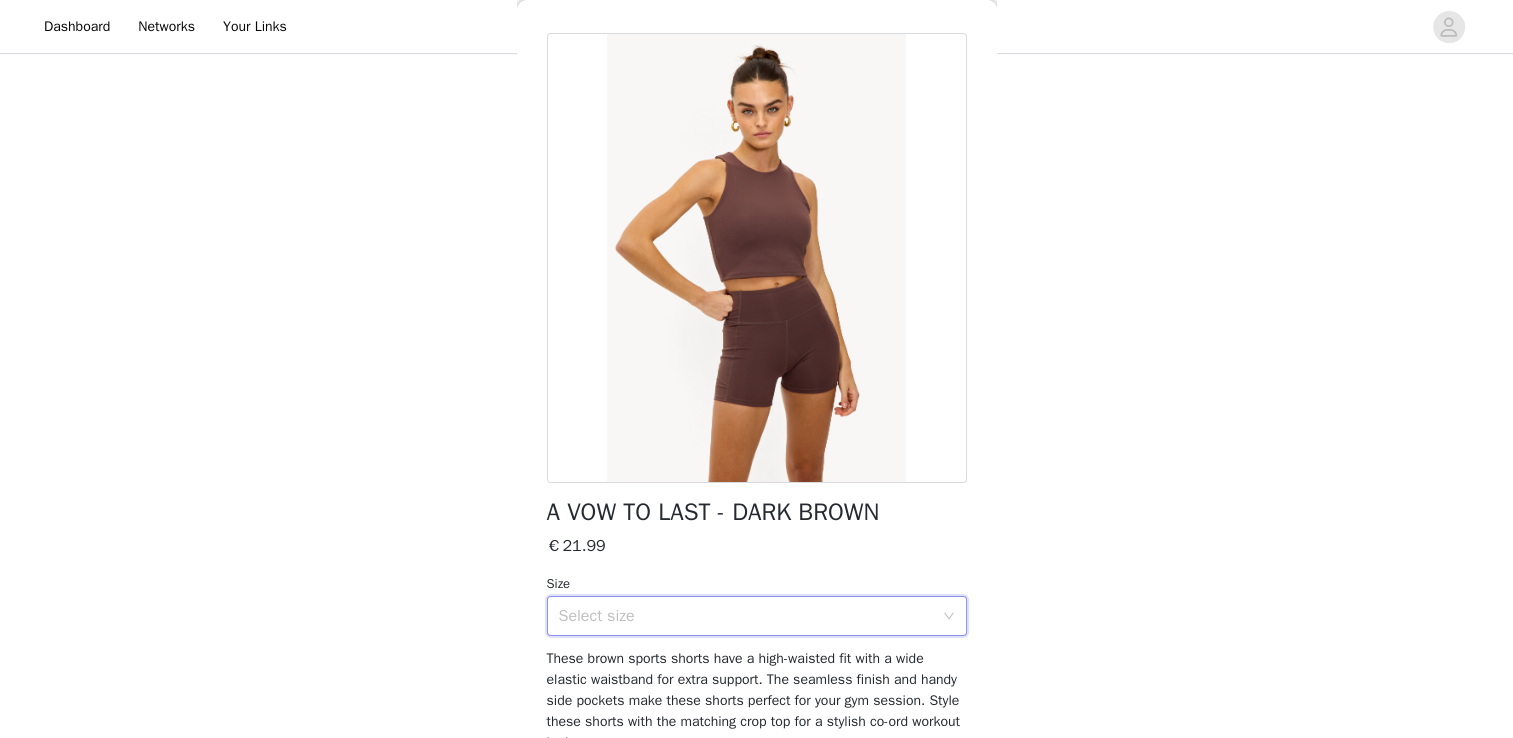 scroll, scrollTop: 0, scrollLeft: 0, axis: both 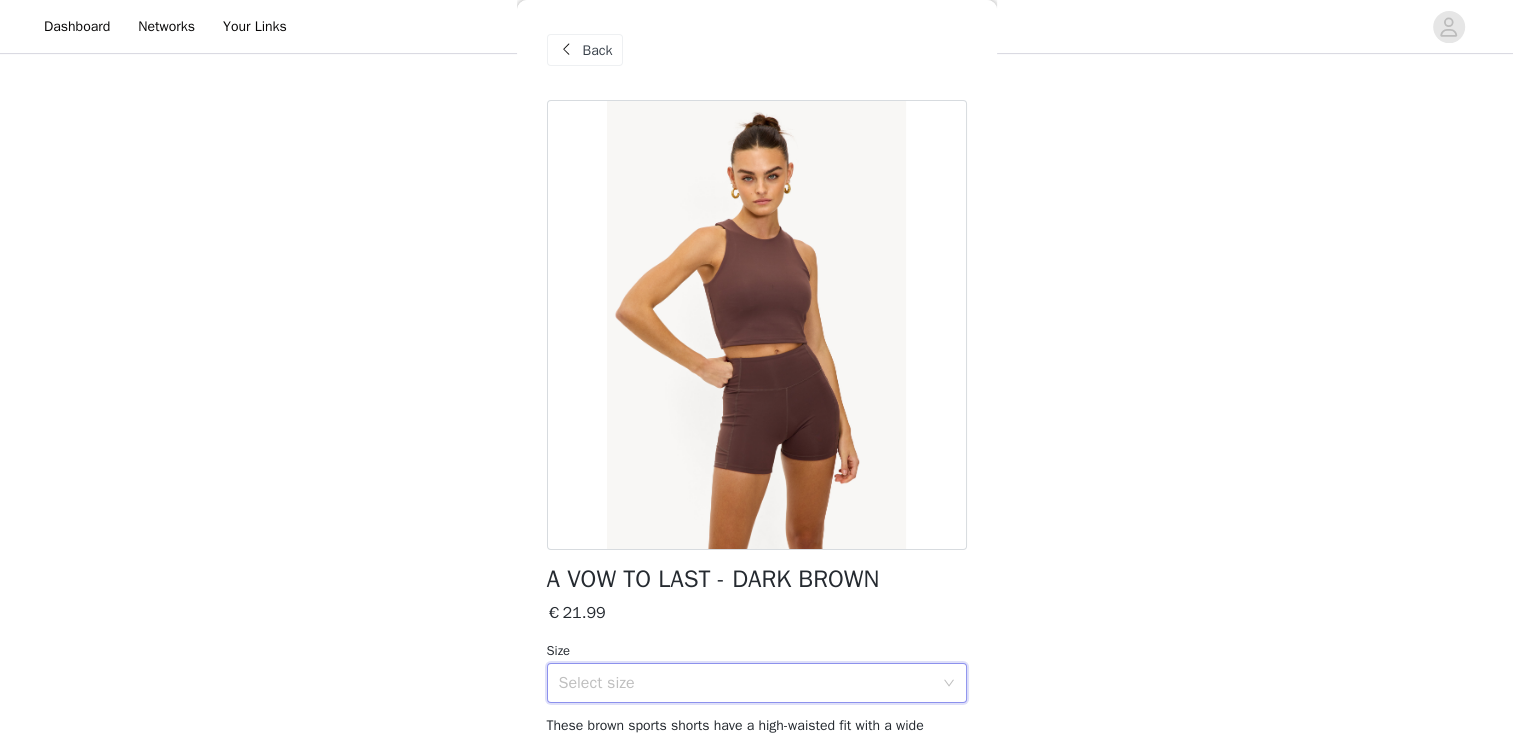 click on "Back" at bounding box center (585, 50) 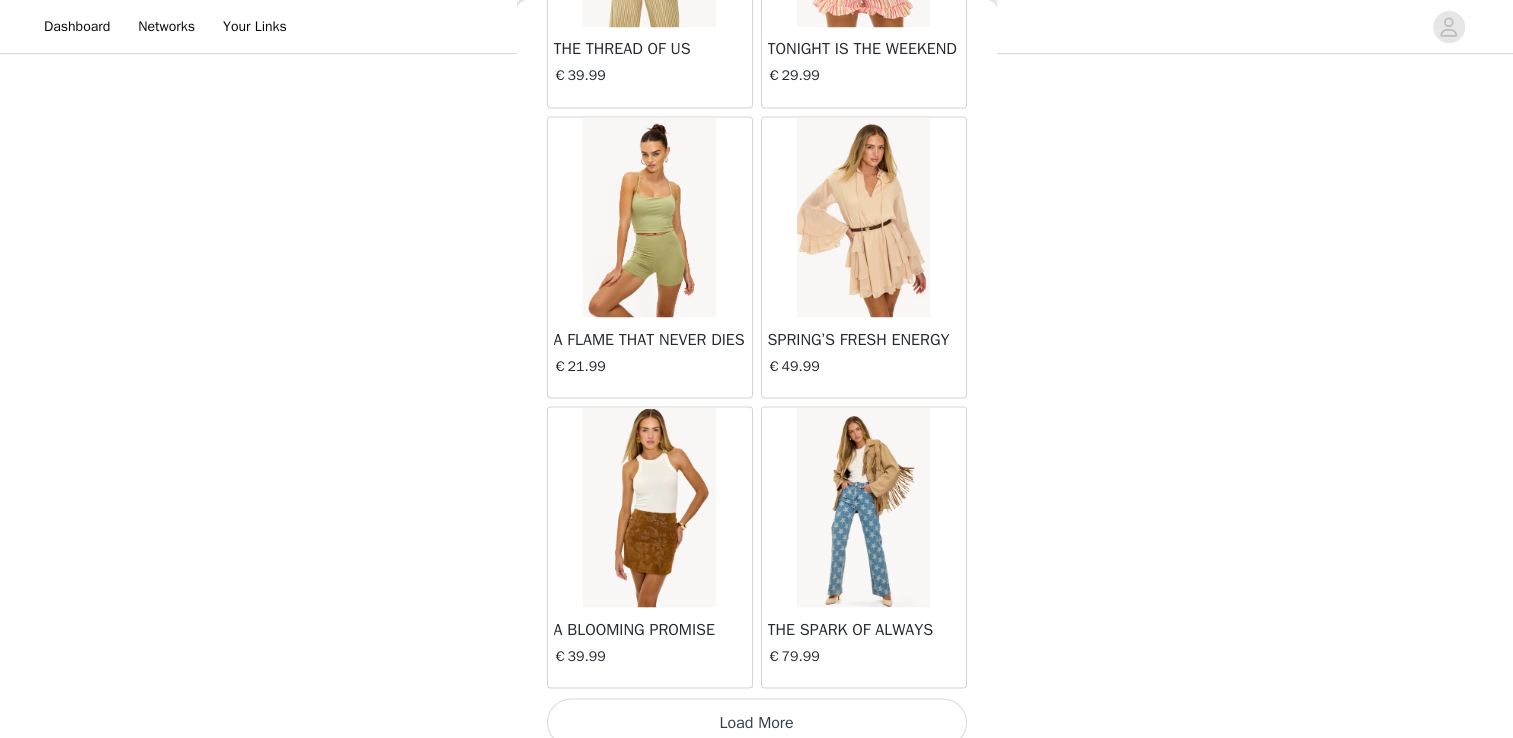 scroll, scrollTop: 11005, scrollLeft: 0, axis: vertical 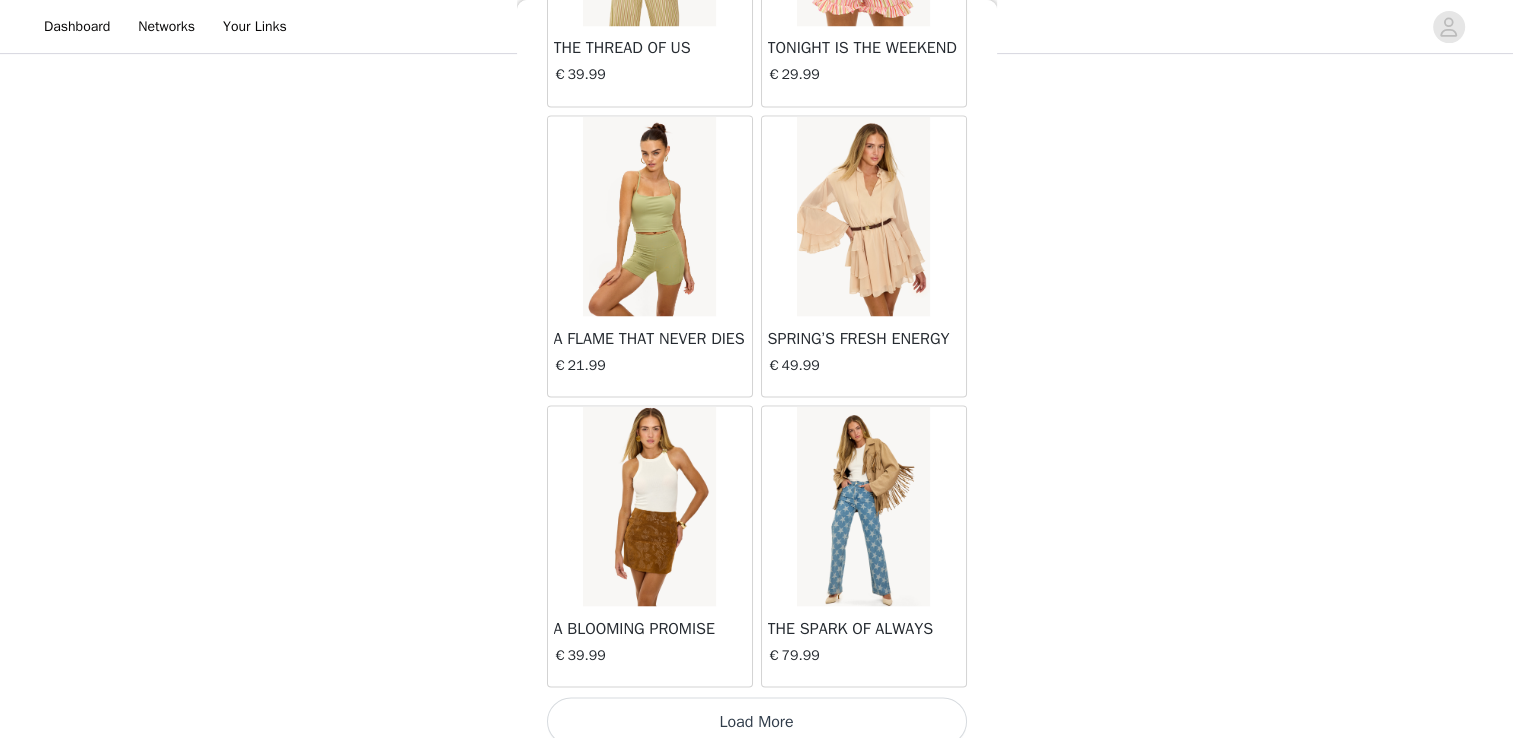 click on "Load More" at bounding box center (757, 721) 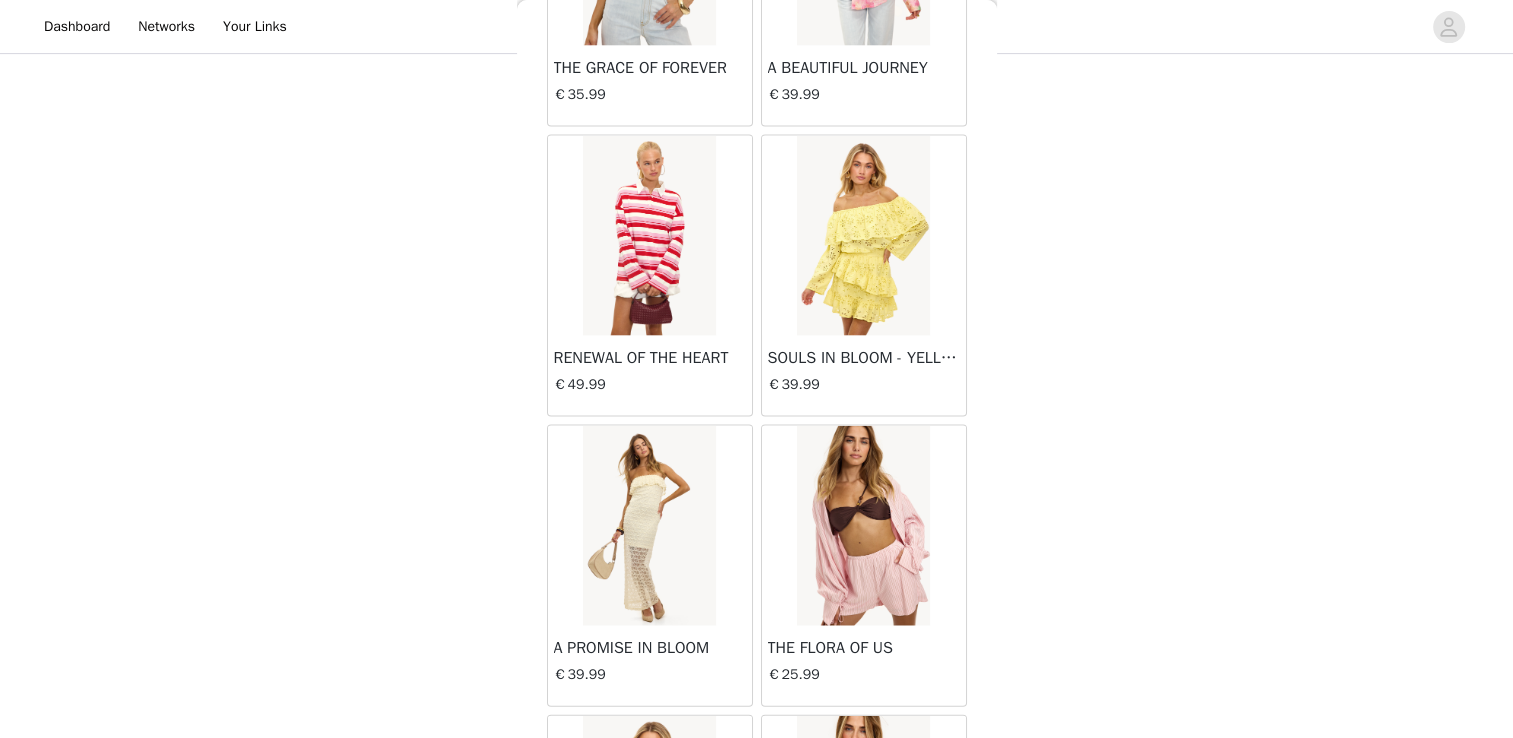 scroll, scrollTop: 11905, scrollLeft: 0, axis: vertical 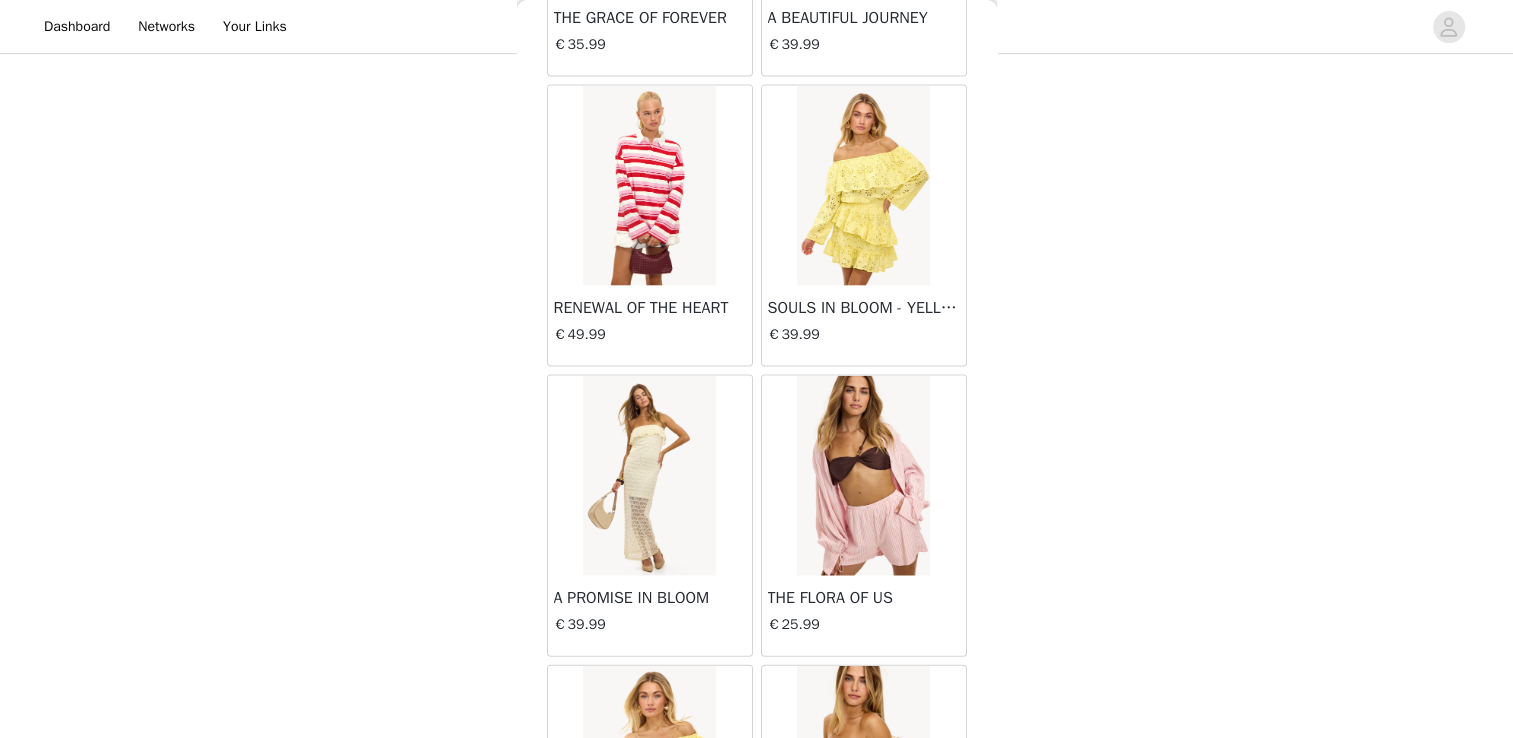 click at bounding box center [863, 186] 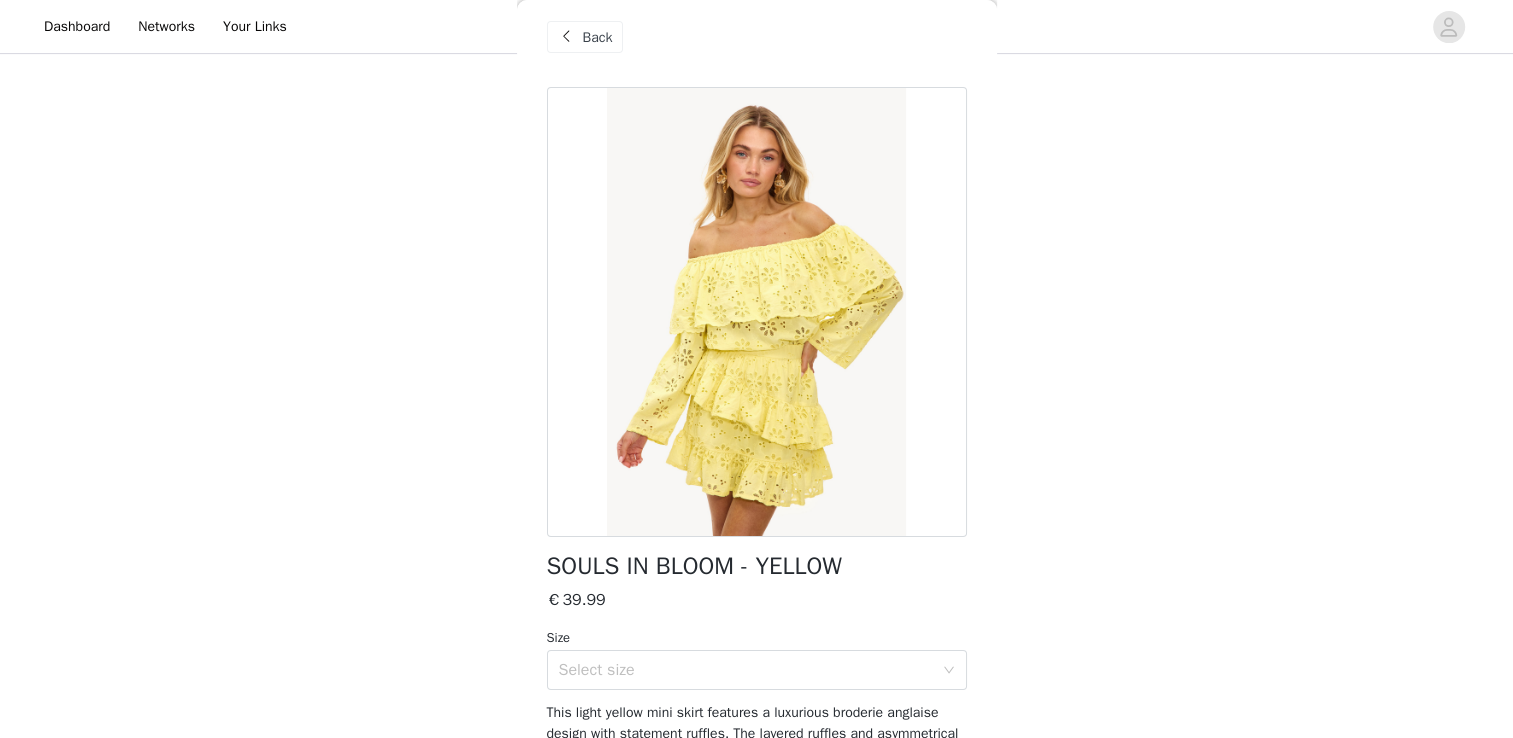 scroll, scrollTop: 0, scrollLeft: 0, axis: both 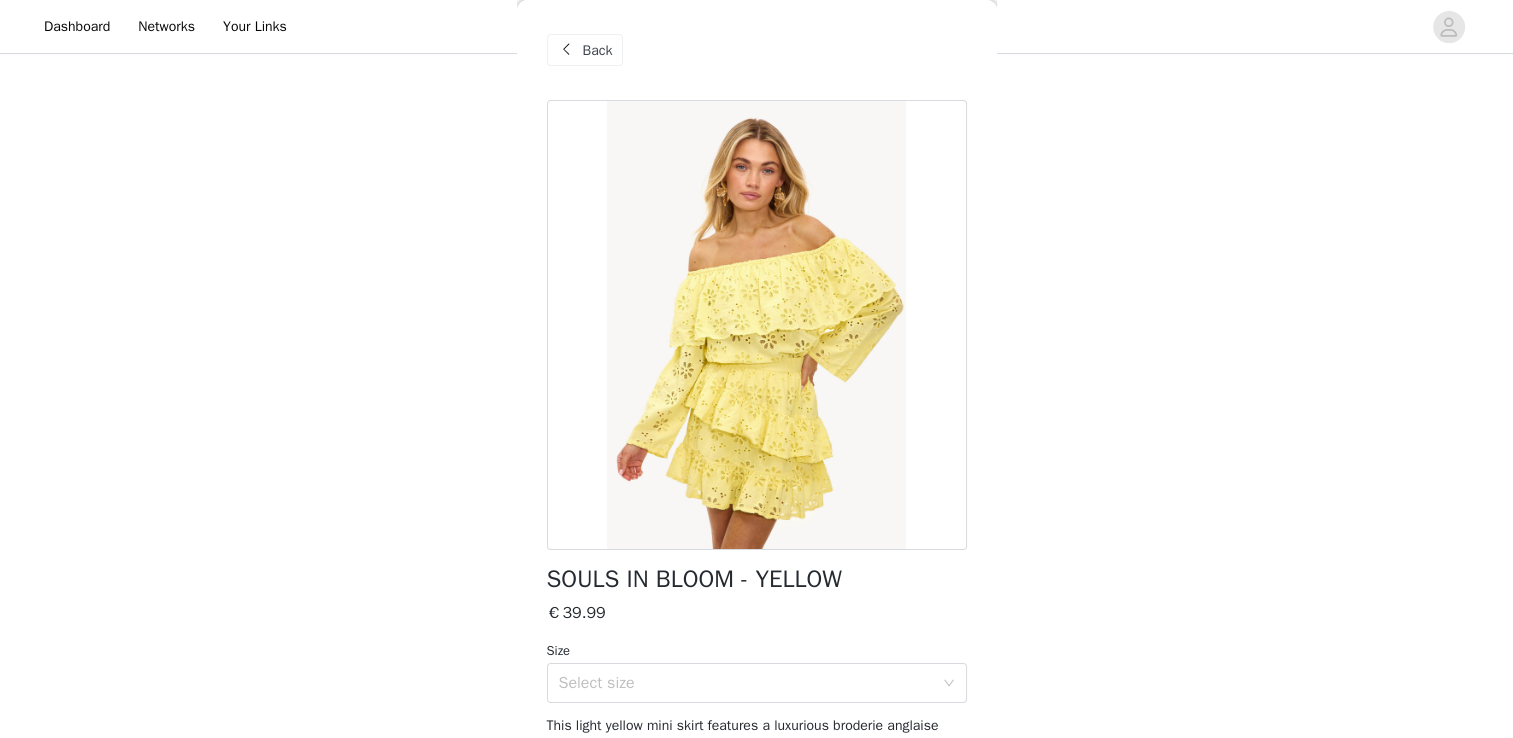 click on "Back" at bounding box center (598, 50) 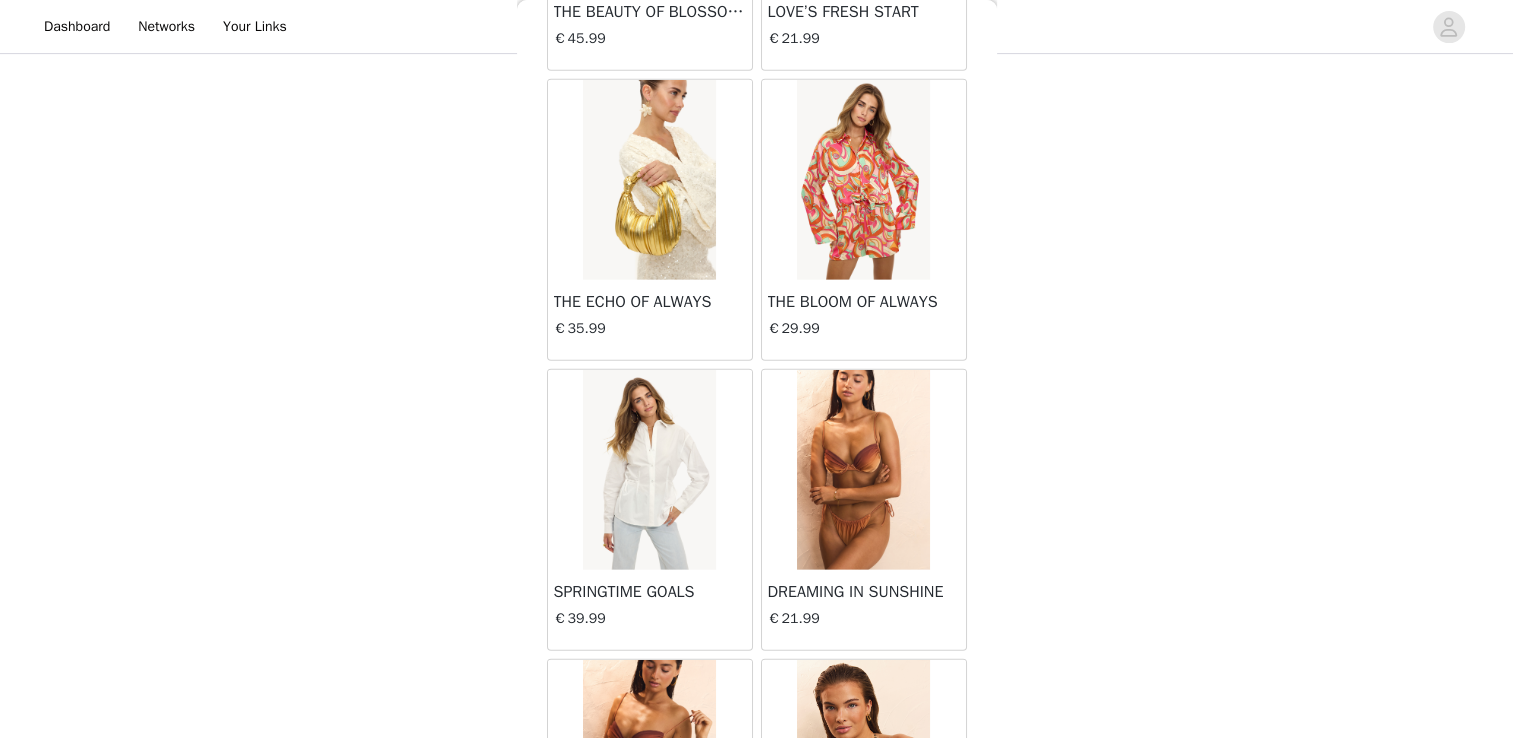 scroll, scrollTop: 13581, scrollLeft: 0, axis: vertical 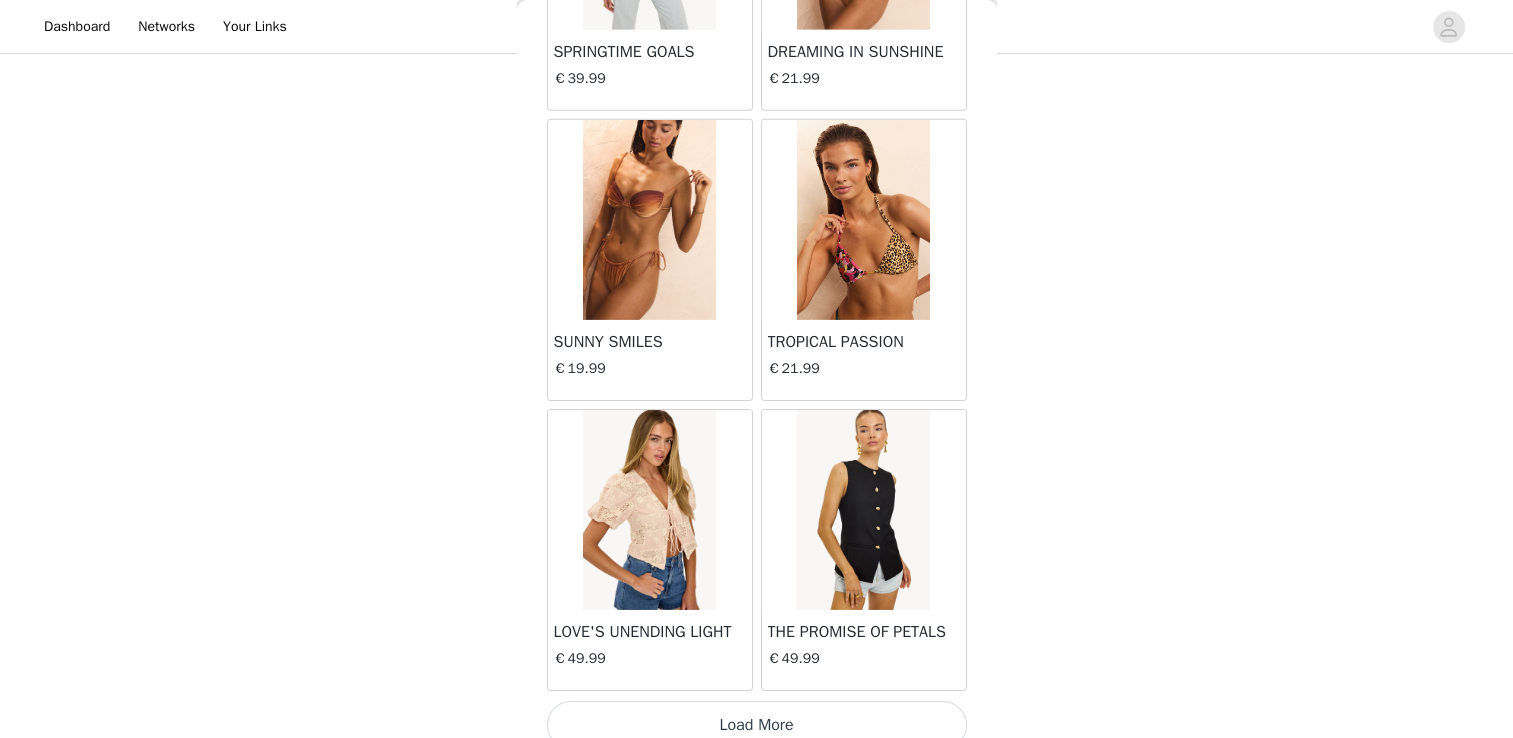 click on "Load More" at bounding box center [757, 725] 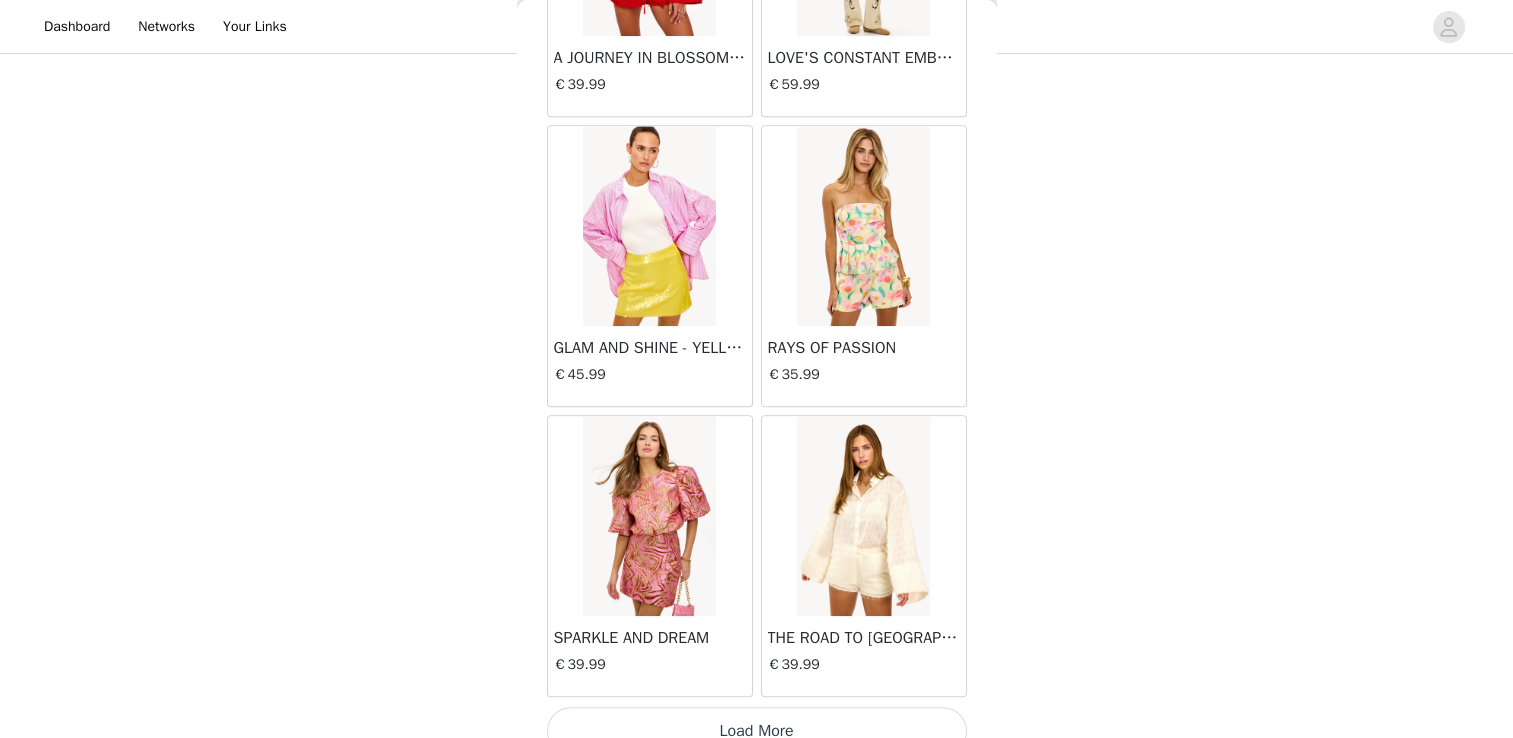 scroll, scrollTop: 16797, scrollLeft: 0, axis: vertical 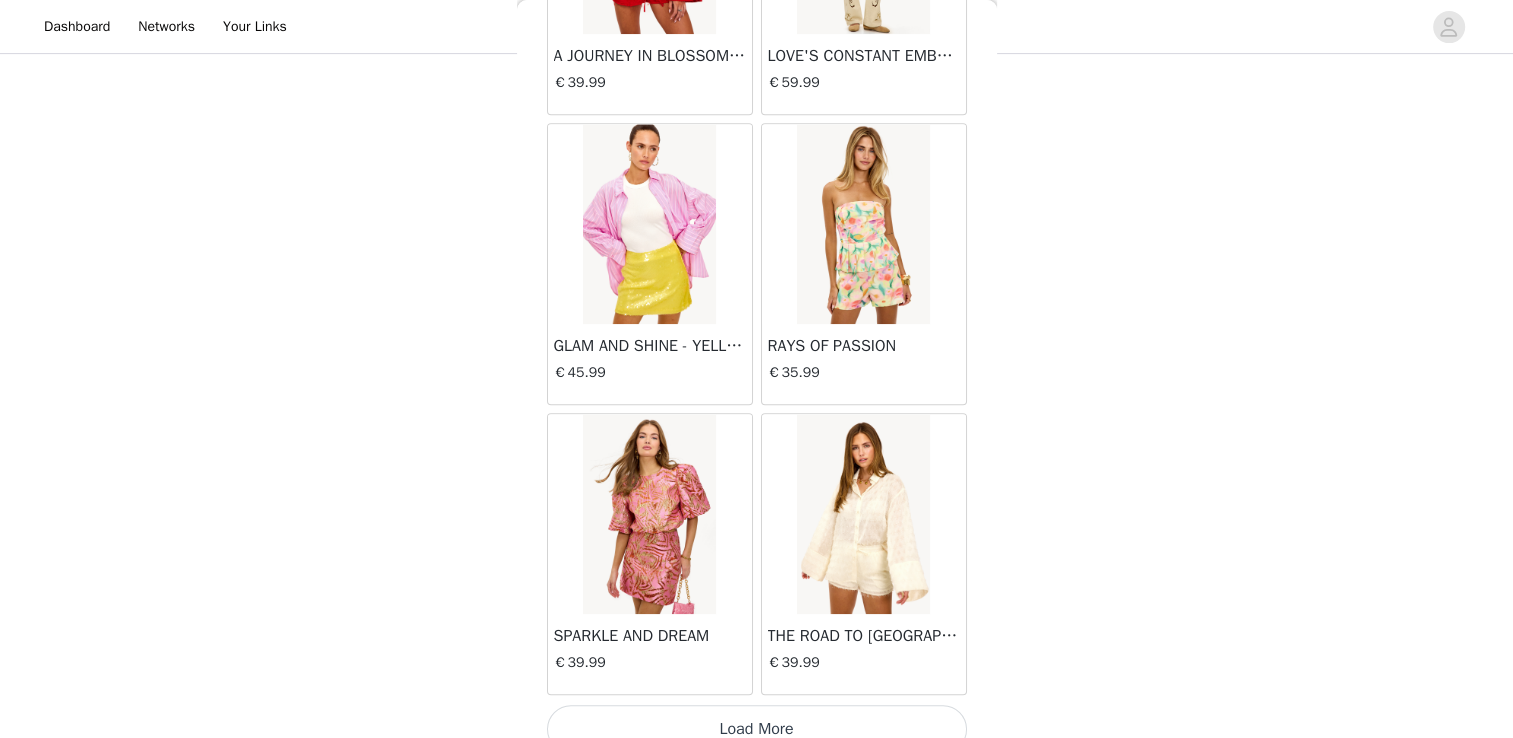 click on "Load More" at bounding box center [757, 729] 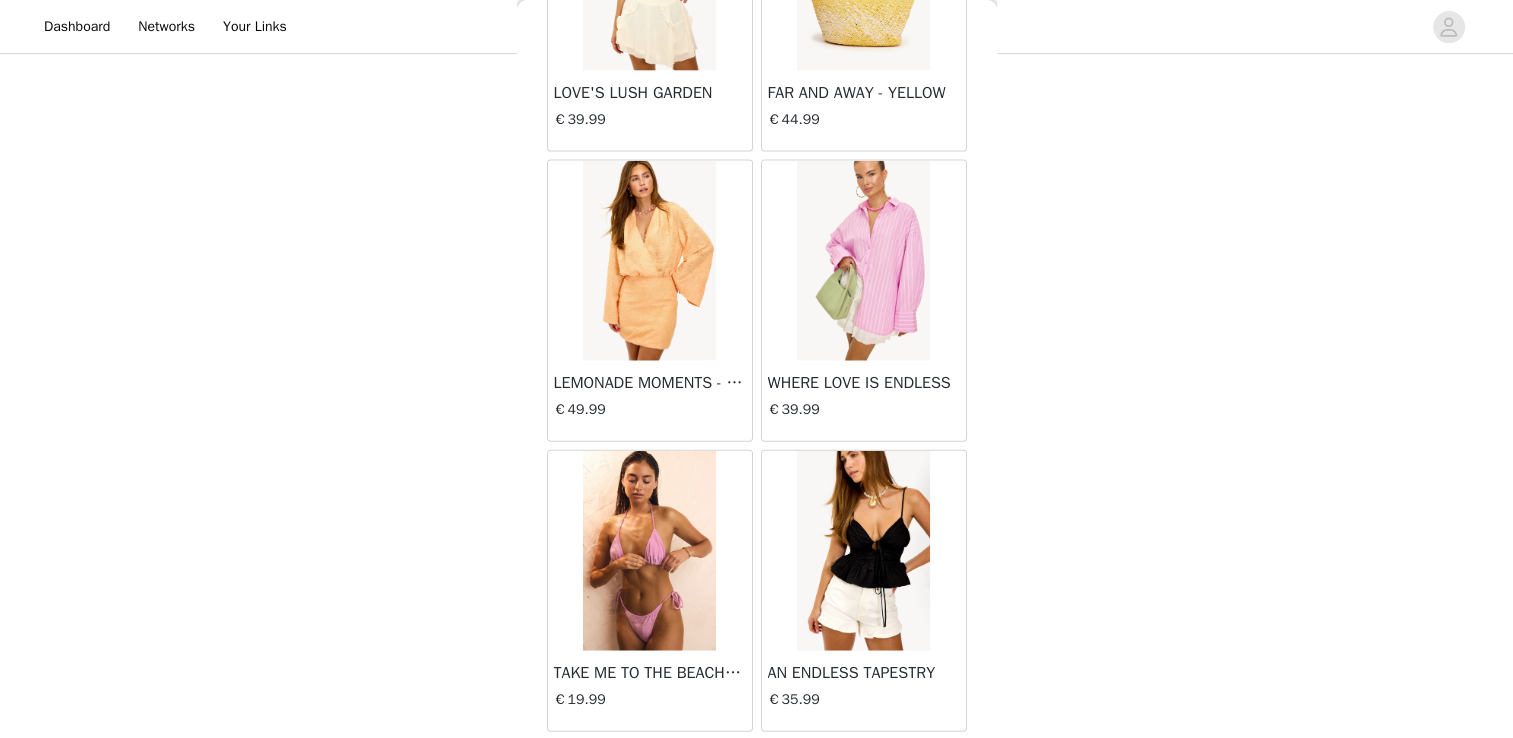 scroll, scrollTop: 19693, scrollLeft: 0, axis: vertical 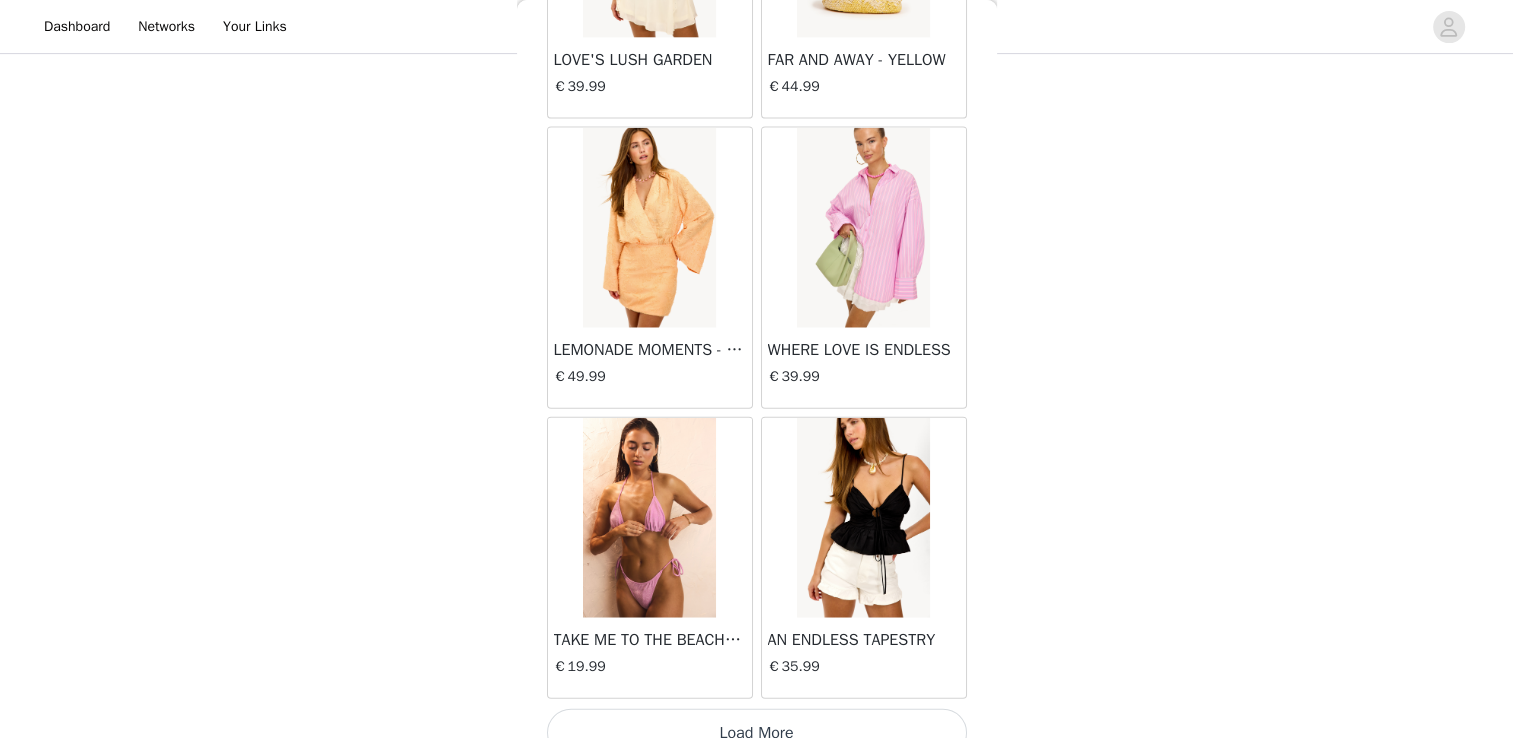 click on "Load More" at bounding box center [757, 733] 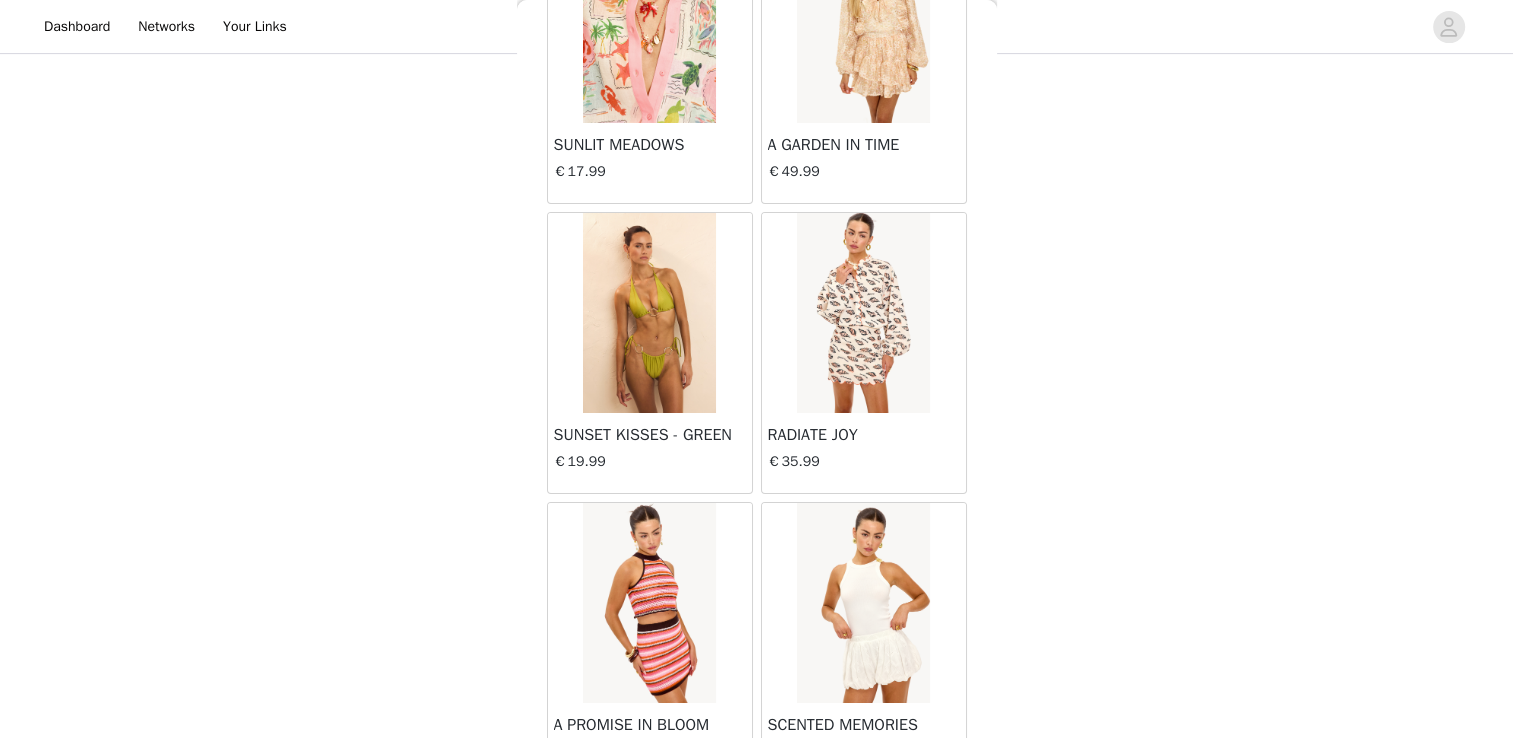 scroll, scrollTop: 22589, scrollLeft: 0, axis: vertical 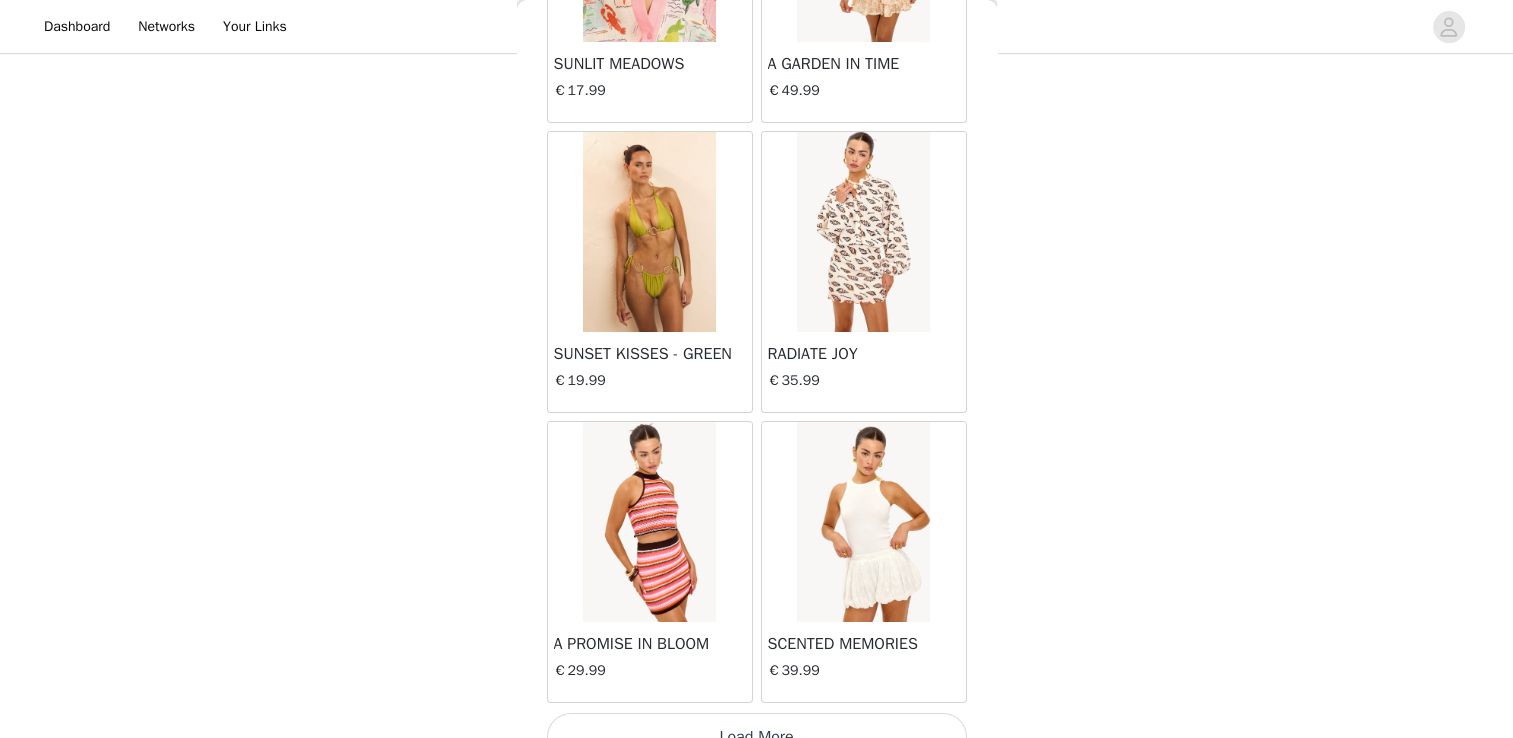 click on "Load More" at bounding box center (757, 737) 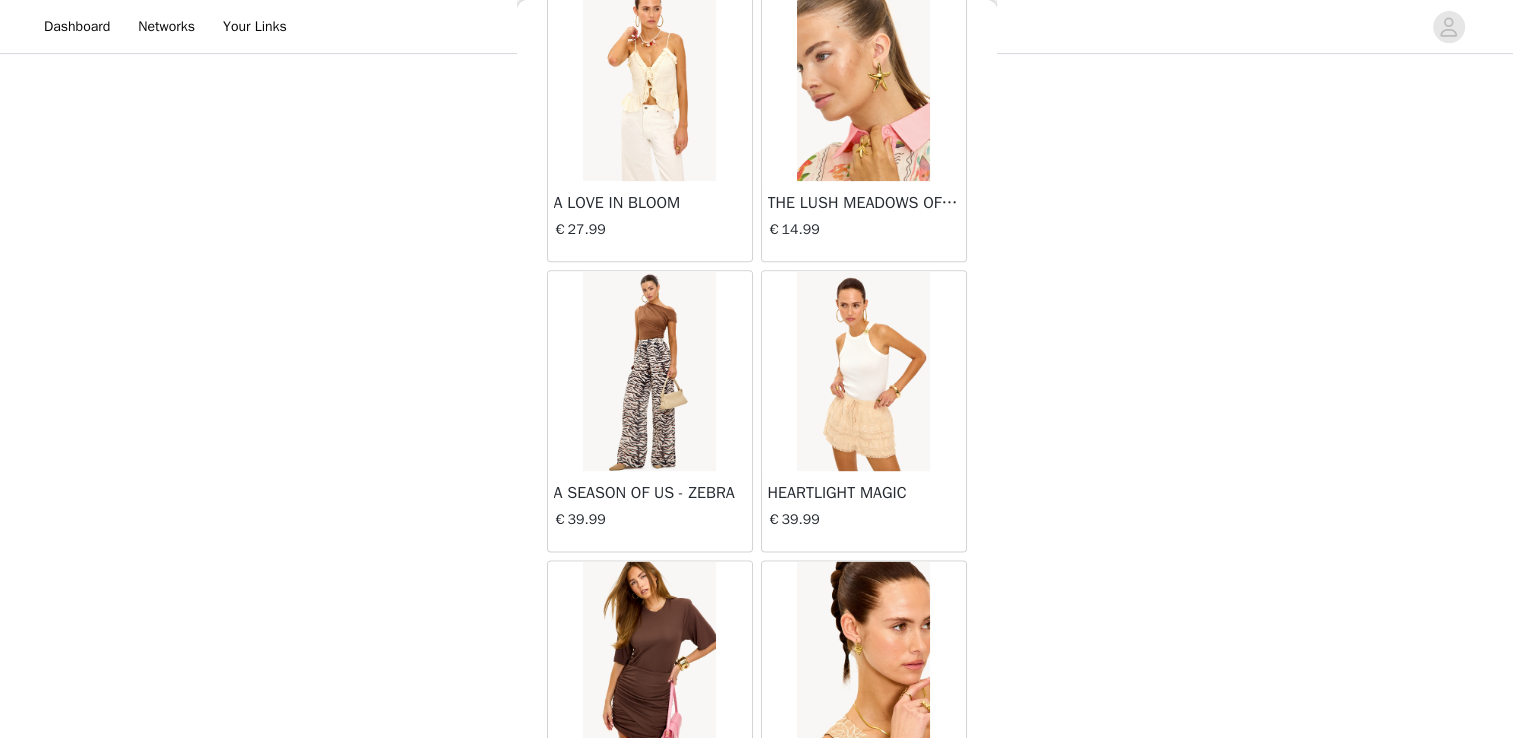 scroll, scrollTop: 25089, scrollLeft: 0, axis: vertical 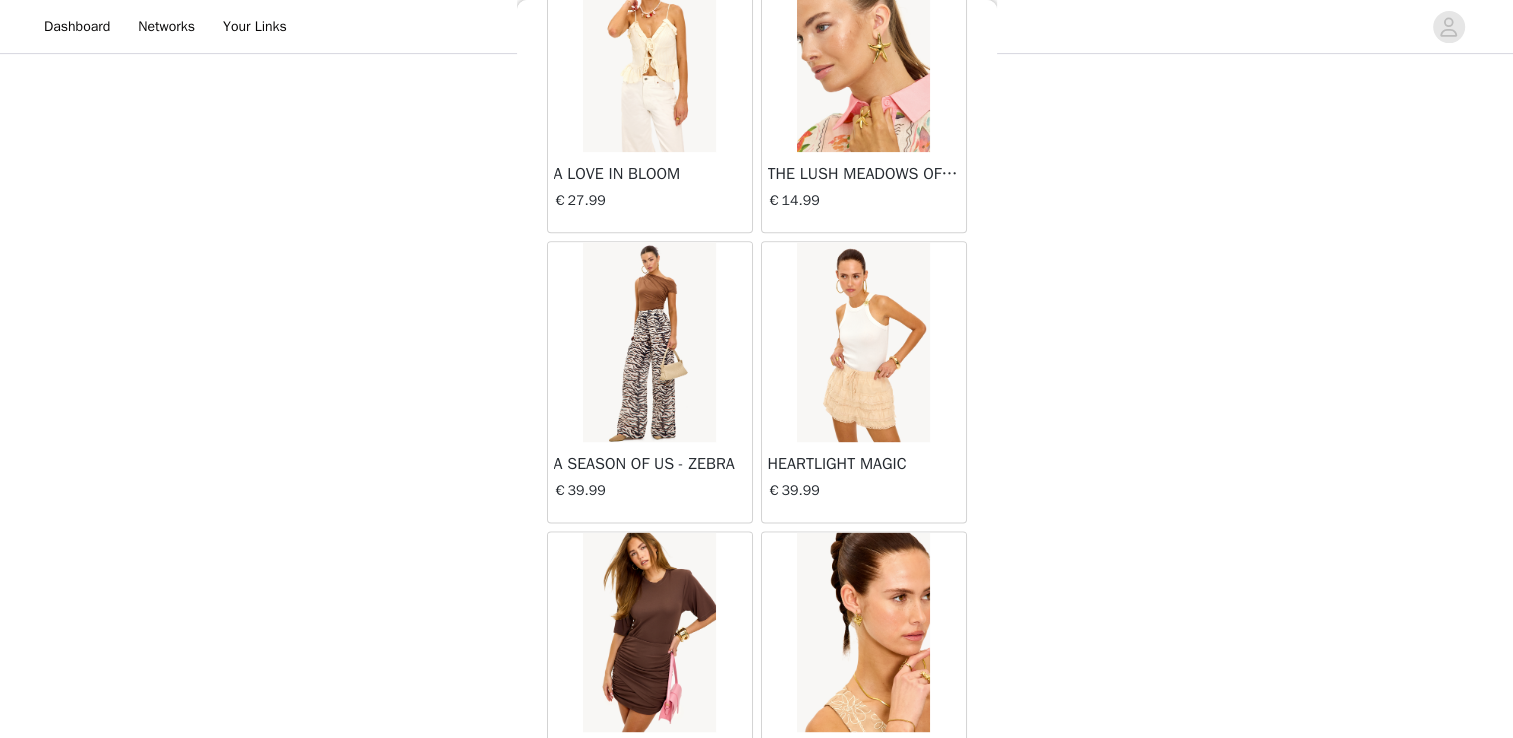 click at bounding box center [649, 342] 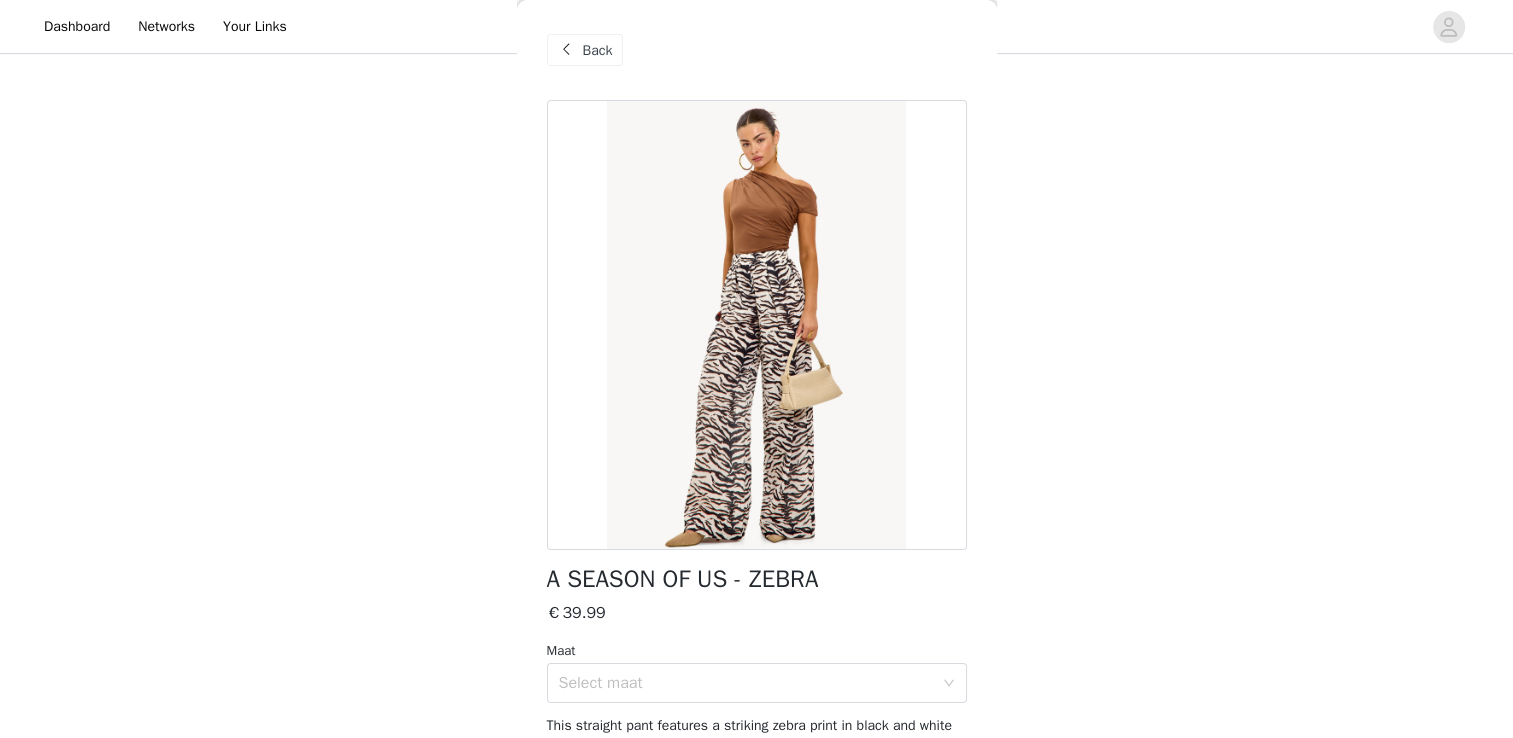 scroll, scrollTop: 0, scrollLeft: 0, axis: both 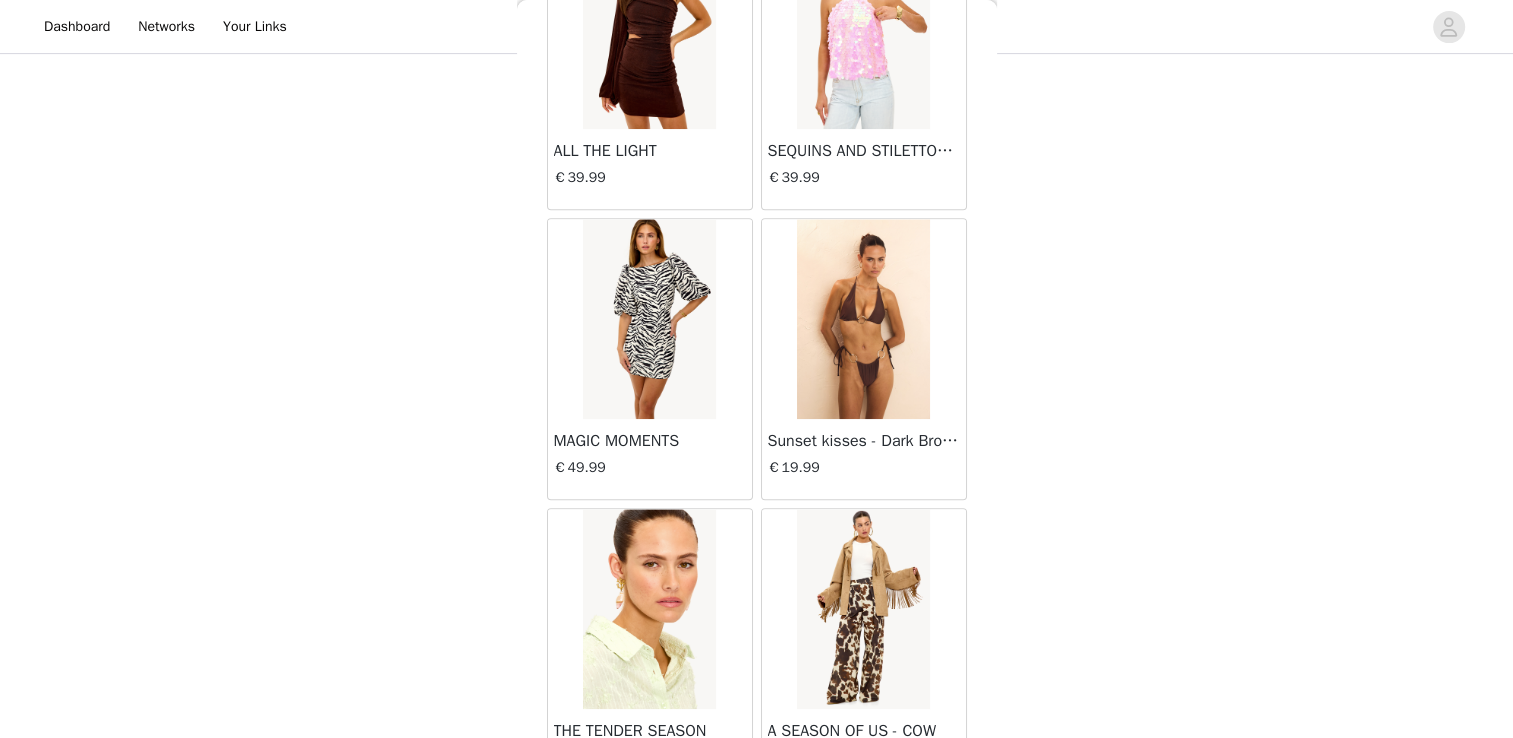 click on "Back       LUMINOUS STARLIT   €14.99       DREAMING AWAKE   €59.99       DAZZLE YOUR WORLD   €14.99       DAZZLE IN STYLE   €17.99       UNVEILED SPLENDOR   €69.99       ENDEARING ELEGANCE   €14.99       KNITTED IN LOVE   €49.99       TRUE LOVE'S PROMISE   €14.99       UNITED IN DESTINY   €12.99       HOME IS WHERE YOU ARE   €15.99       LOVE'S MELODY   €59.99       OUR COSMIC LOVE   €14.99       STILL BLOOMING   €59.99       SWEET ROMANCE   €49.99       MEMORY OF US   €59.99       STRONG IN LOVE   €59.99       LIFELONG DREAMS   €14.99       SUNSET SHIMMER   €14.99       THE JOURNEY OF US   €12.99       TREASURED MEMORIES FOREVER   €15.99       OCEANIC REVERIE   €19.99       LET THE SUNRISE - OFFWHITE   €21.99       OCEAN DREAMS - PINK   €34.99       LOVE AND SUNSHINE   €19.99       TAKE ME TO THE BEACH - TURQUOISE   €19.99       TAKE ME TO THE BEACH - PINK   €19.99       SEE YOU AT THE SHORE - BLACK   €19.99       SUNKISSED ESCAPE - DARK BROWN" at bounding box center [757, 369] 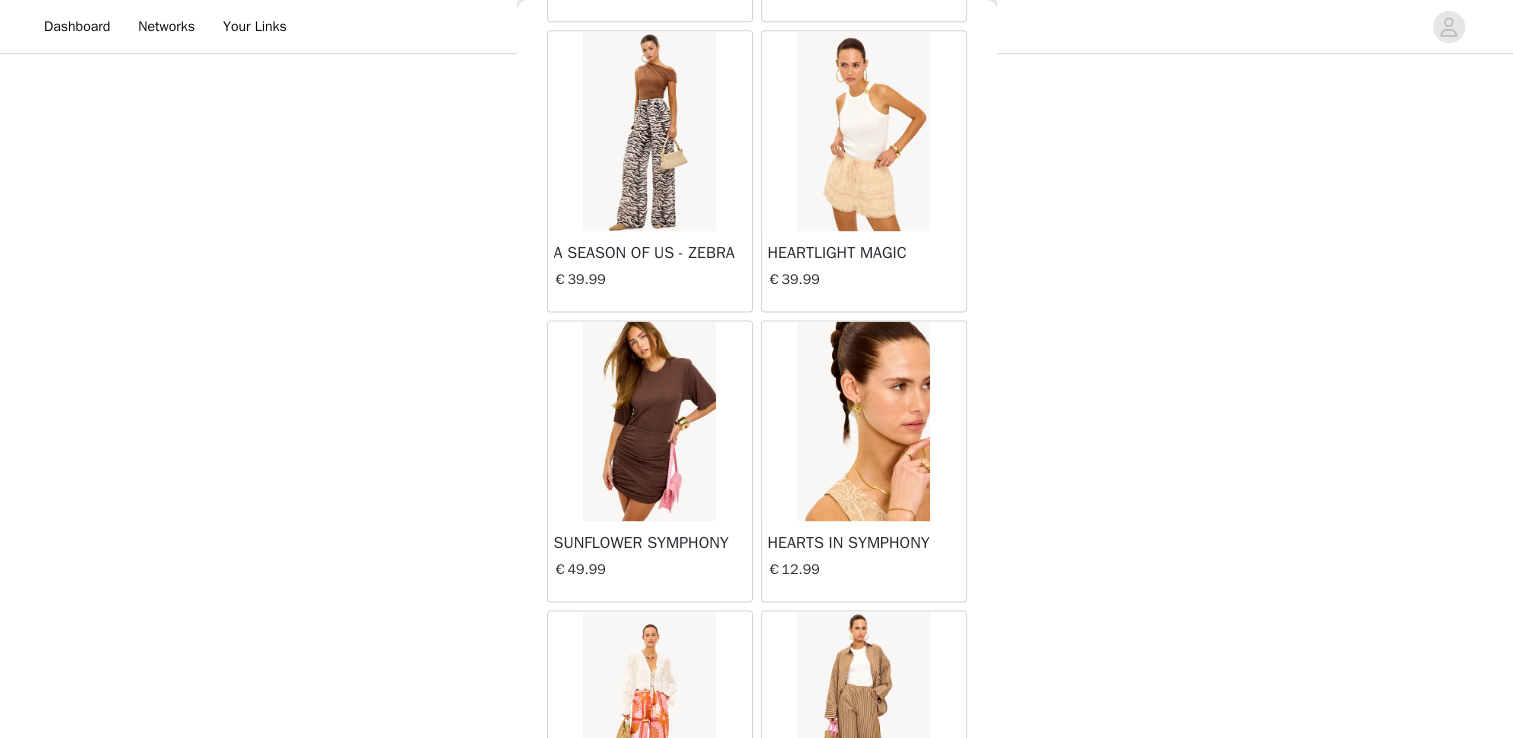scroll, scrollTop: 25485, scrollLeft: 0, axis: vertical 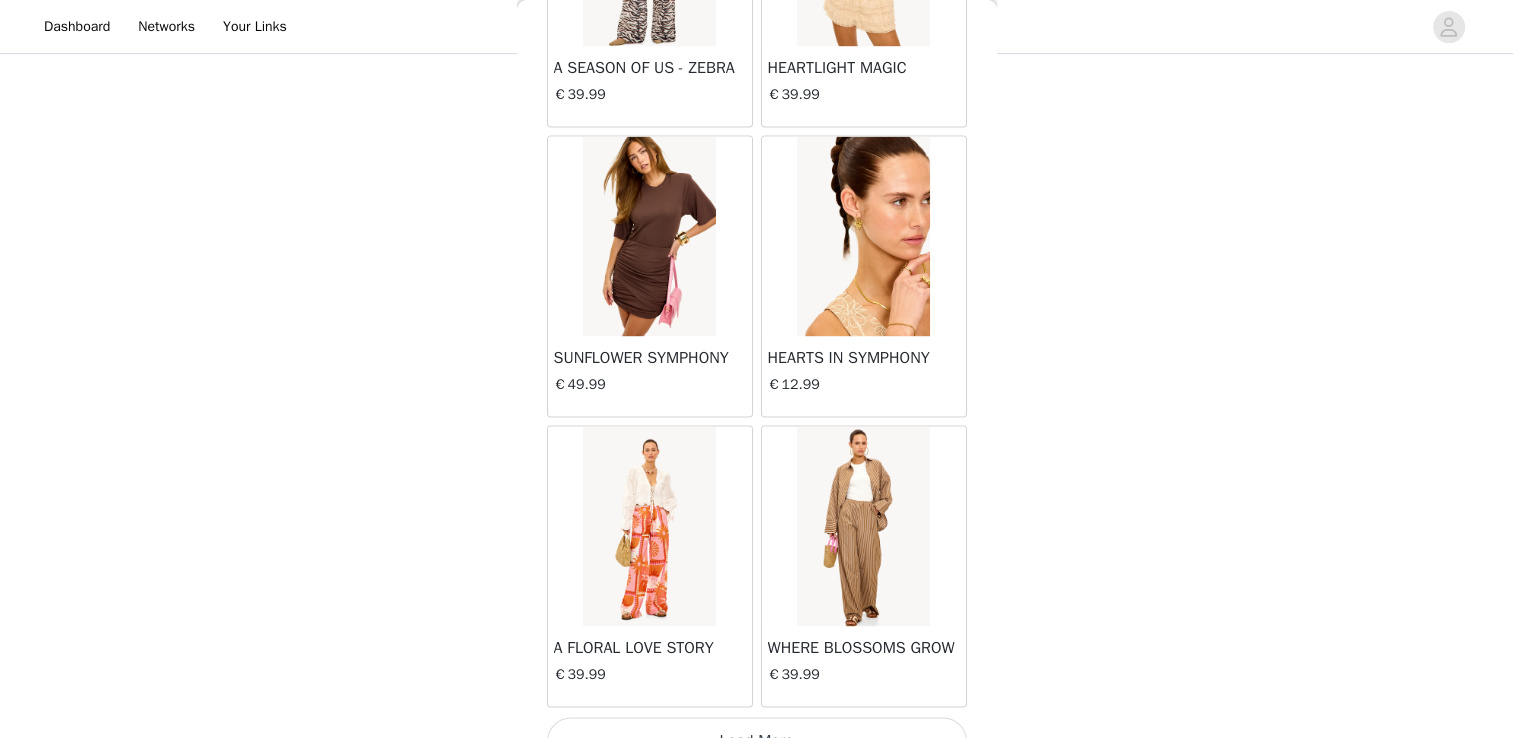 click on "Load More" at bounding box center (757, 741) 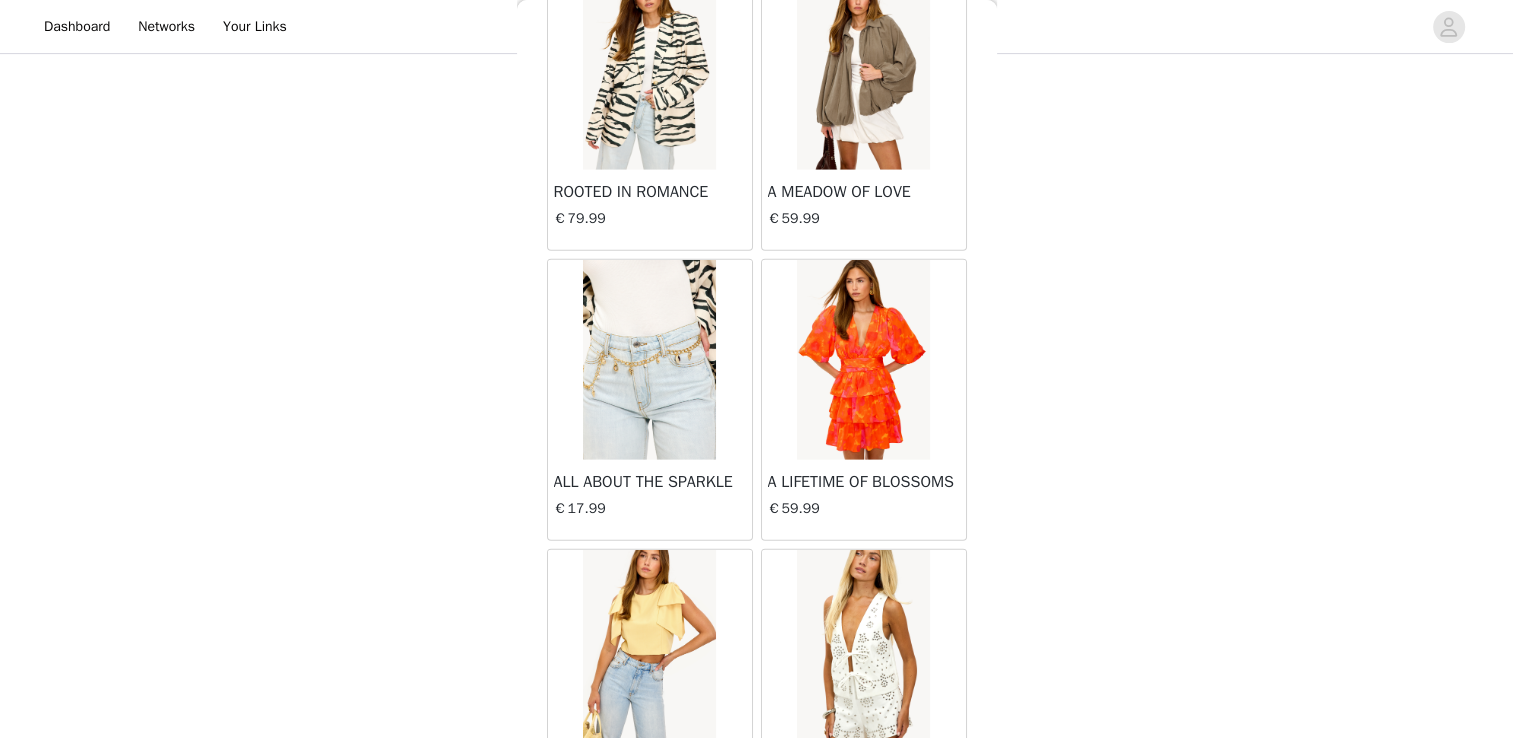 scroll, scrollTop: 28381, scrollLeft: 0, axis: vertical 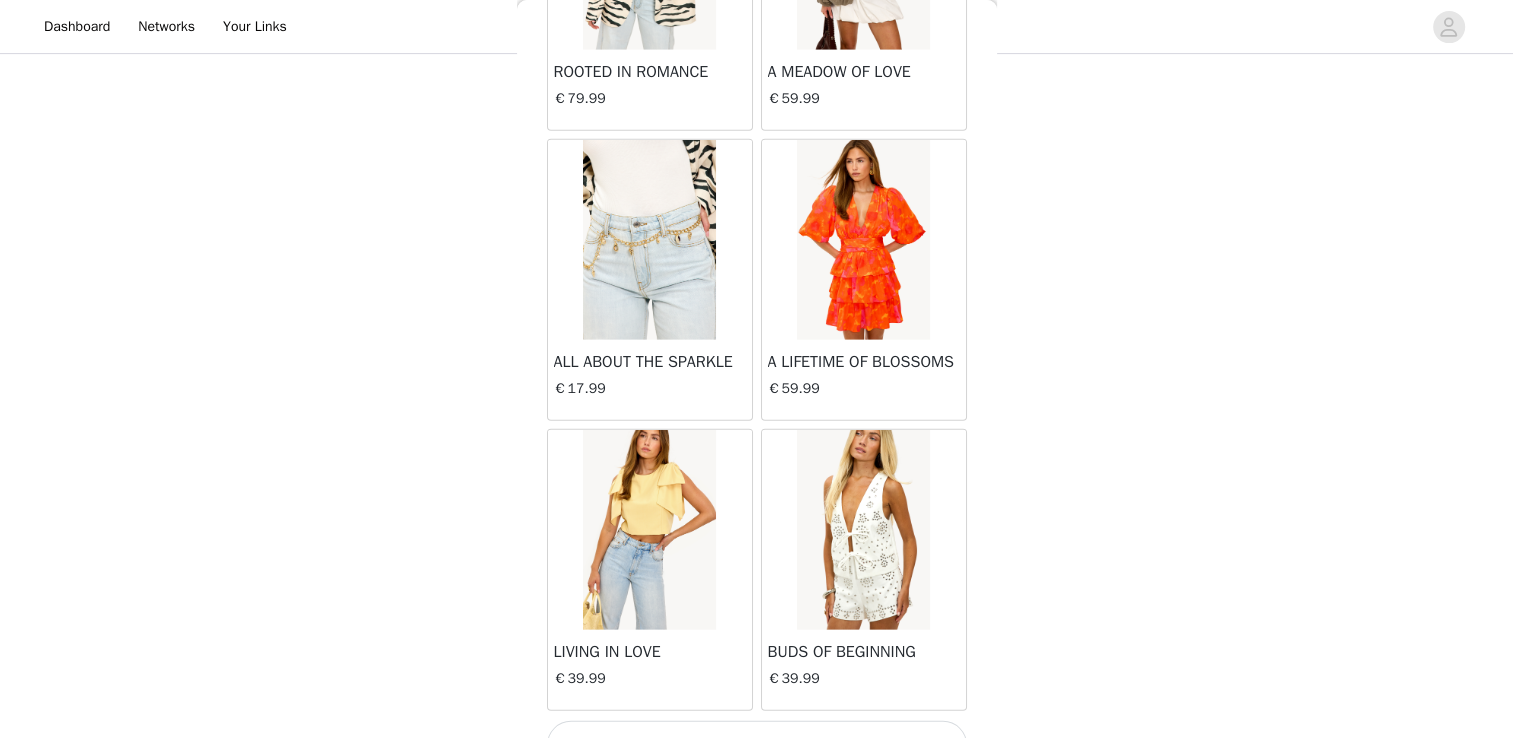click on "Load More" at bounding box center (757, 745) 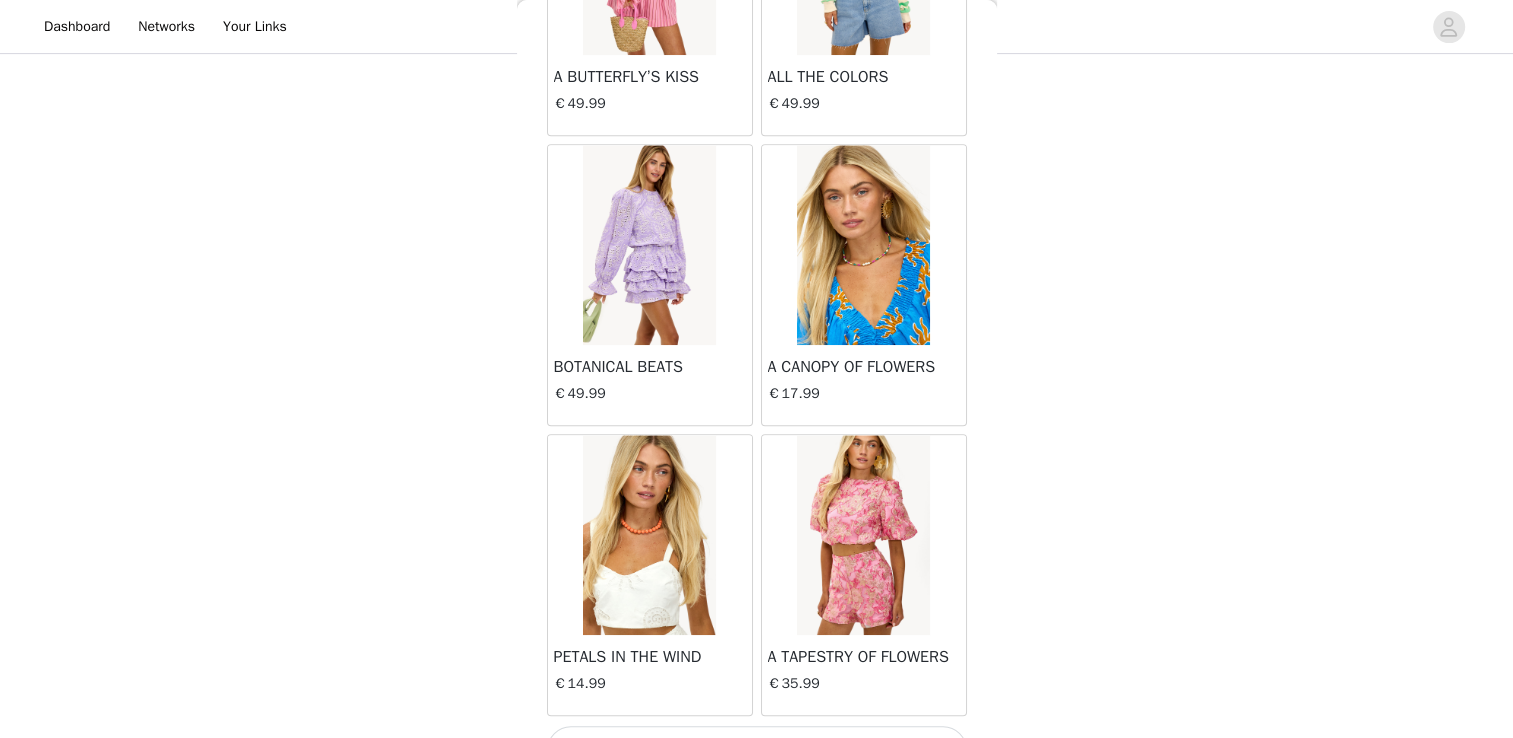 scroll, scrollTop: 31277, scrollLeft: 0, axis: vertical 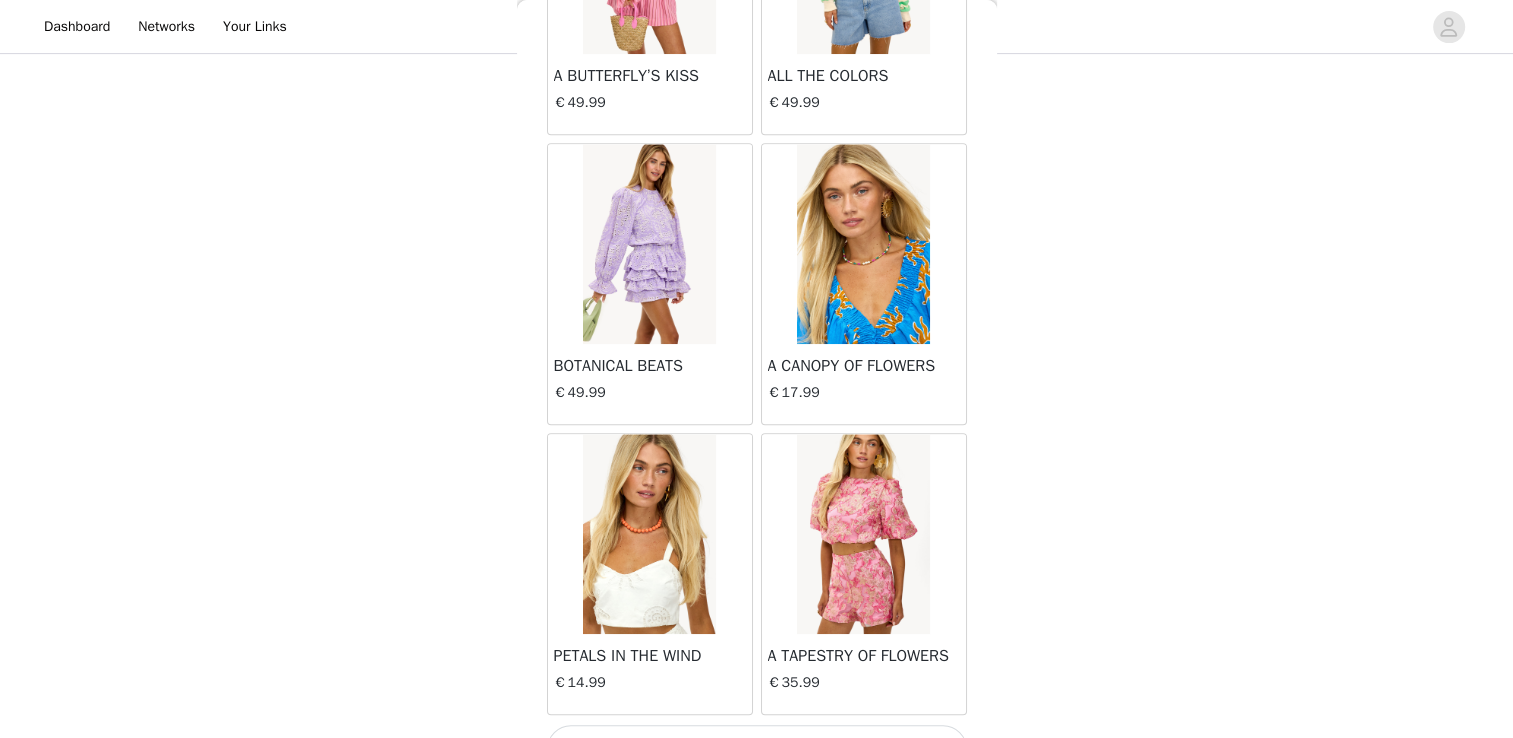click on "Load More" at bounding box center [757, 749] 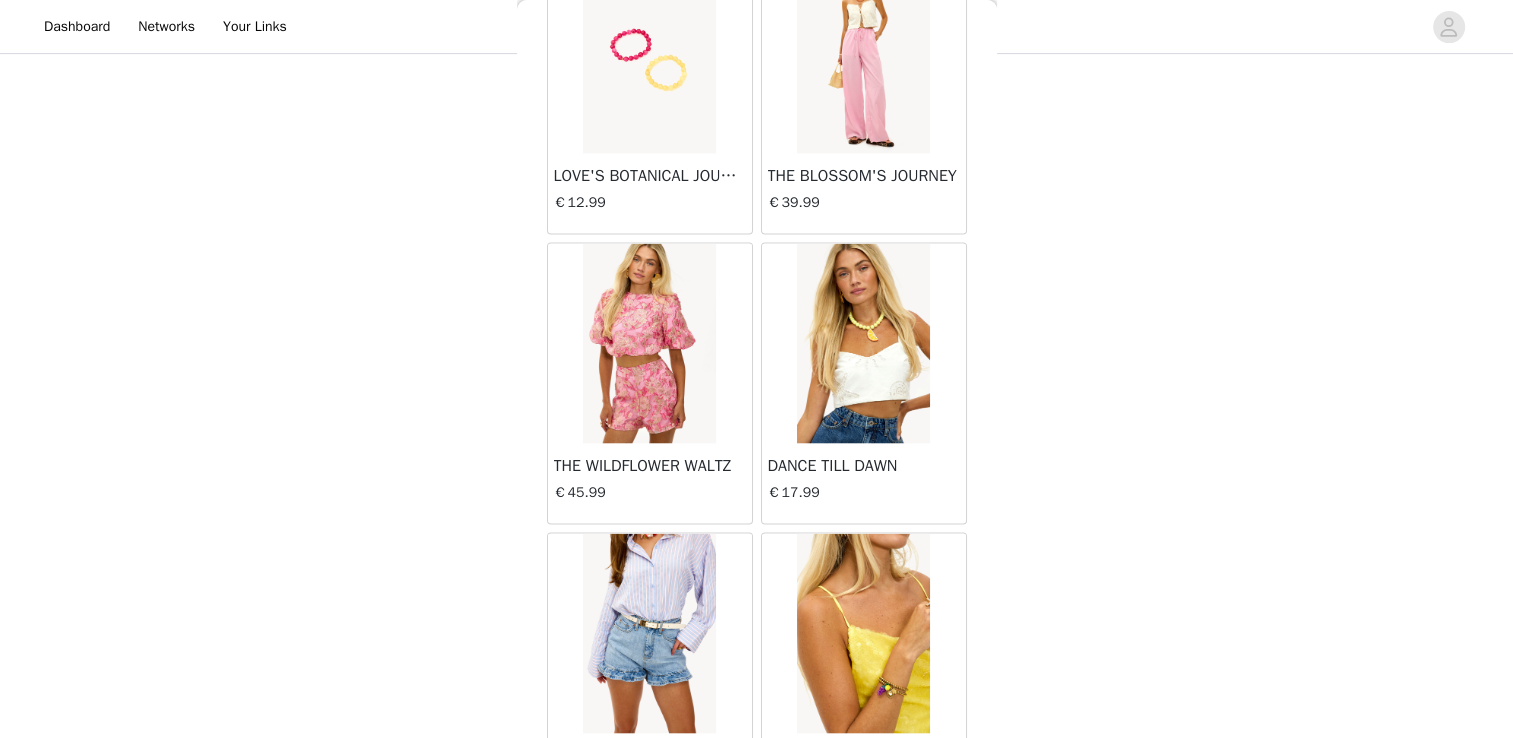 scroll, scrollTop: 34173, scrollLeft: 0, axis: vertical 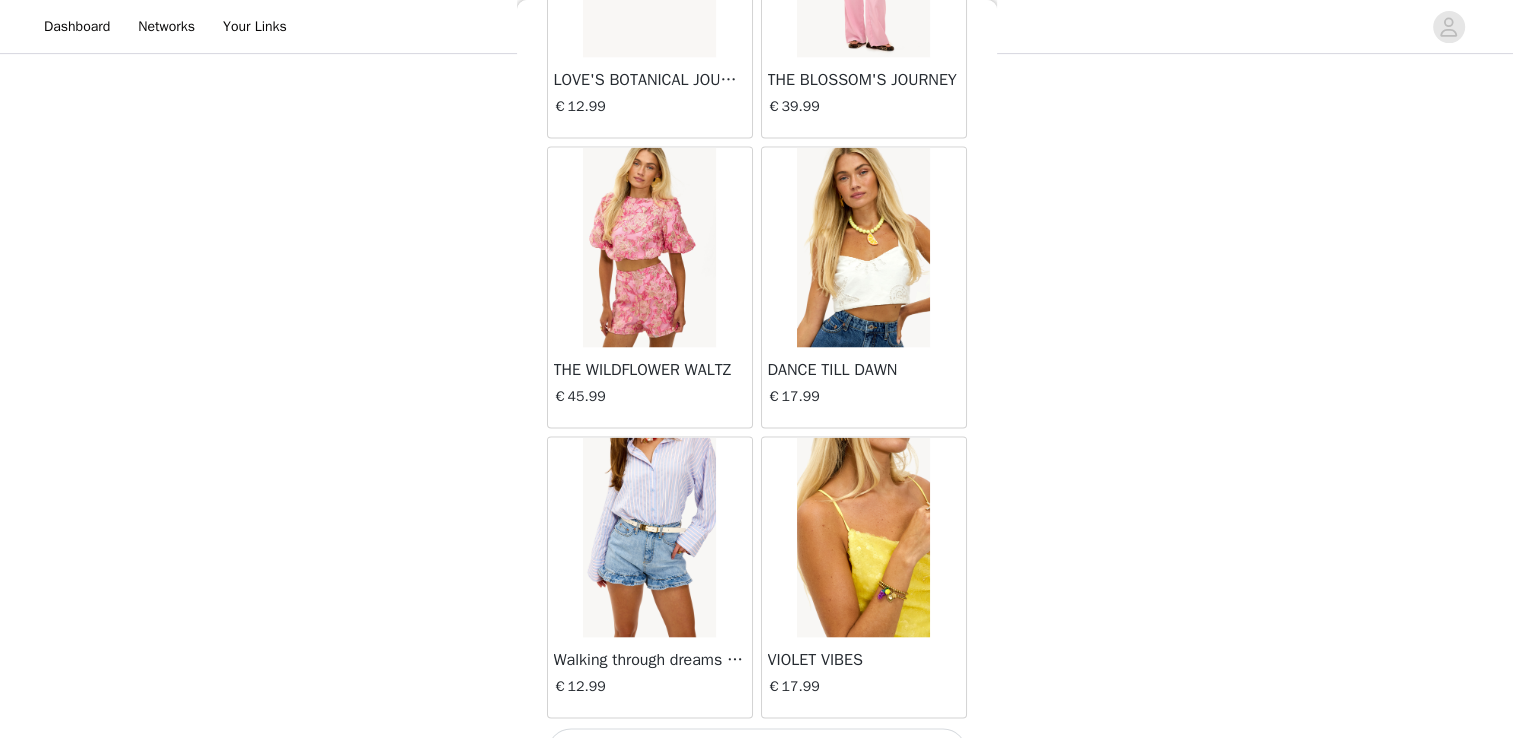 click on "Load More" at bounding box center [757, 753] 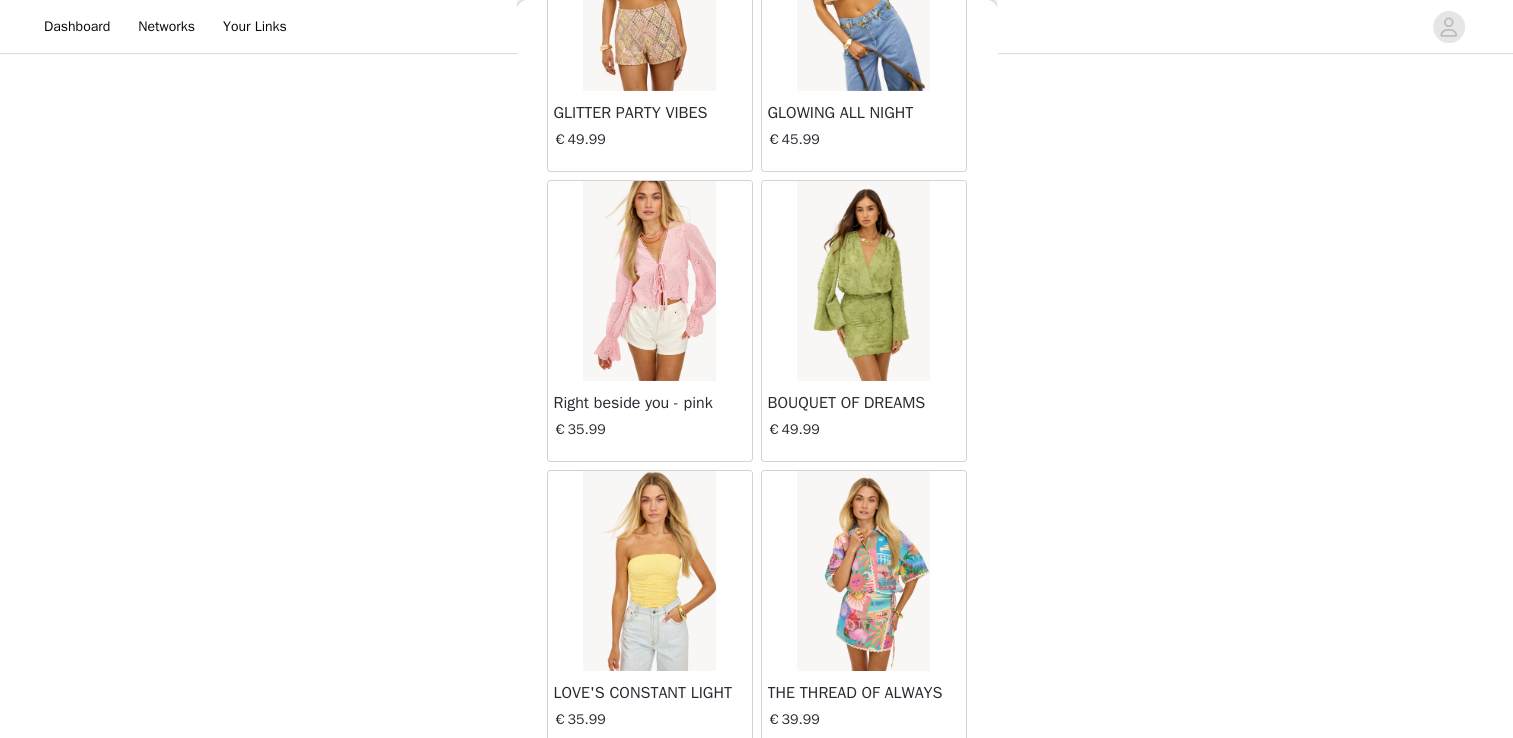 scroll, scrollTop: 37069, scrollLeft: 0, axis: vertical 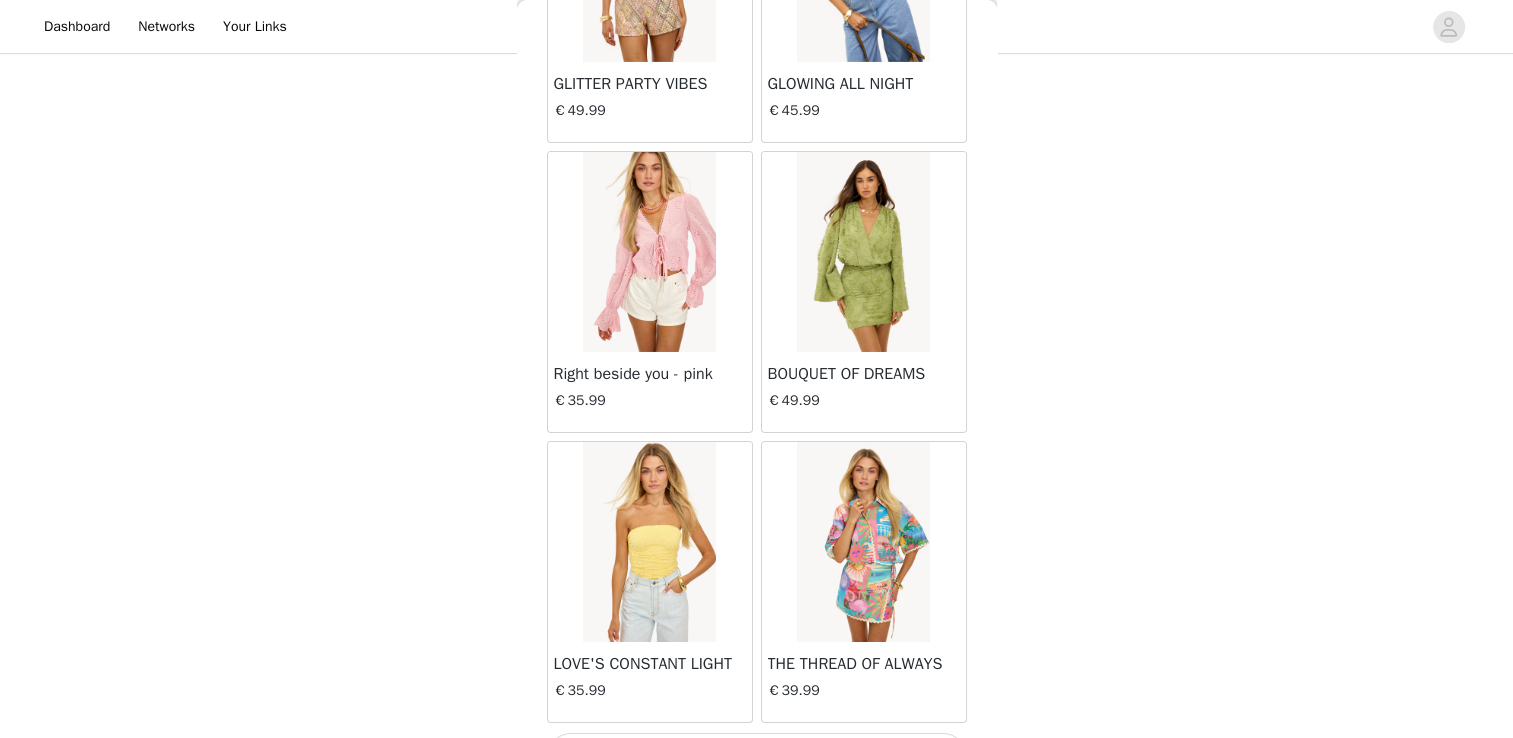 click on "Load More" at bounding box center [757, 757] 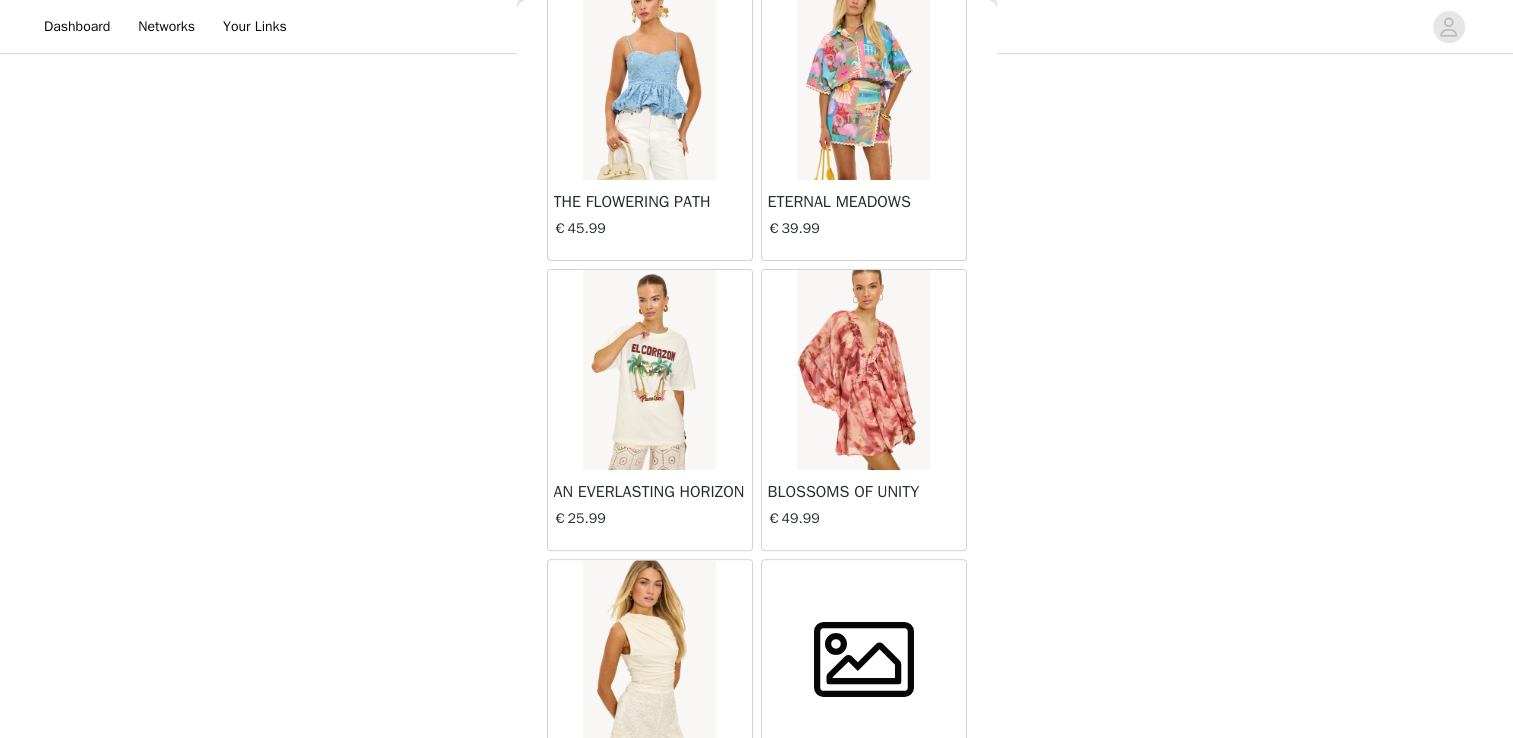scroll, scrollTop: 38353, scrollLeft: 0, axis: vertical 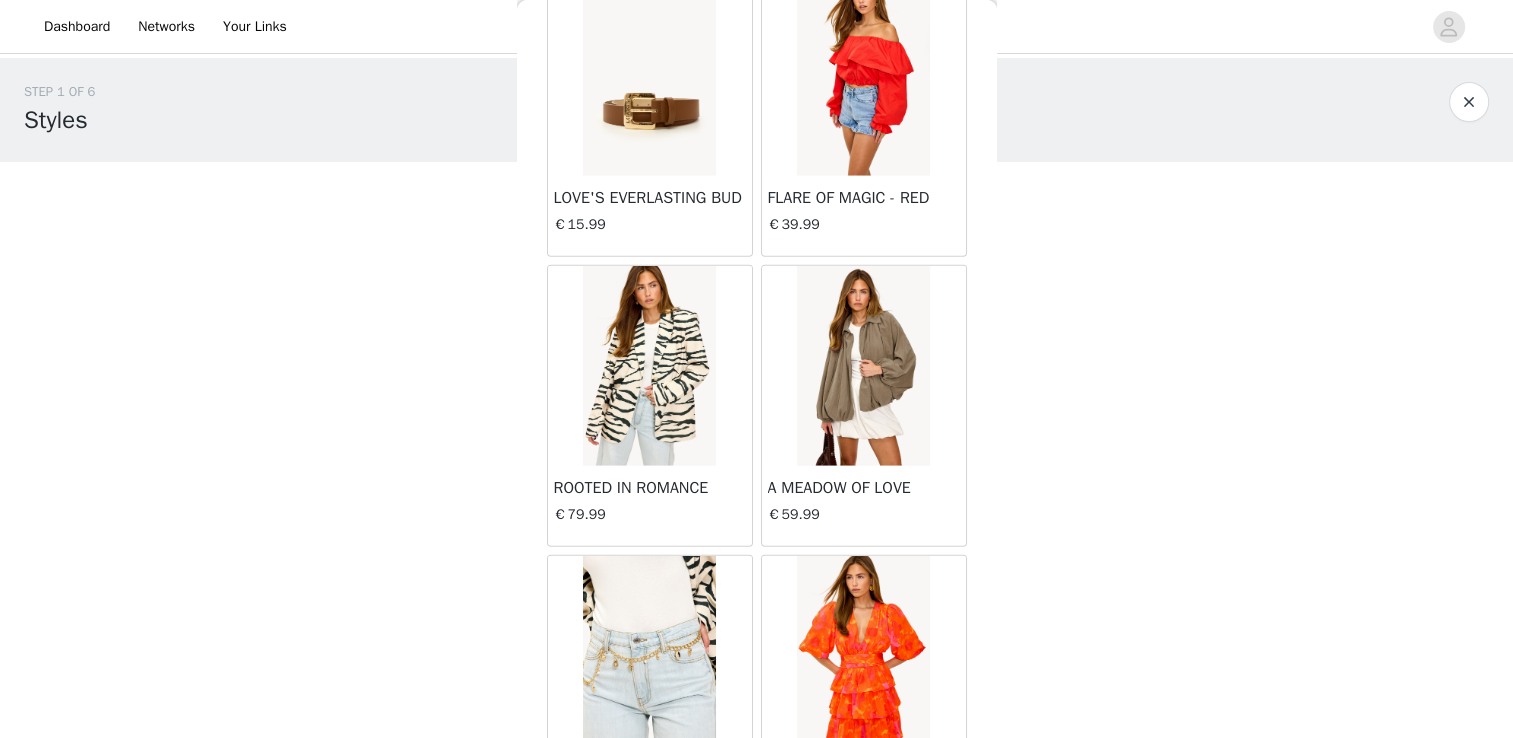 click at bounding box center [863, 366] 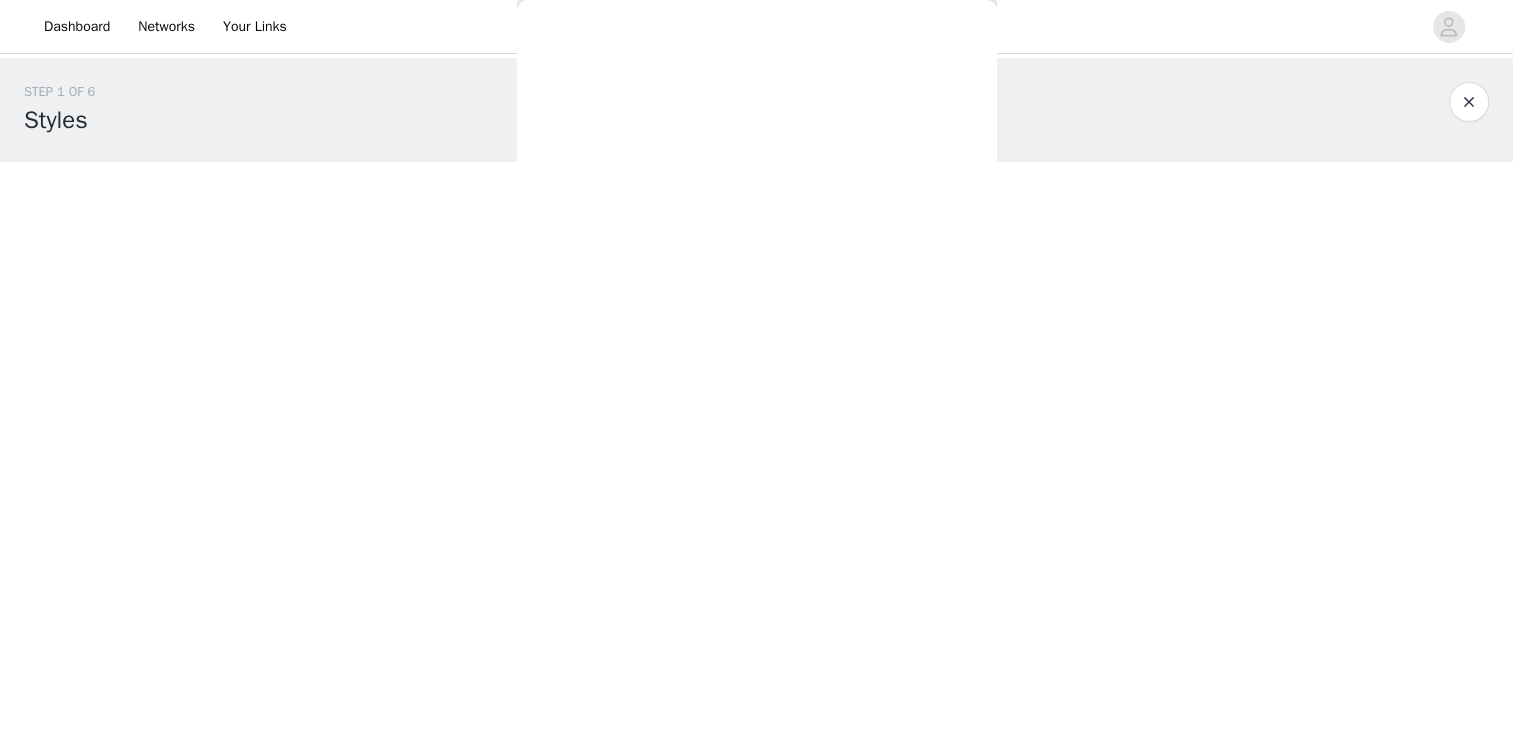 scroll, scrollTop: 0, scrollLeft: 0, axis: both 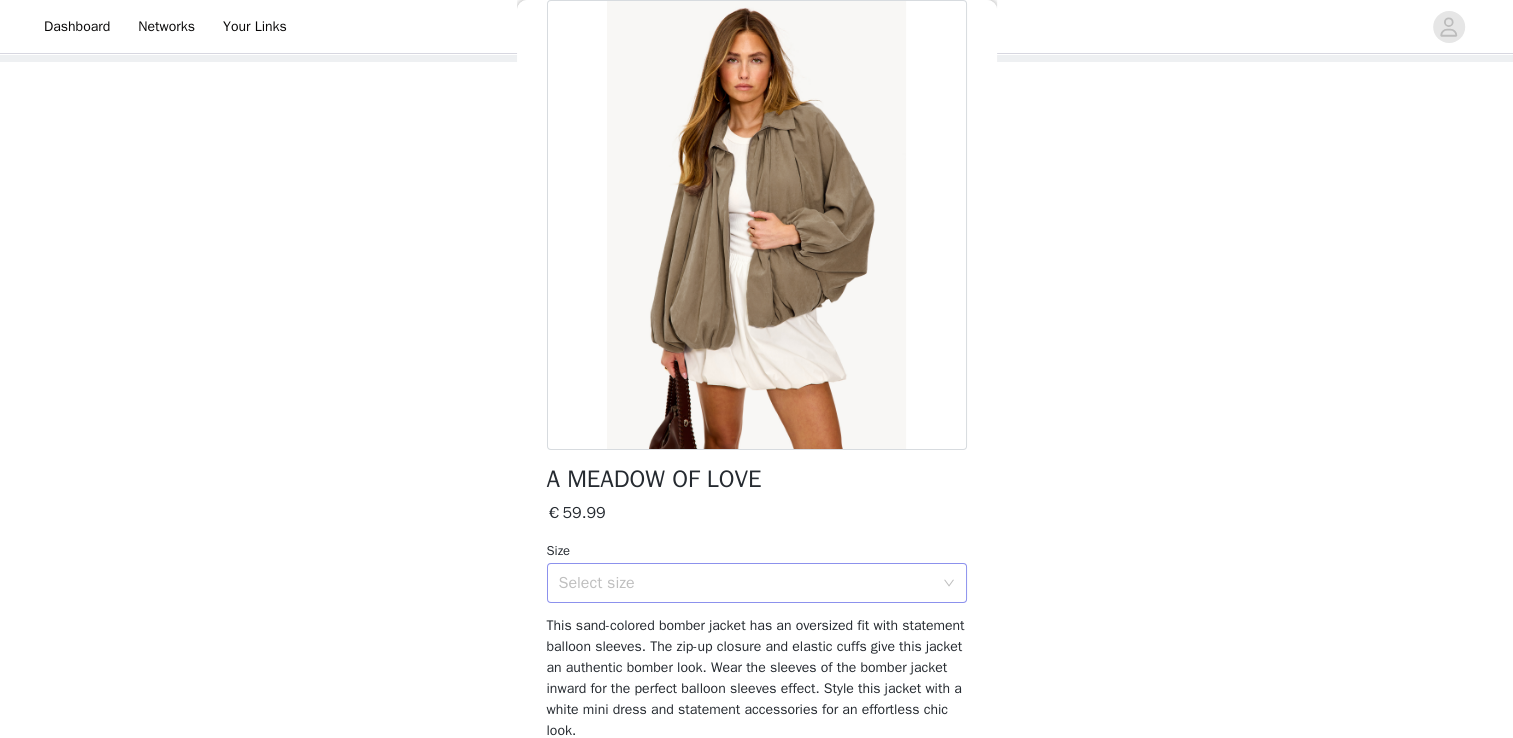 click on "Select size" at bounding box center (746, 583) 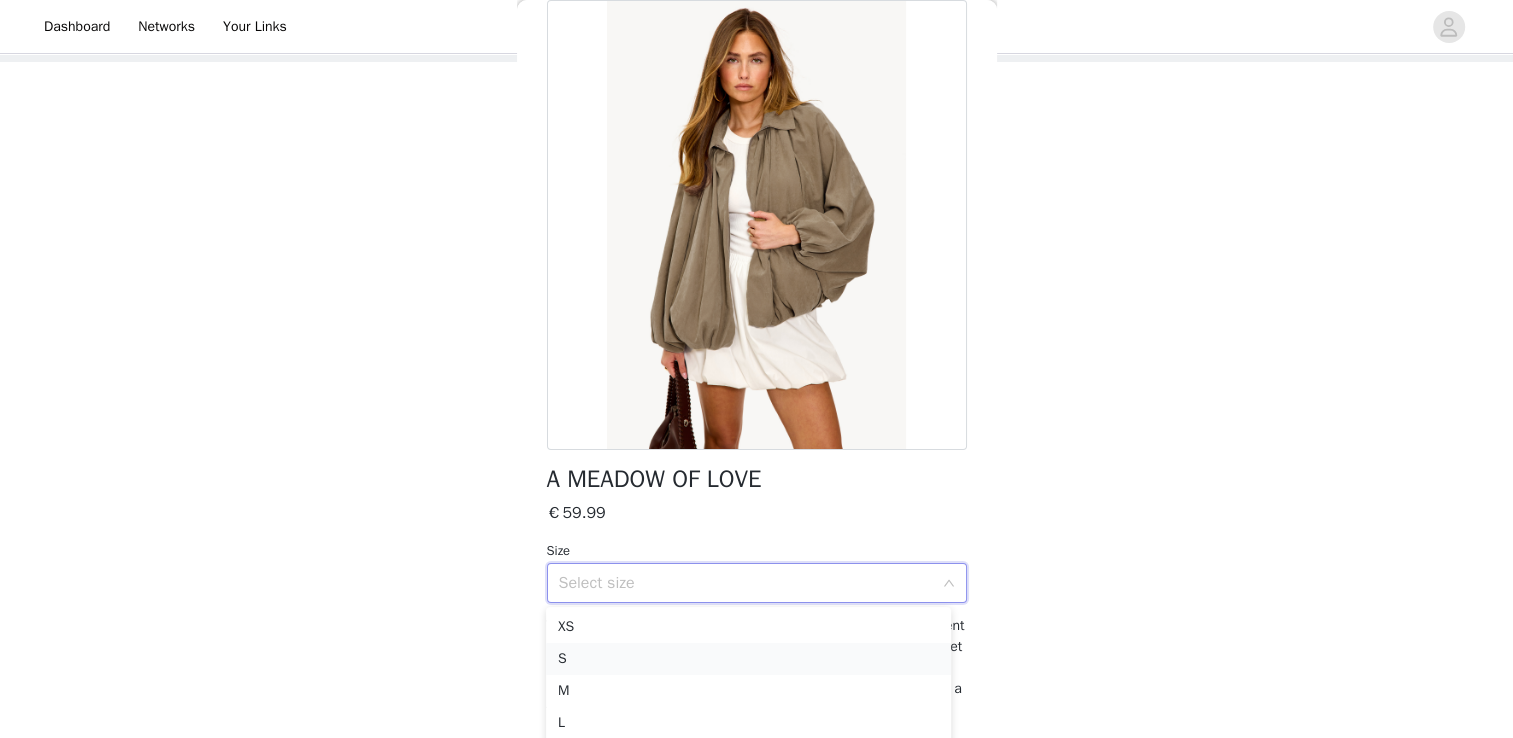 click on "S" at bounding box center [748, 659] 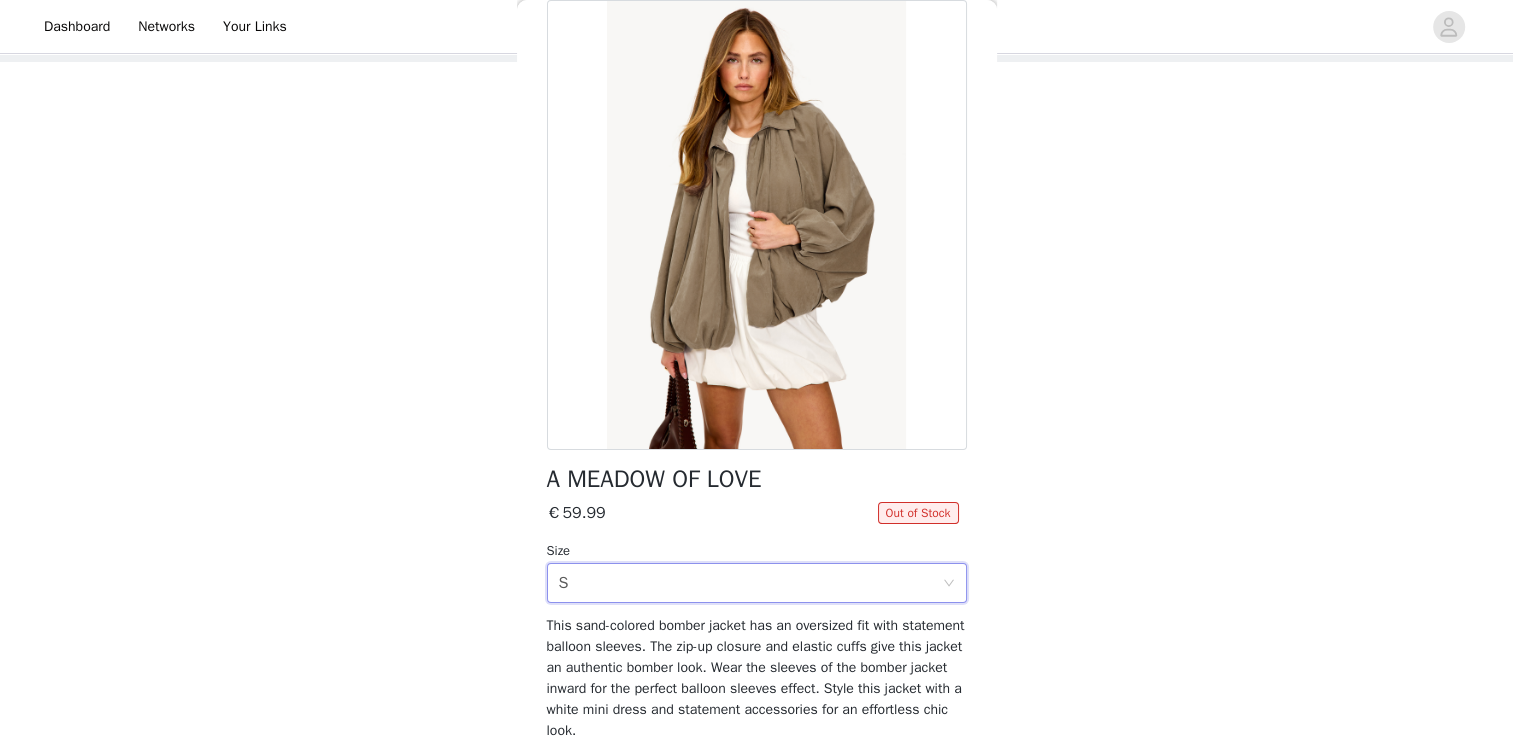 scroll, scrollTop: 186, scrollLeft: 0, axis: vertical 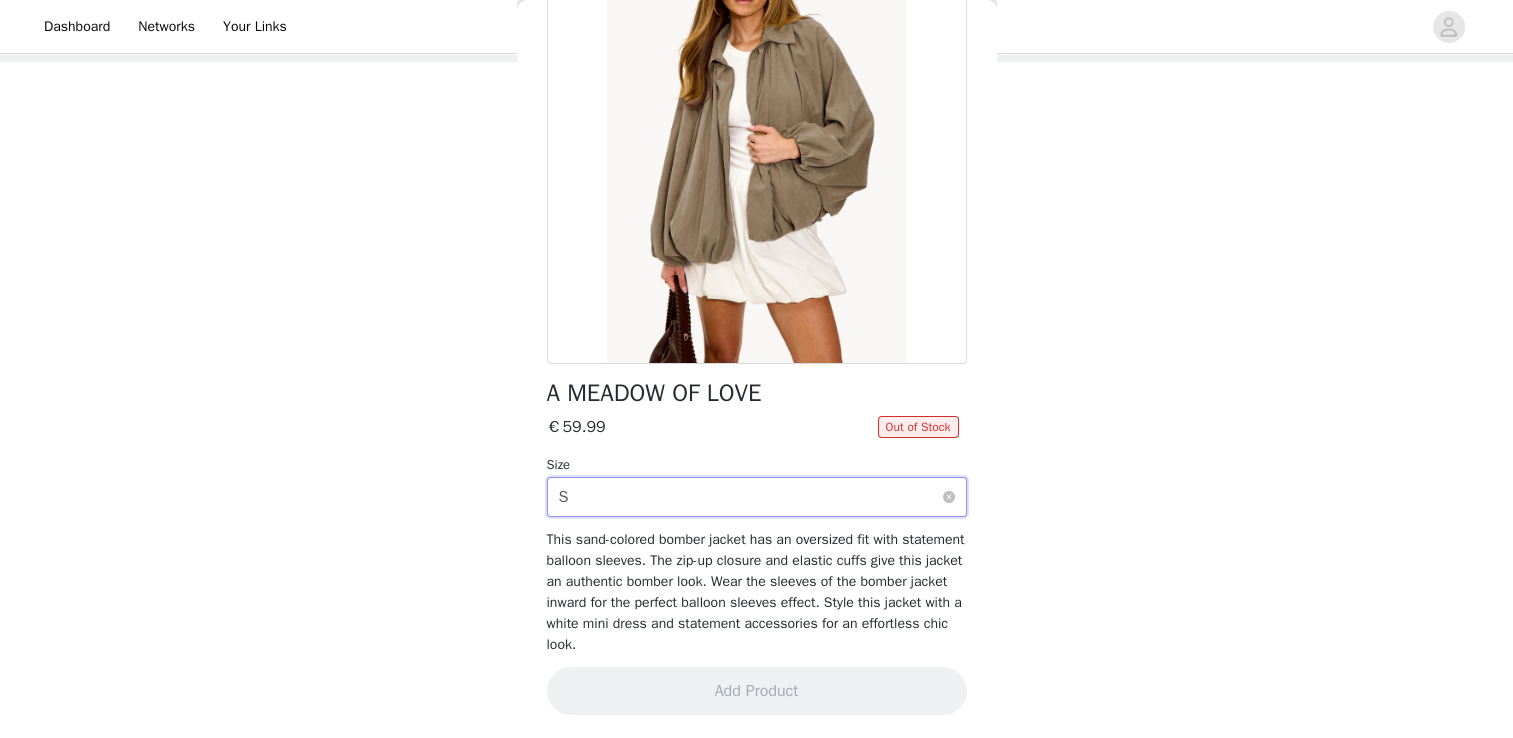 click on "Select size S" at bounding box center (750, 497) 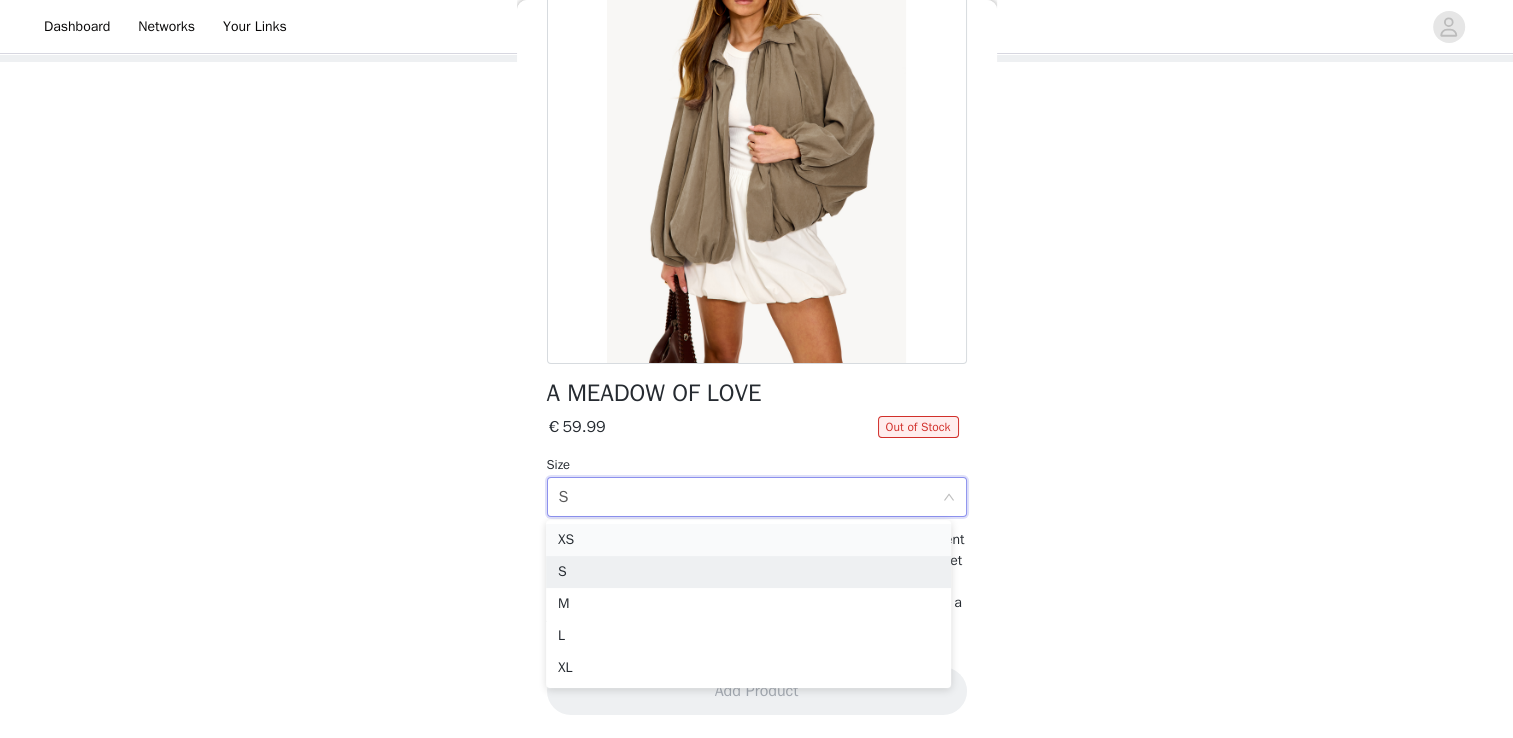click on "XS" at bounding box center [748, 540] 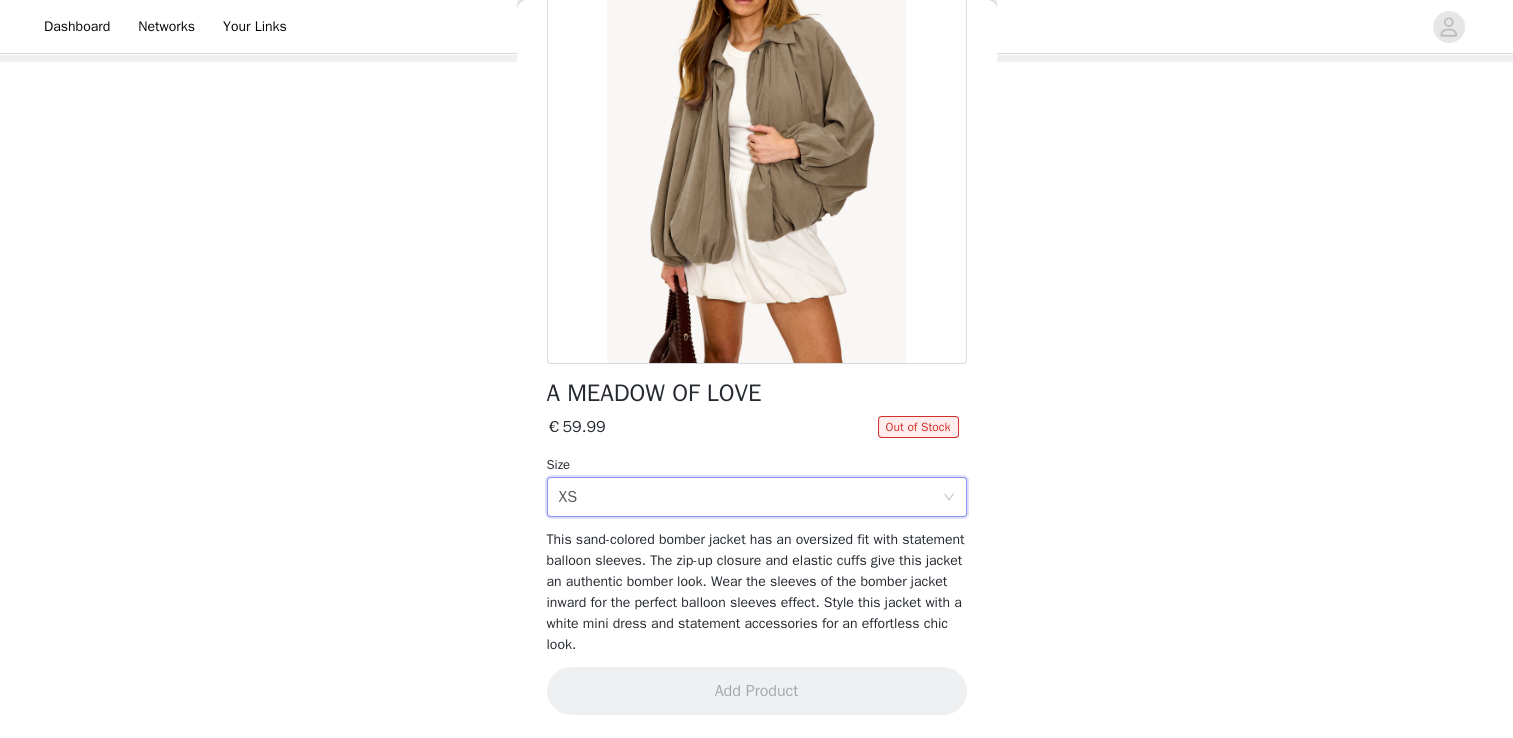 click on "This sand-colored bomber jacket has an oversized fit with statement balloon sleeves. The zip-up closure and elastic cuffs give this jacket an authentic bomber look. Wear the sleeves of the bomber jacket inward for the perfect balloon sleeves effect. Style this jacket with a white mini dress and statement accessories for an effortless chic look." at bounding box center (756, 592) 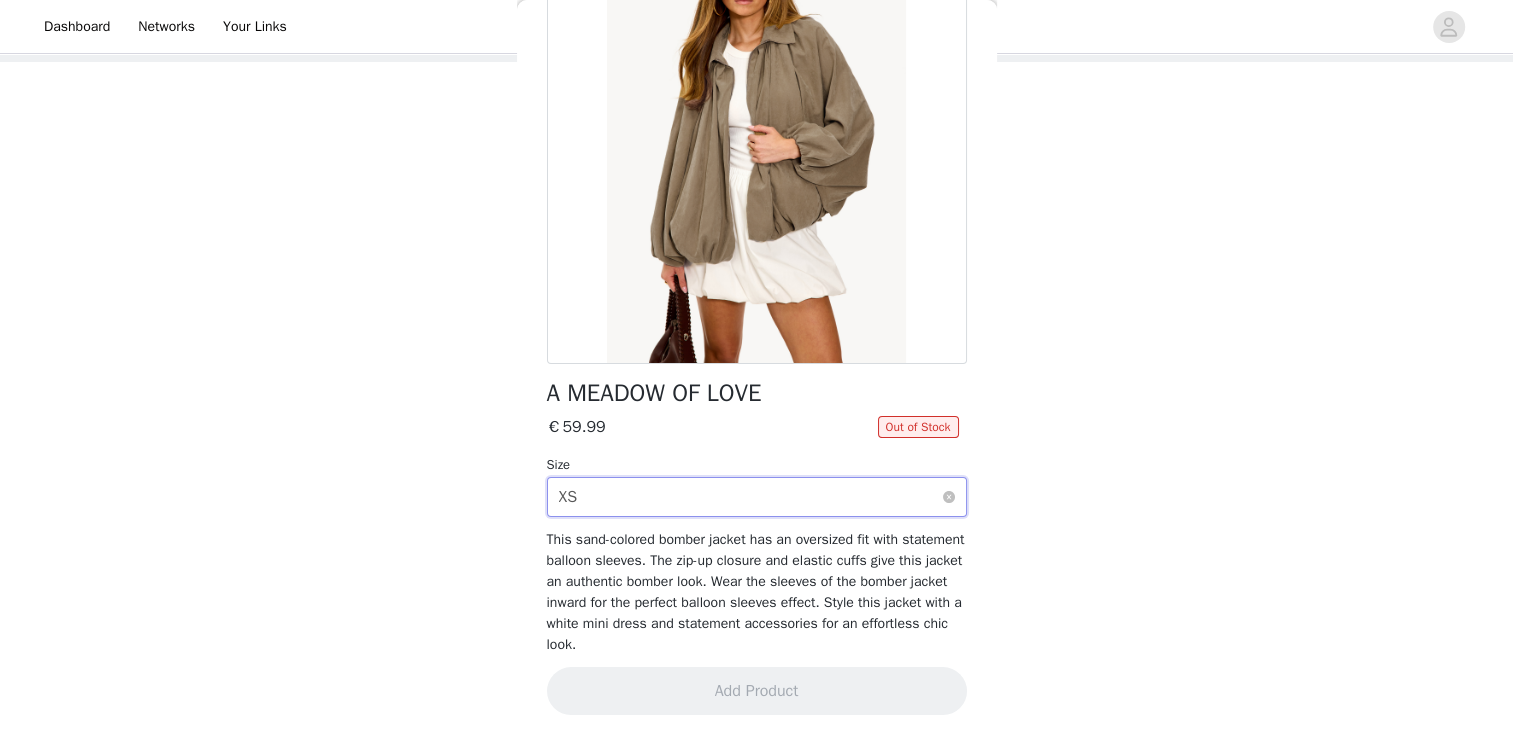 click on "Select size XS" at bounding box center [750, 497] 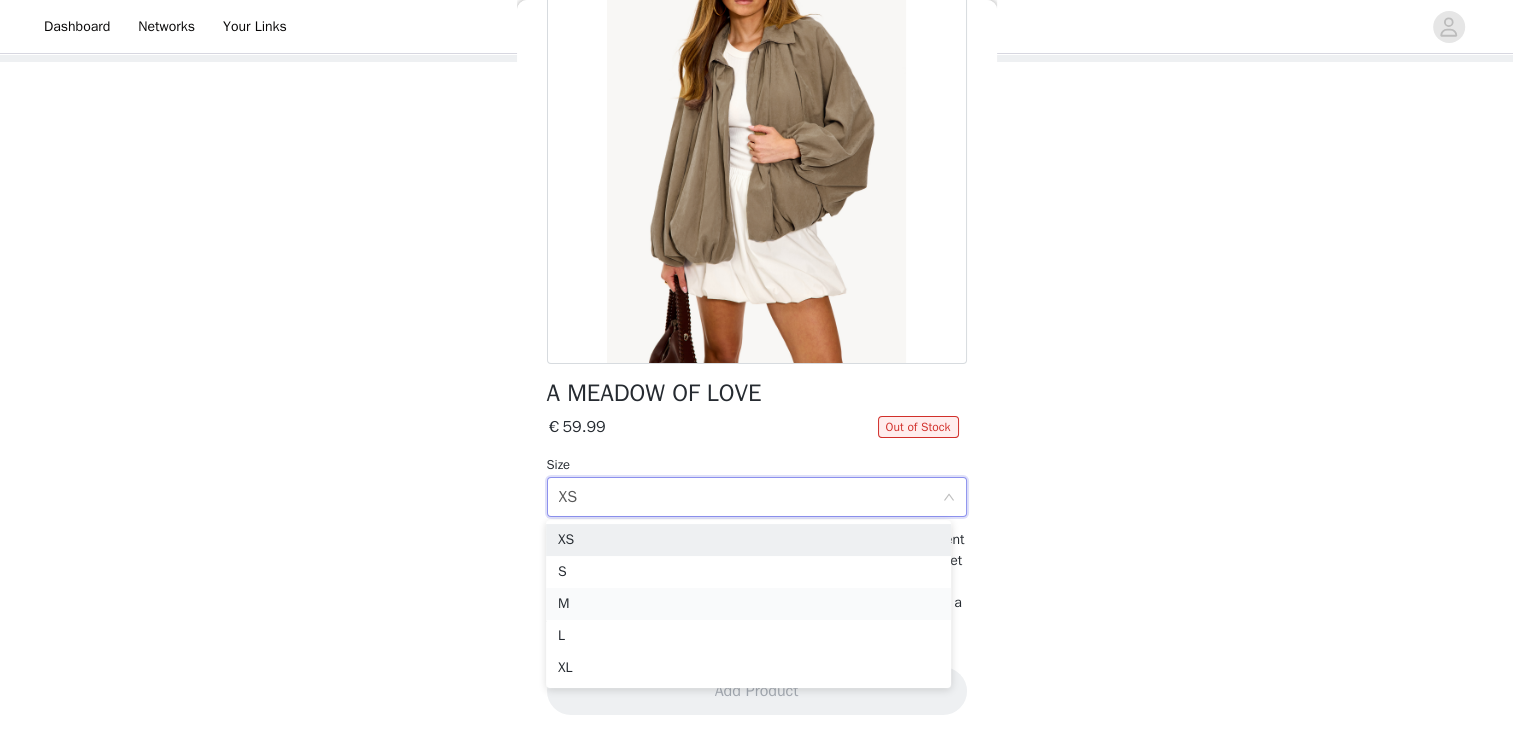 click on "M" at bounding box center [748, 604] 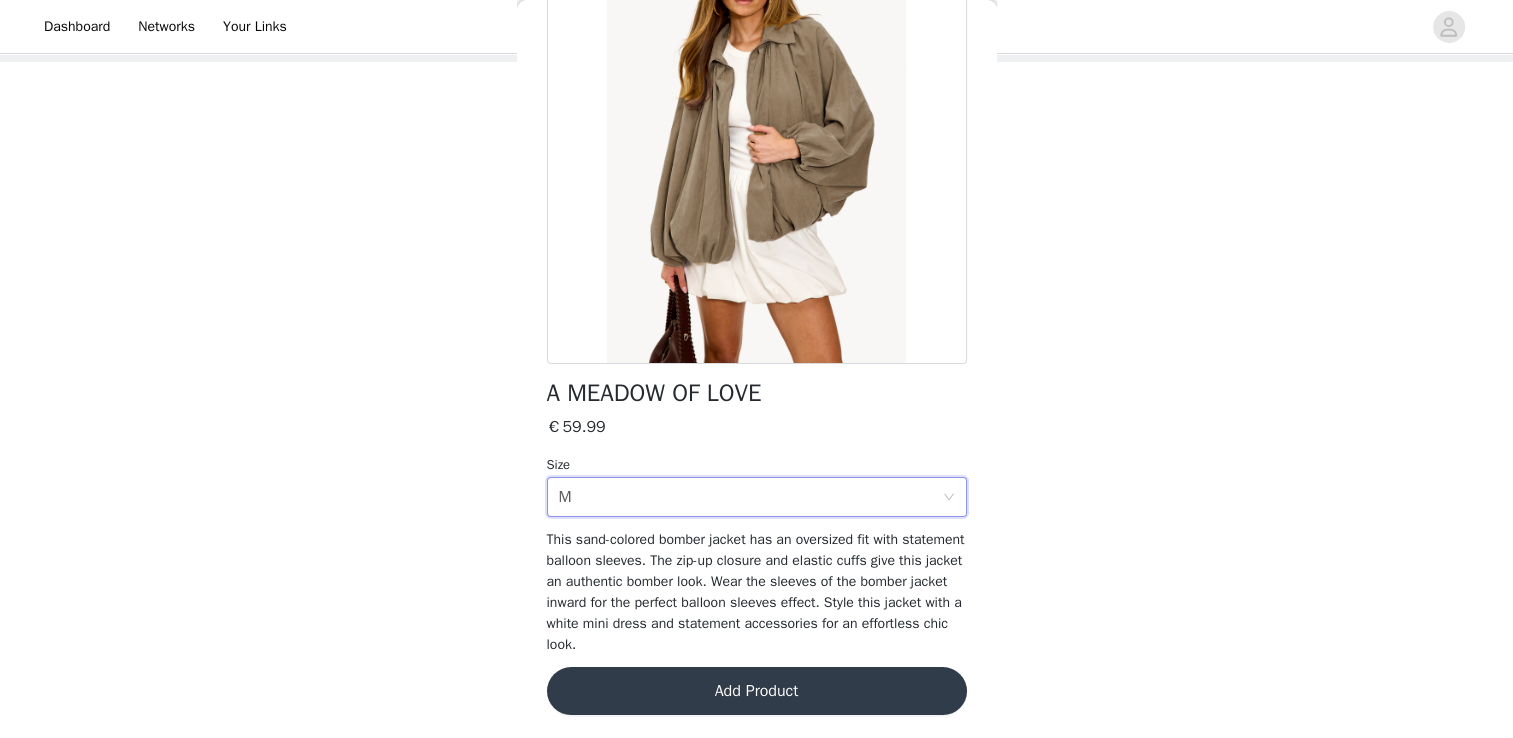 click on "Add Product" at bounding box center [757, 691] 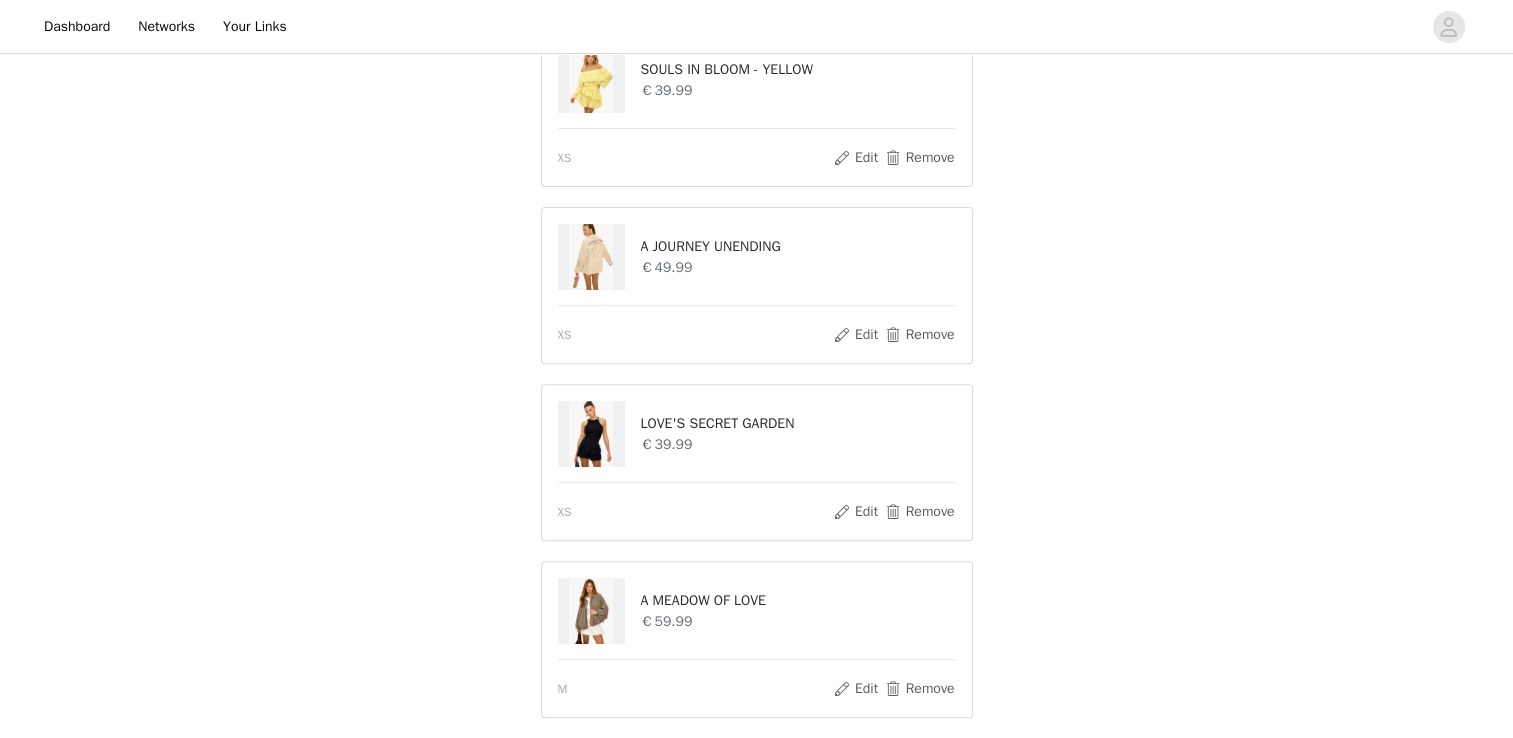 scroll, scrollTop: 839, scrollLeft: 0, axis: vertical 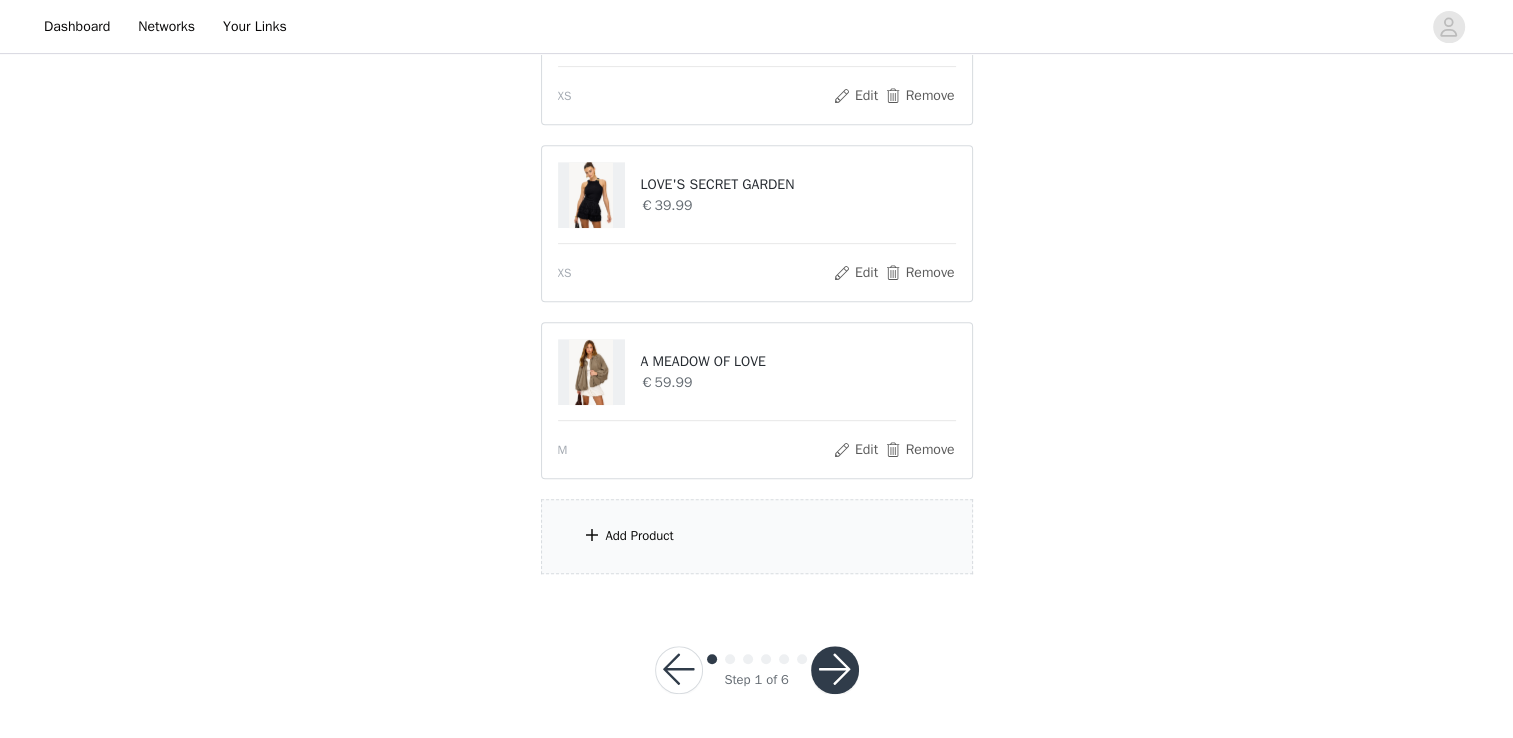 click on "Add Product" at bounding box center [640, 536] 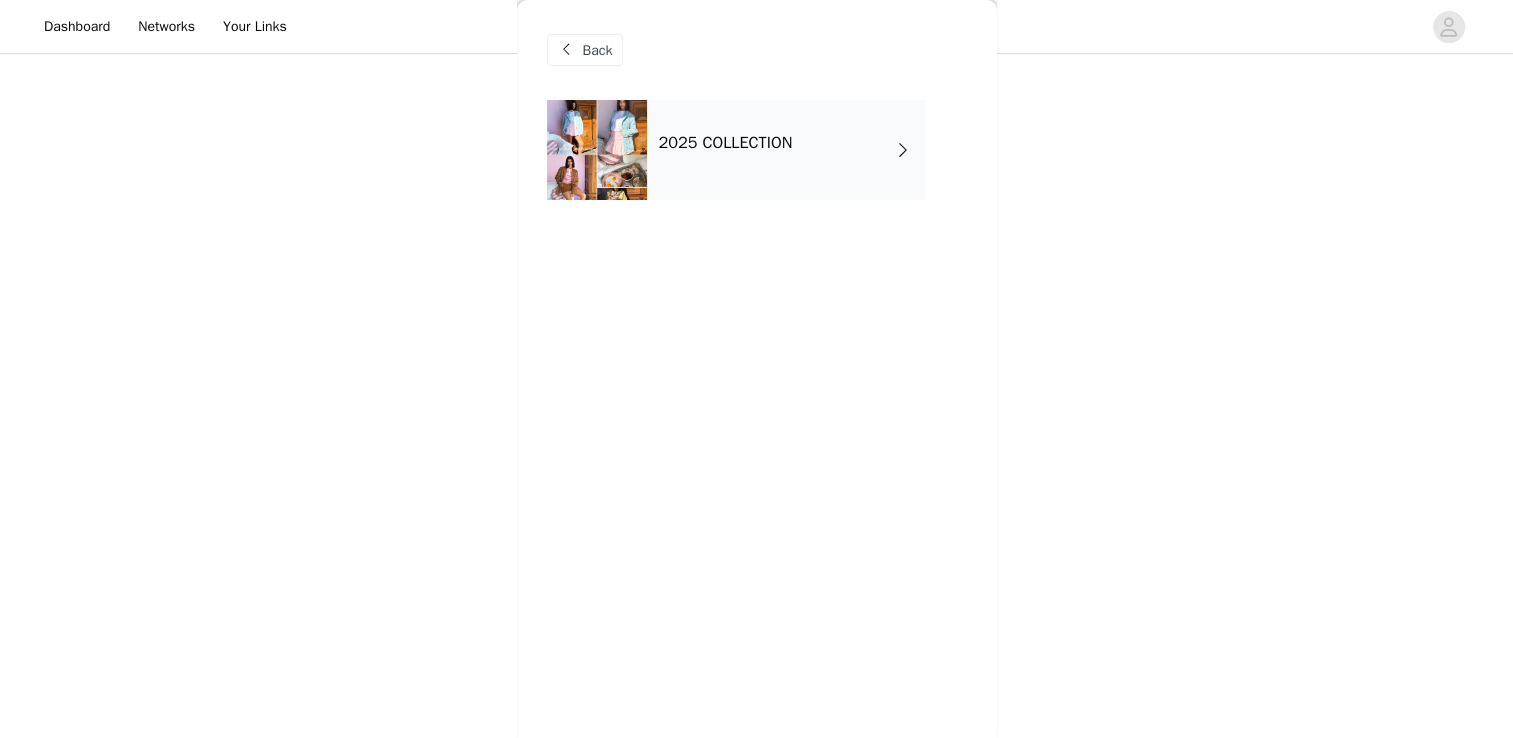 click on "2025 COLLECTION" at bounding box center (726, 143) 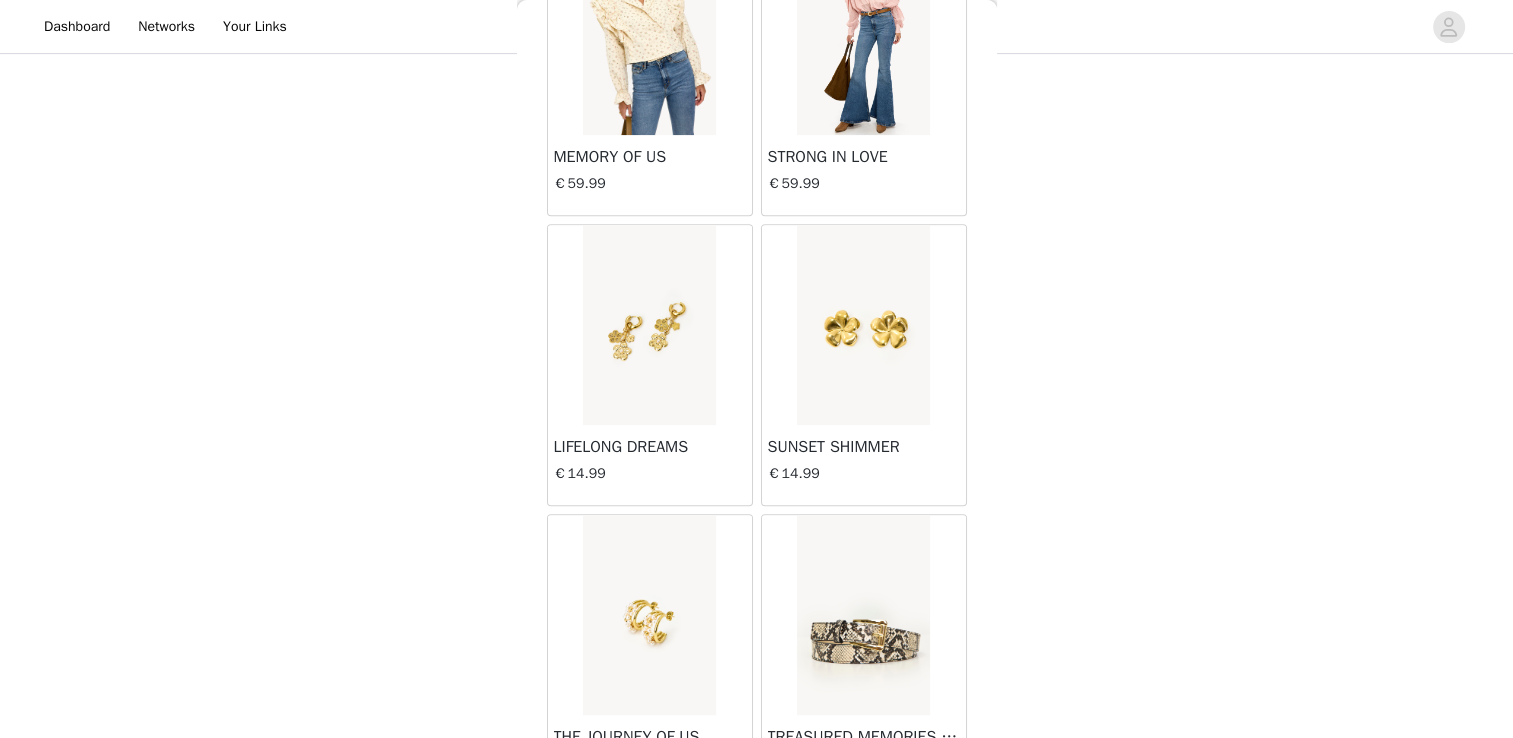 scroll, scrollTop: 2317, scrollLeft: 0, axis: vertical 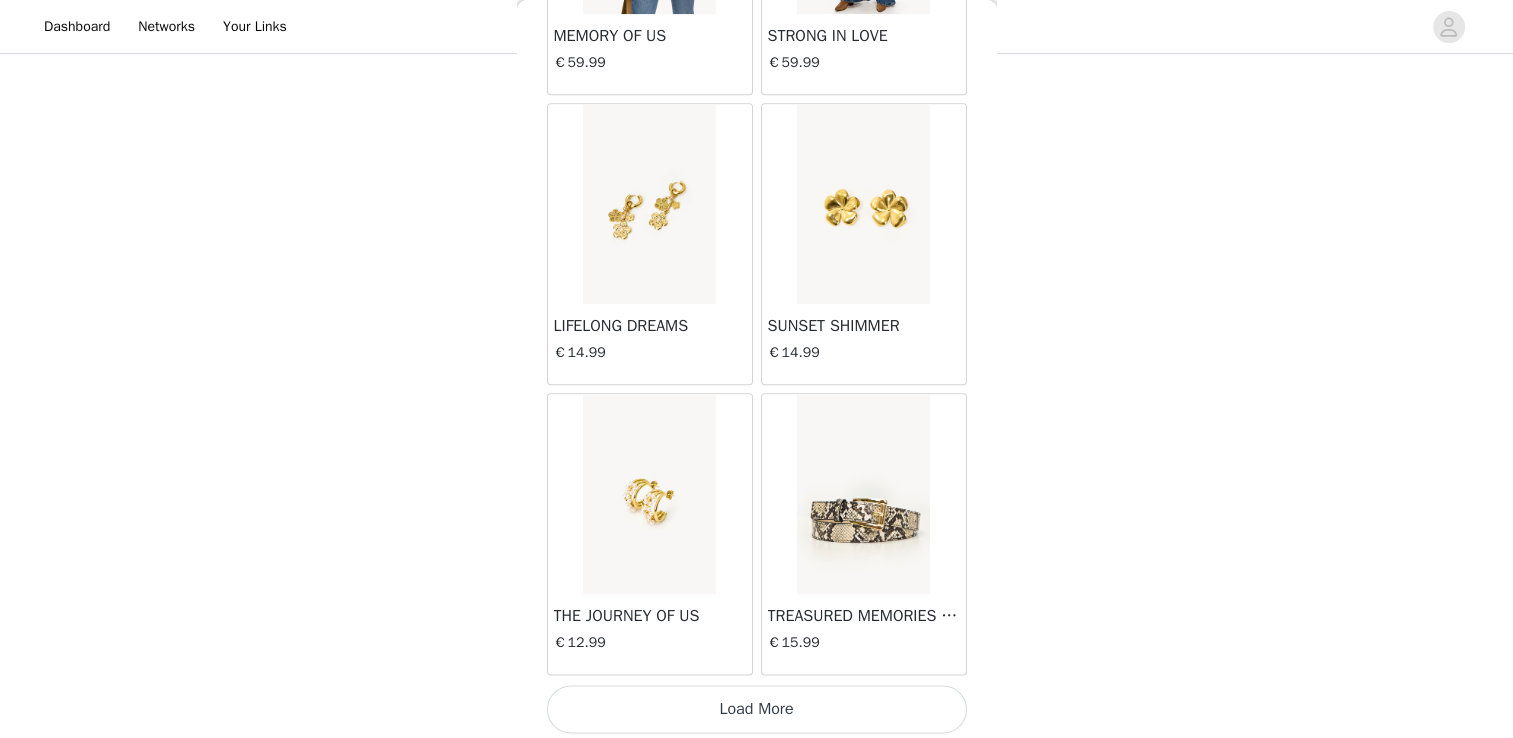 click on "Load More" at bounding box center (757, 709) 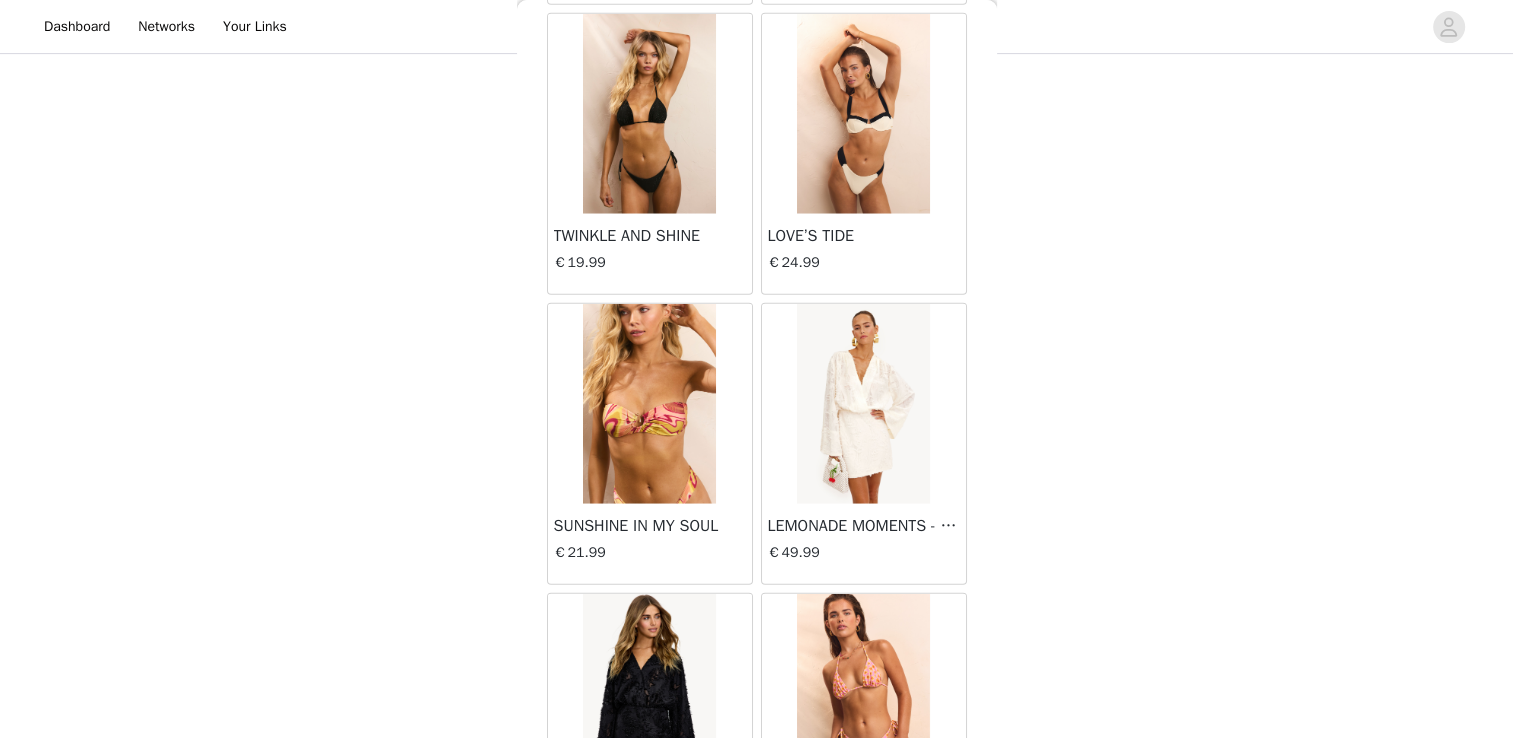 scroll, scrollTop: 5213, scrollLeft: 0, axis: vertical 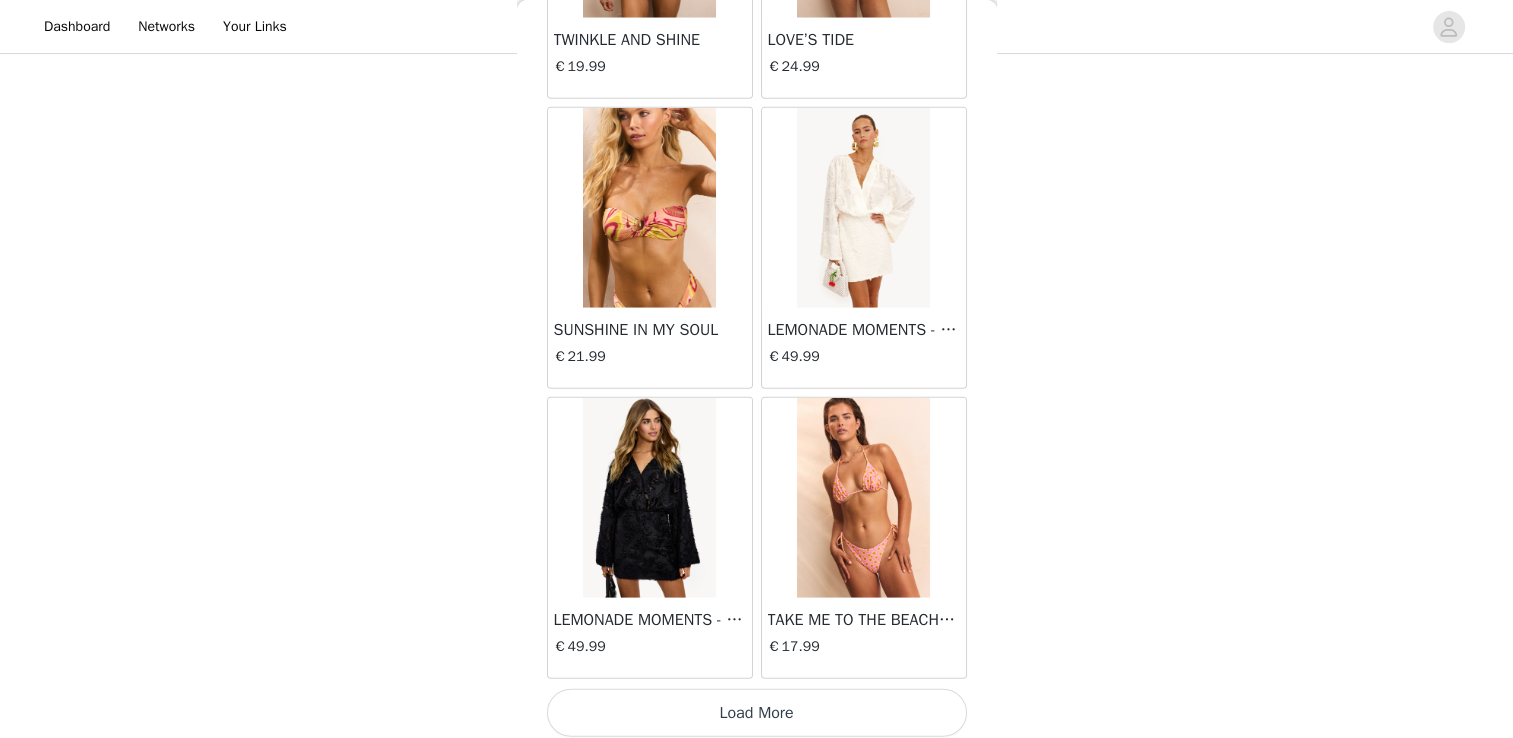 click on "Load More" at bounding box center [757, 713] 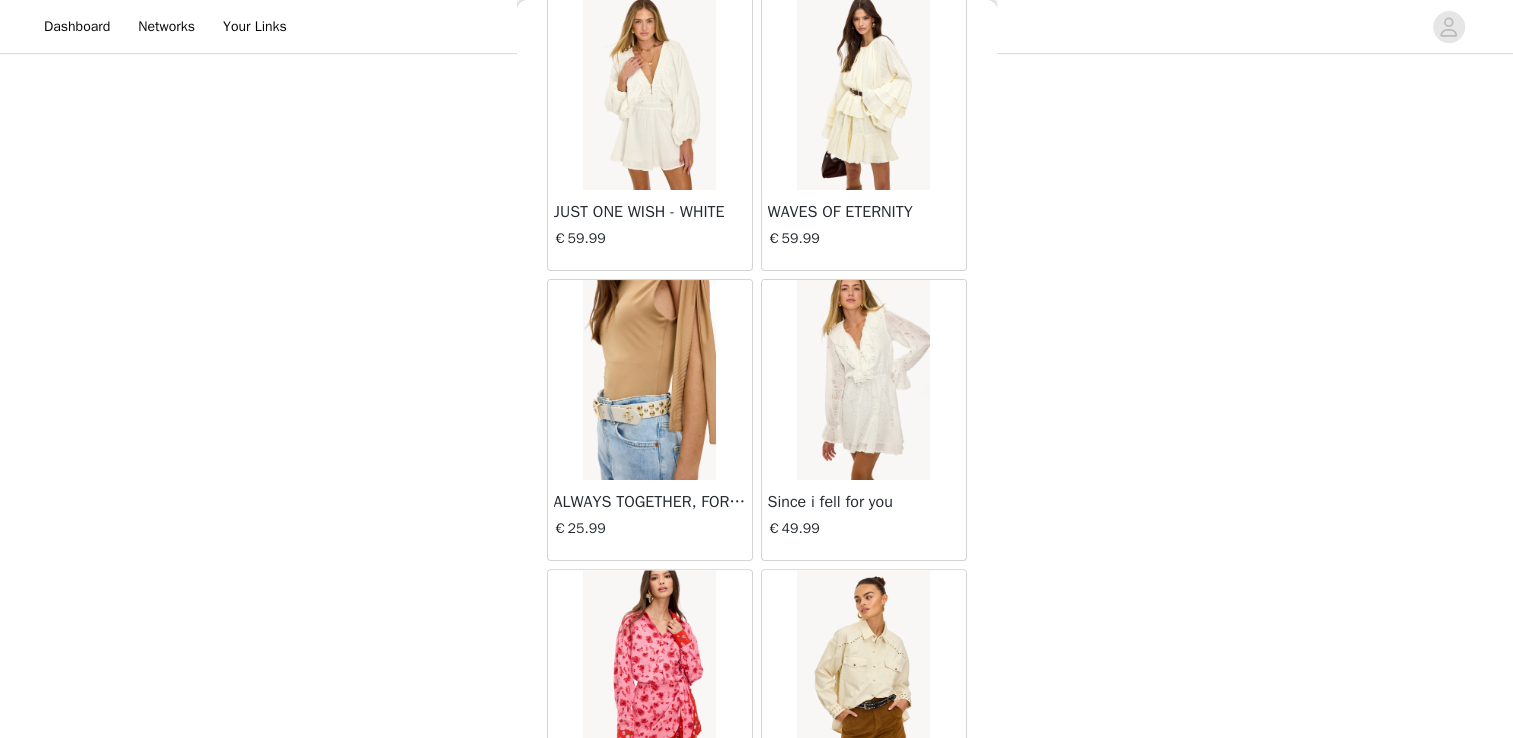 scroll, scrollTop: 8109, scrollLeft: 0, axis: vertical 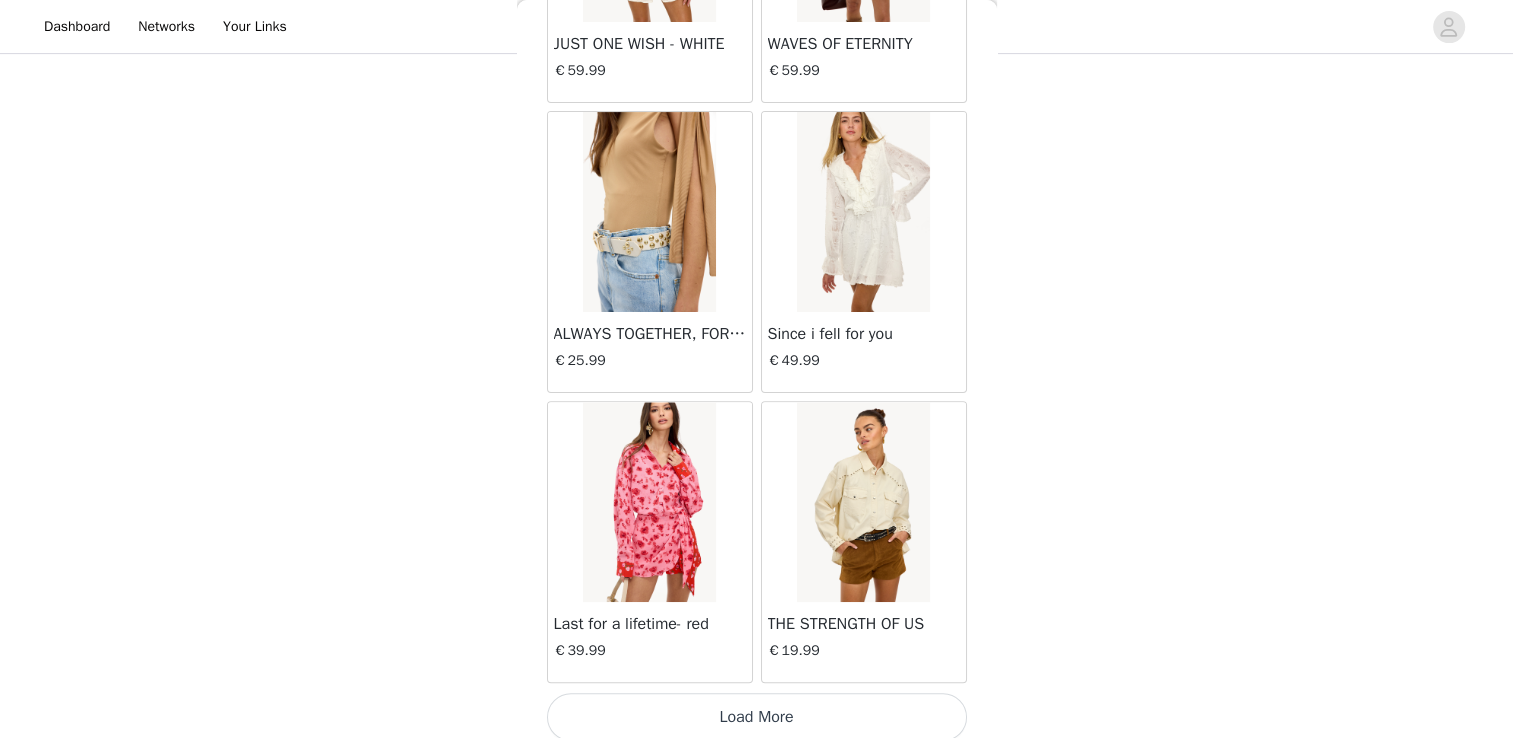click on "Load More" at bounding box center [757, 717] 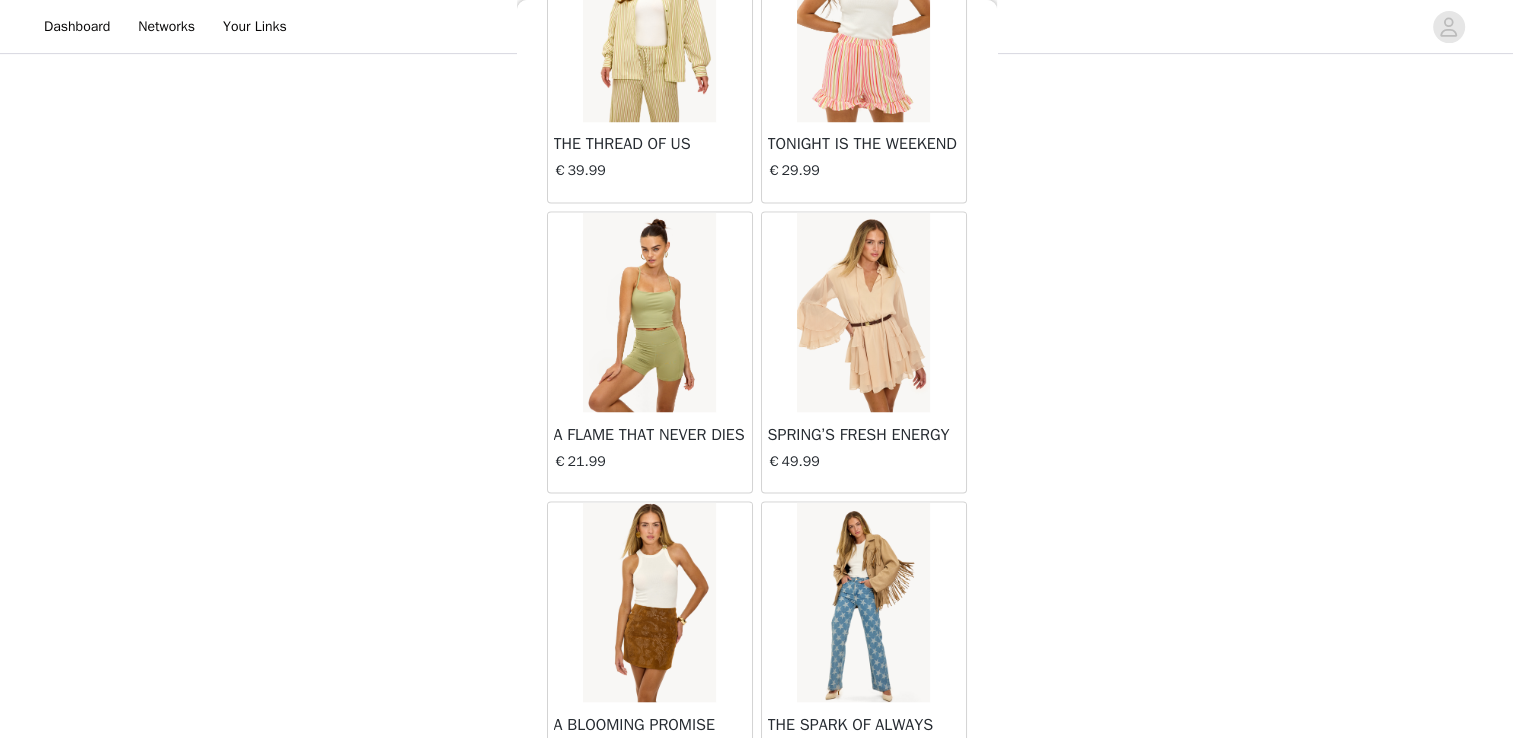 scroll, scrollTop: 11005, scrollLeft: 0, axis: vertical 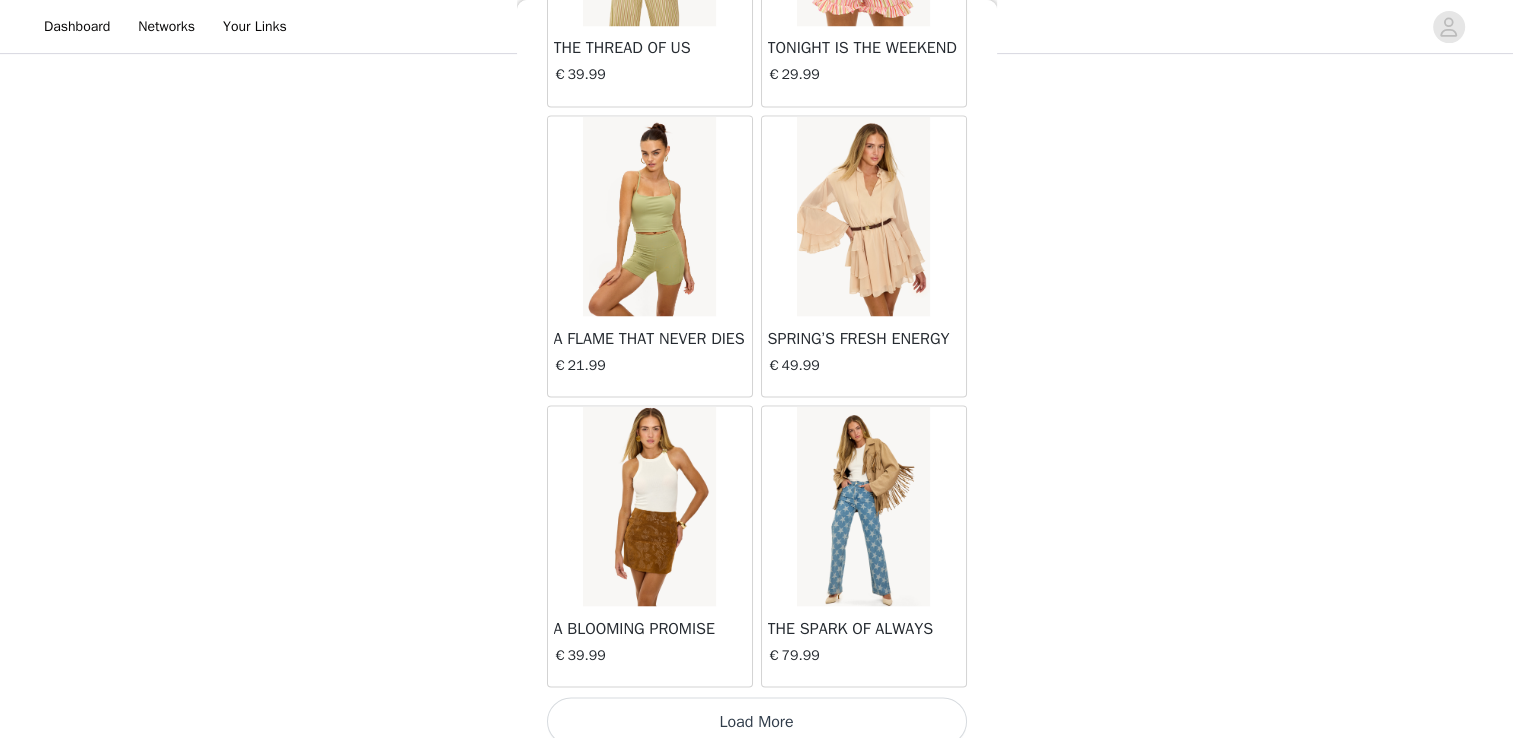 click on "Load More" at bounding box center [757, 721] 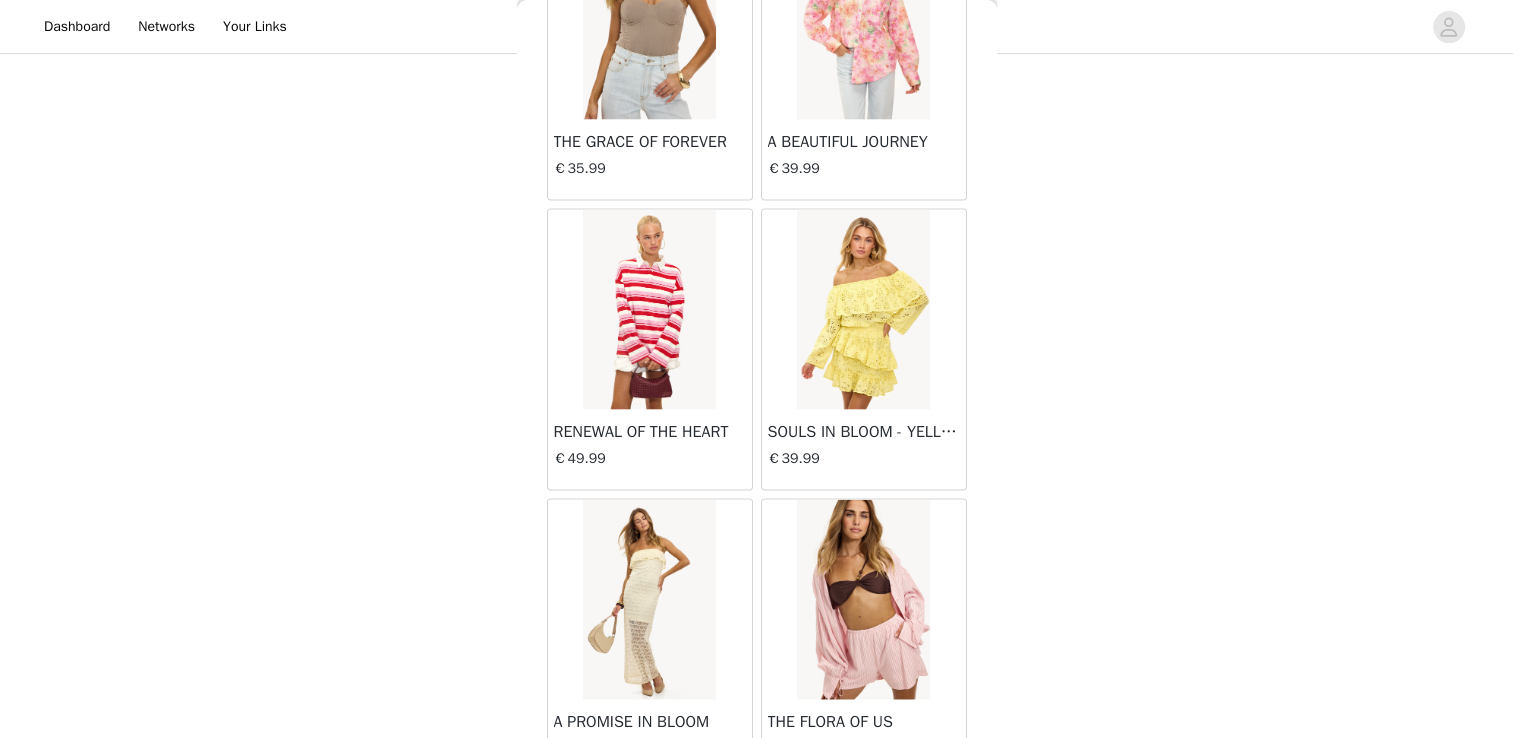 scroll, scrollTop: 11905, scrollLeft: 0, axis: vertical 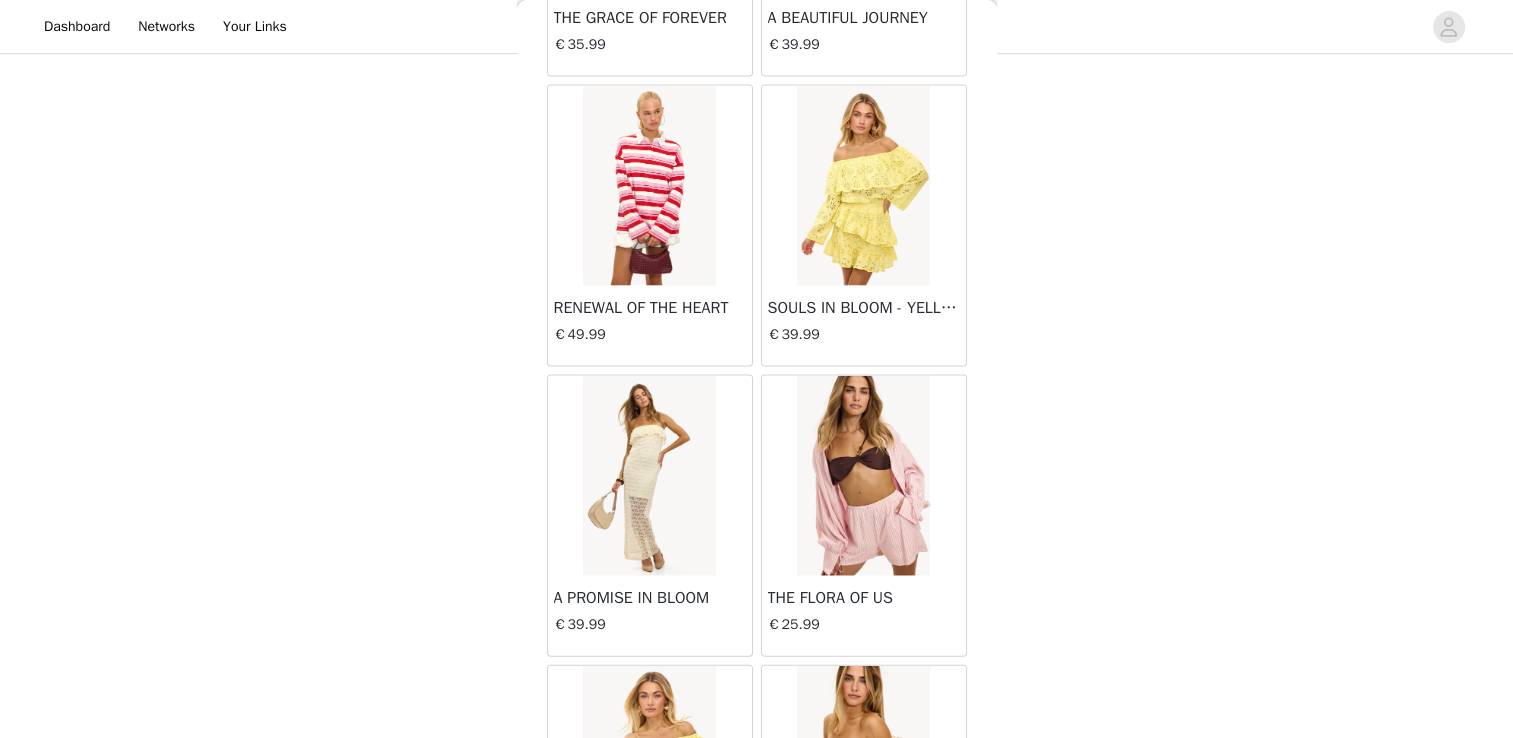 click at bounding box center (649, 476) 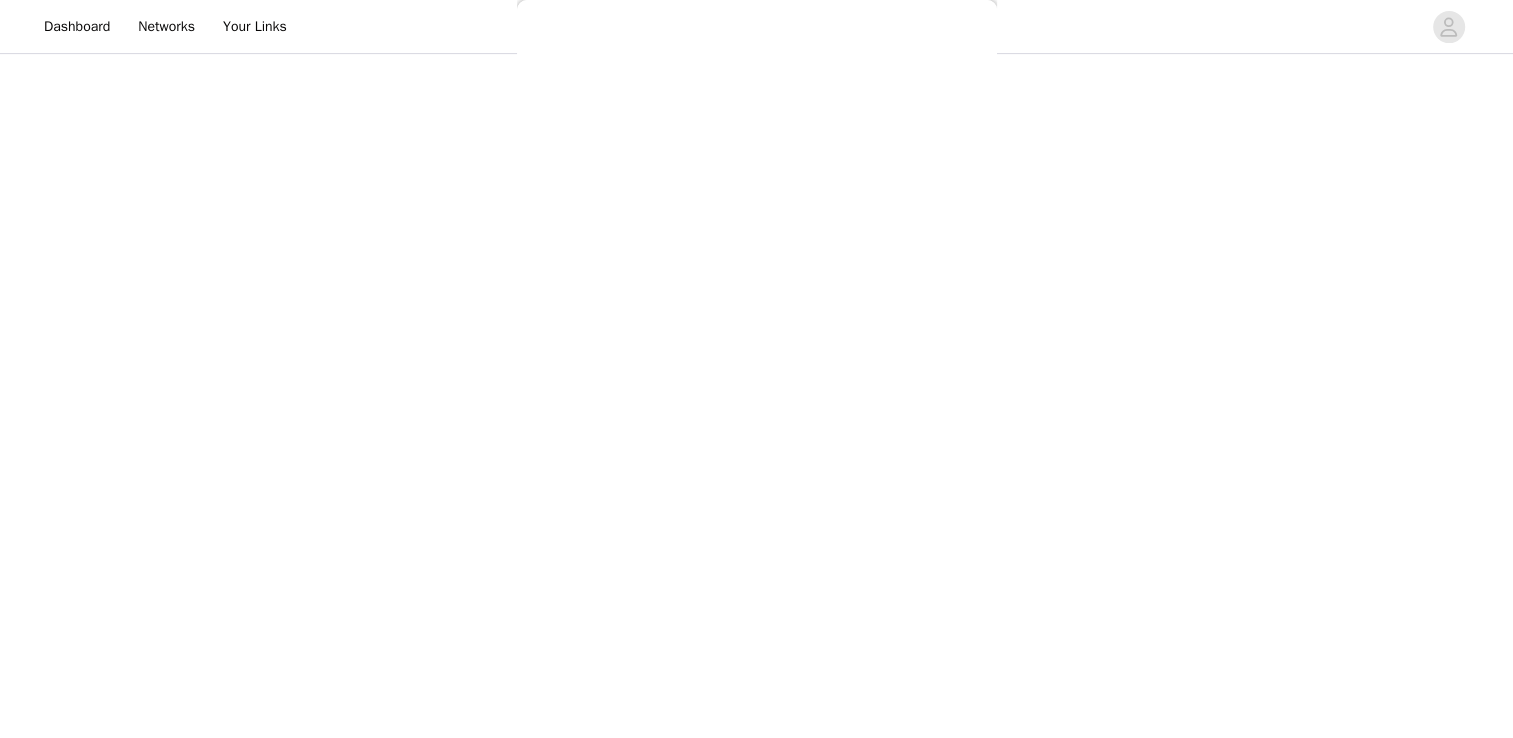 scroll, scrollTop: 0, scrollLeft: 0, axis: both 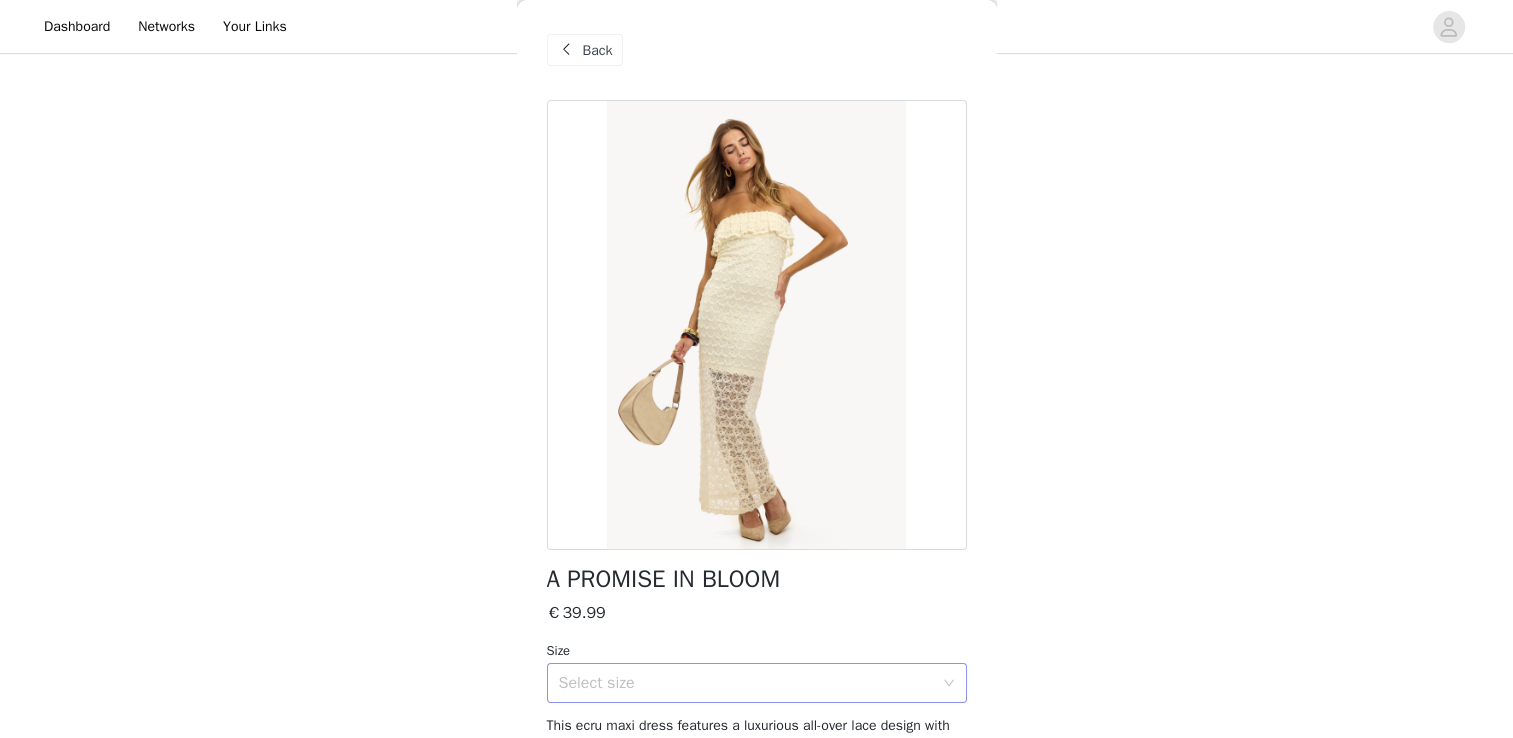 click on "Select size" at bounding box center [746, 683] 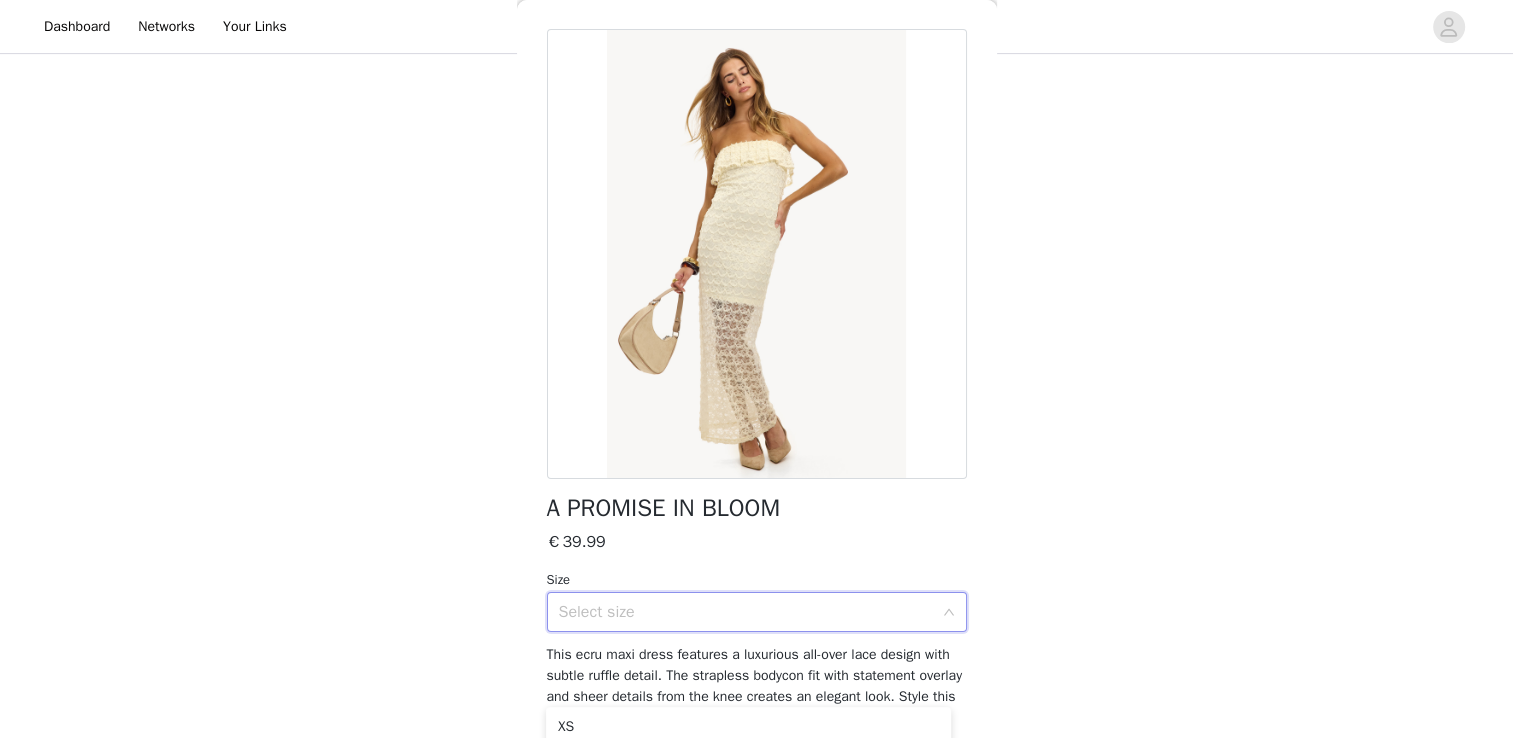 scroll, scrollTop: 144, scrollLeft: 0, axis: vertical 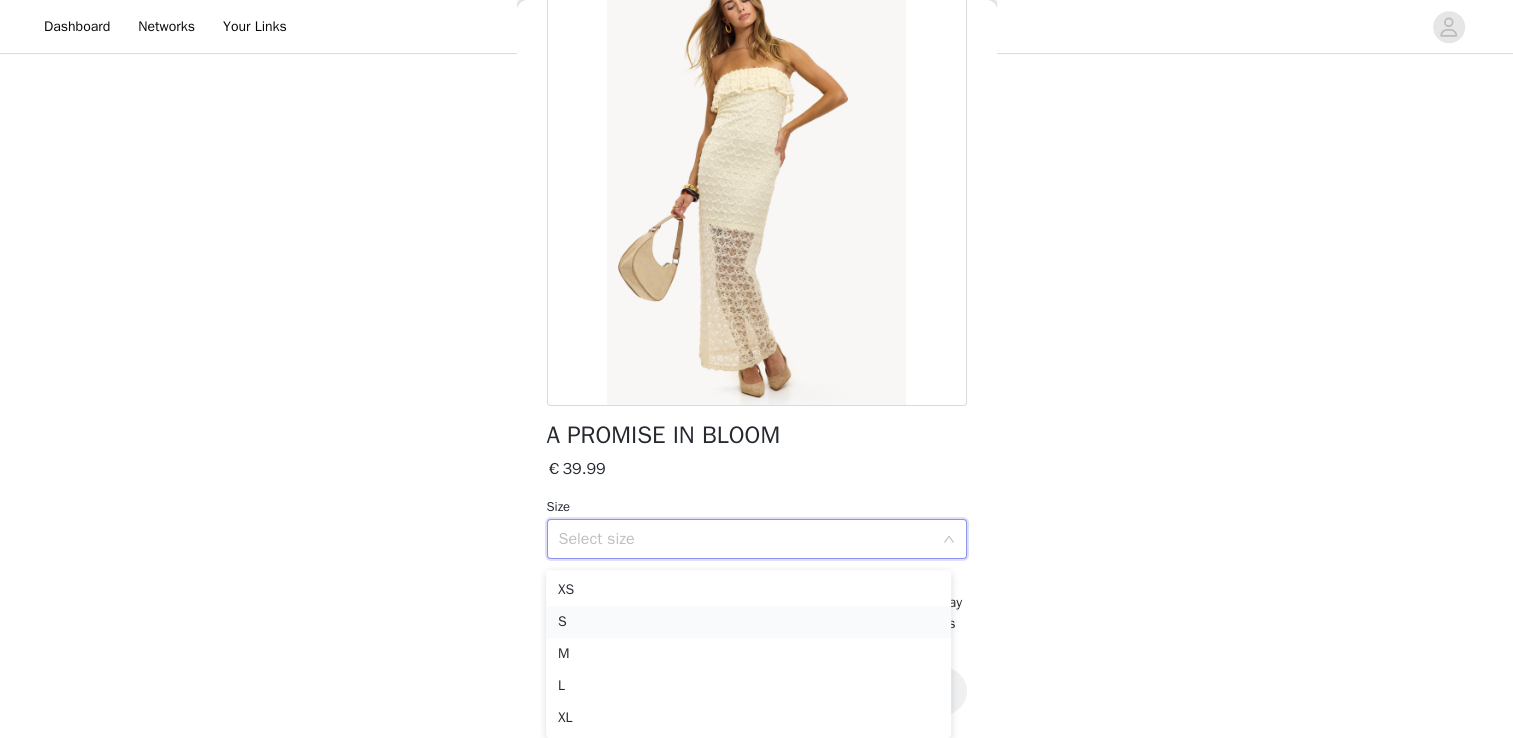click on "S" at bounding box center [748, 622] 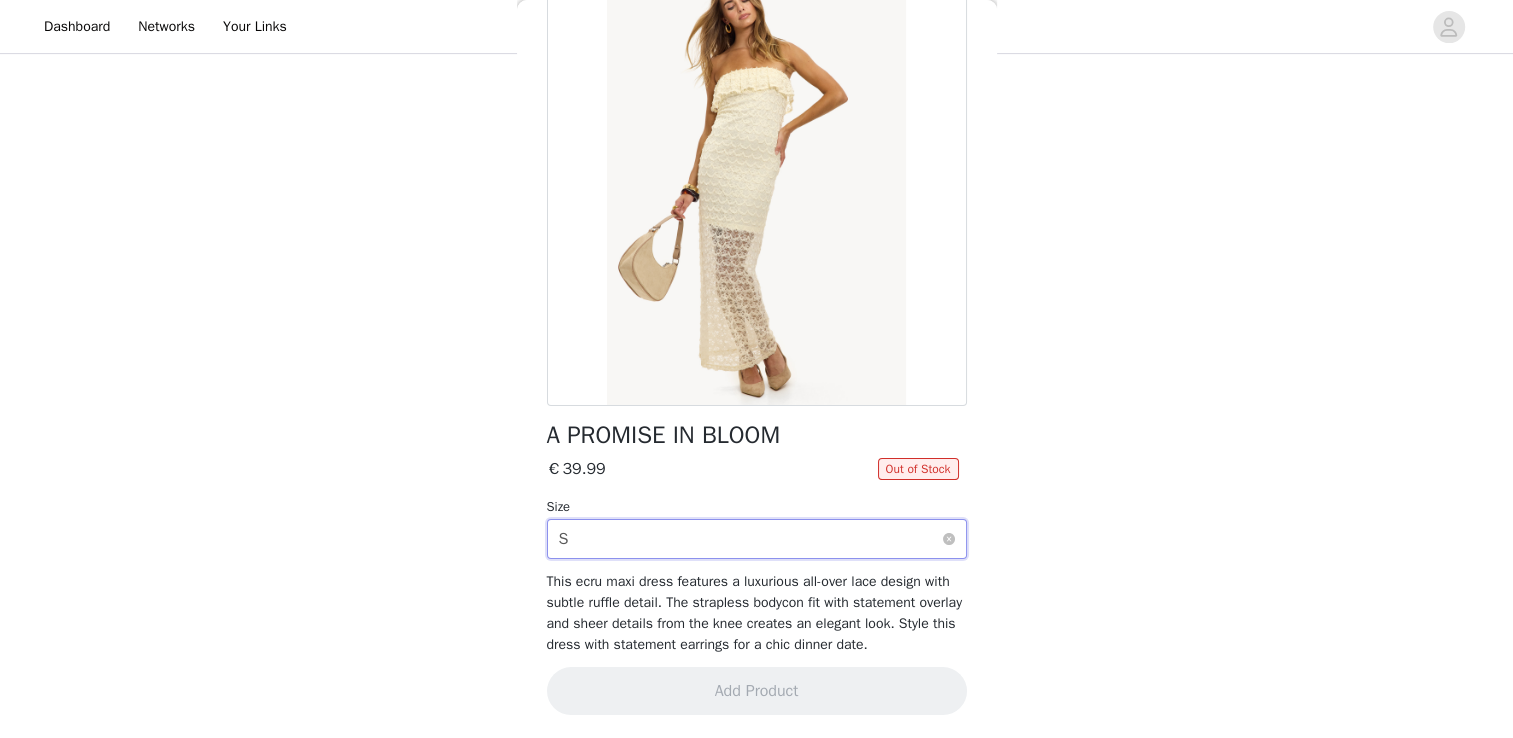 click on "Select size S" at bounding box center [750, 539] 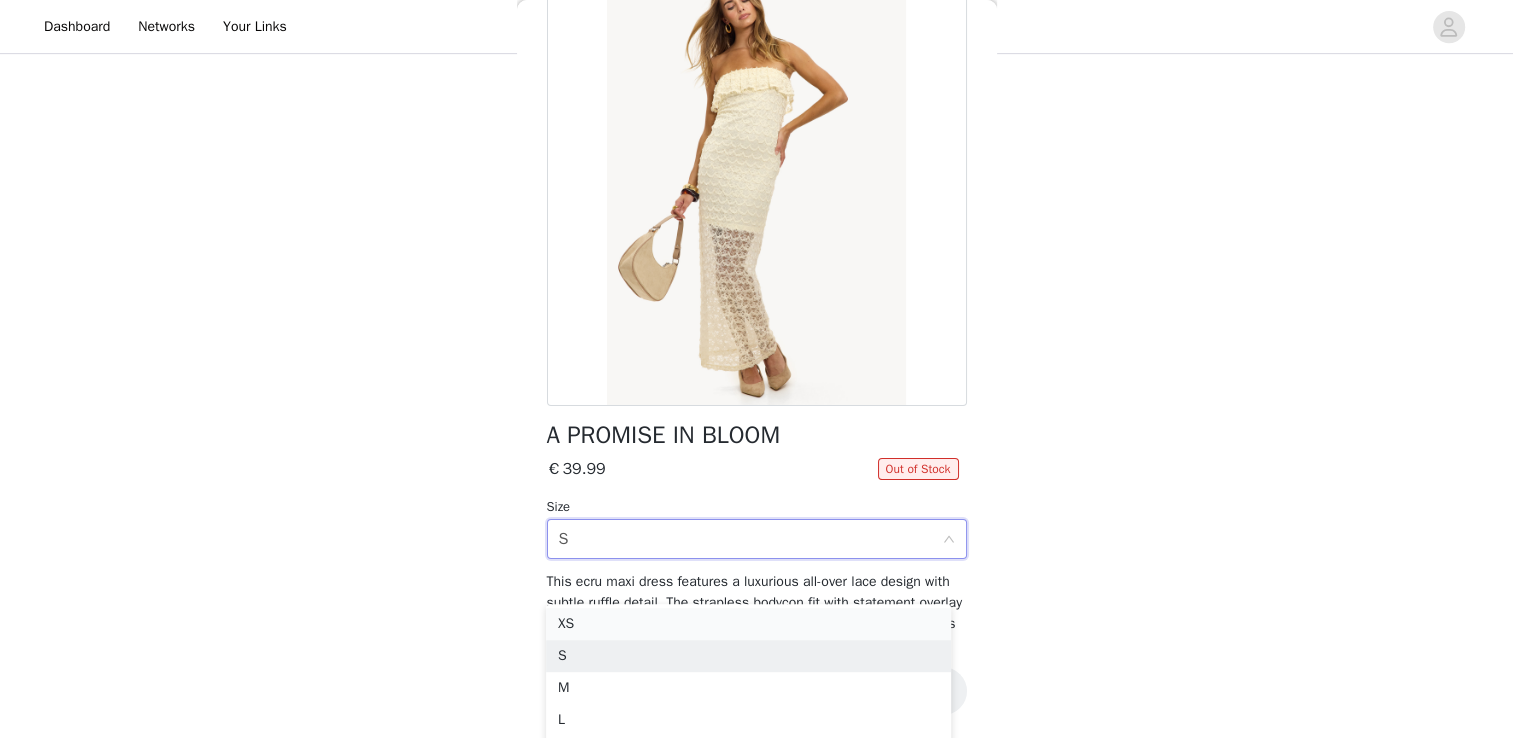 click on "XS" at bounding box center [748, 624] 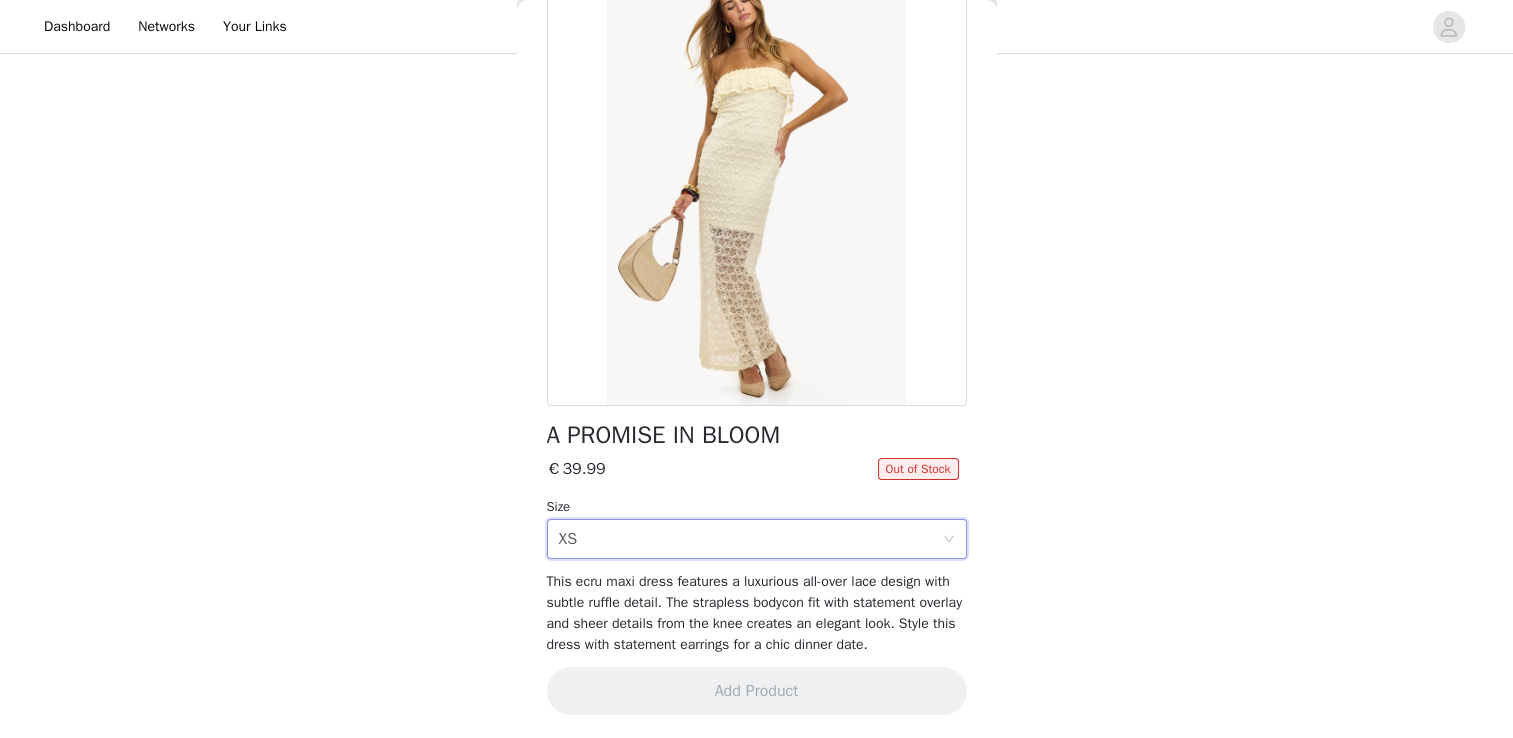 scroll, scrollTop: 839, scrollLeft: 0, axis: vertical 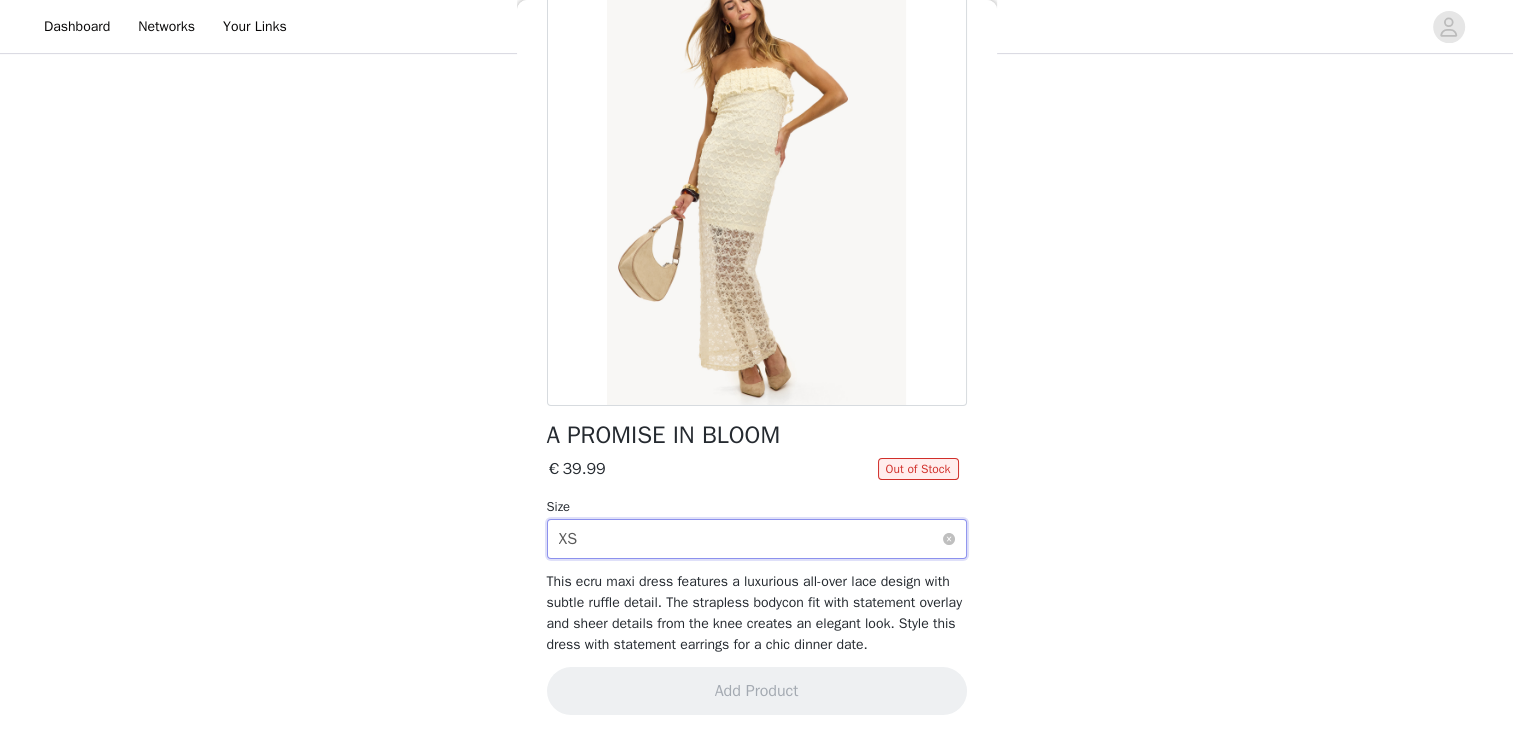 click on "Select size XS" at bounding box center (750, 539) 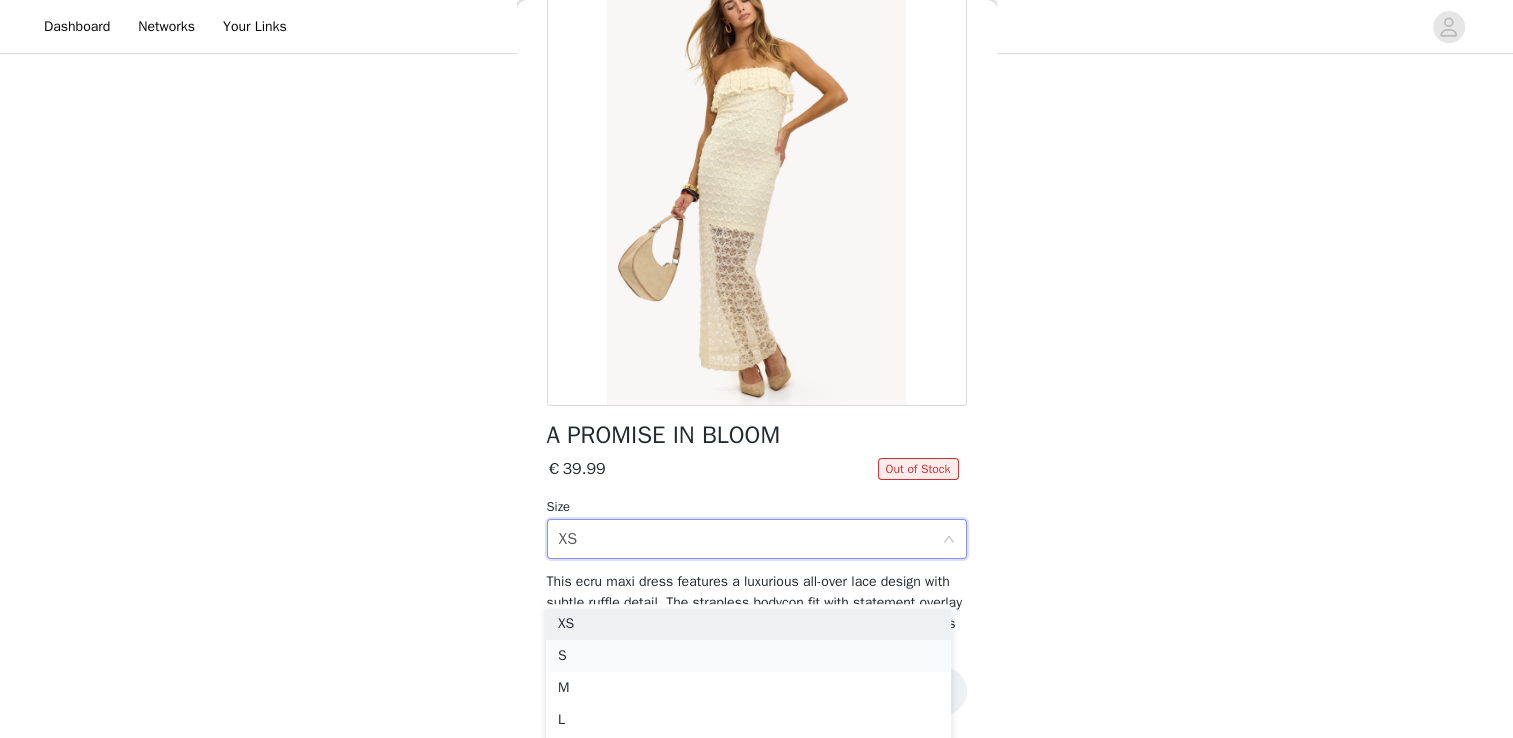click on "S" at bounding box center (748, 656) 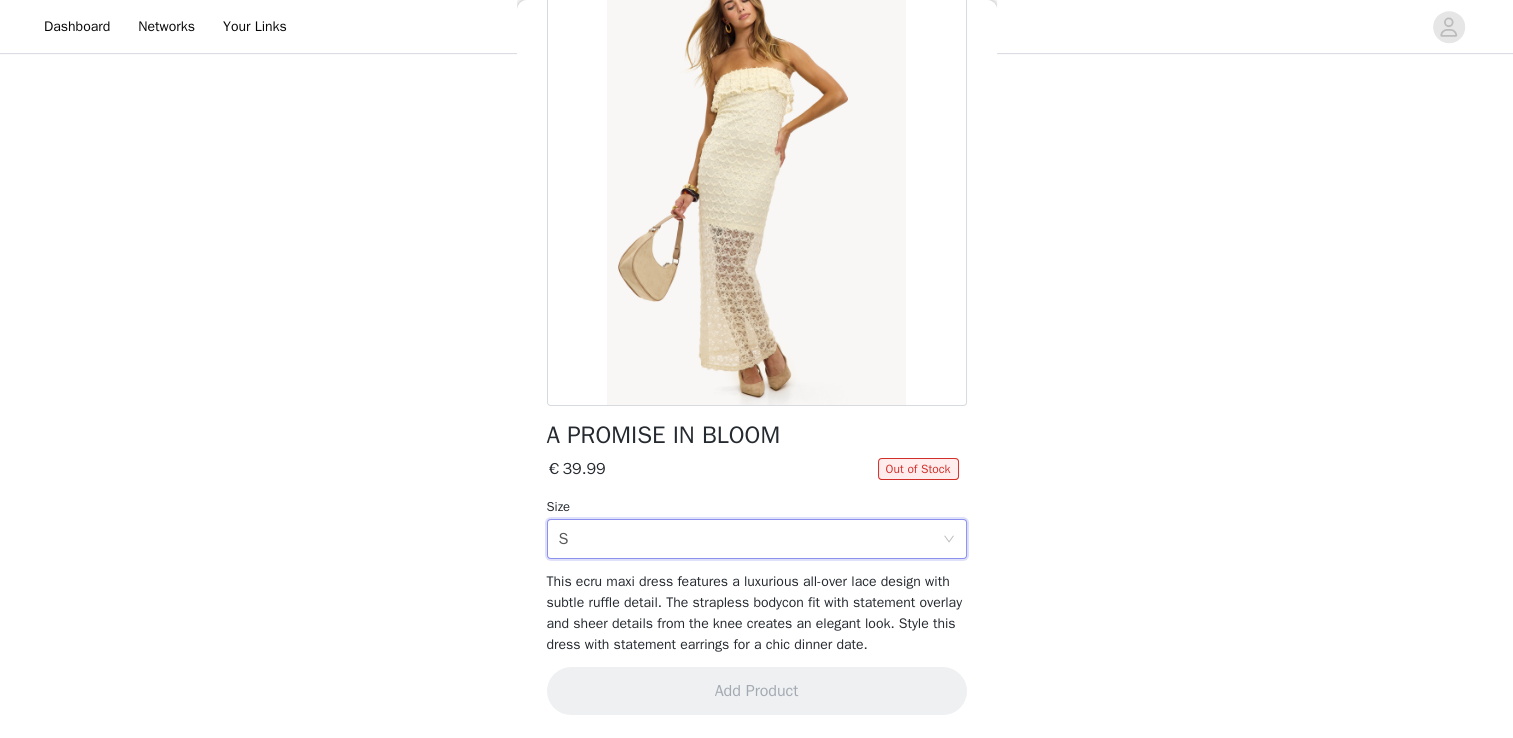 scroll, scrollTop: 839, scrollLeft: 0, axis: vertical 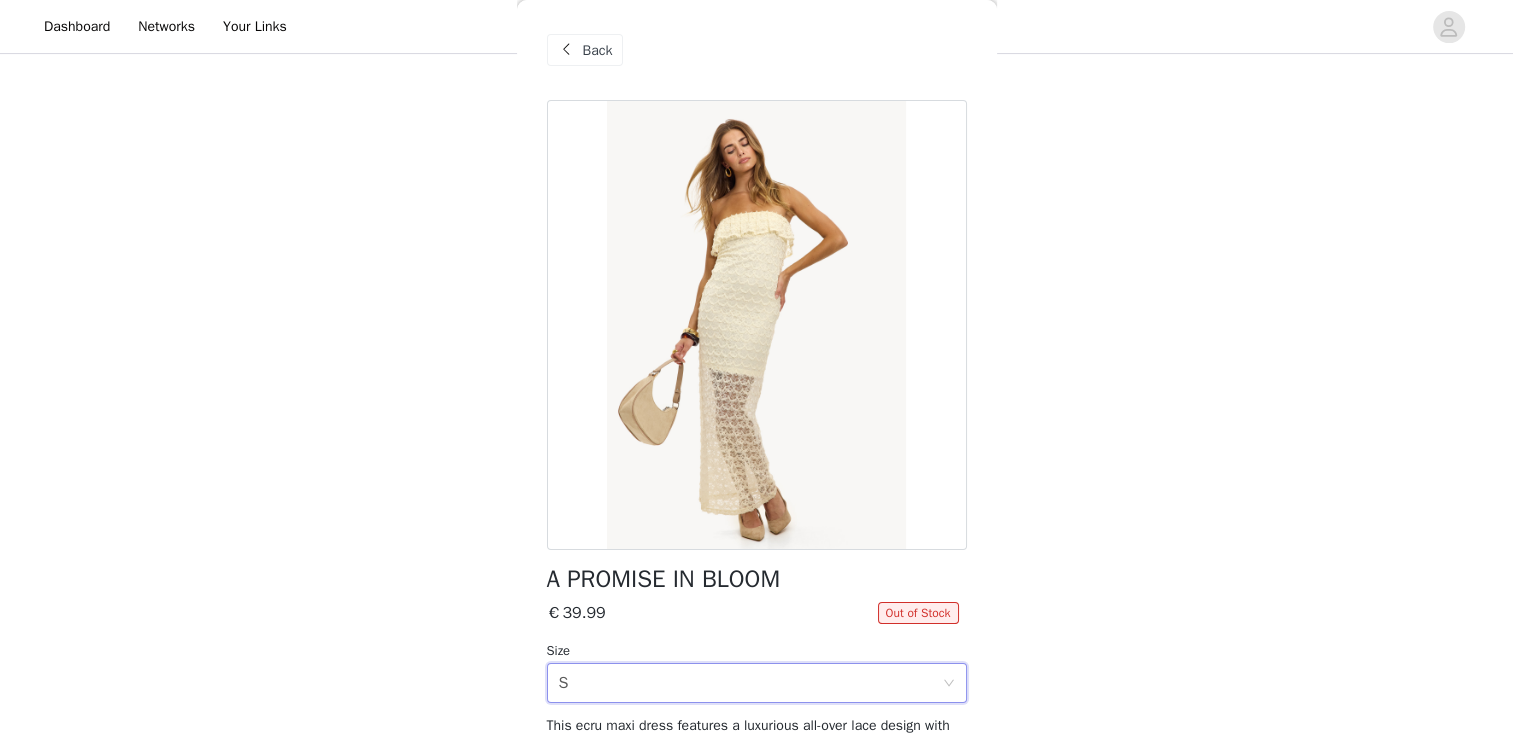 click on "Back" at bounding box center [585, 50] 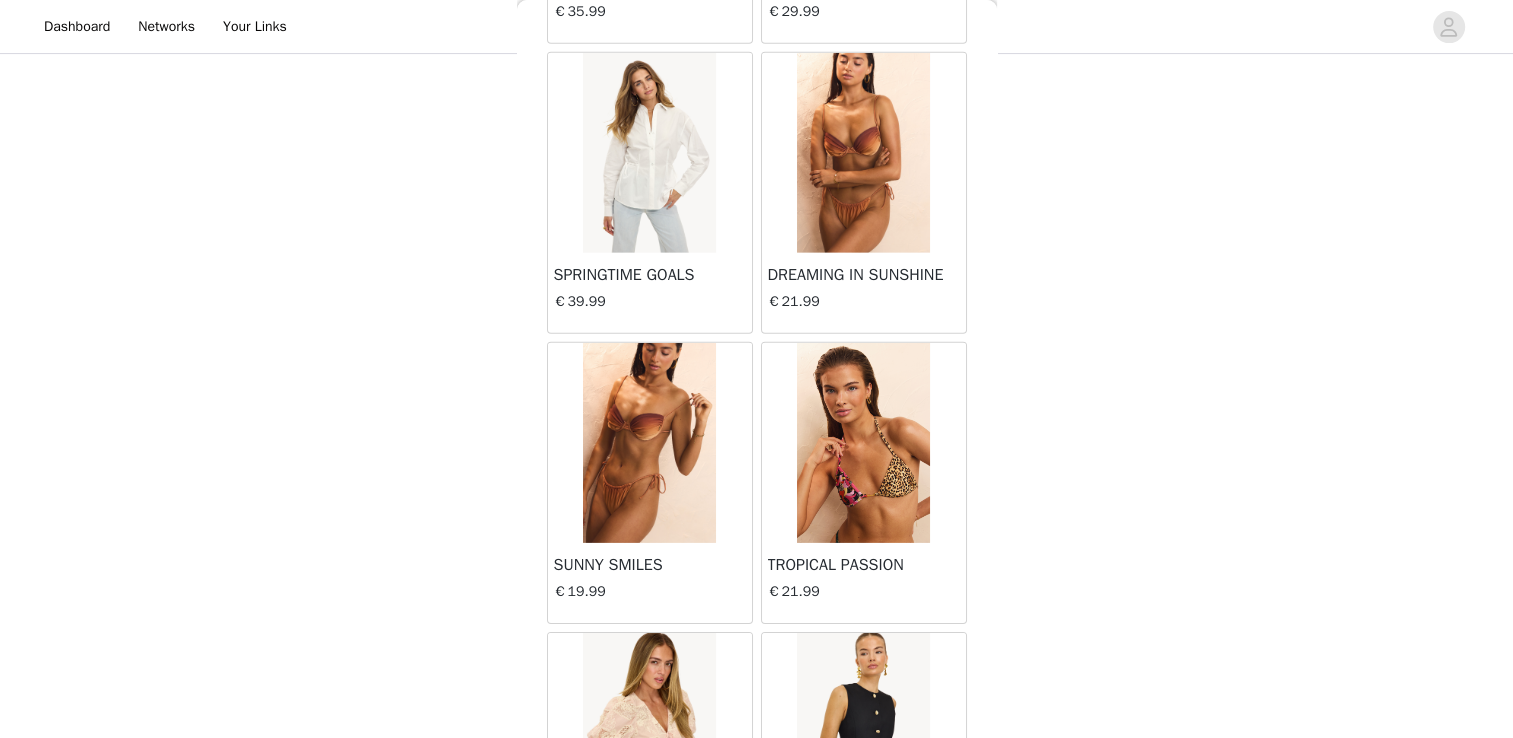 scroll, scrollTop: 13901, scrollLeft: 0, axis: vertical 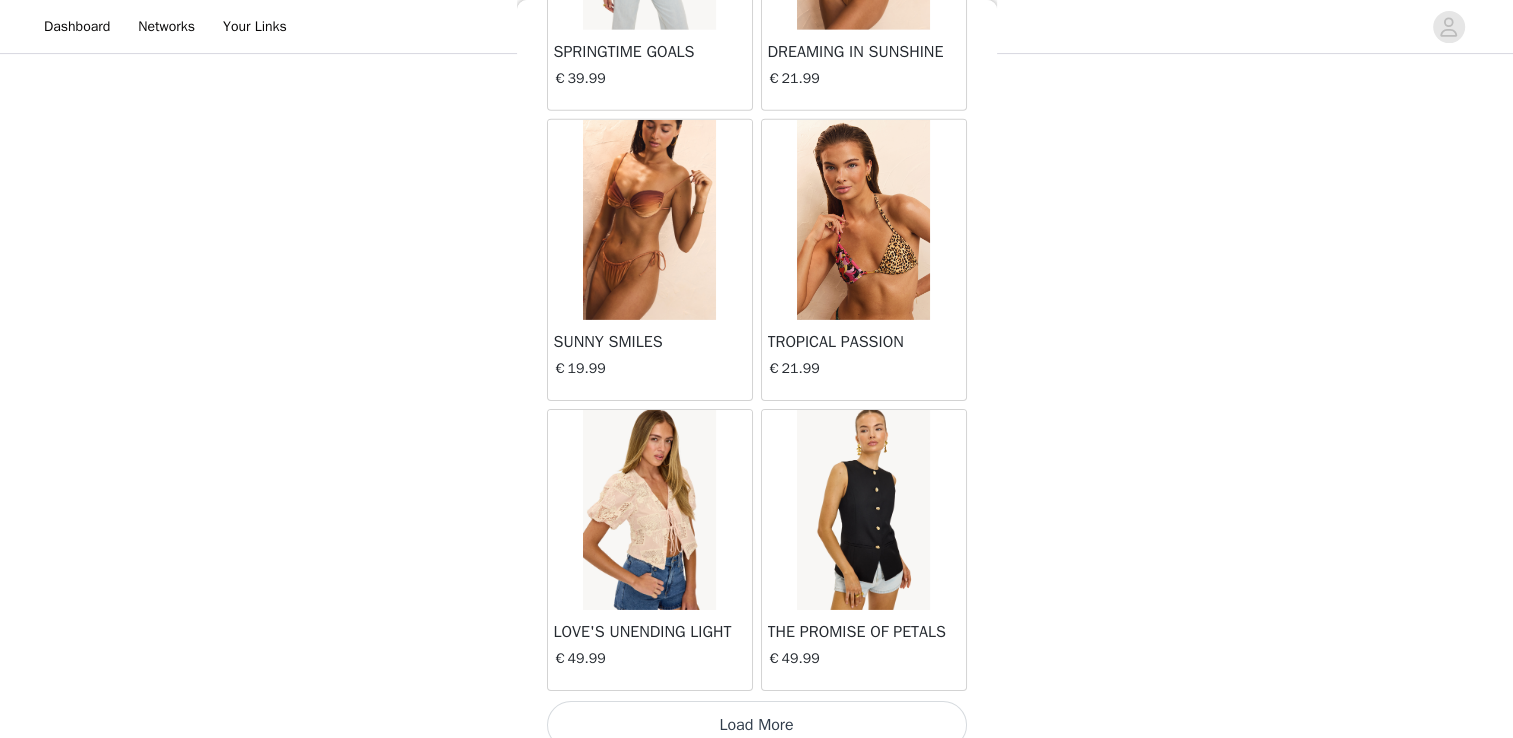 click on "Load More" at bounding box center [757, 725] 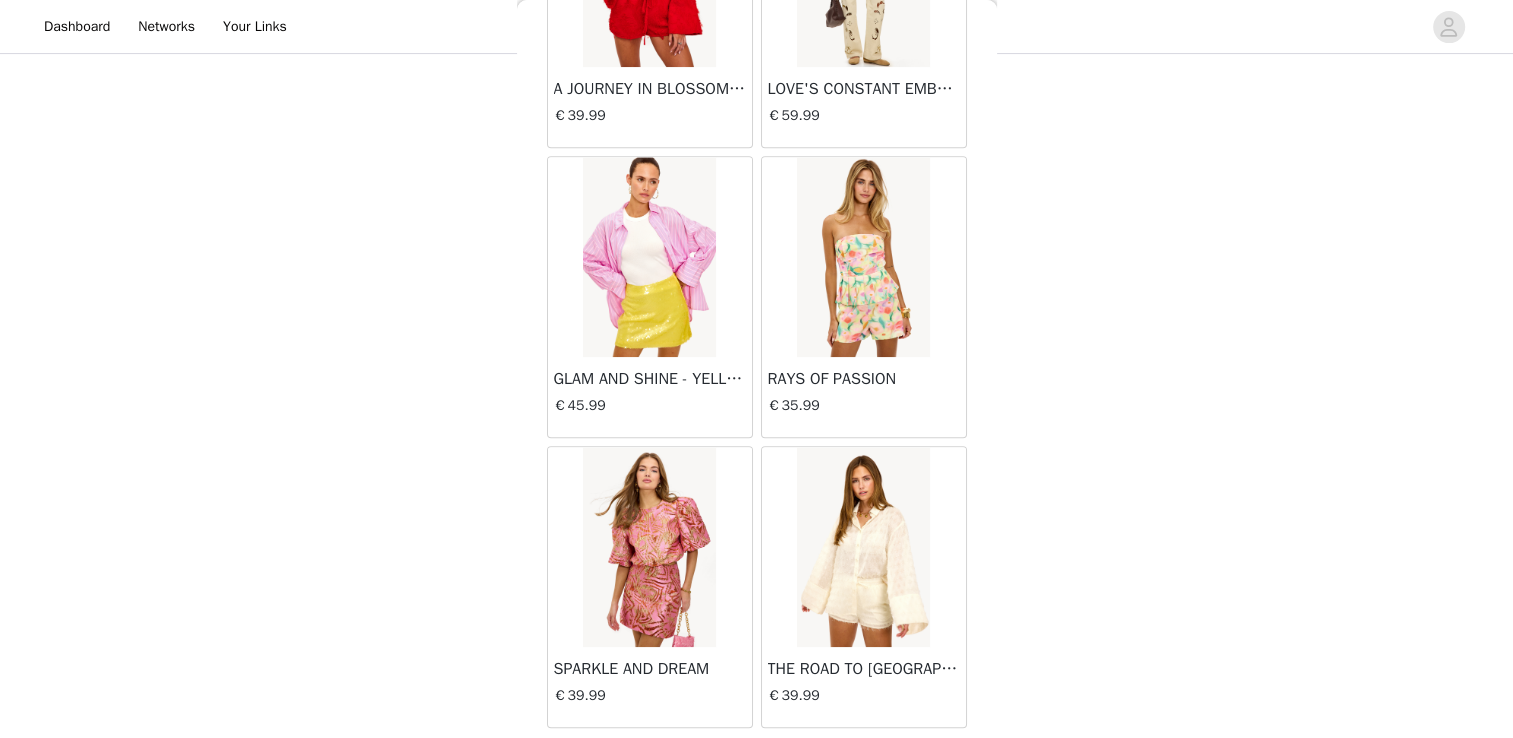 scroll, scrollTop: 16797, scrollLeft: 0, axis: vertical 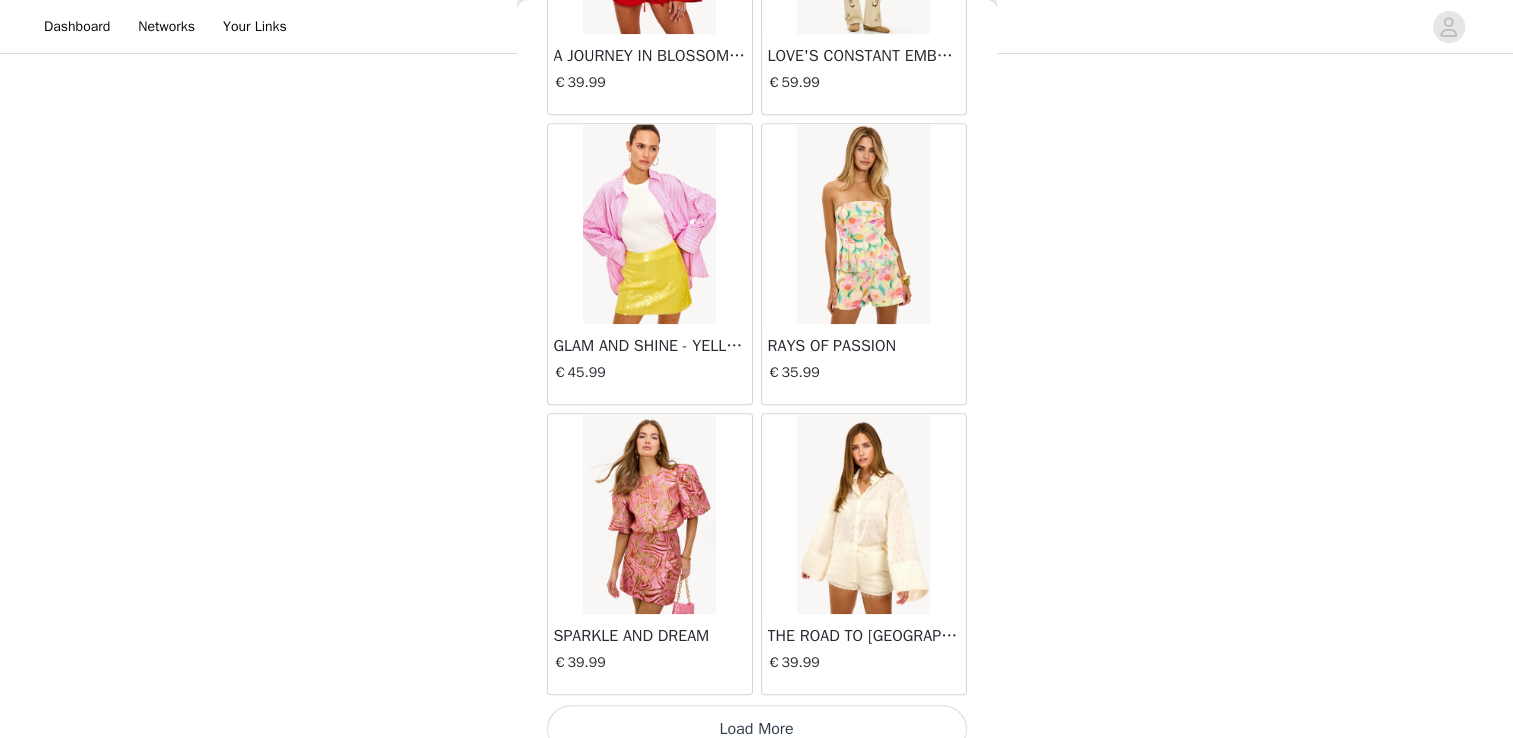 click on "Load More" at bounding box center (757, 729) 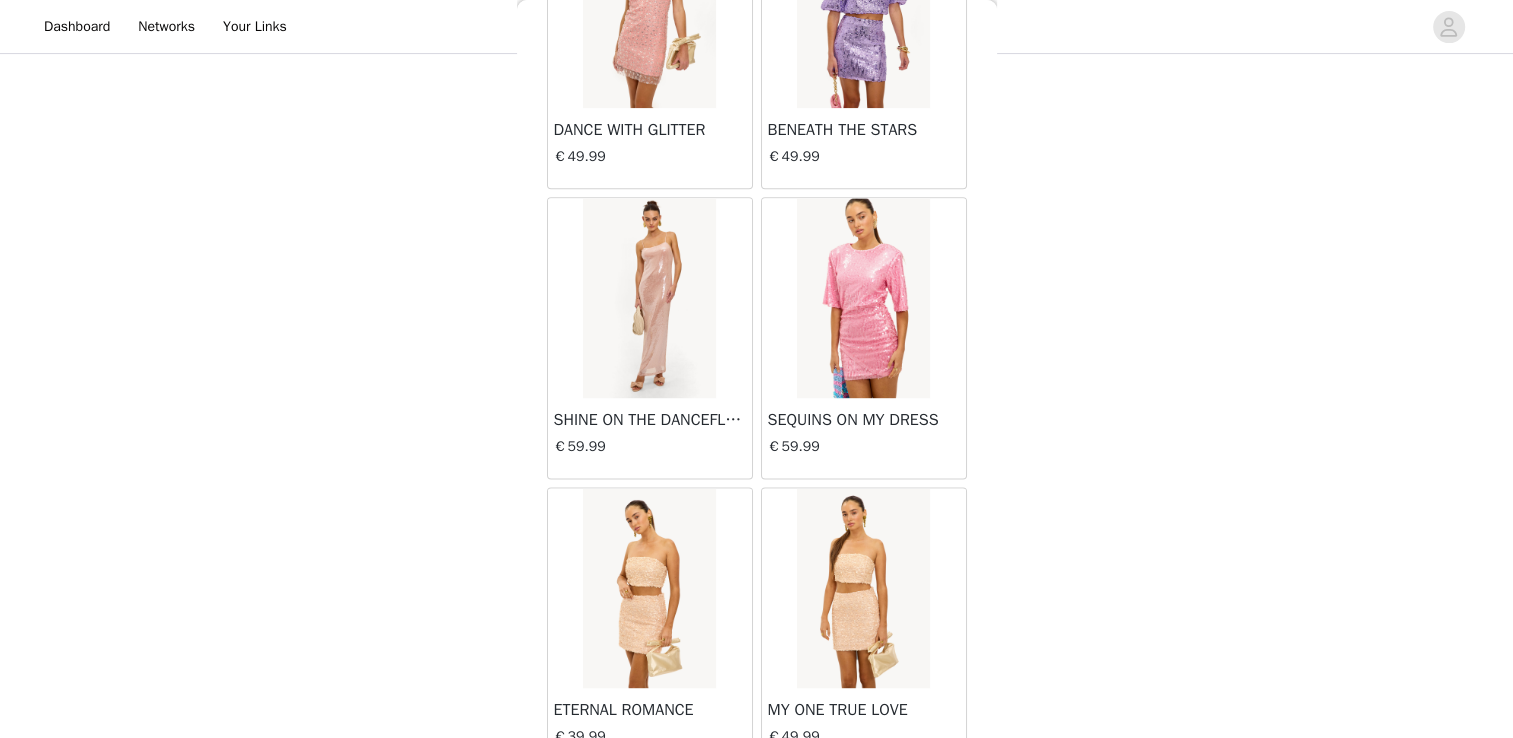 scroll, scrollTop: 17797, scrollLeft: 0, axis: vertical 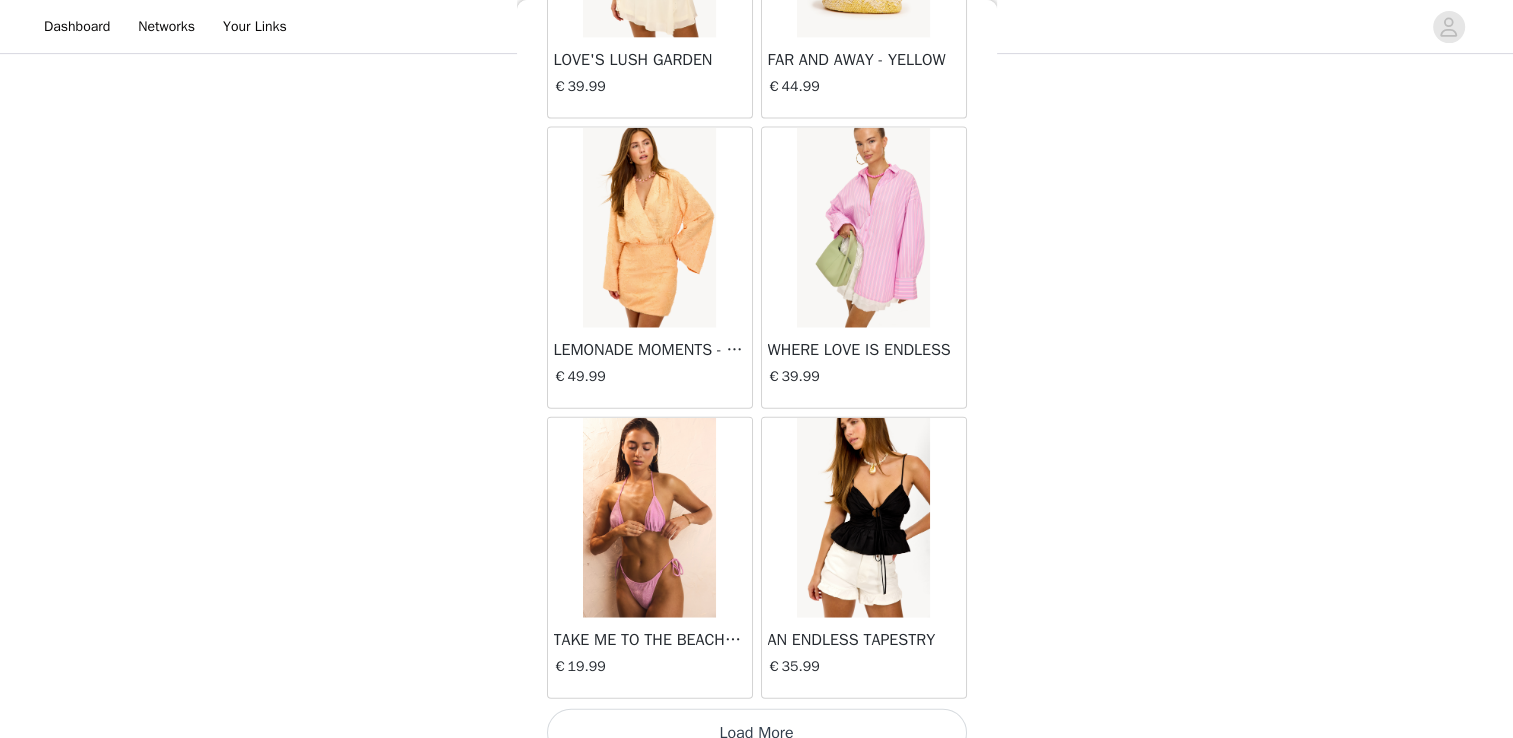 click on "Load More" at bounding box center [757, 733] 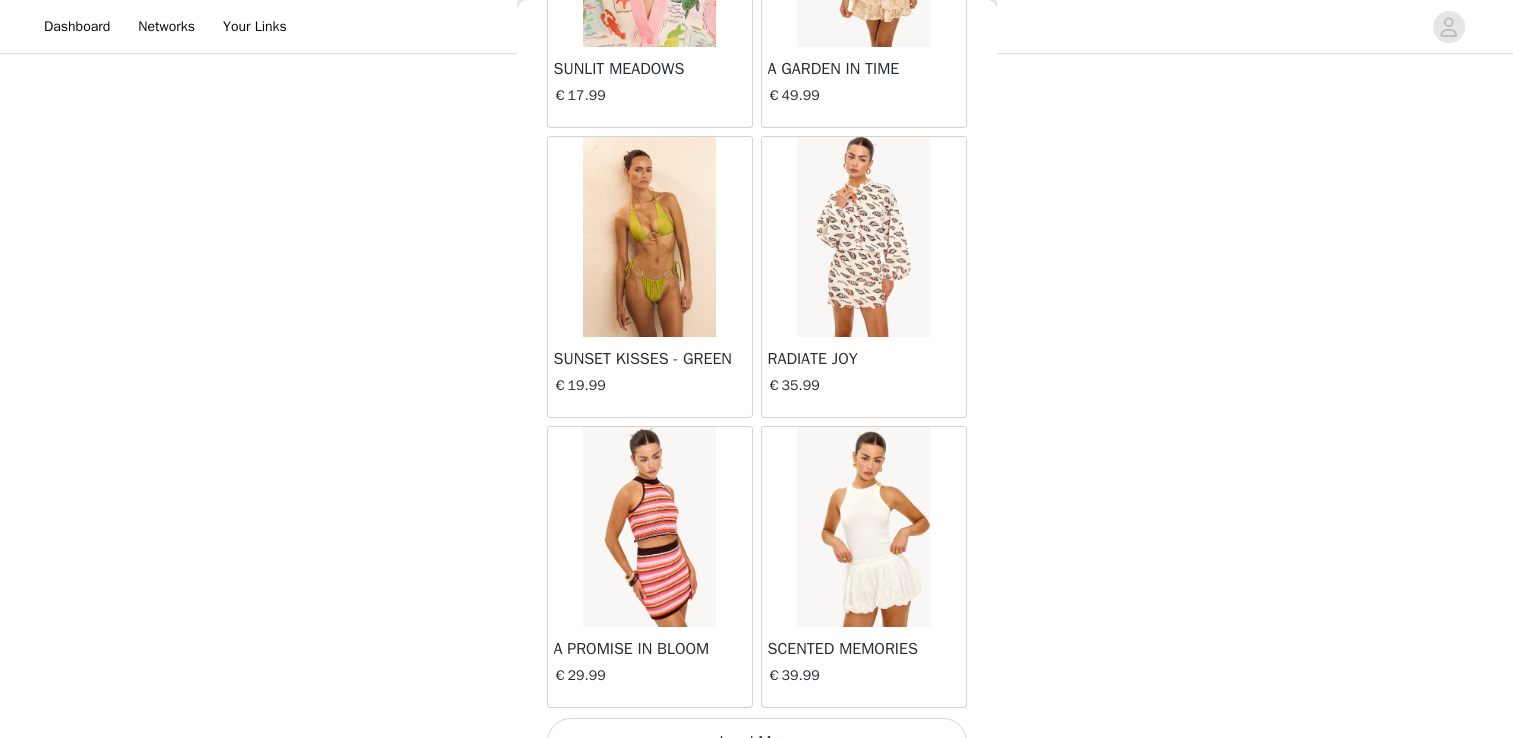 scroll, scrollTop: 22589, scrollLeft: 0, axis: vertical 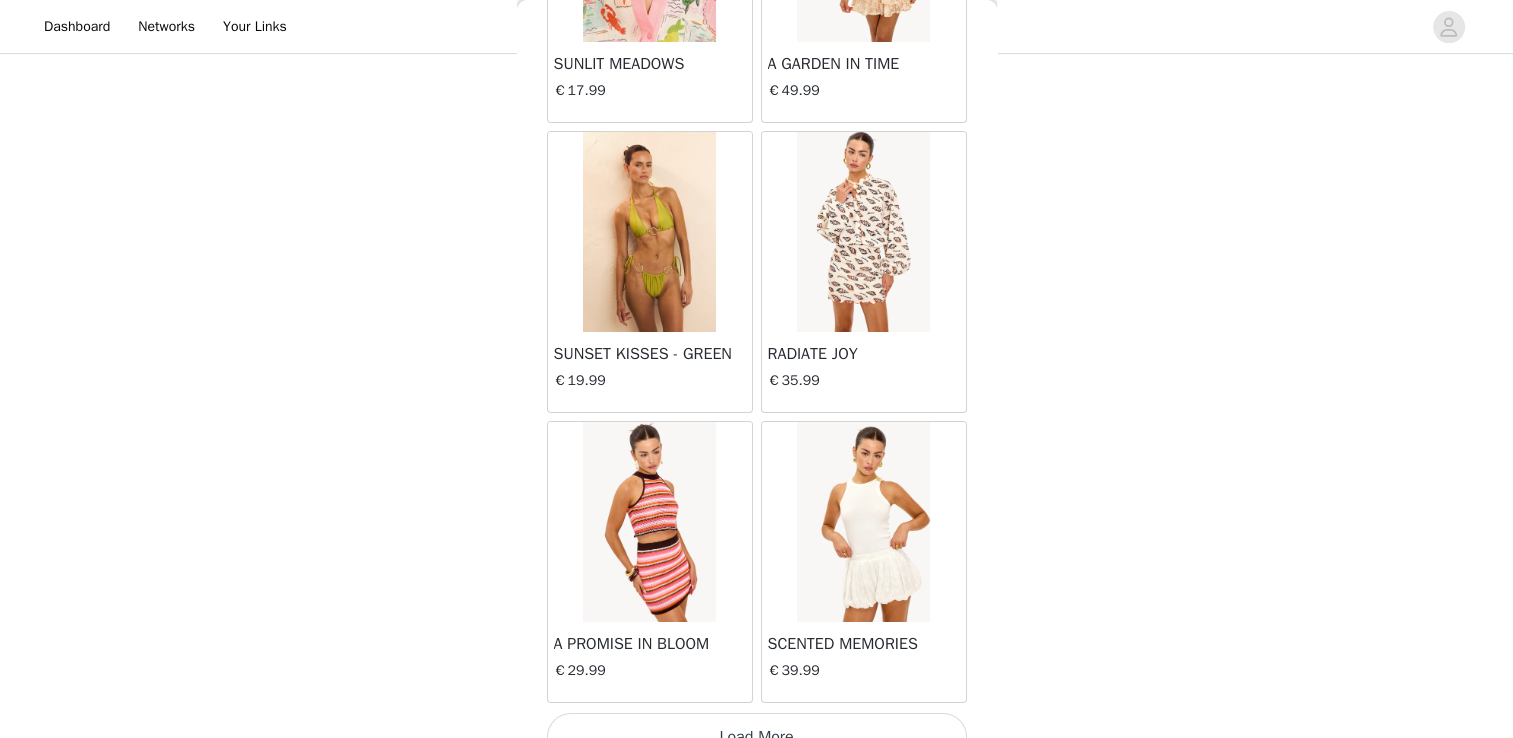click on "Load More" at bounding box center (757, 737) 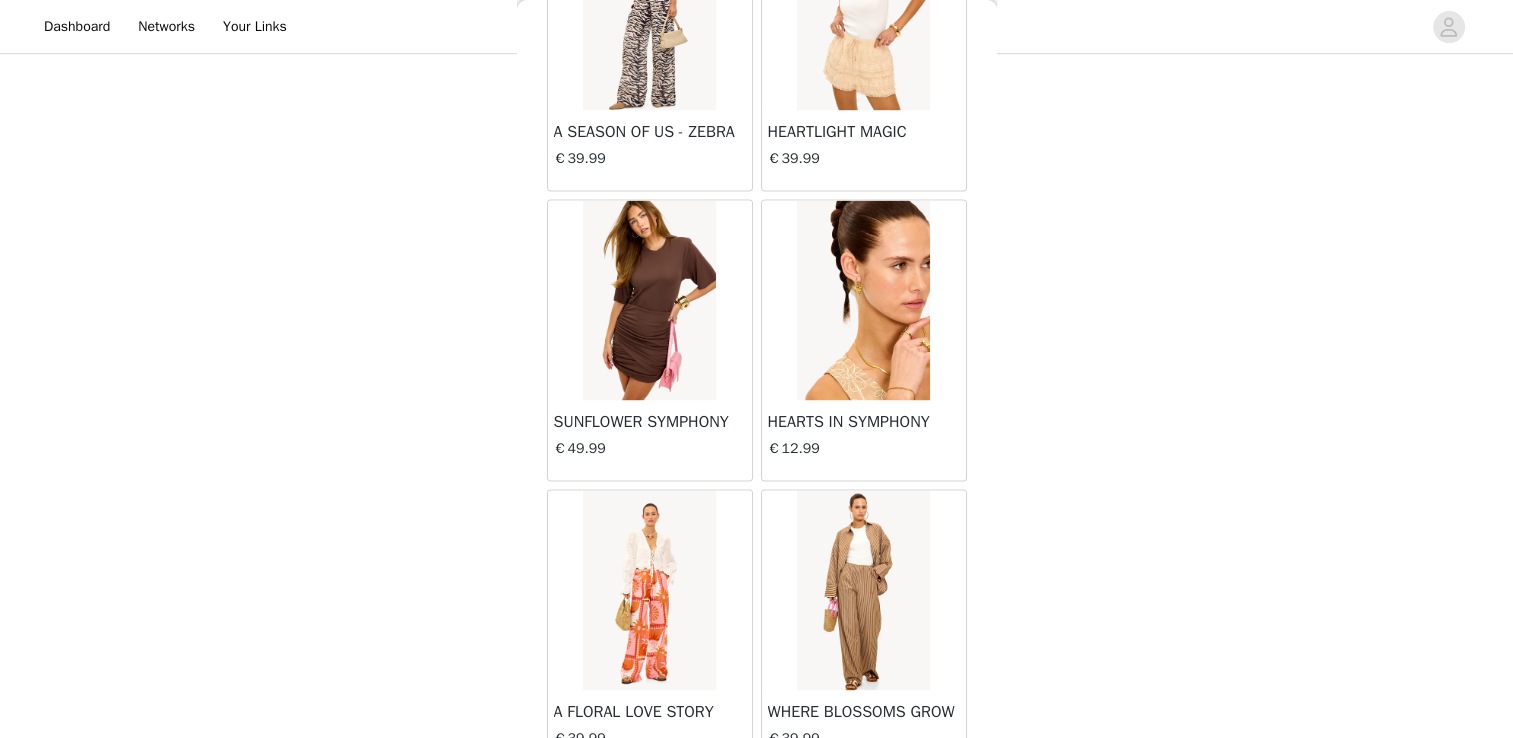 scroll, scrollTop: 25485, scrollLeft: 0, axis: vertical 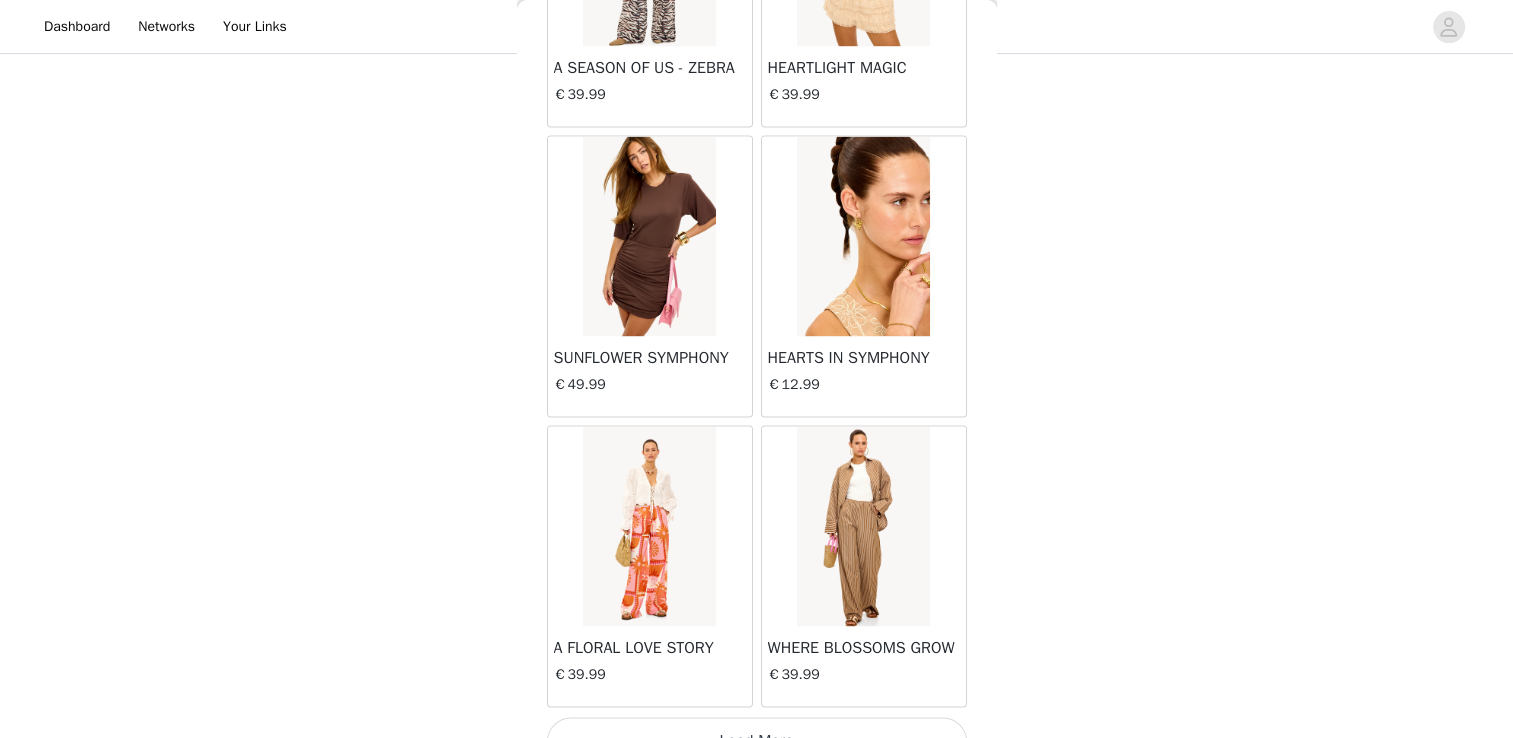 click on "Load More" at bounding box center (757, 741) 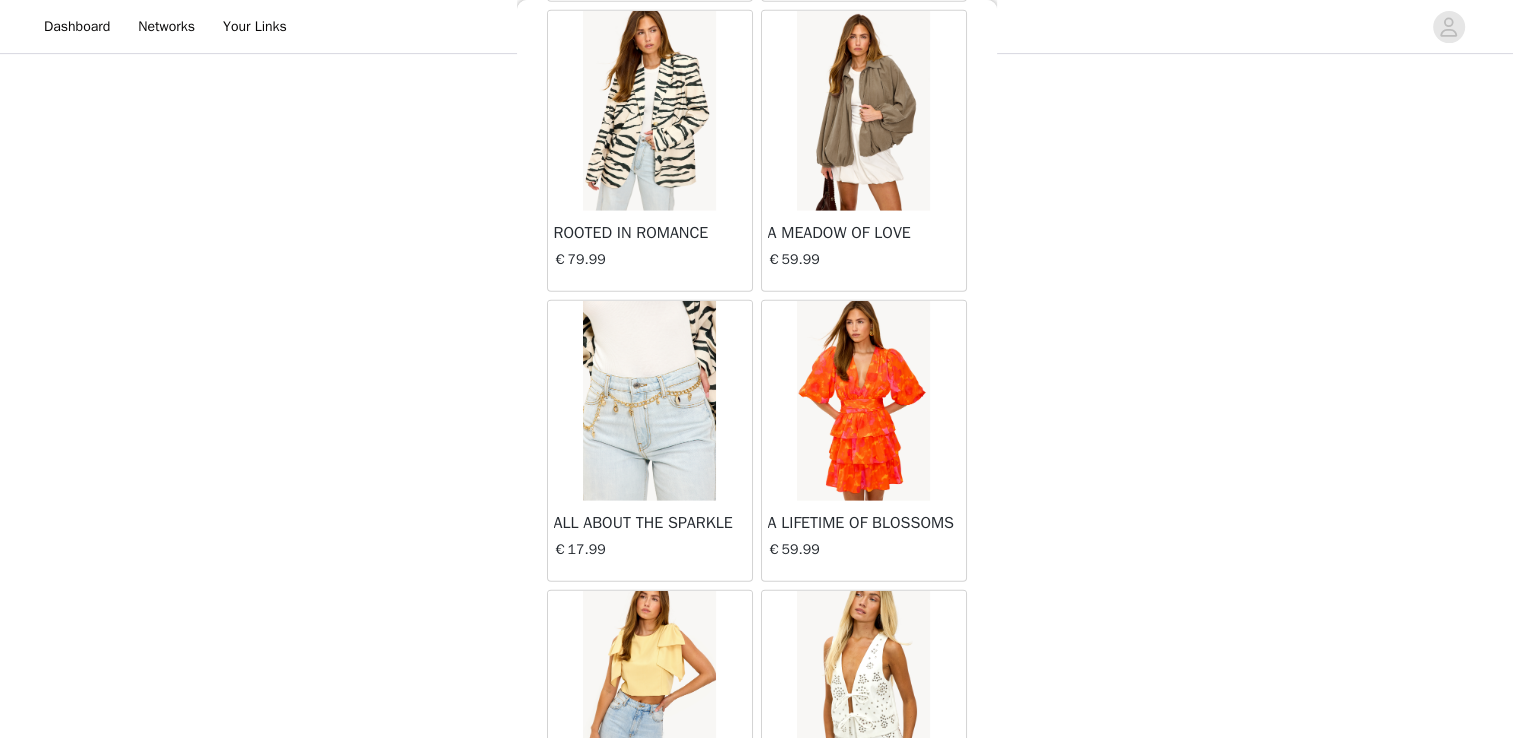 scroll, scrollTop: 28381, scrollLeft: 0, axis: vertical 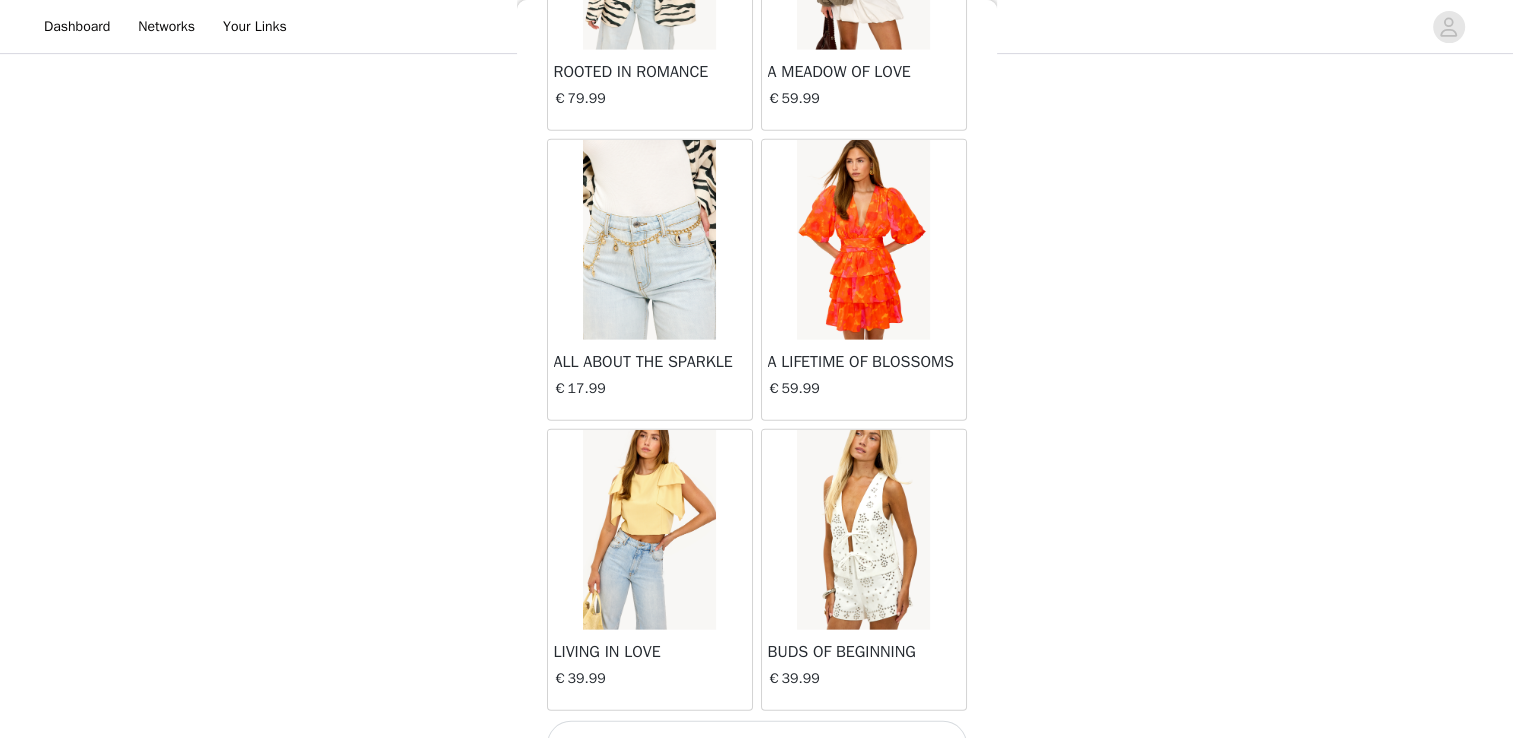 click on "Load More" at bounding box center (757, 745) 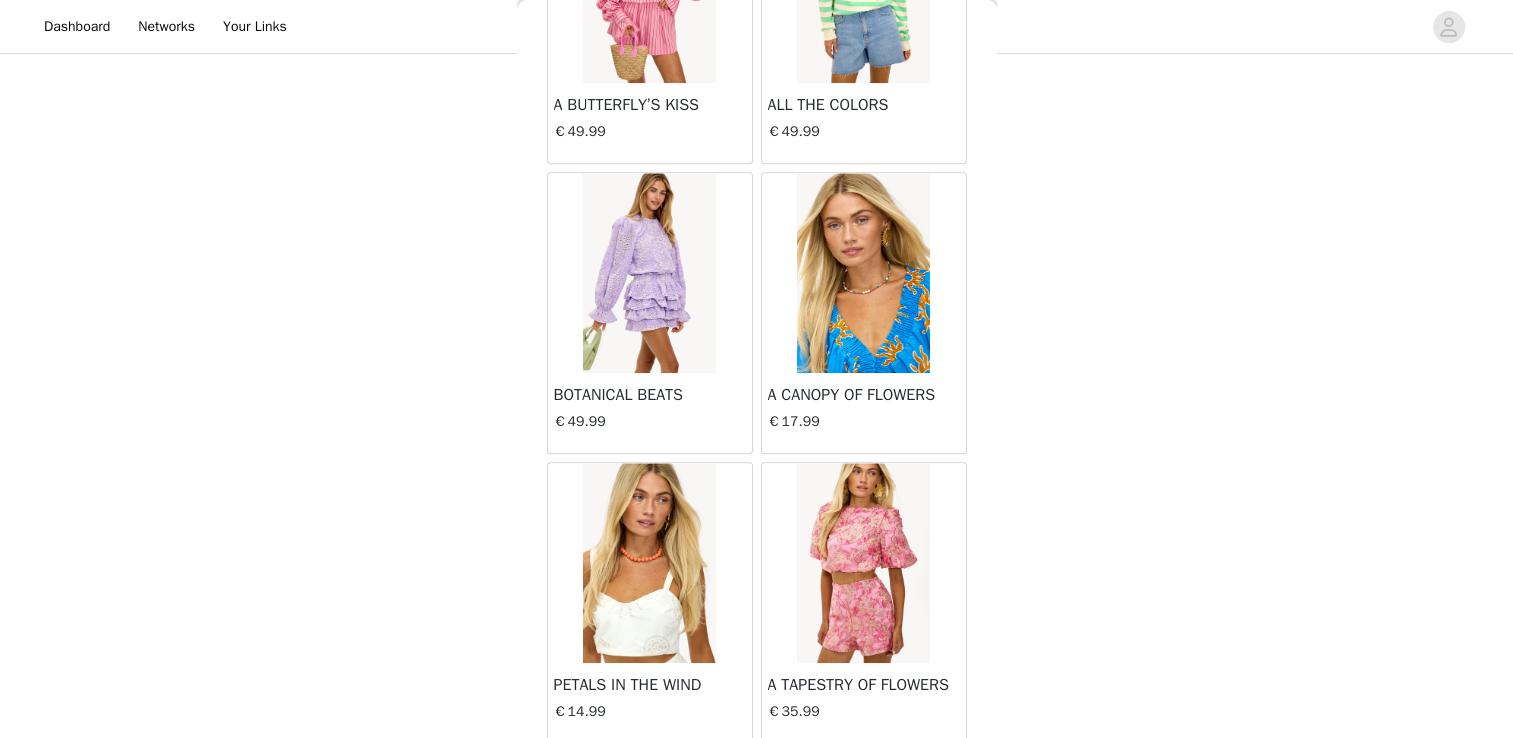 scroll, scrollTop: 31277, scrollLeft: 0, axis: vertical 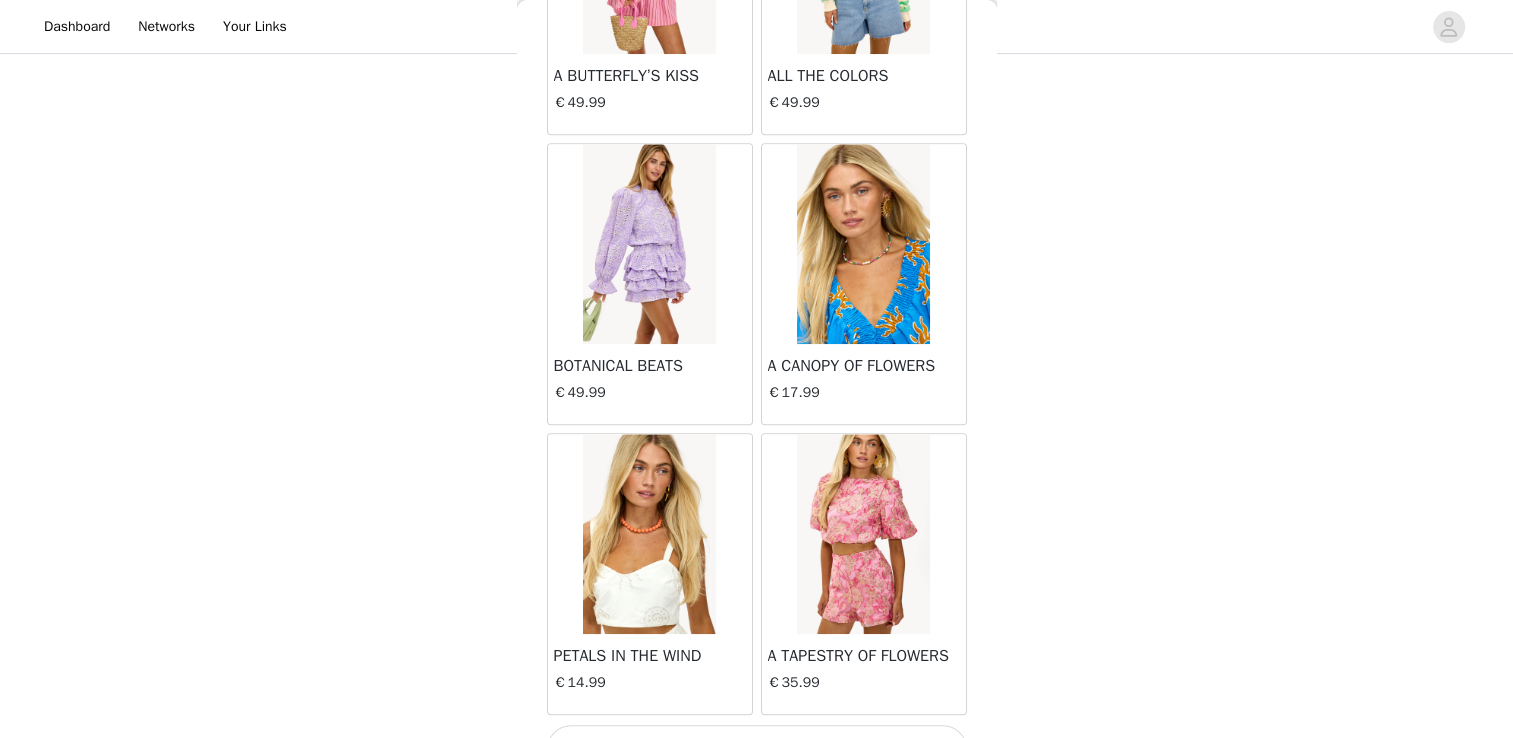 click on "Load More" at bounding box center [757, 749] 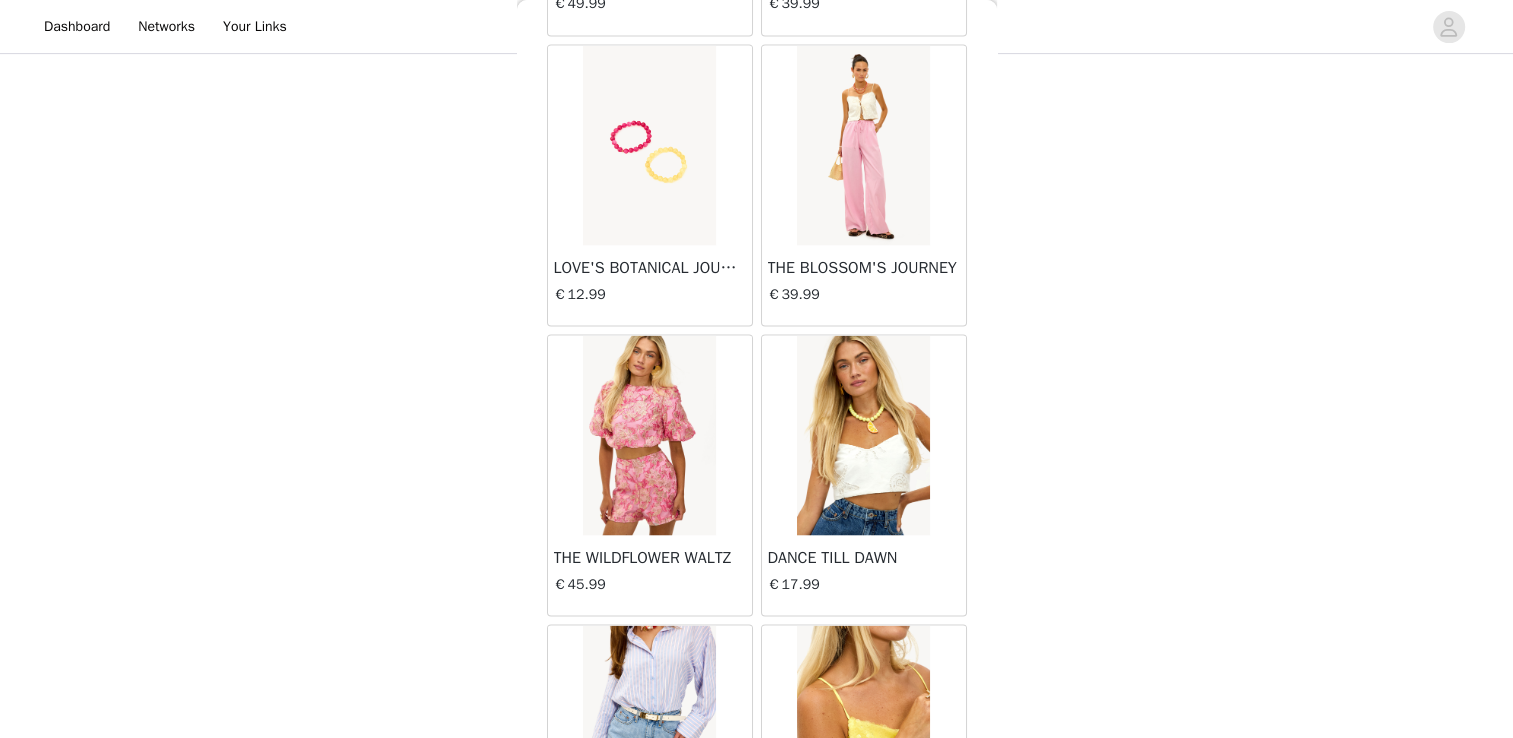 scroll, scrollTop: 34173, scrollLeft: 0, axis: vertical 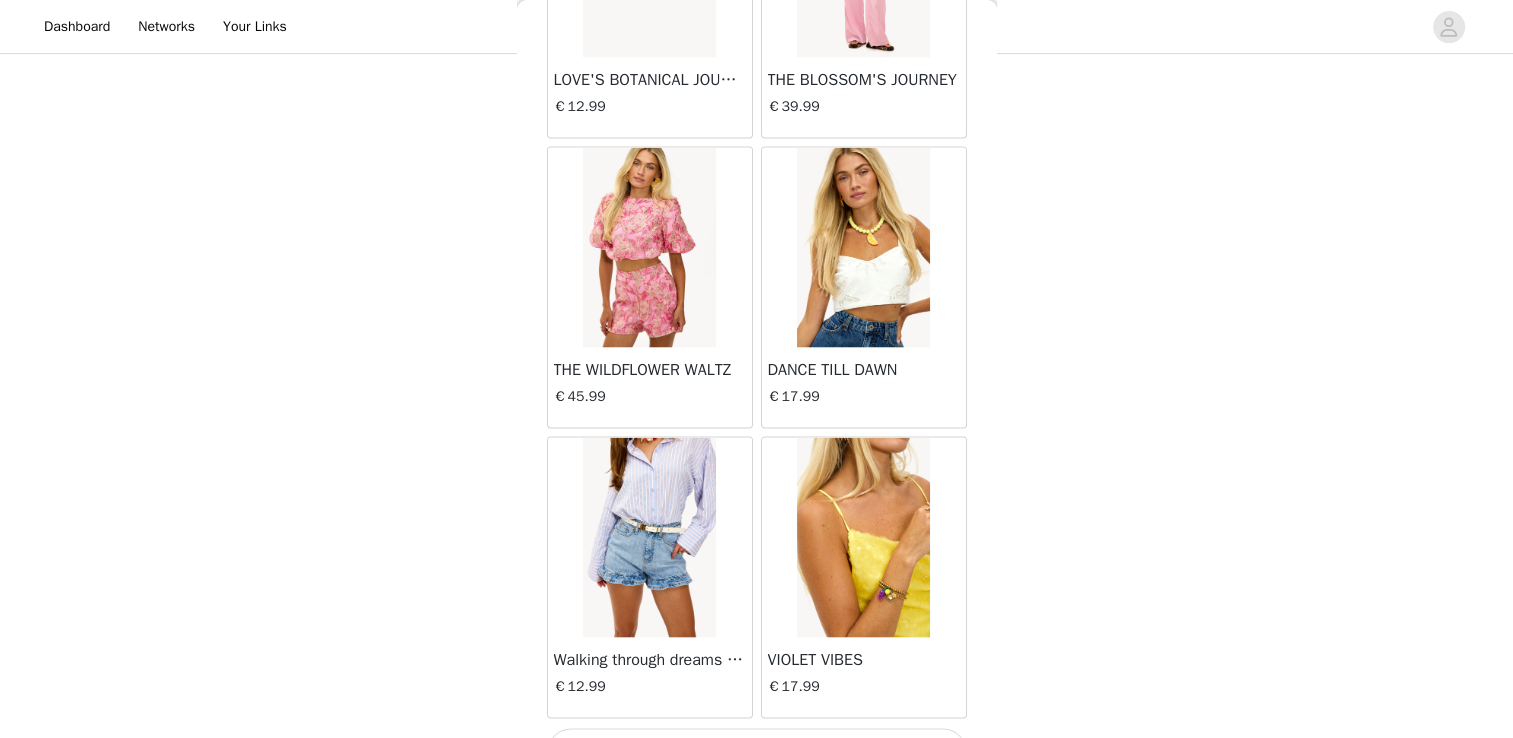 click on "Load More" at bounding box center [757, 753] 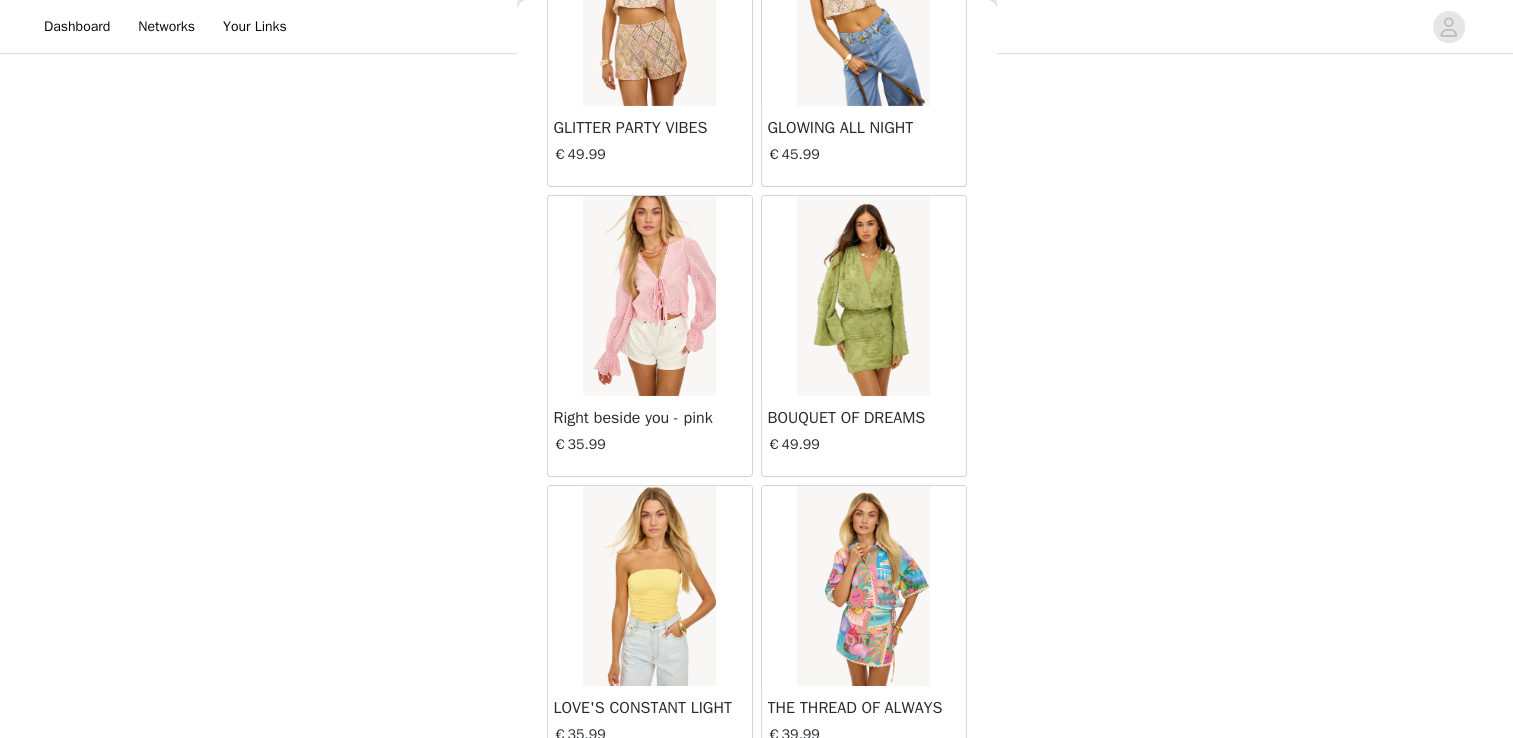 scroll, scrollTop: 37069, scrollLeft: 0, axis: vertical 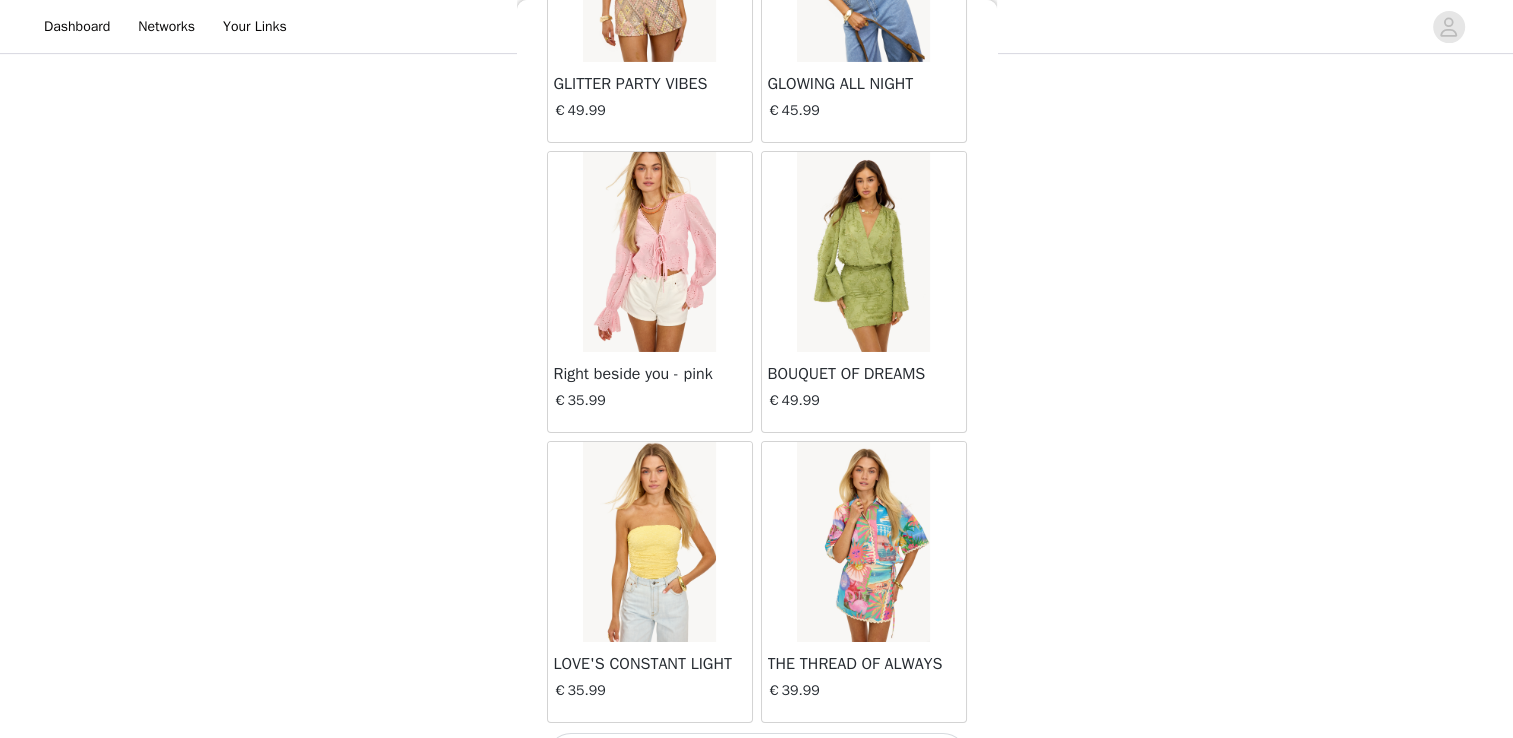 click at bounding box center [863, 252] 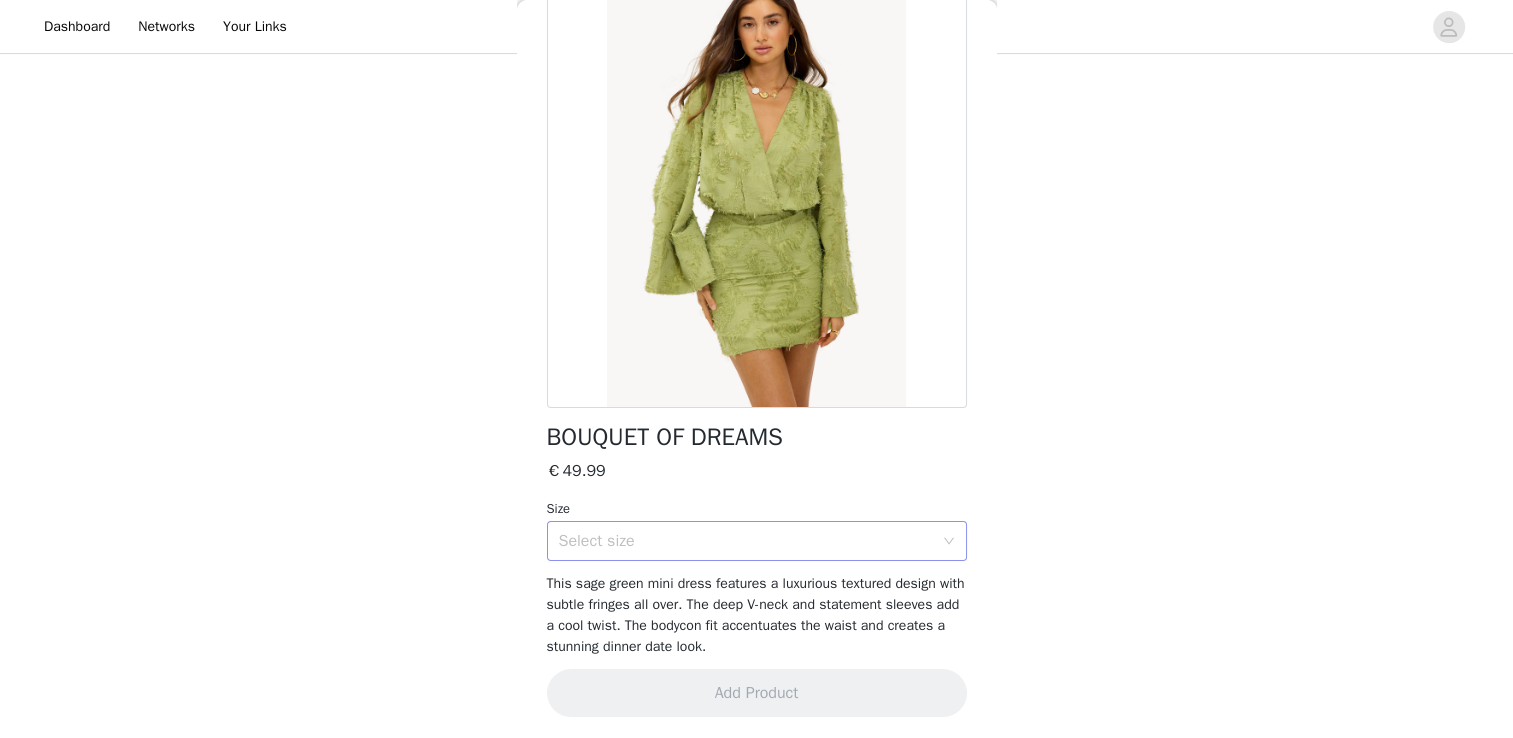 scroll, scrollTop: 144, scrollLeft: 0, axis: vertical 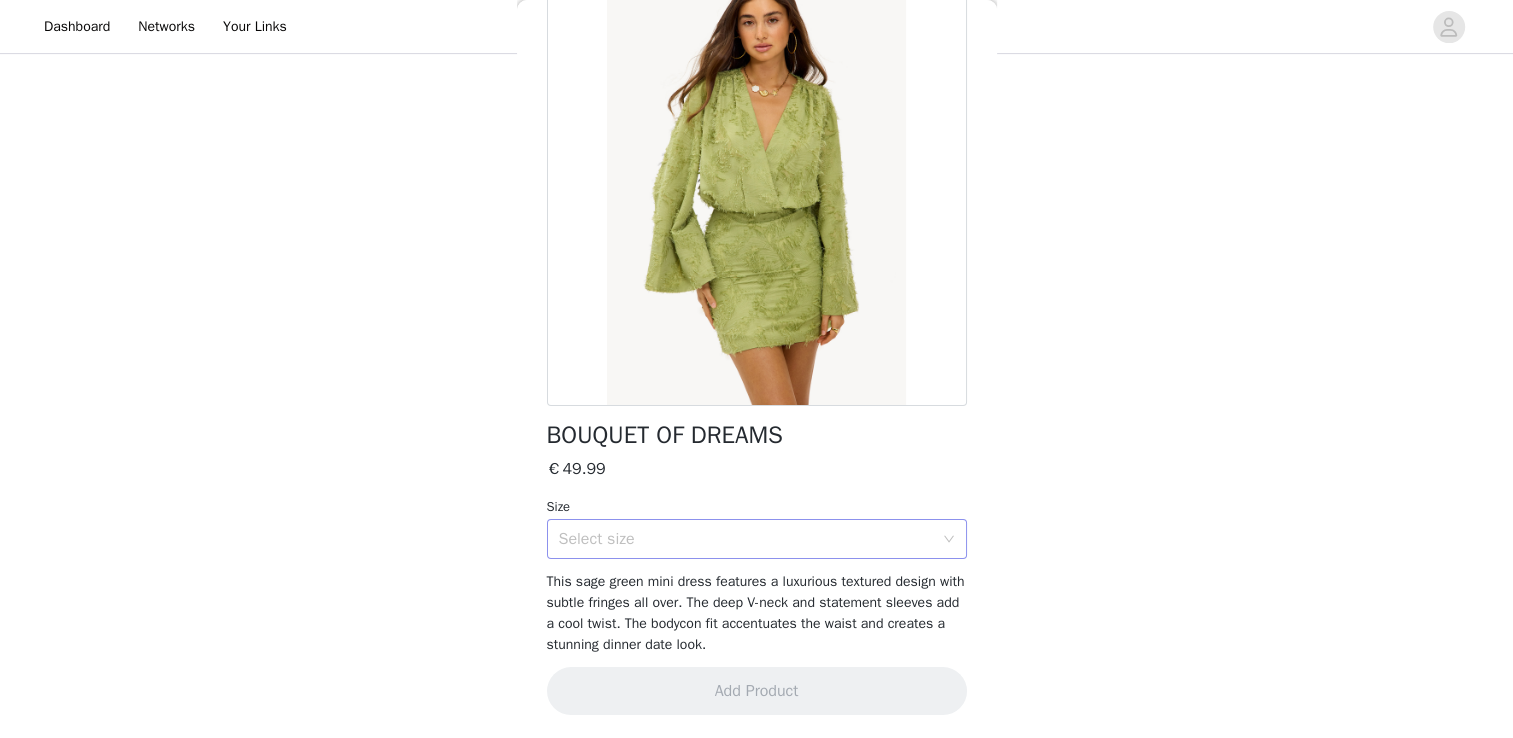 click on "Select size" at bounding box center [746, 539] 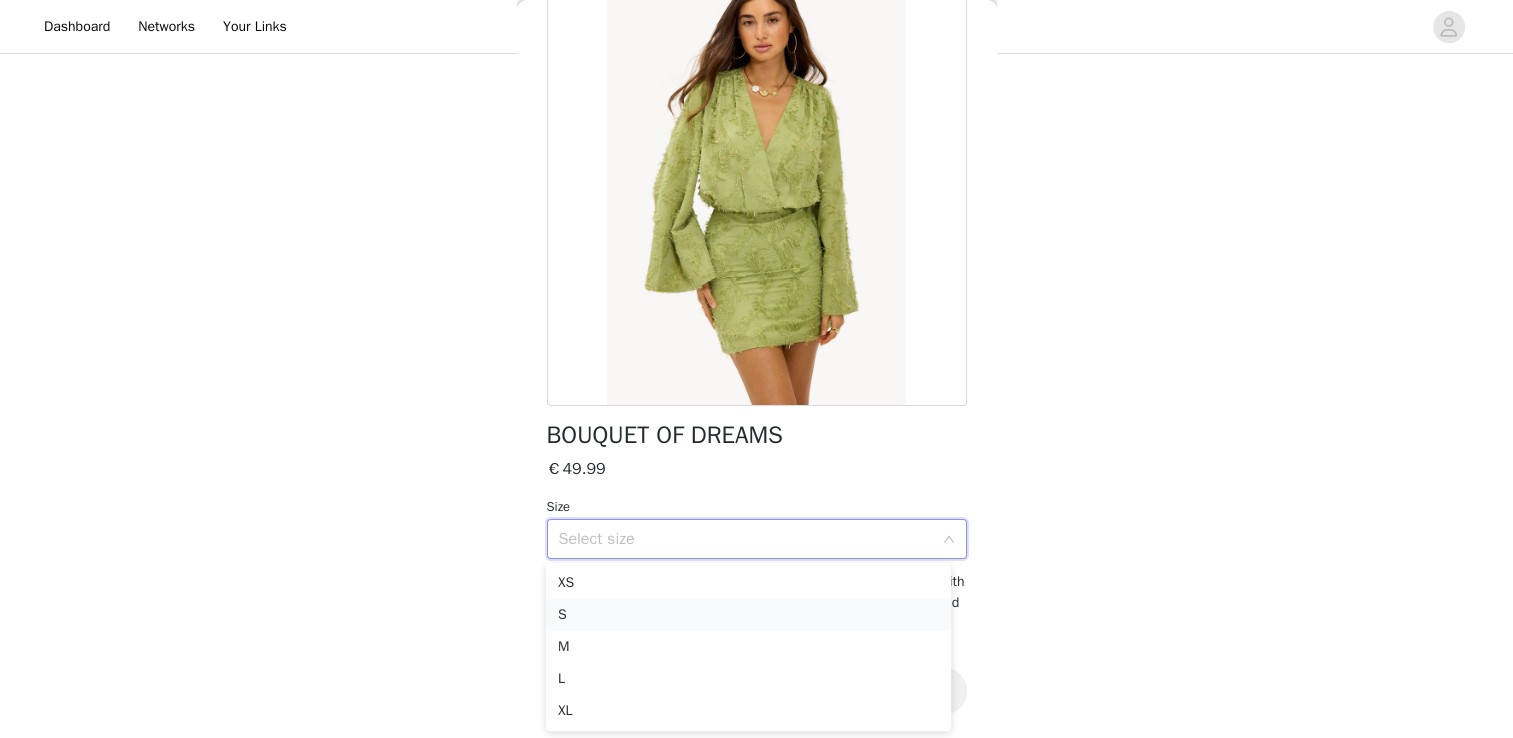 click on "S" at bounding box center (748, 615) 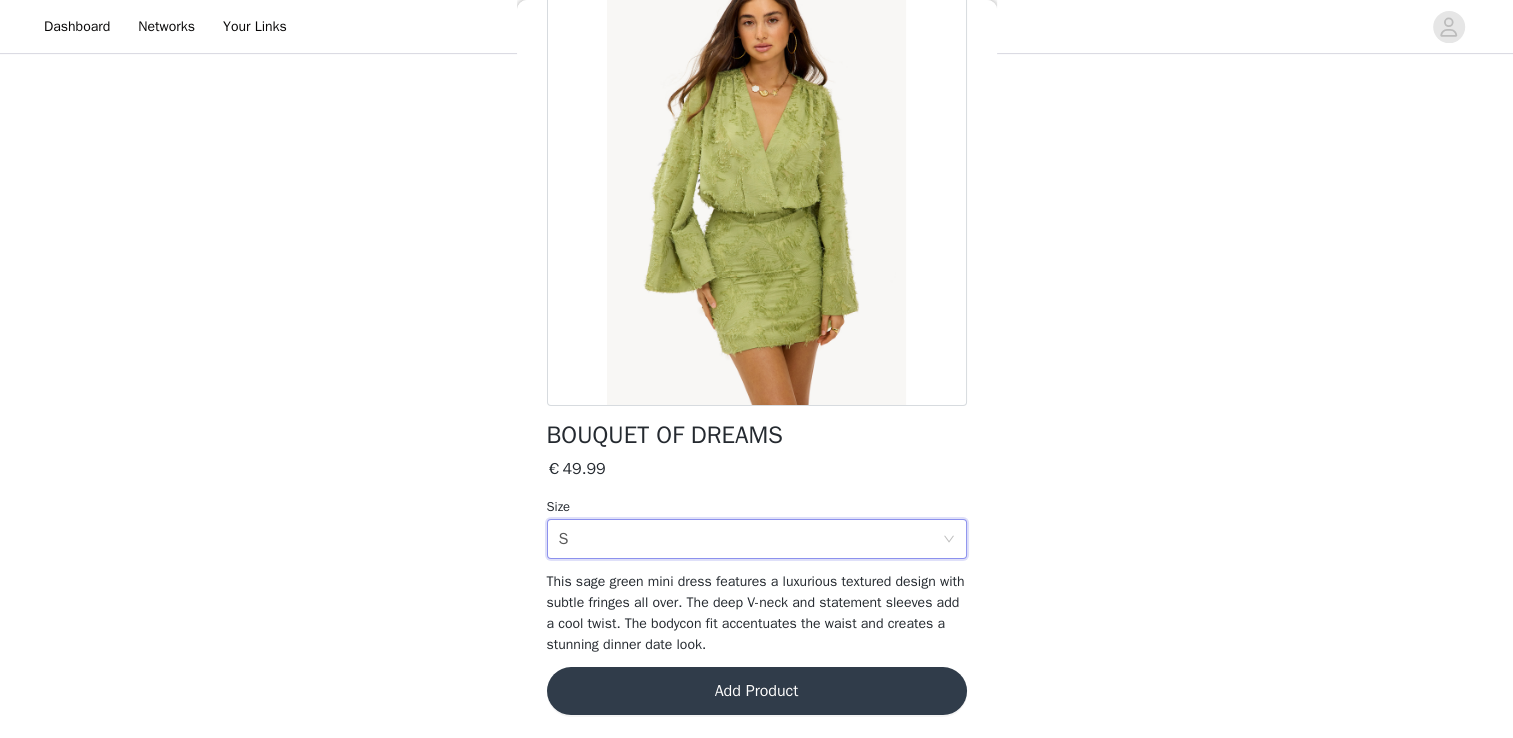 click on "Add Product" at bounding box center (757, 691) 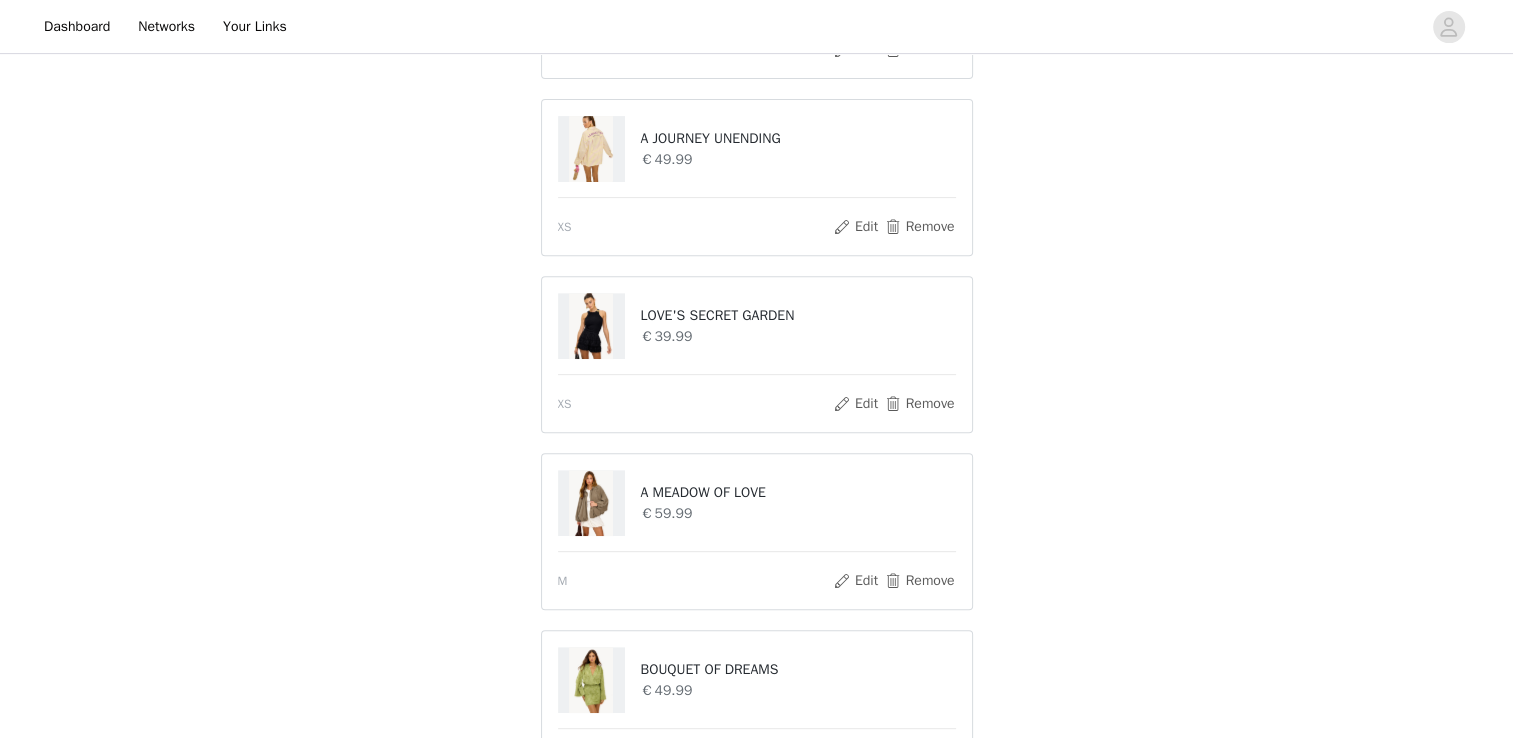 scroll, scrollTop: 900, scrollLeft: 0, axis: vertical 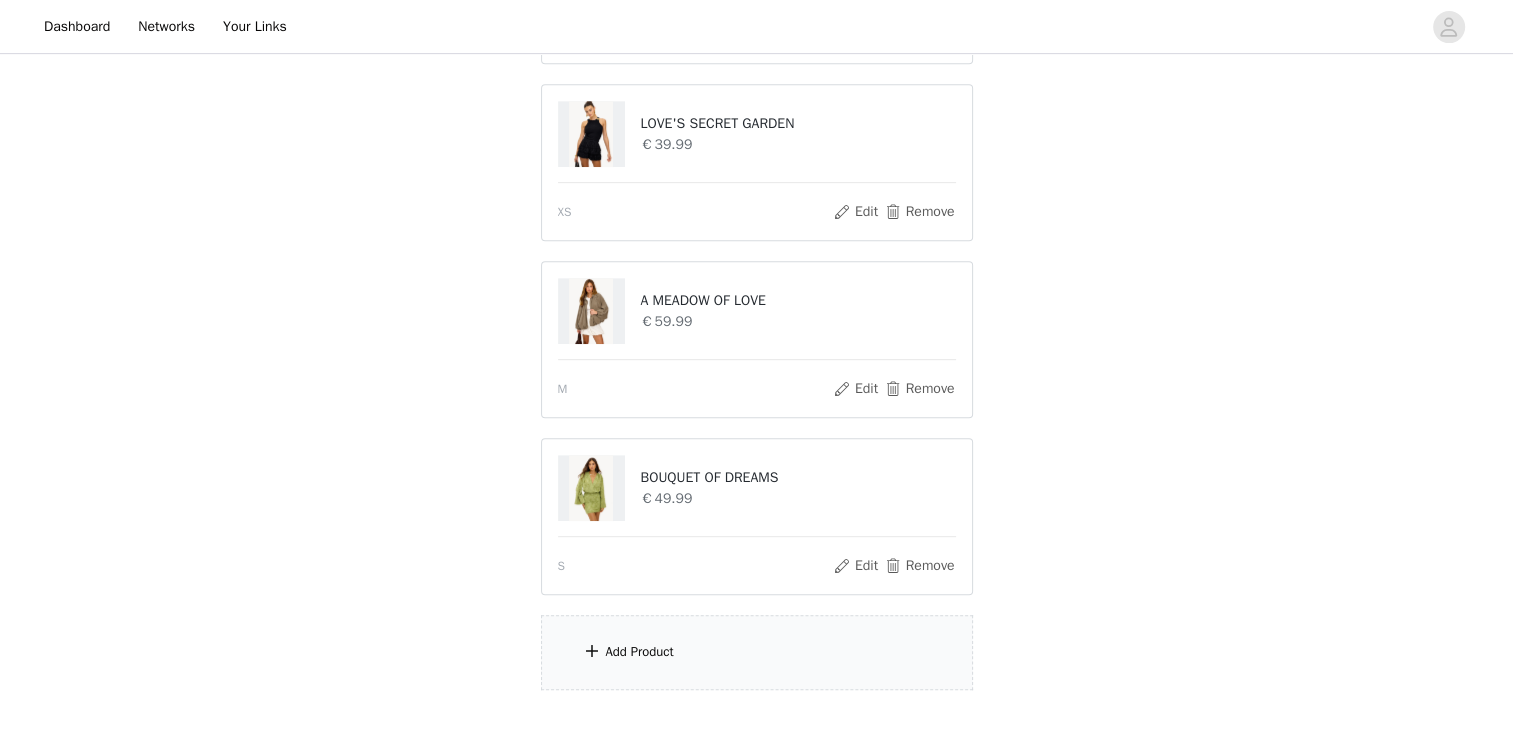 click on "Add Product" at bounding box center [757, 652] 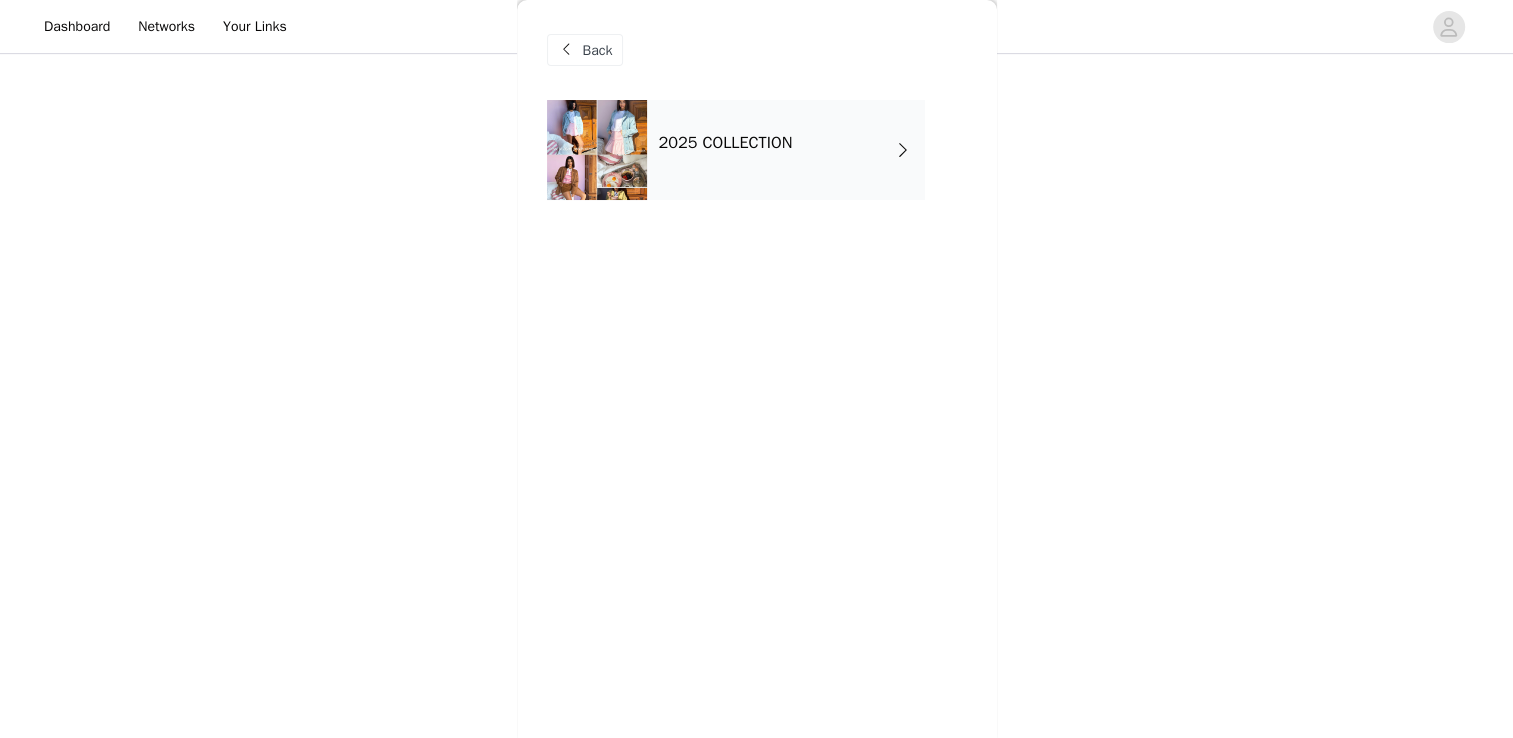 click on "2025 COLLECTION" at bounding box center (786, 150) 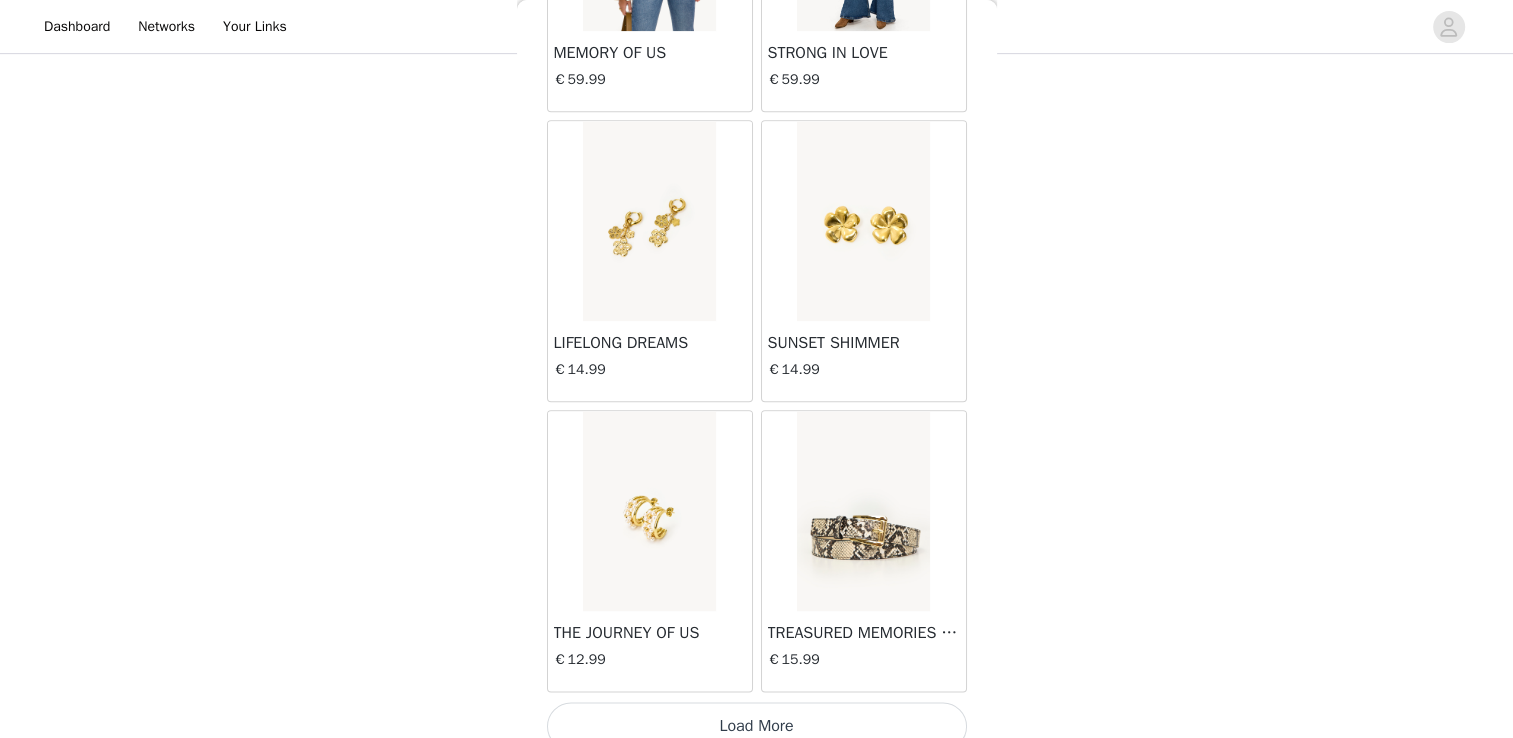 scroll, scrollTop: 2317, scrollLeft: 0, axis: vertical 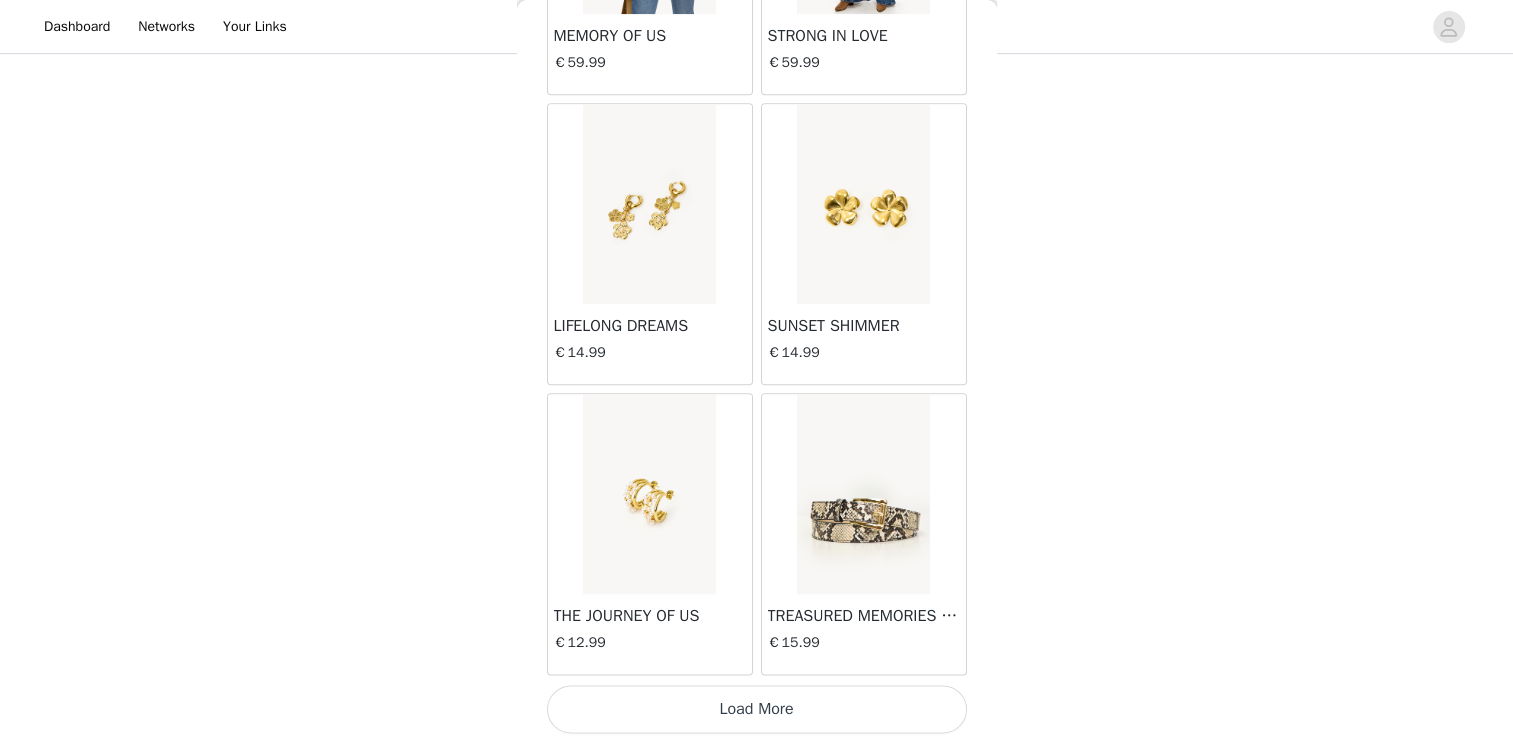 click on "Load More" at bounding box center [757, 709] 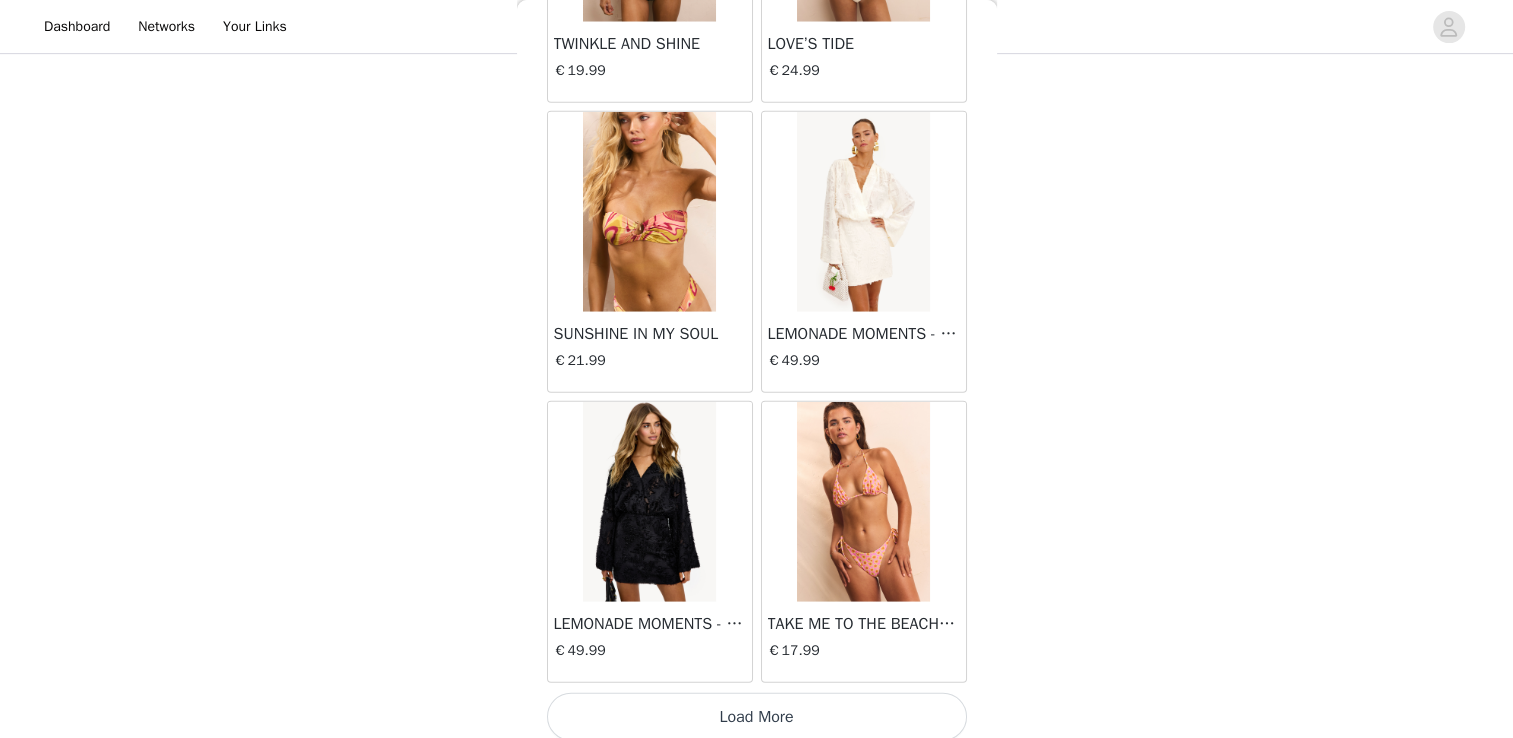 scroll, scrollTop: 5213, scrollLeft: 0, axis: vertical 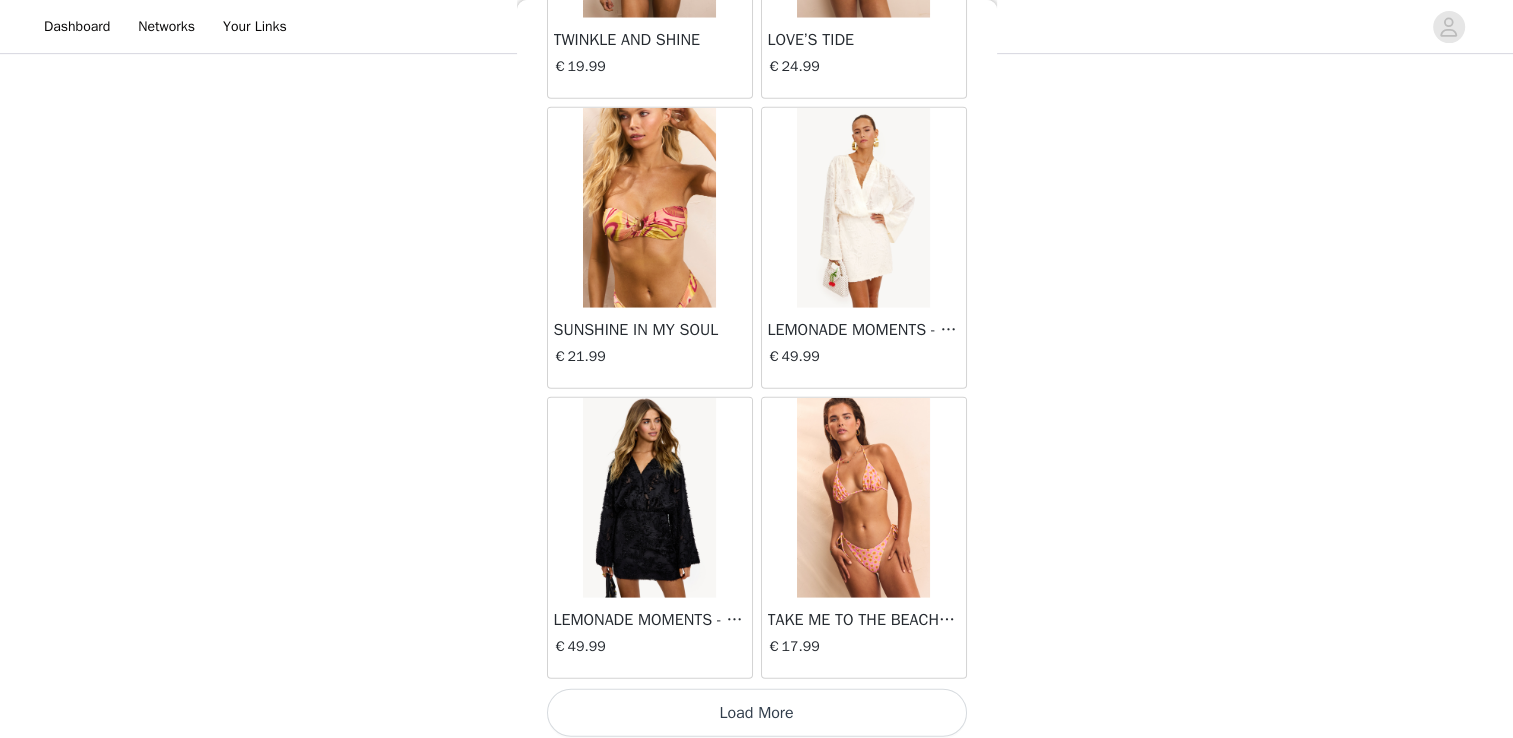 click on "Load More" at bounding box center [757, 713] 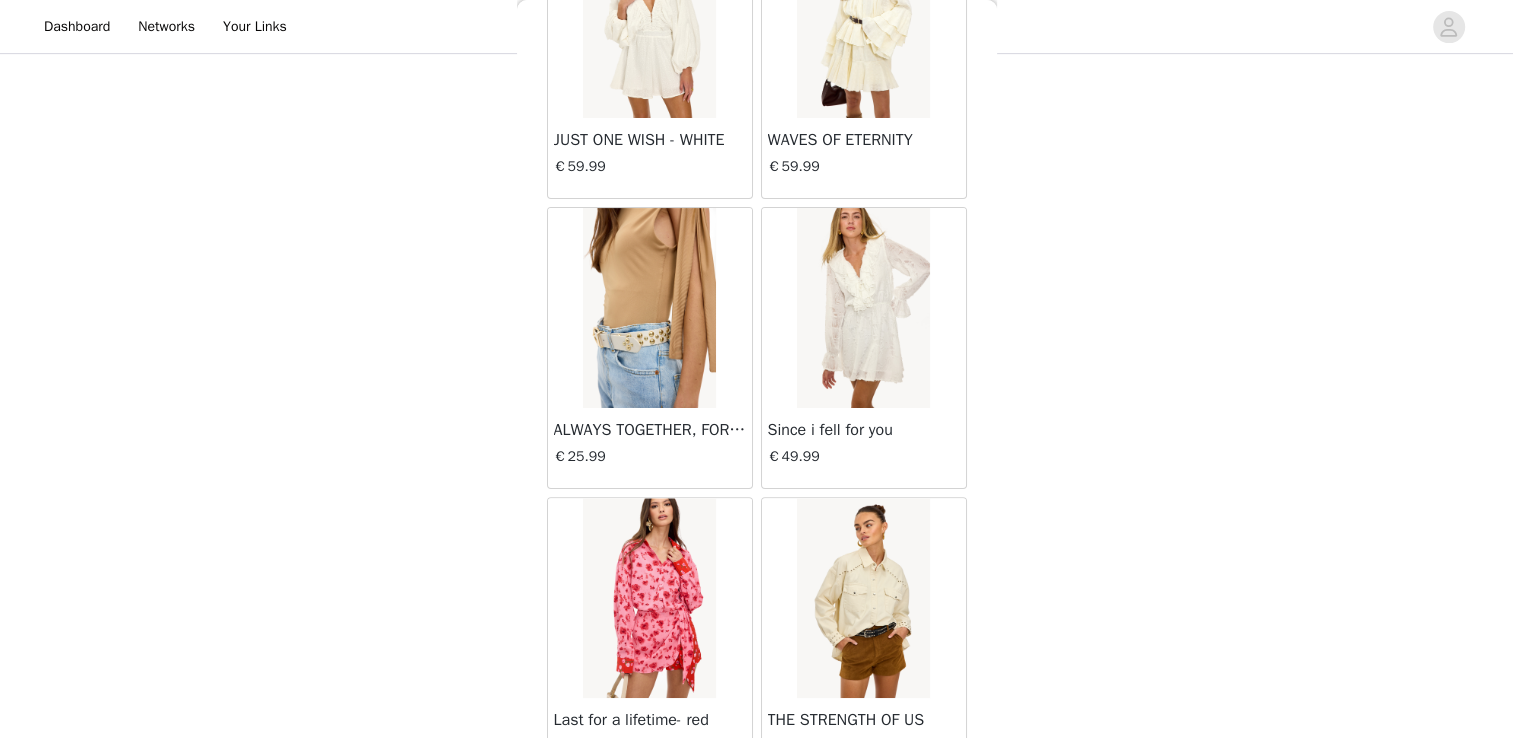 scroll, scrollTop: 8109, scrollLeft: 0, axis: vertical 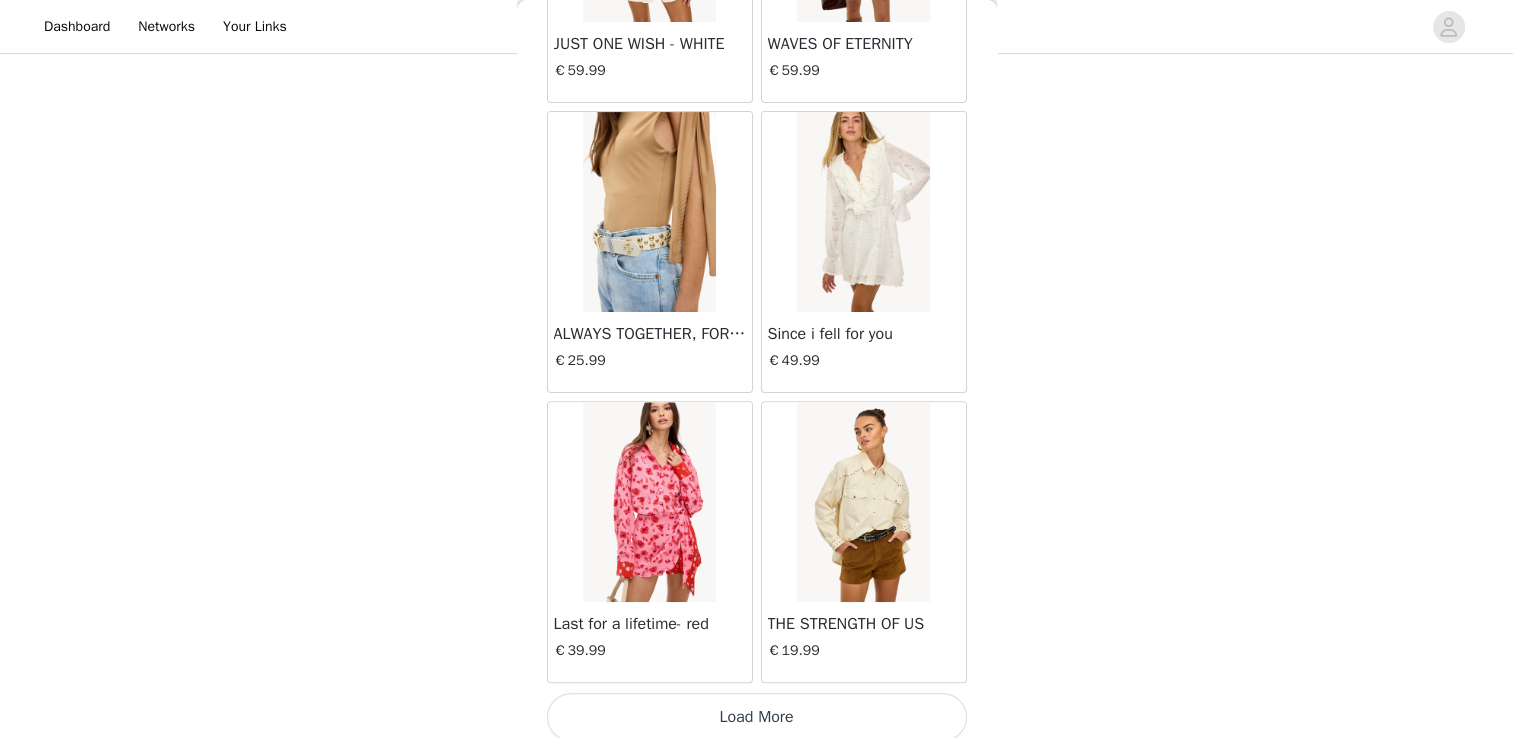 click on "Load More" at bounding box center [757, 717] 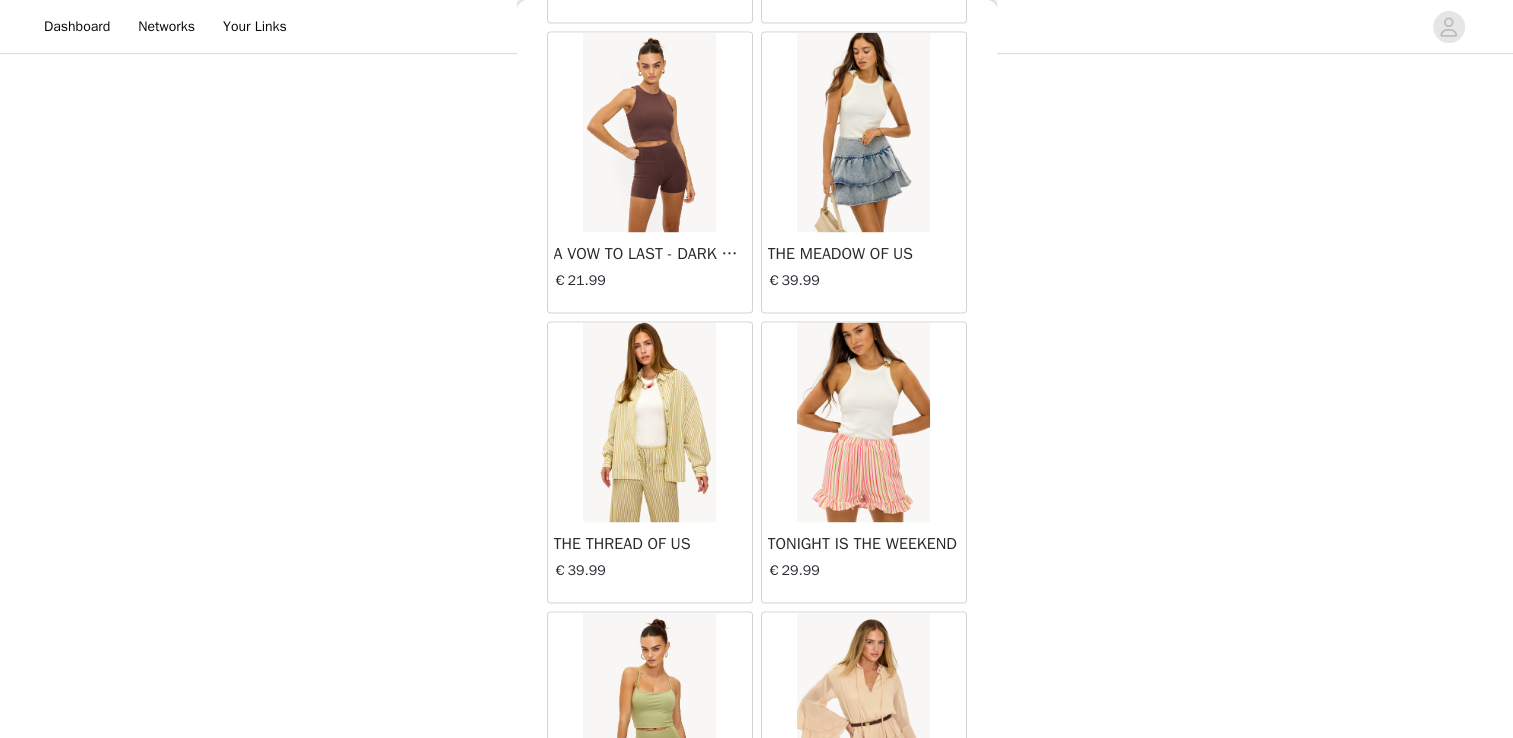 scroll, scrollTop: 10409, scrollLeft: 0, axis: vertical 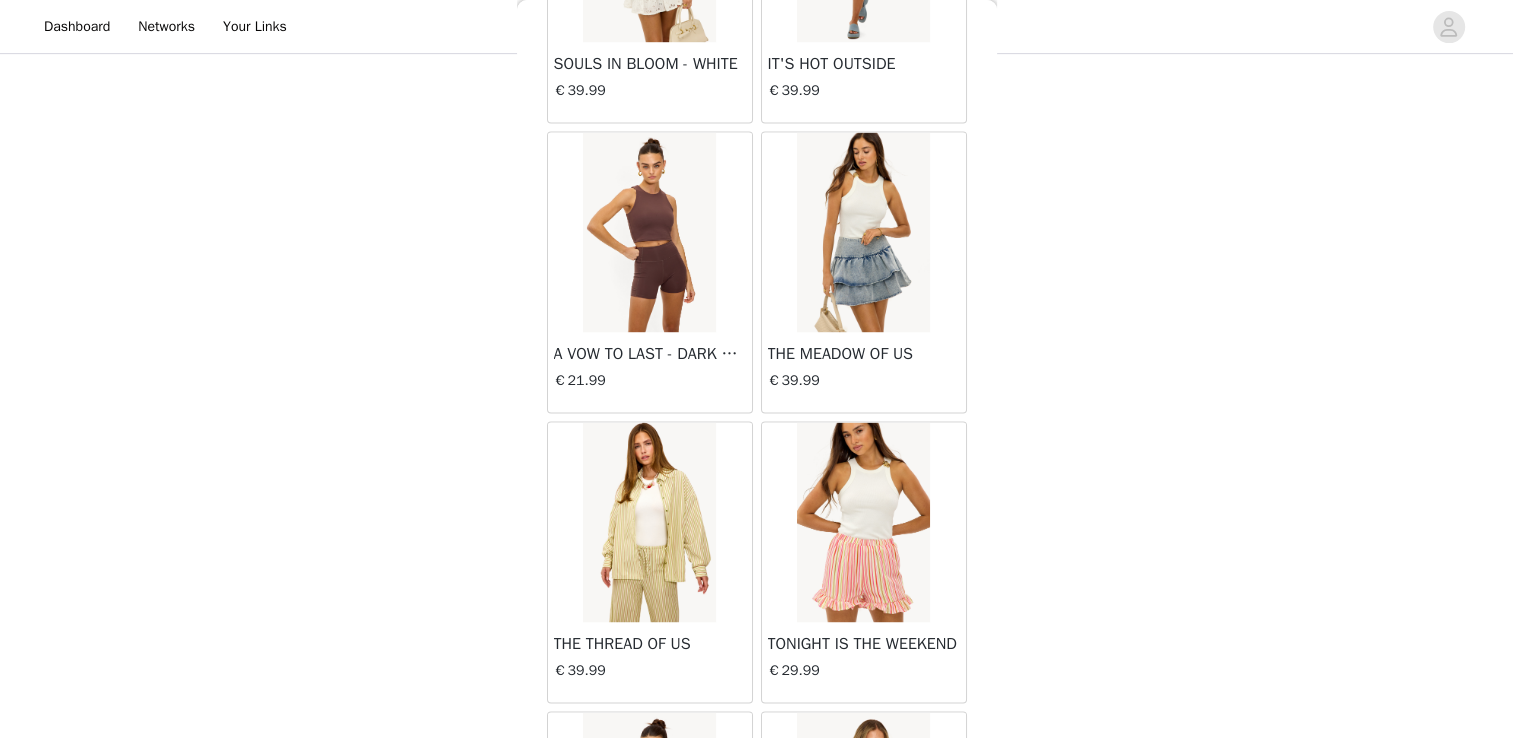 click on "A VOW TO LAST - DARK BROWN" at bounding box center [650, 354] 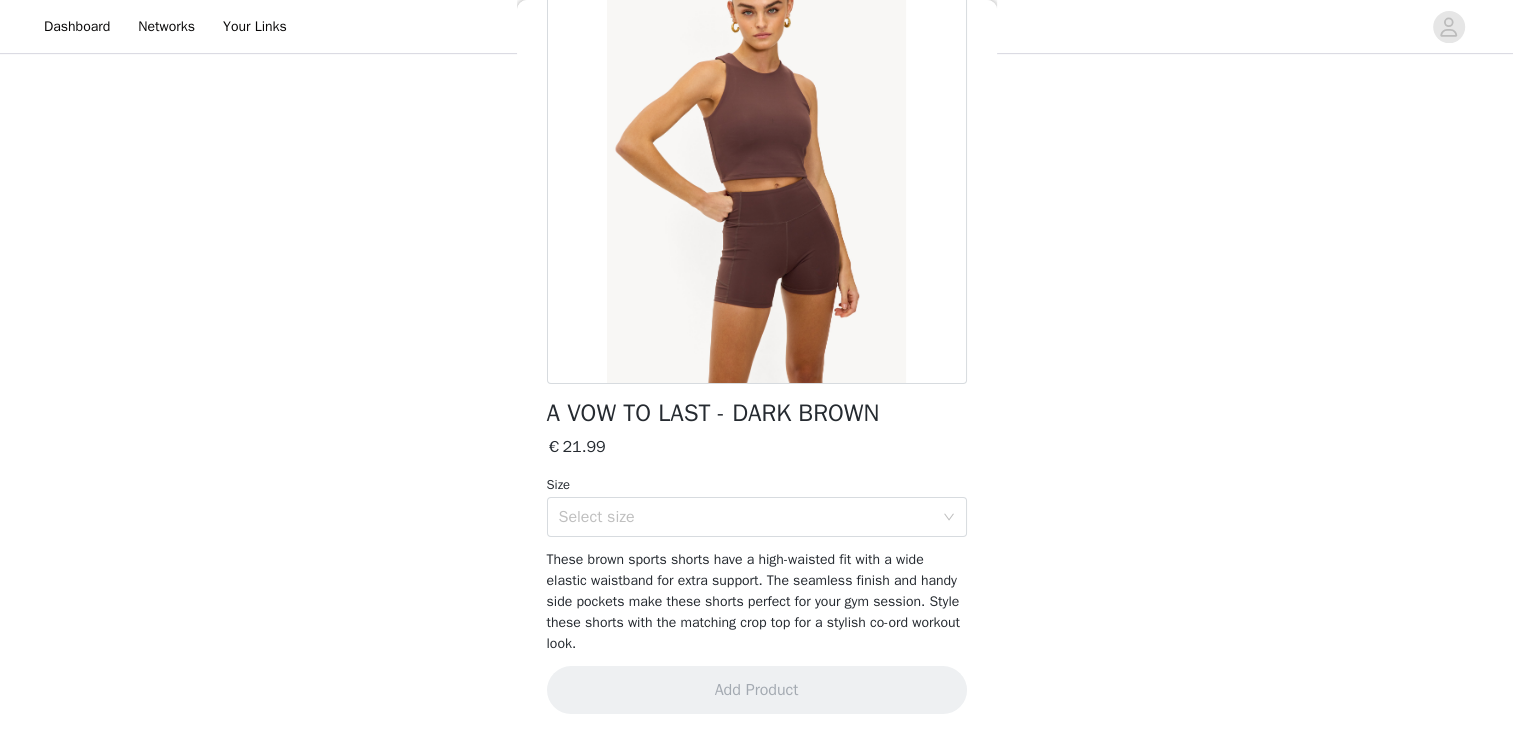 scroll, scrollTop: 164, scrollLeft: 0, axis: vertical 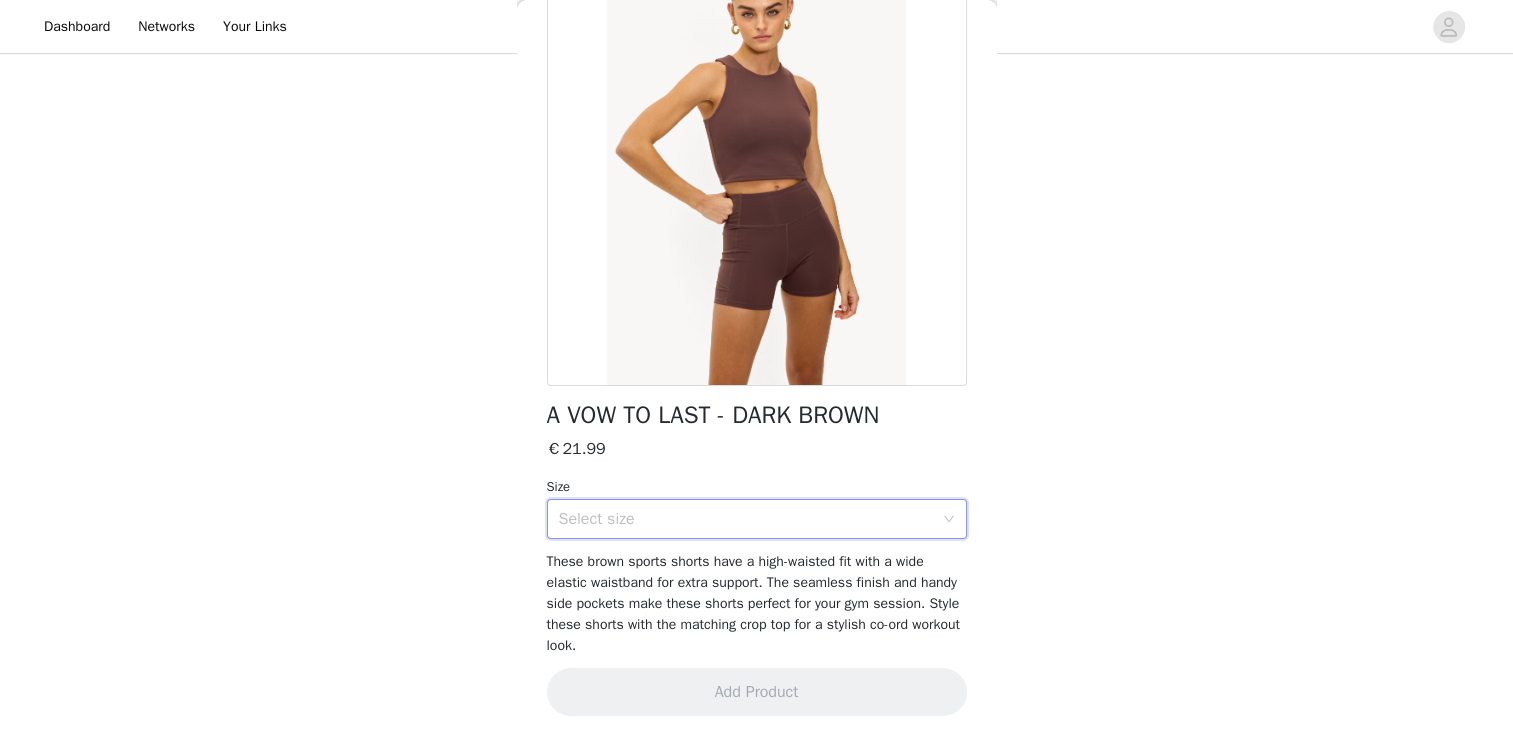 click on "Select size" at bounding box center (750, 519) 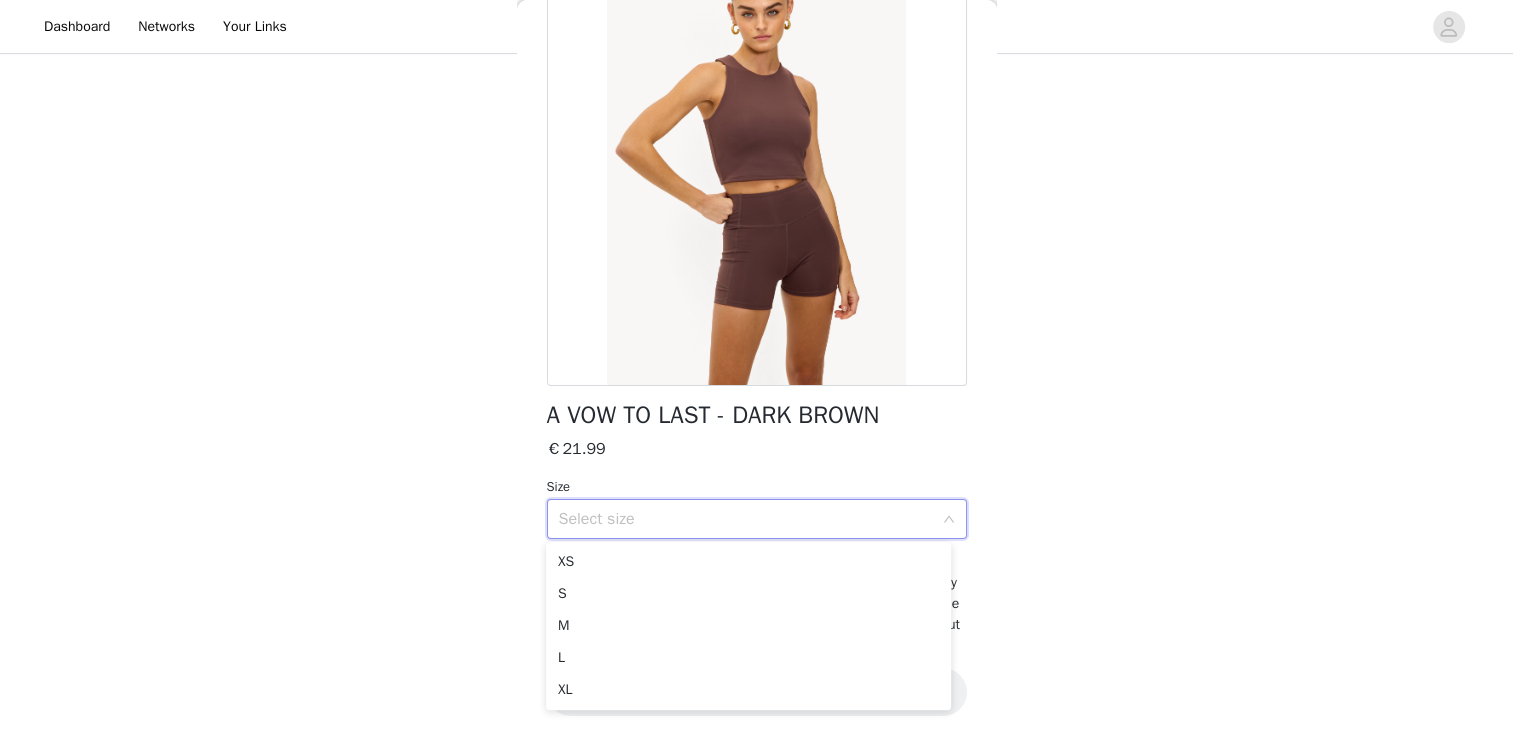click on "STEP 1 OF 6
Styles
Kies je fave LOAVIES items!       7/15 Selected   Remaining Funds: €20.07         SPRING'S SACRED WHISPERS     €39.99       S       Edit   Remove     LEMONADE MOMENTS - OFF WHITE     €49.99       S       Edit   Remove     SOULS IN BLOOM - YELLOW     €39.99       XS       Edit   Remove     A JOURNEY UNENDING     €49.99       XS       Edit   Remove     LOVE'S SECRET GARDEN     €39.99       XS       Edit   Remove     A MEADOW OF LOVE     €59.99       M       Edit   Remove     BOUQUET OF DREAMS     €49.99       S       Edit   Remove     Add Product       Back     A VOW TO LAST - DARK BROWN       €21.99         Size   Select size     Add Product" at bounding box center (756, -64) 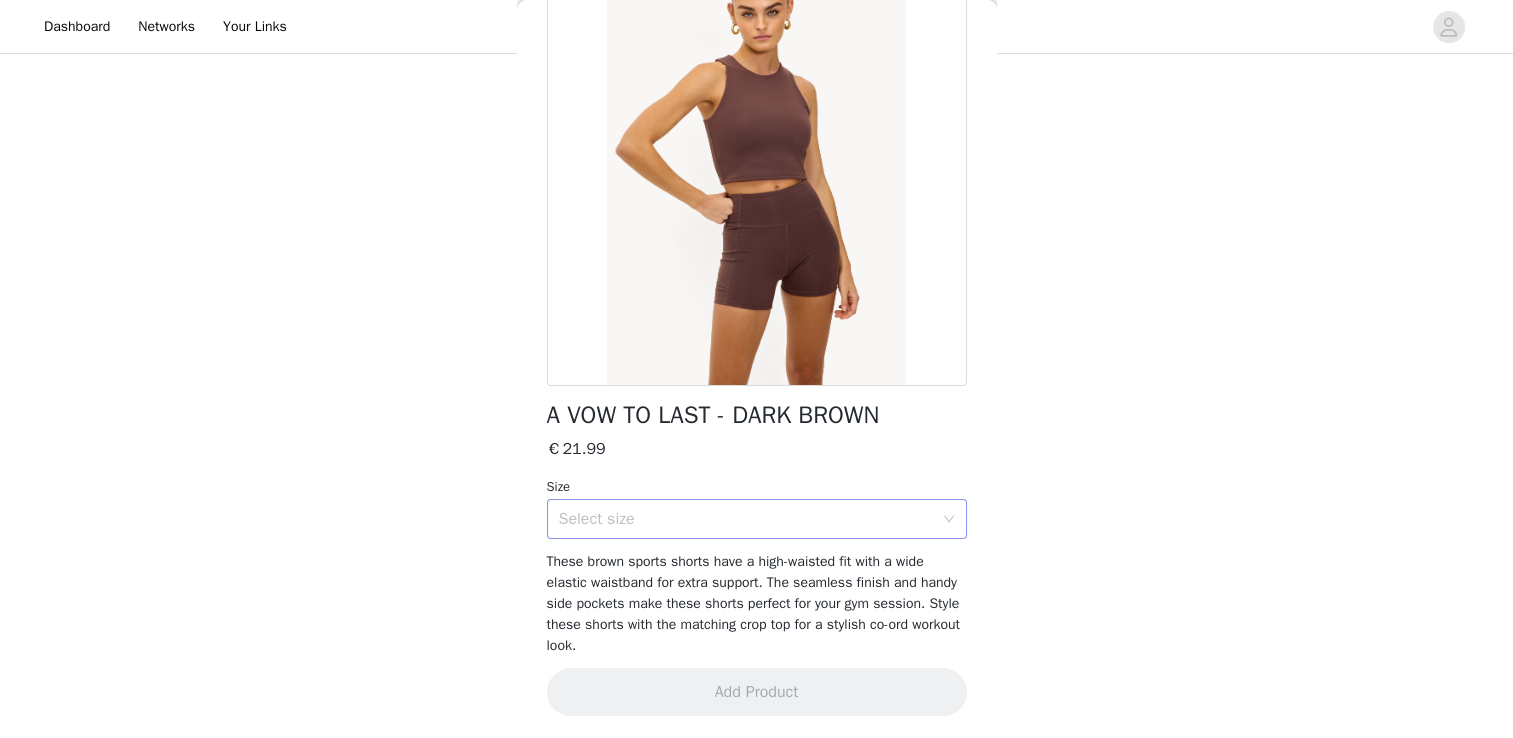 click on "Select size" at bounding box center (746, 519) 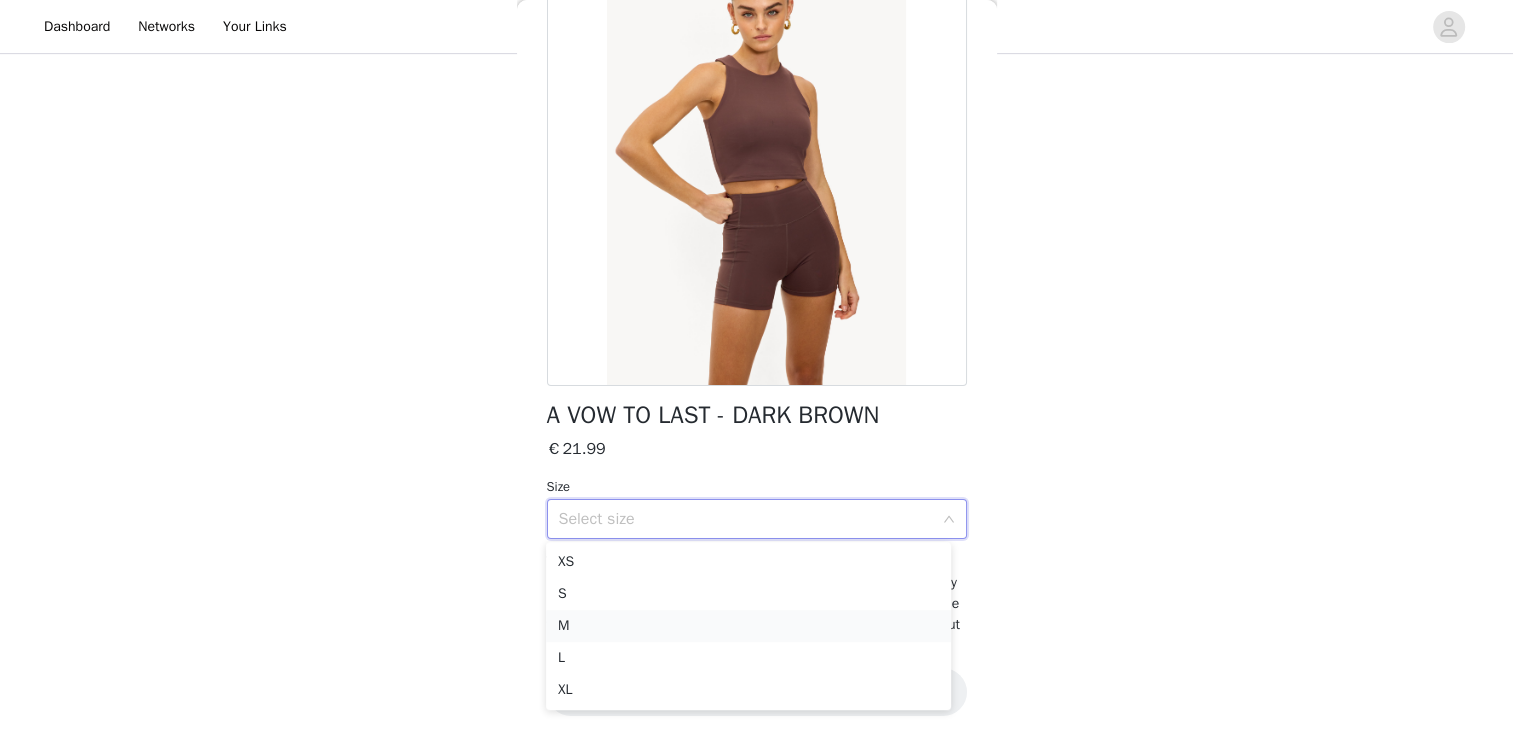 click on "M" at bounding box center [748, 626] 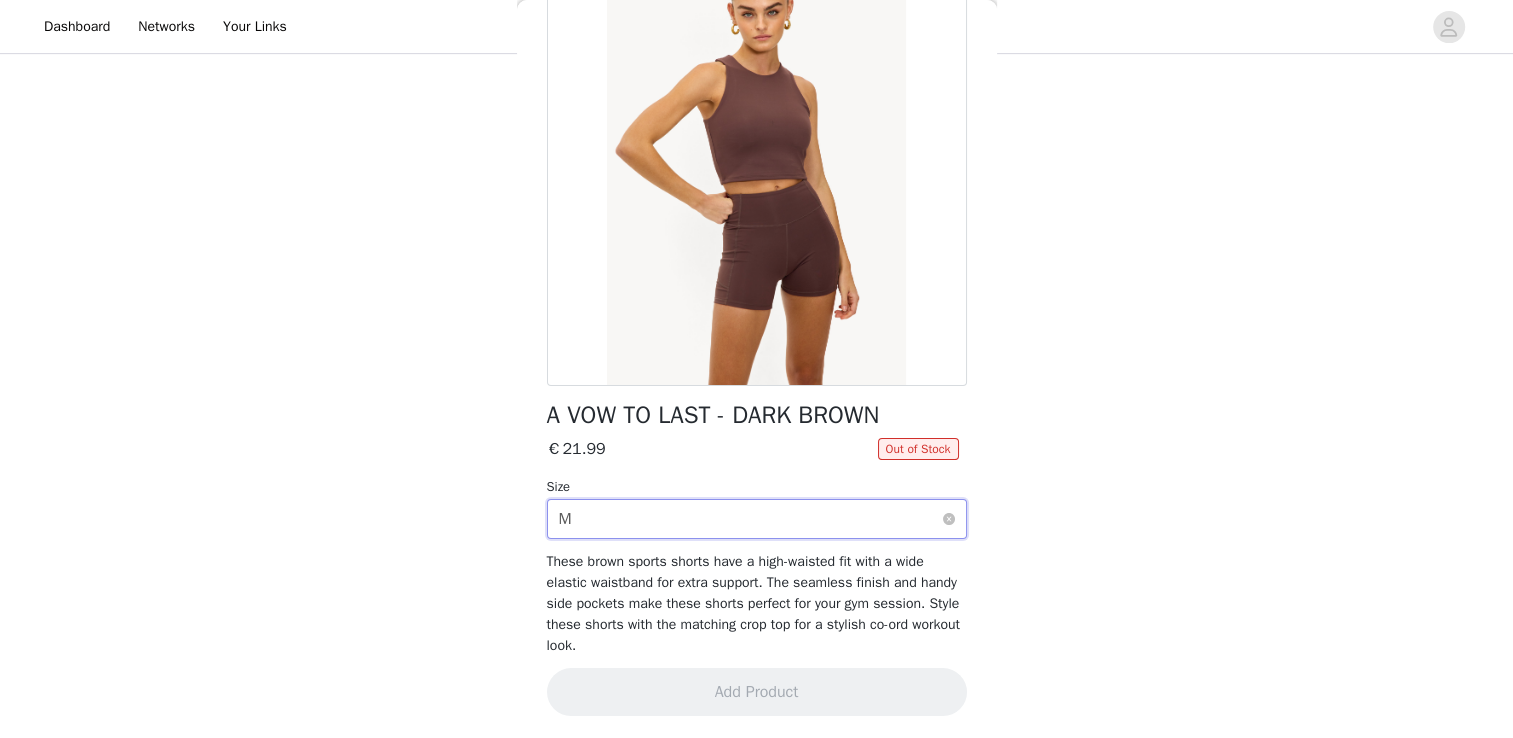 click on "Select size M" at bounding box center [750, 519] 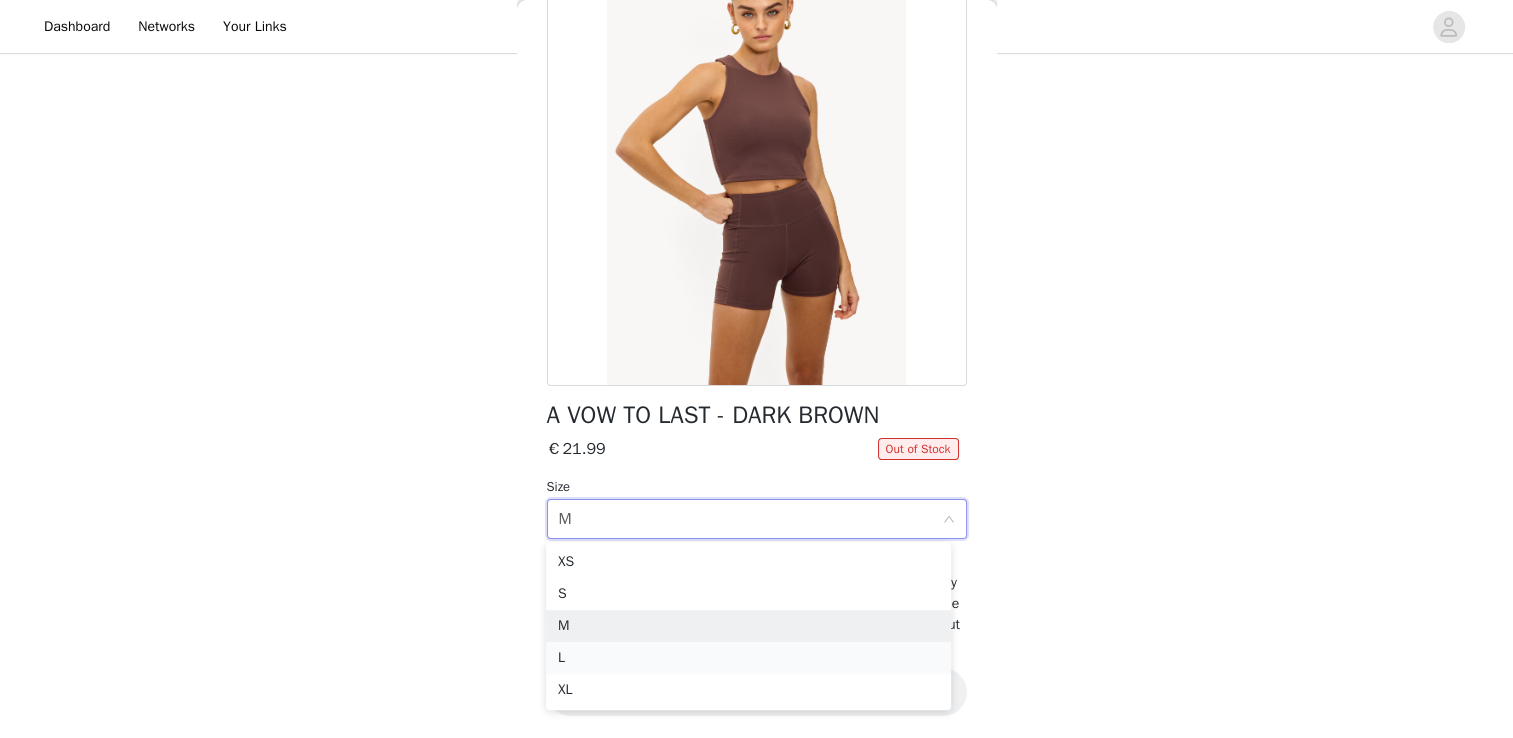 click on "L" at bounding box center (748, 658) 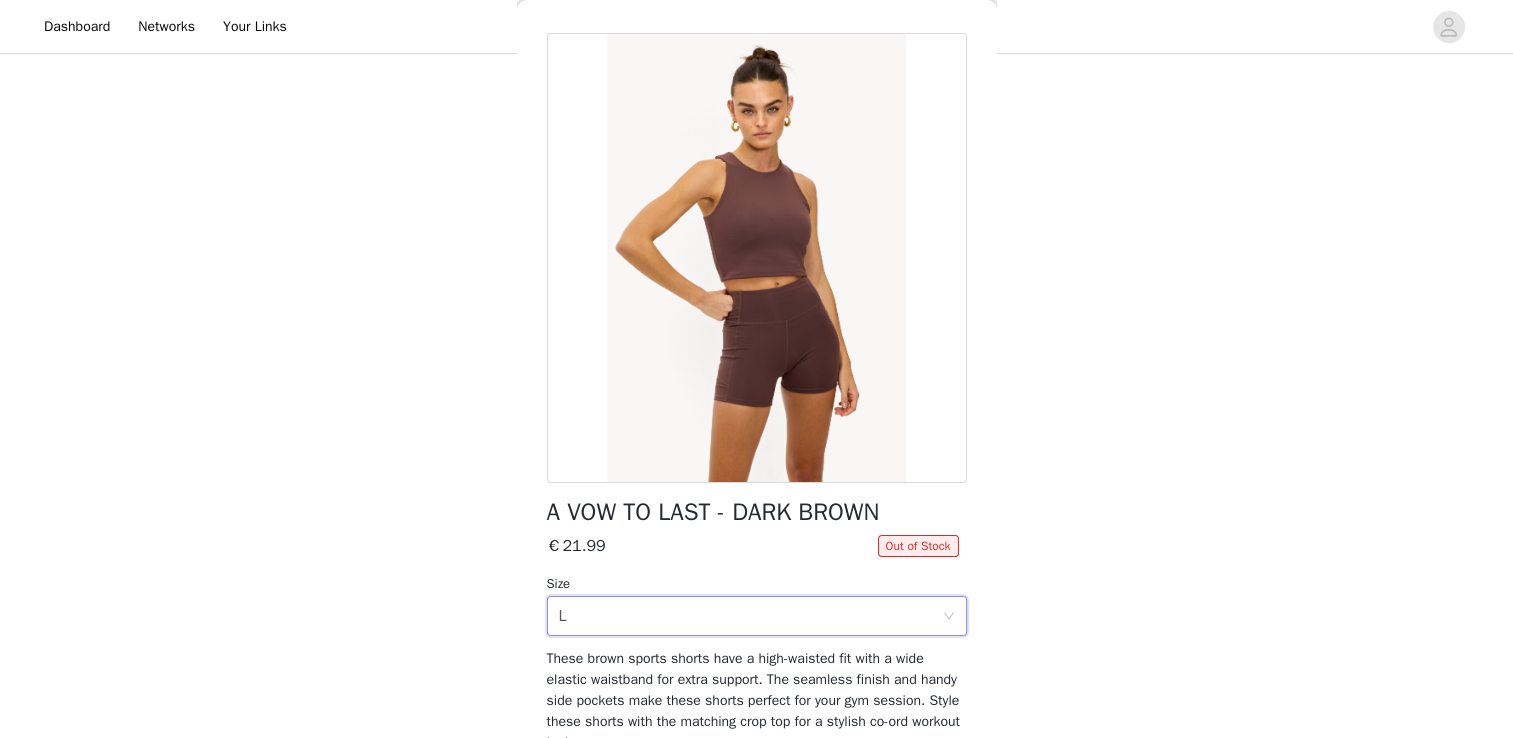 scroll, scrollTop: 0, scrollLeft: 0, axis: both 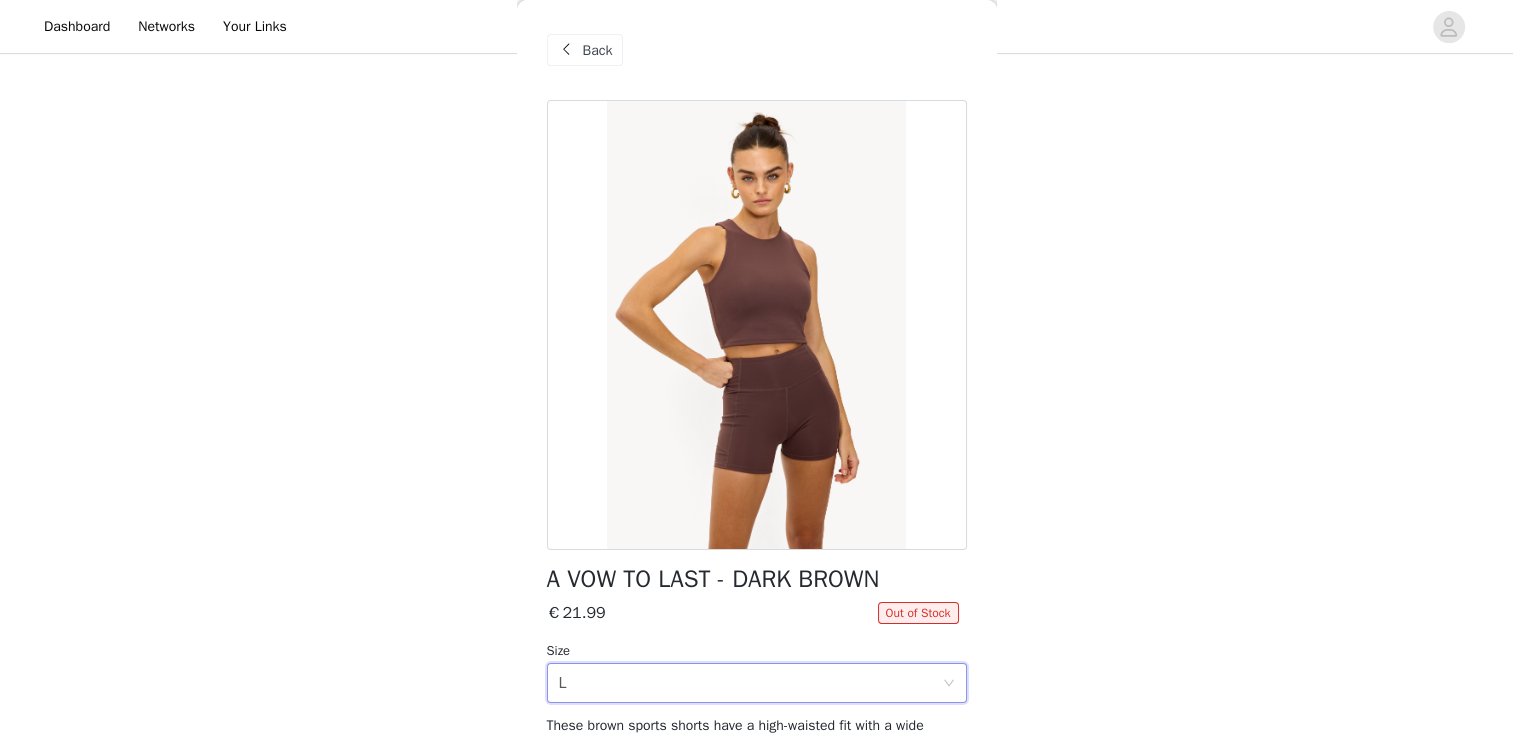 click at bounding box center (567, 50) 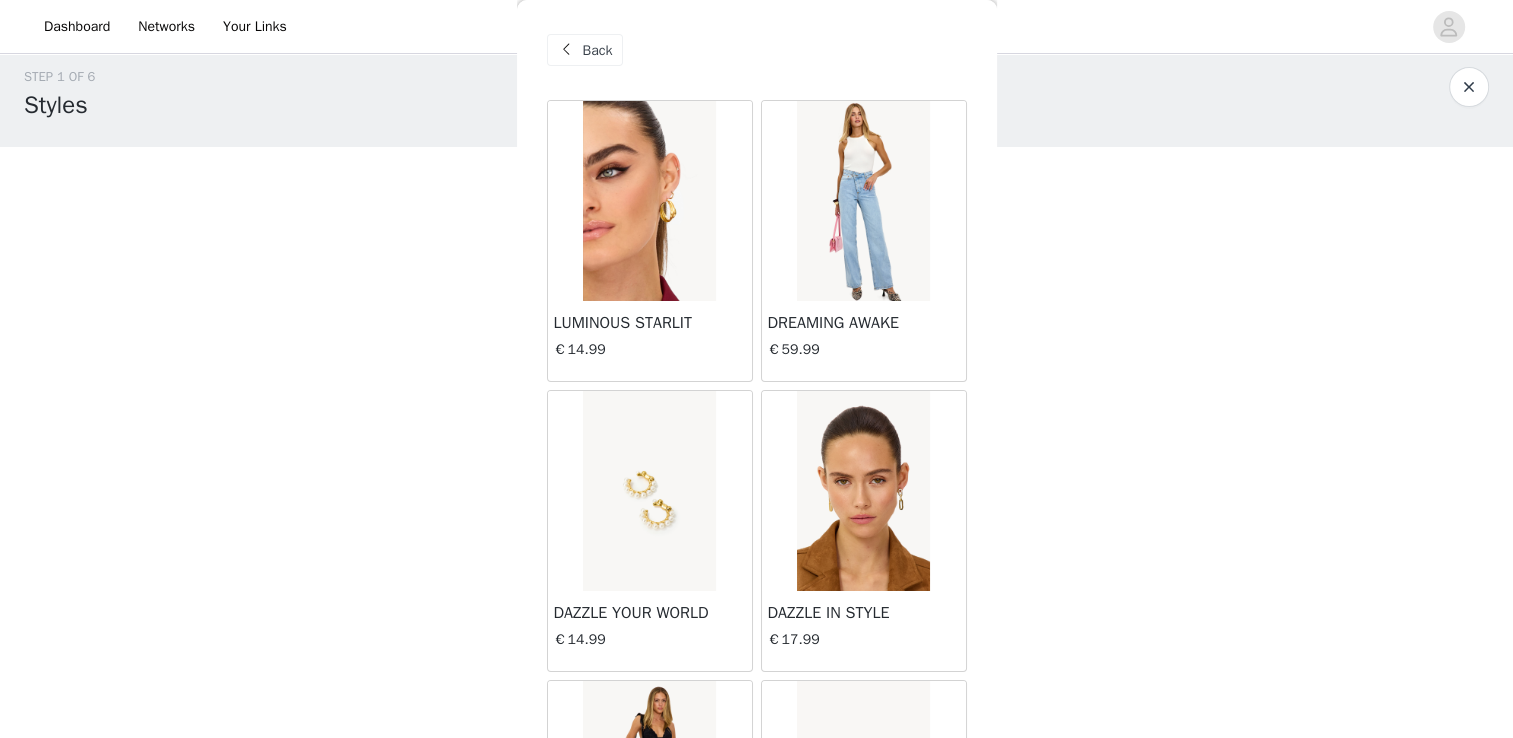 scroll, scrollTop: 0, scrollLeft: 0, axis: both 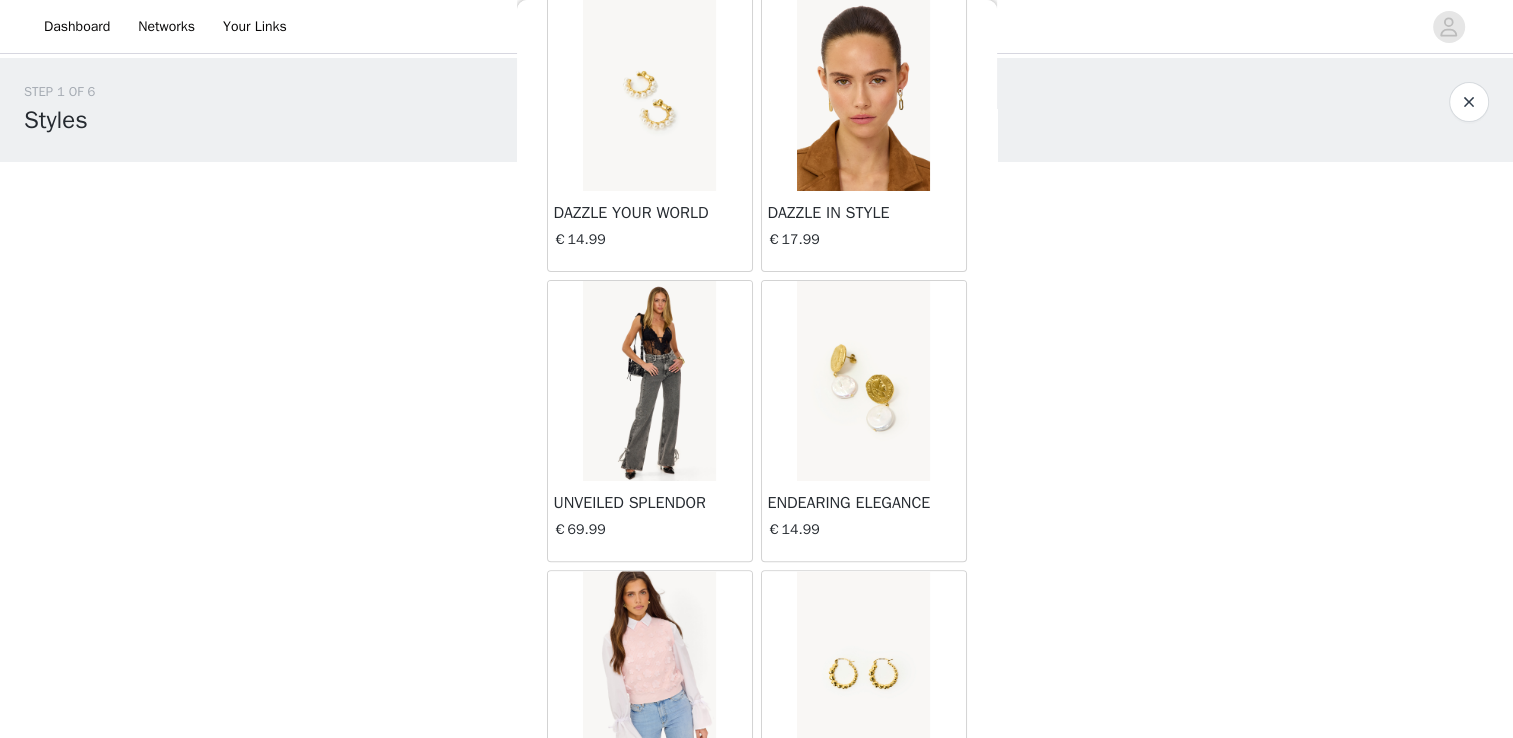 click at bounding box center (649, 91) 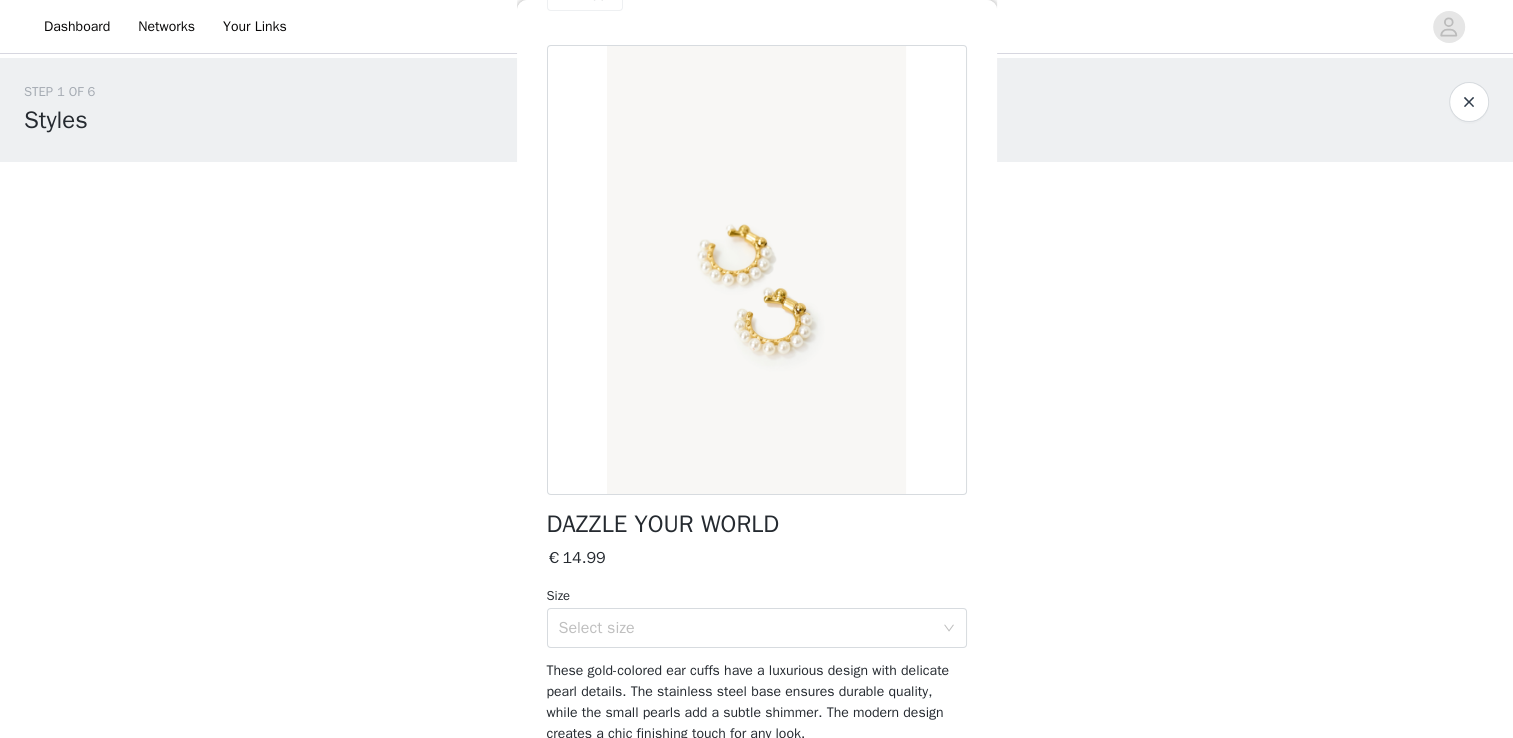 scroll, scrollTop: 0, scrollLeft: 0, axis: both 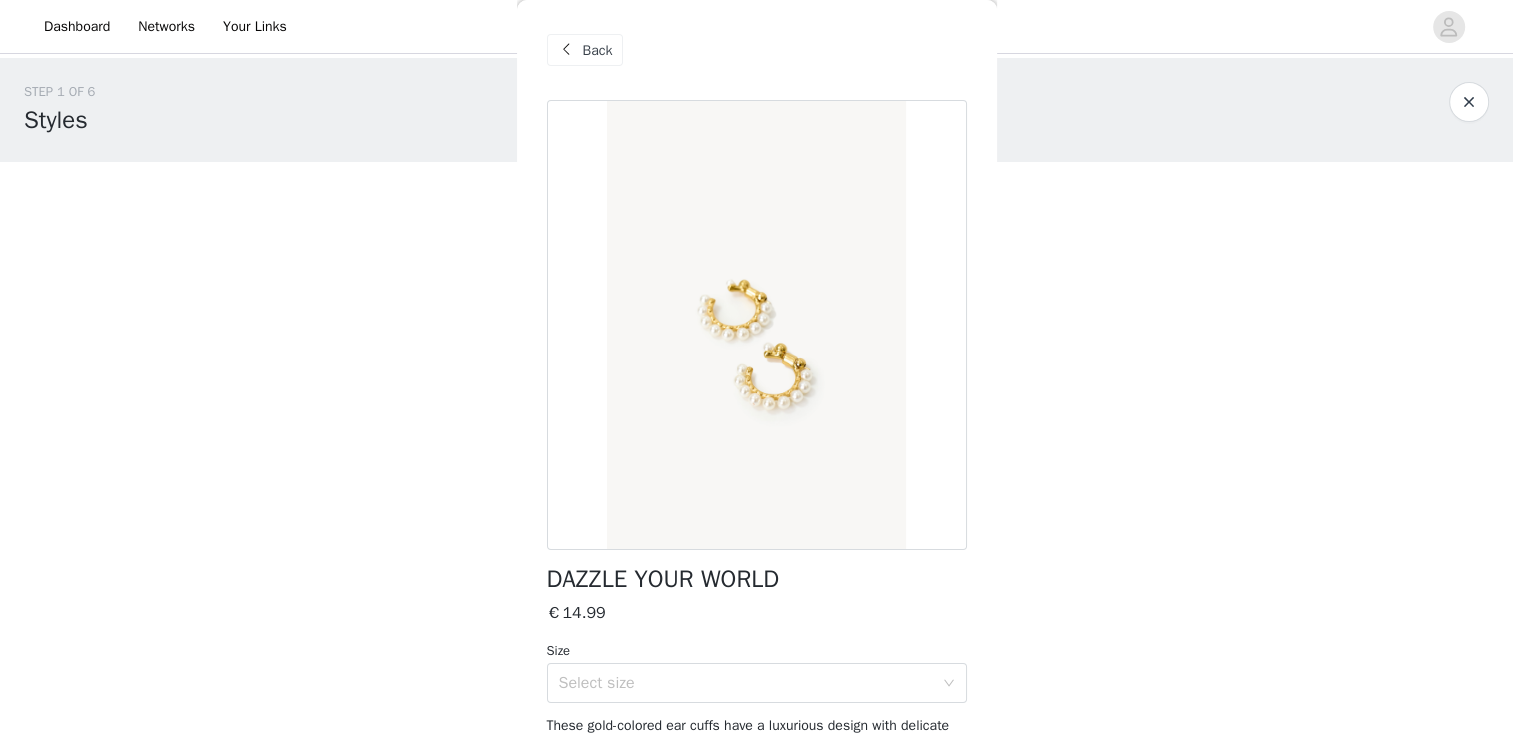 click on "Back" at bounding box center [585, 50] 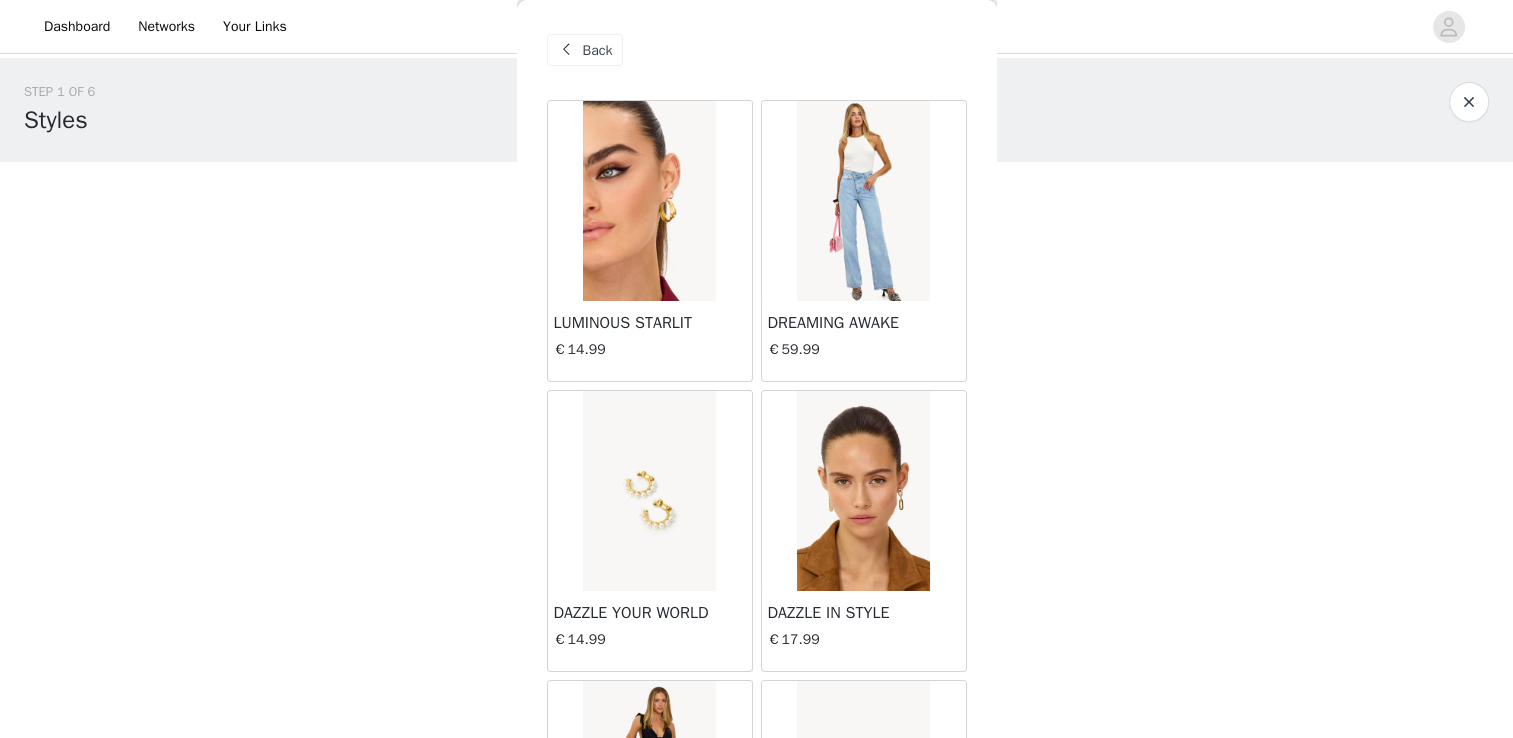 click at bounding box center [567, 50] 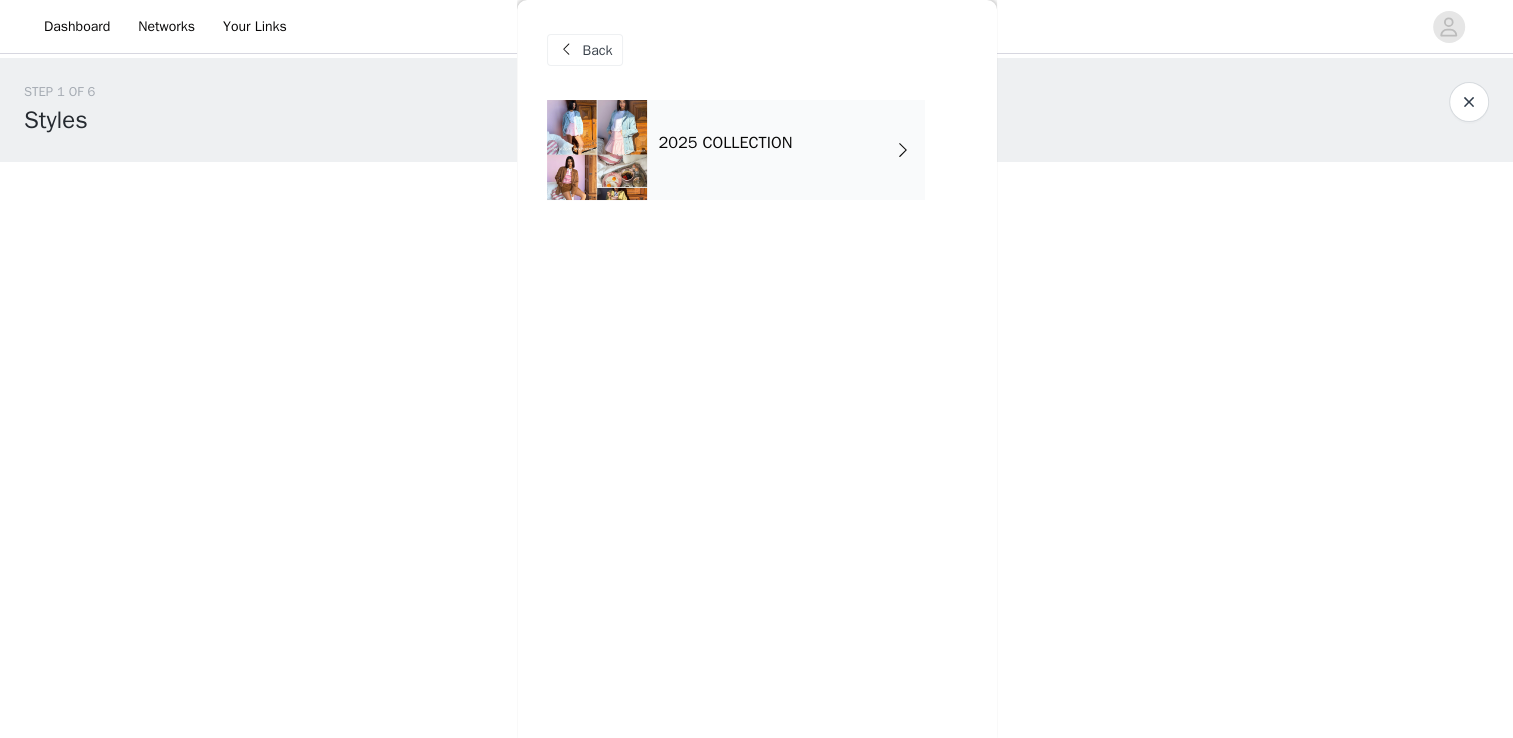 click on "Back" at bounding box center [585, 50] 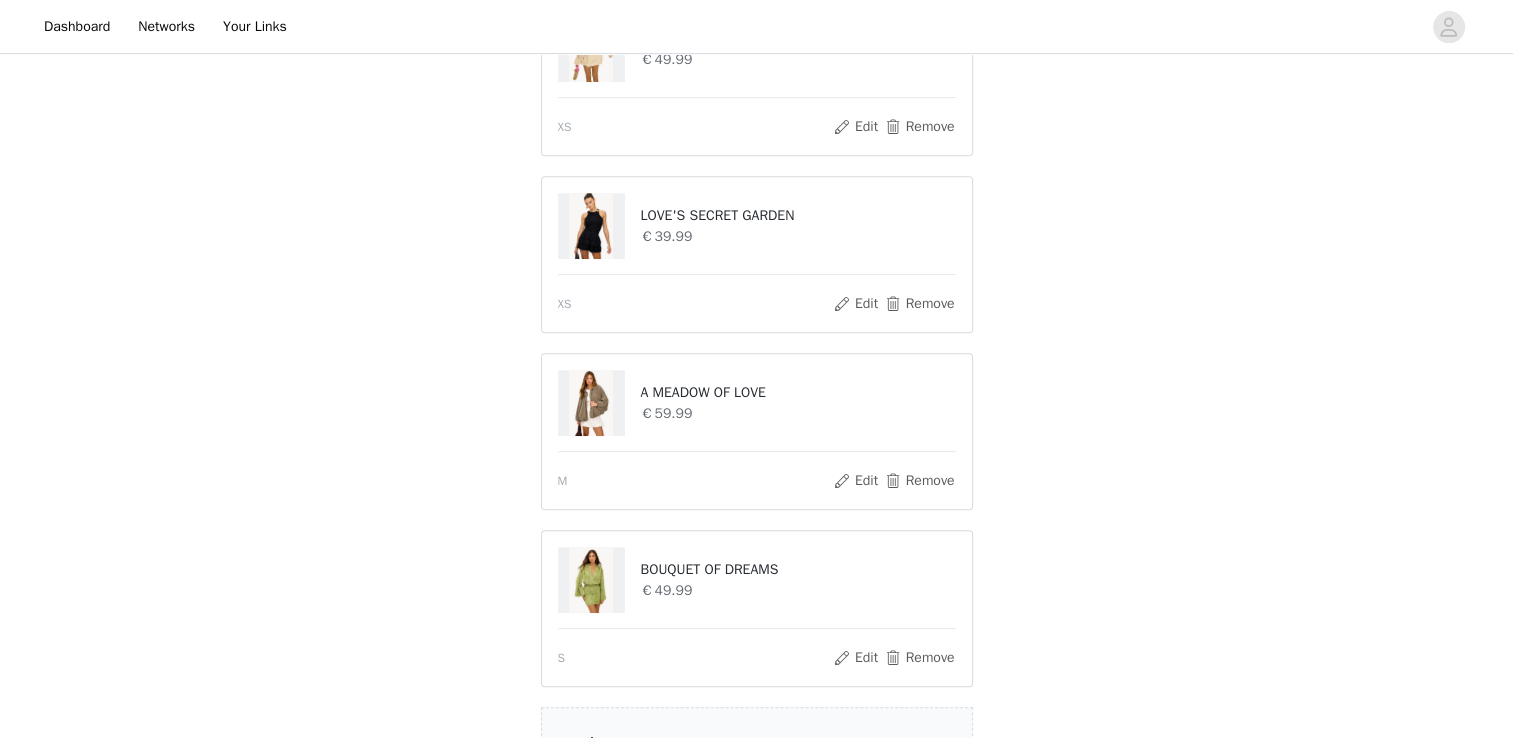 scroll, scrollTop: 1016, scrollLeft: 0, axis: vertical 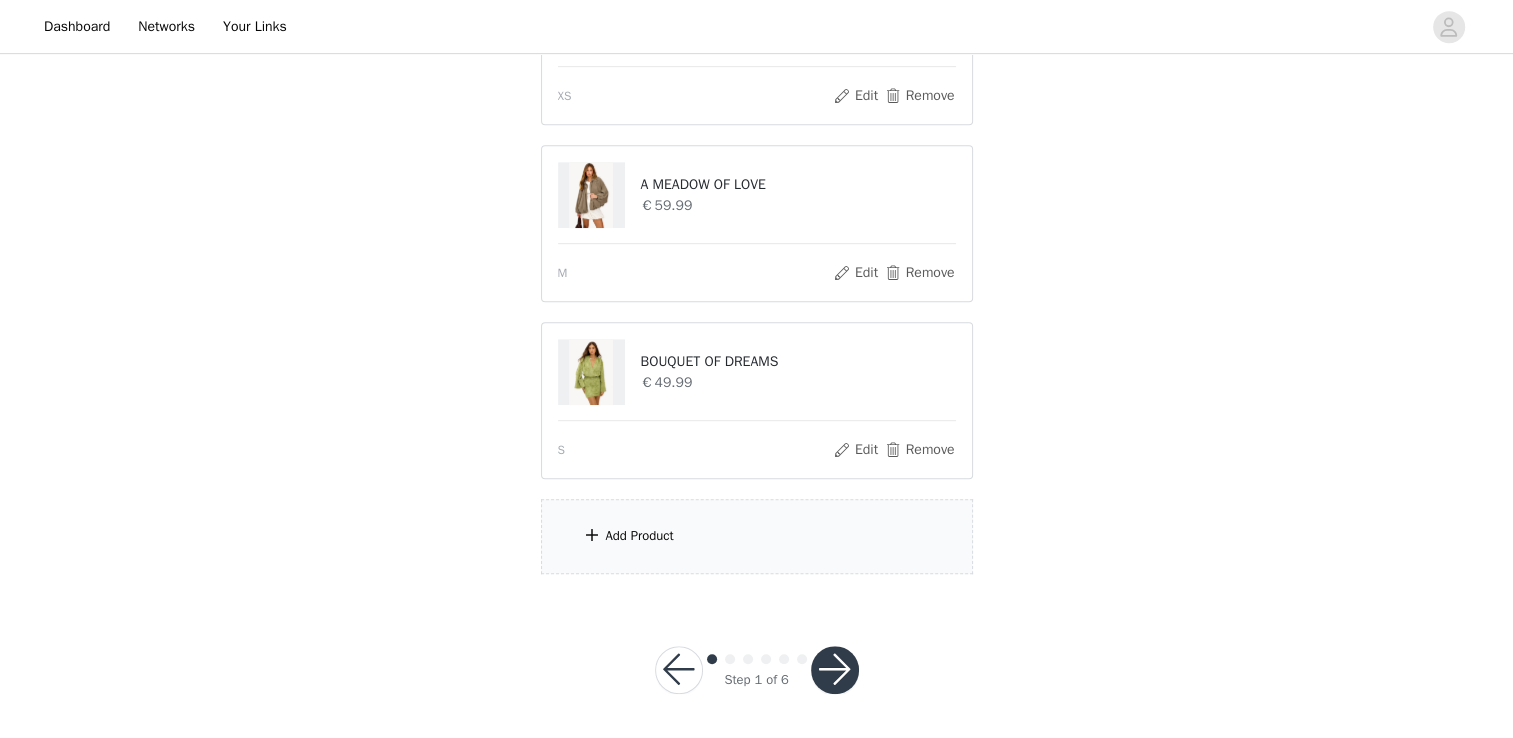 click on "Add Product" at bounding box center (757, 536) 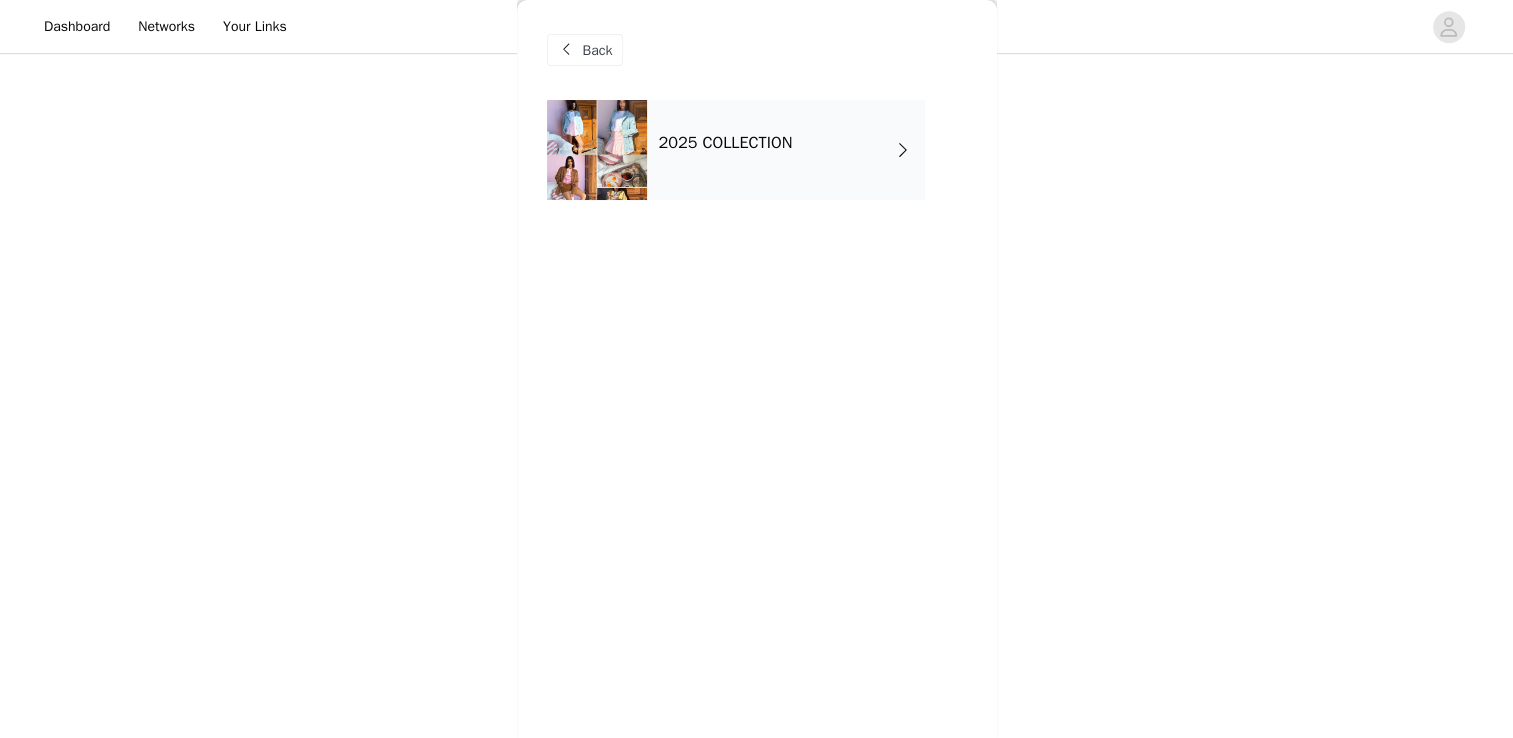 drag, startPoint x: 760, startPoint y: 202, endPoint x: 760, endPoint y: 183, distance: 19 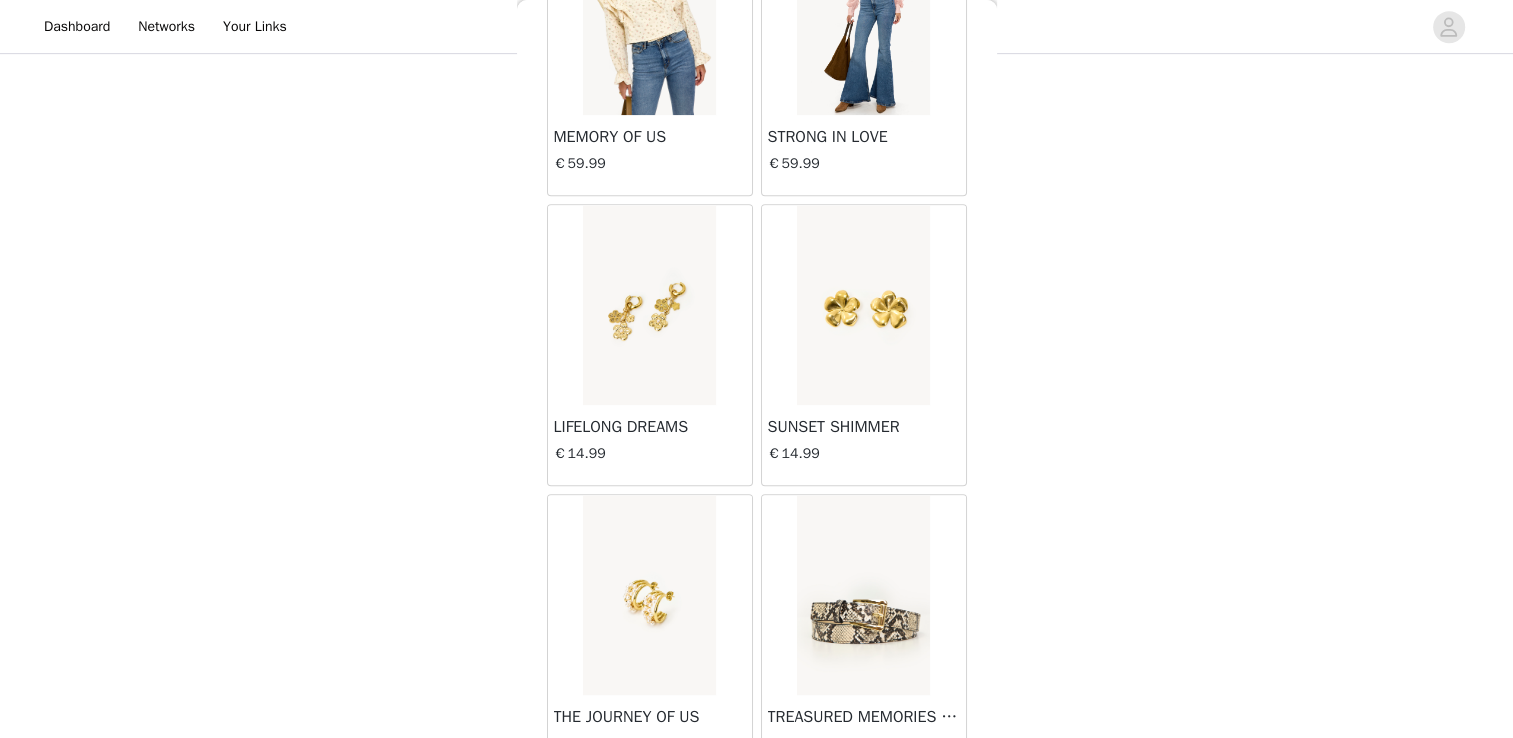 scroll, scrollTop: 2317, scrollLeft: 0, axis: vertical 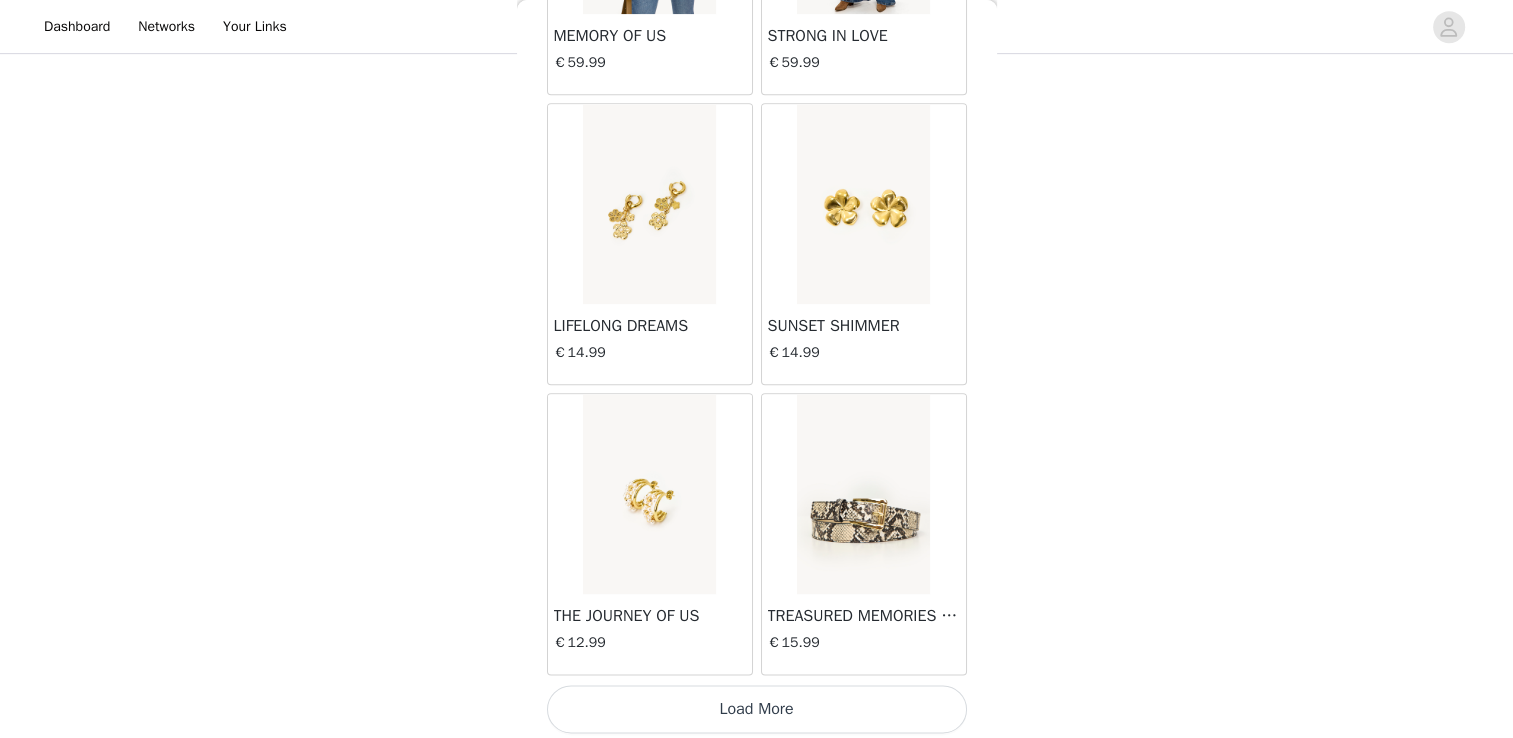 click on "Load More" at bounding box center [757, 709] 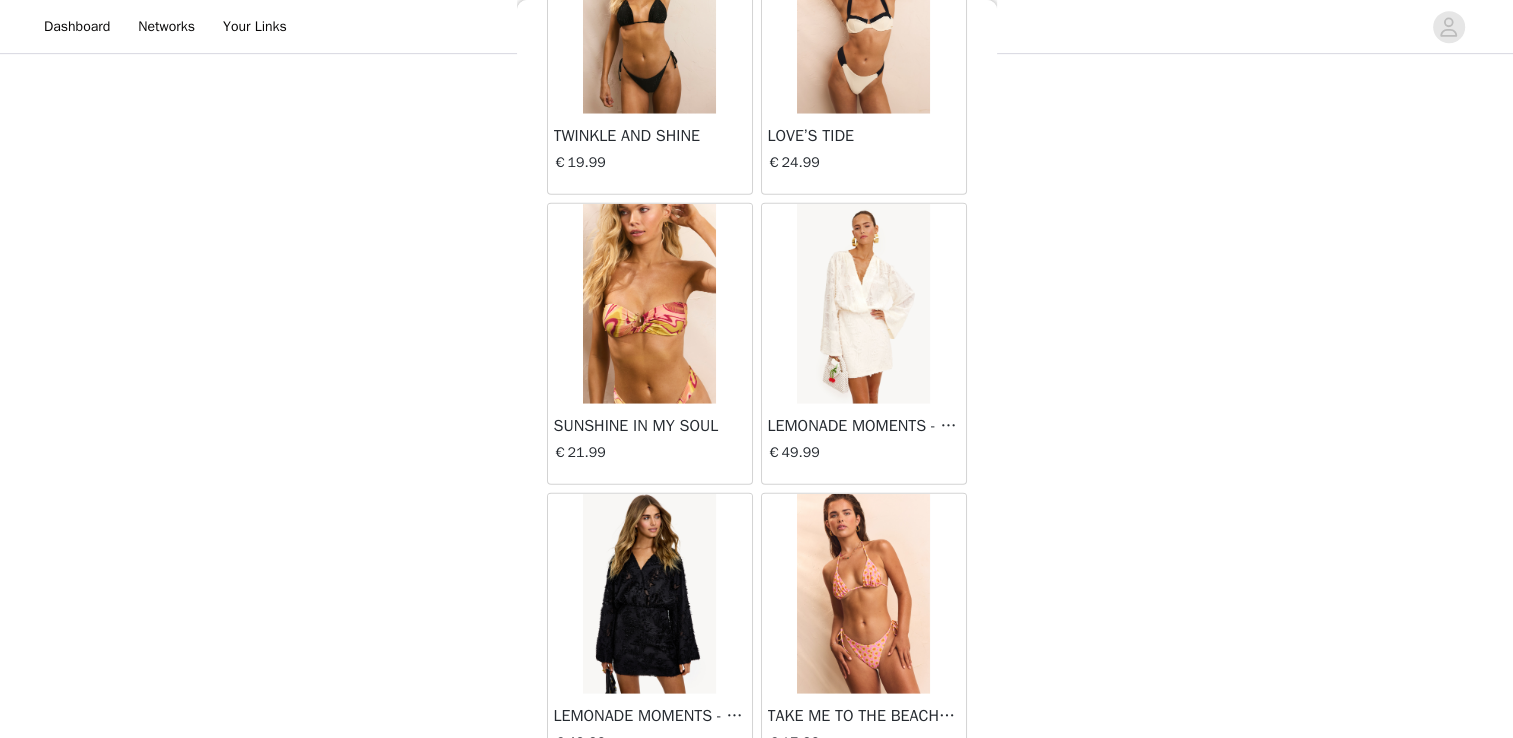 scroll, scrollTop: 5213, scrollLeft: 0, axis: vertical 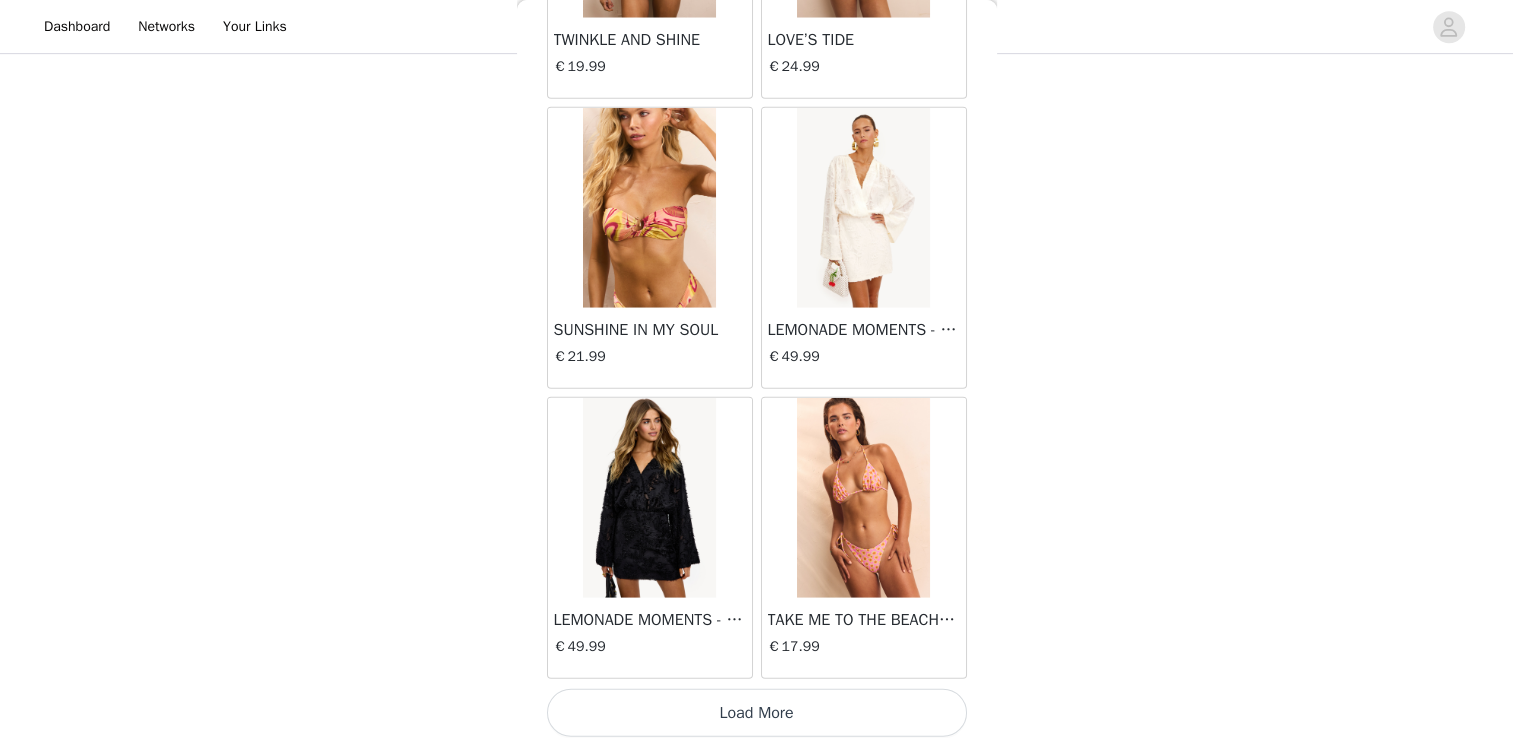 click on "Load More" at bounding box center [757, 713] 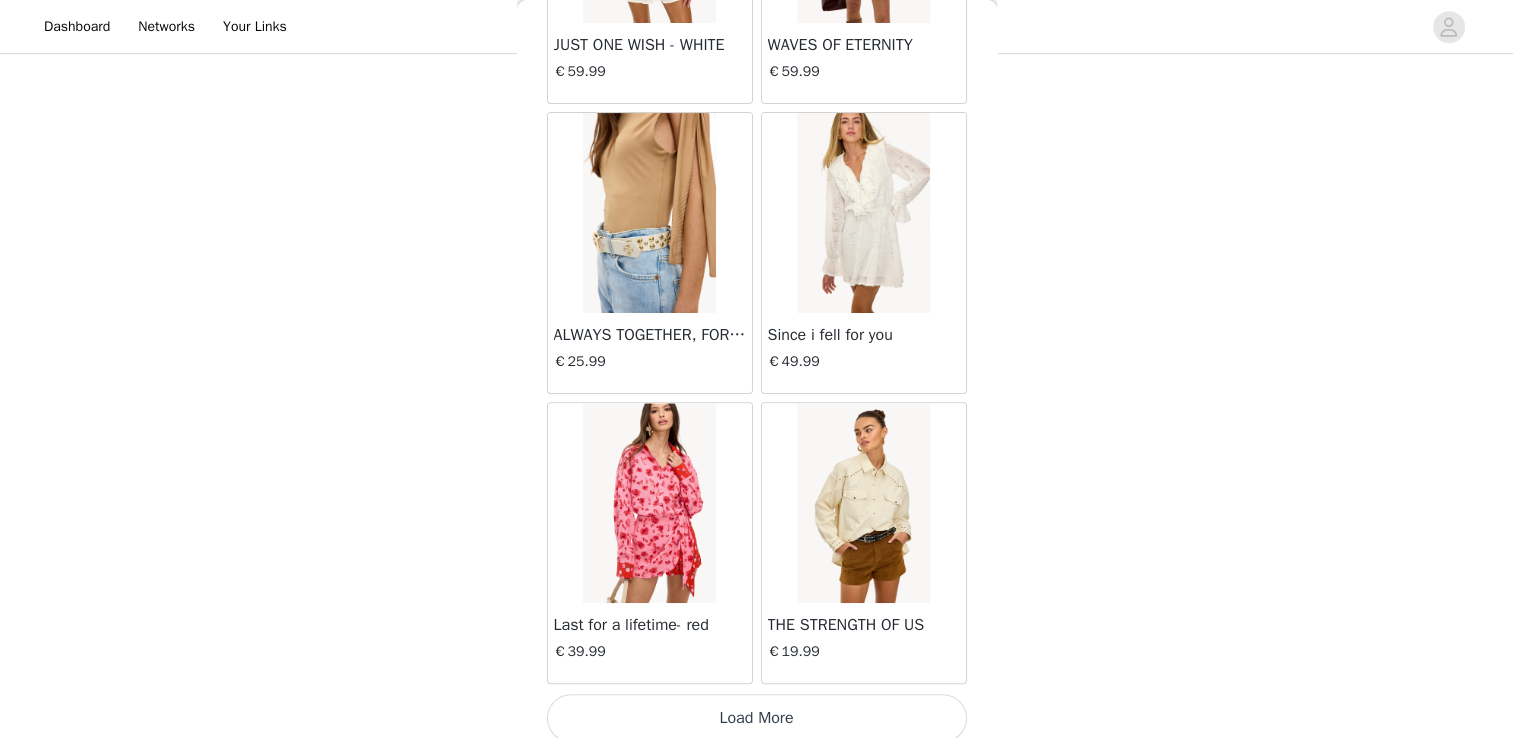 scroll, scrollTop: 8109, scrollLeft: 0, axis: vertical 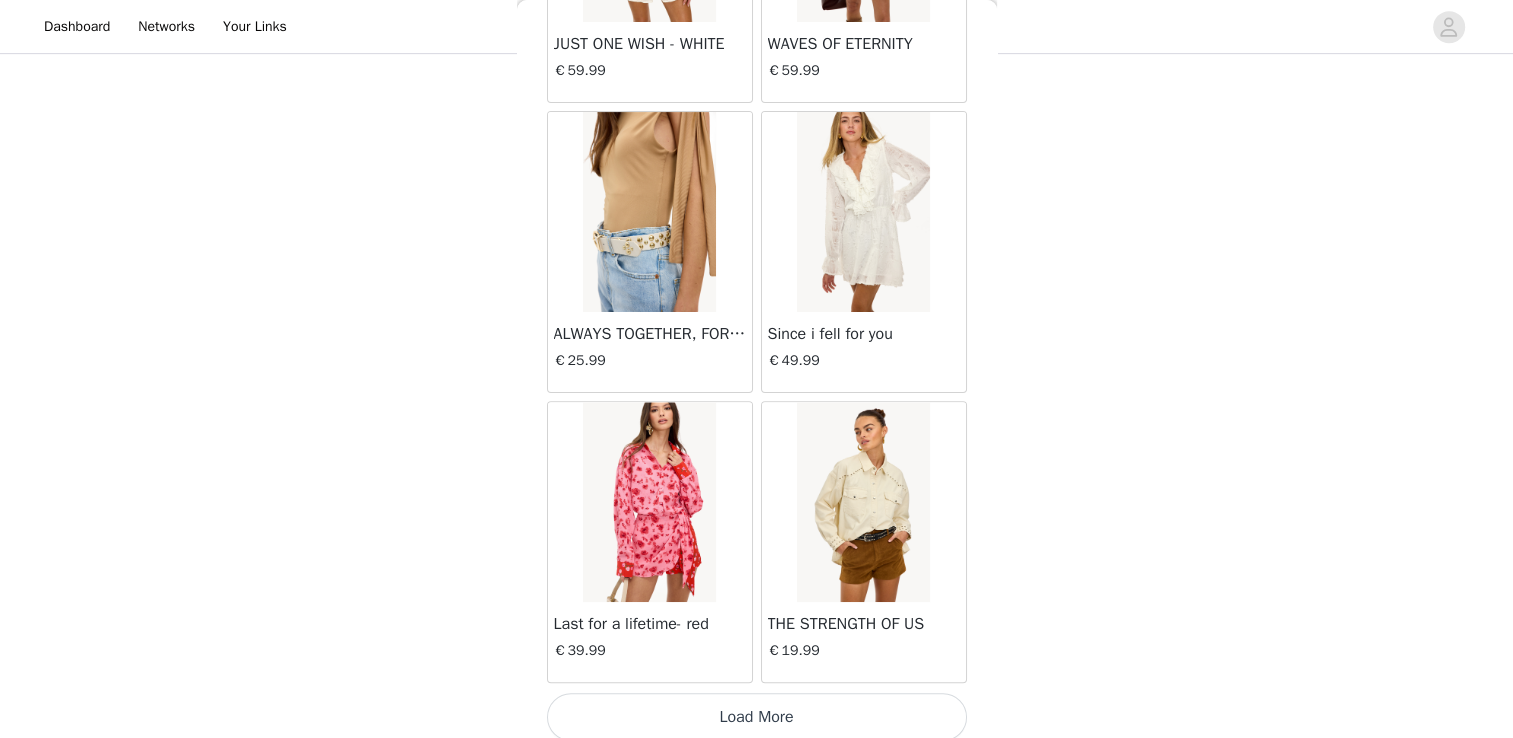 click on "Load More" at bounding box center [757, 717] 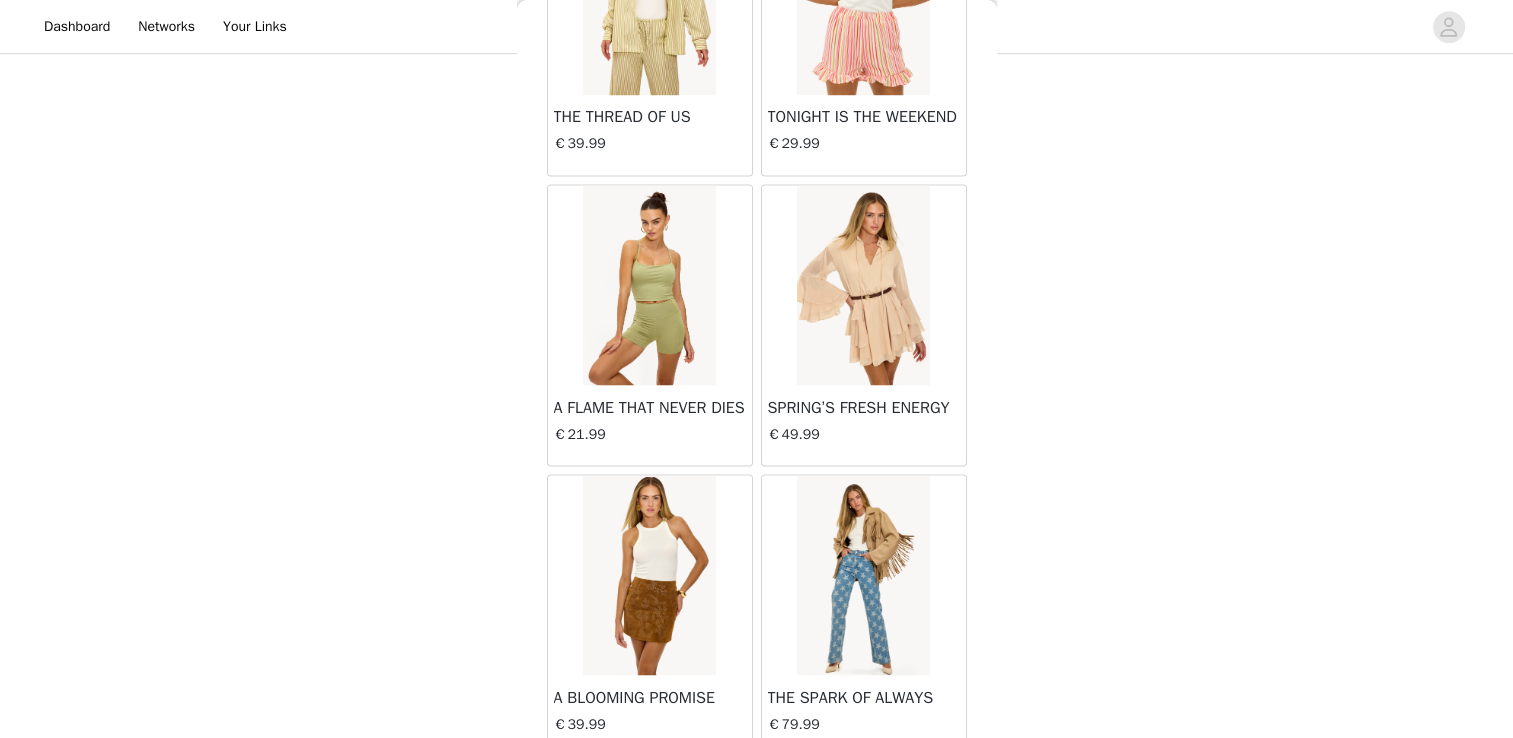 scroll, scrollTop: 11005, scrollLeft: 0, axis: vertical 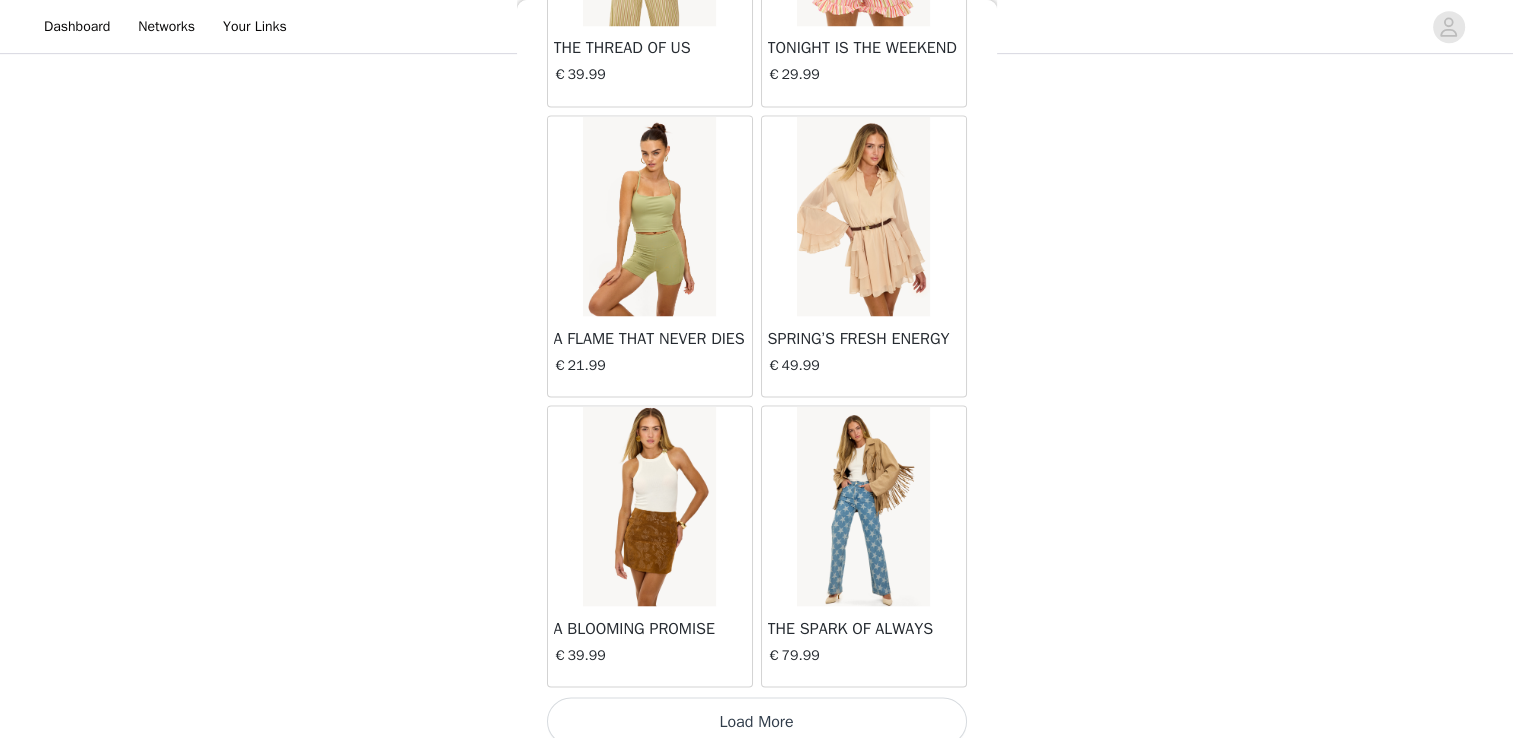 click on "Load More" at bounding box center [757, 721] 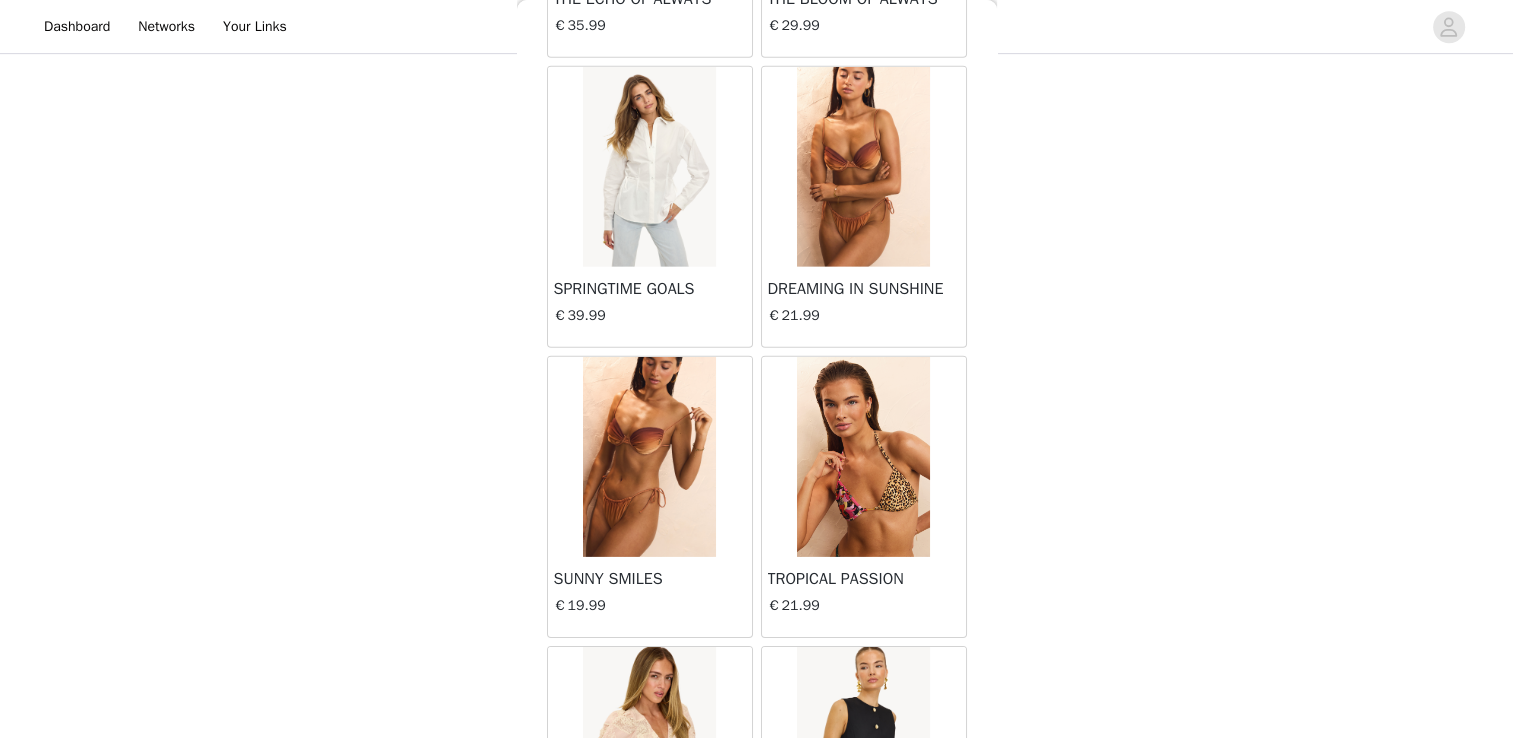 scroll, scrollTop: 13601, scrollLeft: 0, axis: vertical 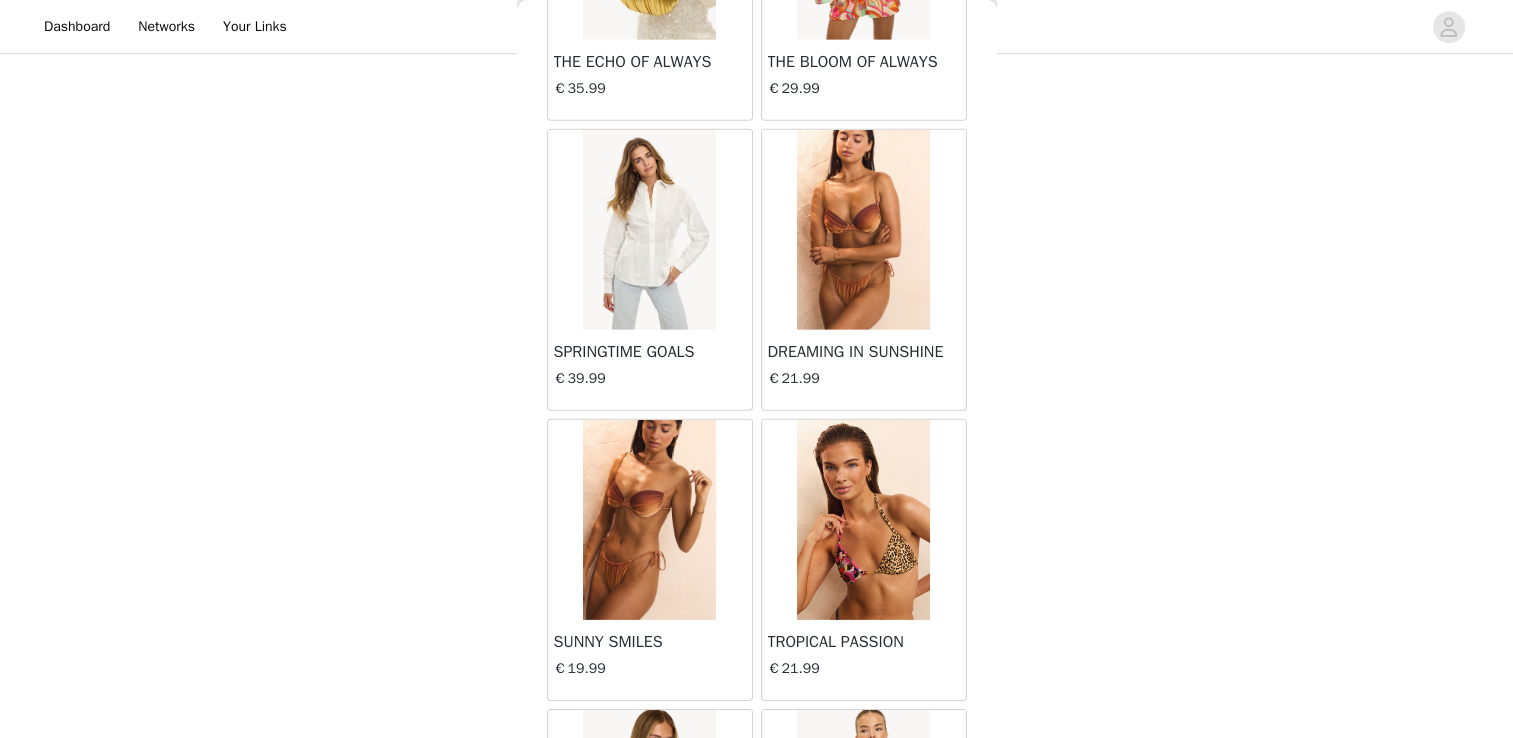 click at bounding box center [649, 520] 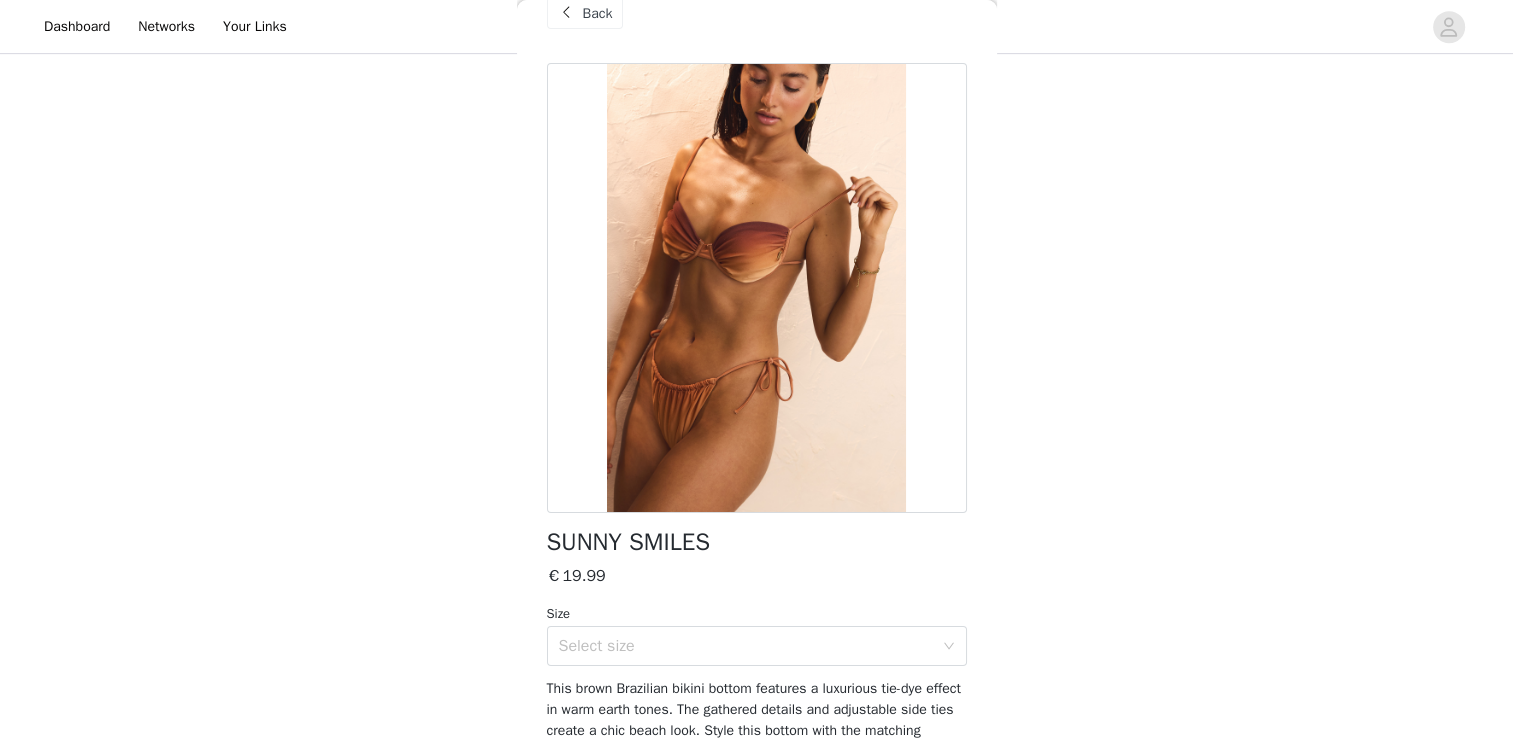 scroll, scrollTop: 100, scrollLeft: 0, axis: vertical 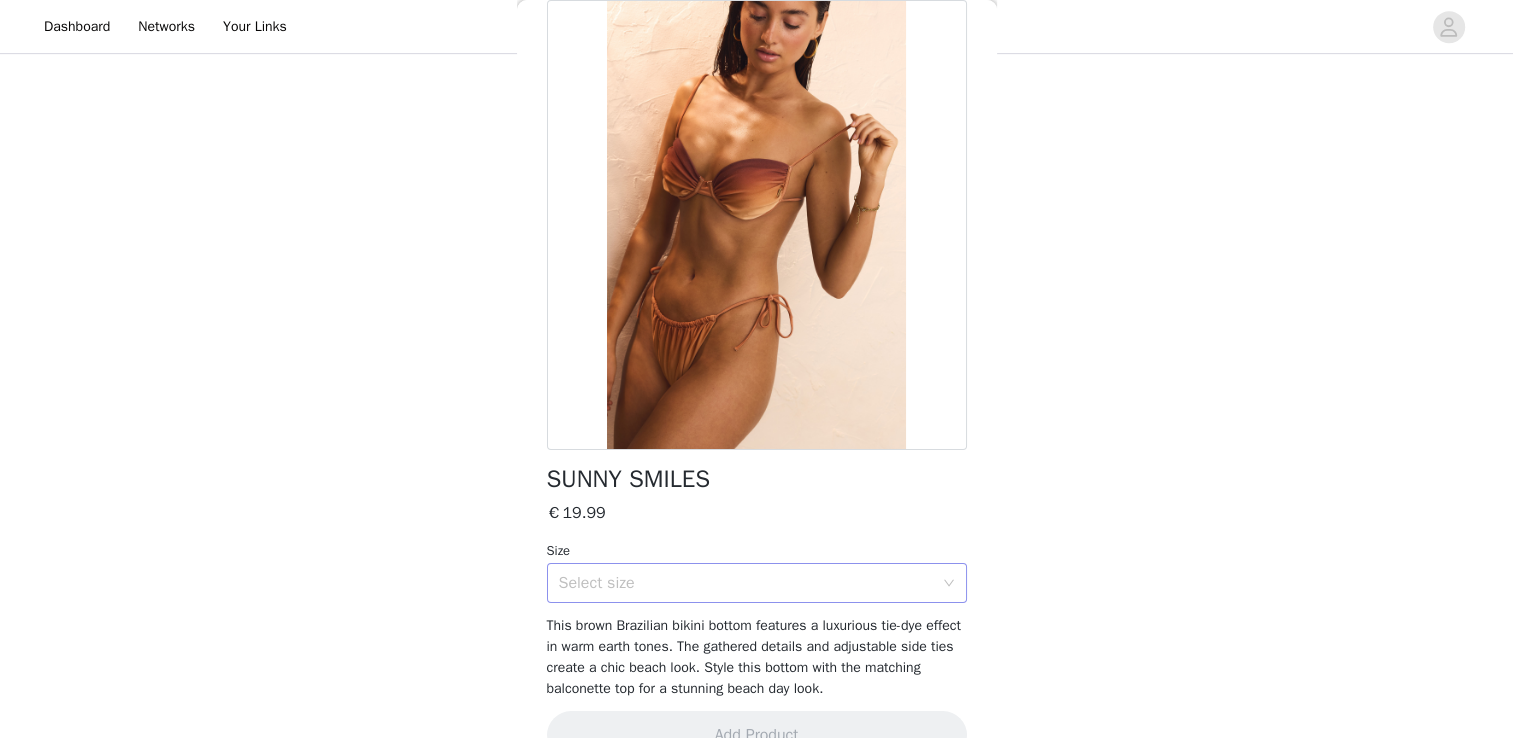 click on "Select size" at bounding box center (746, 583) 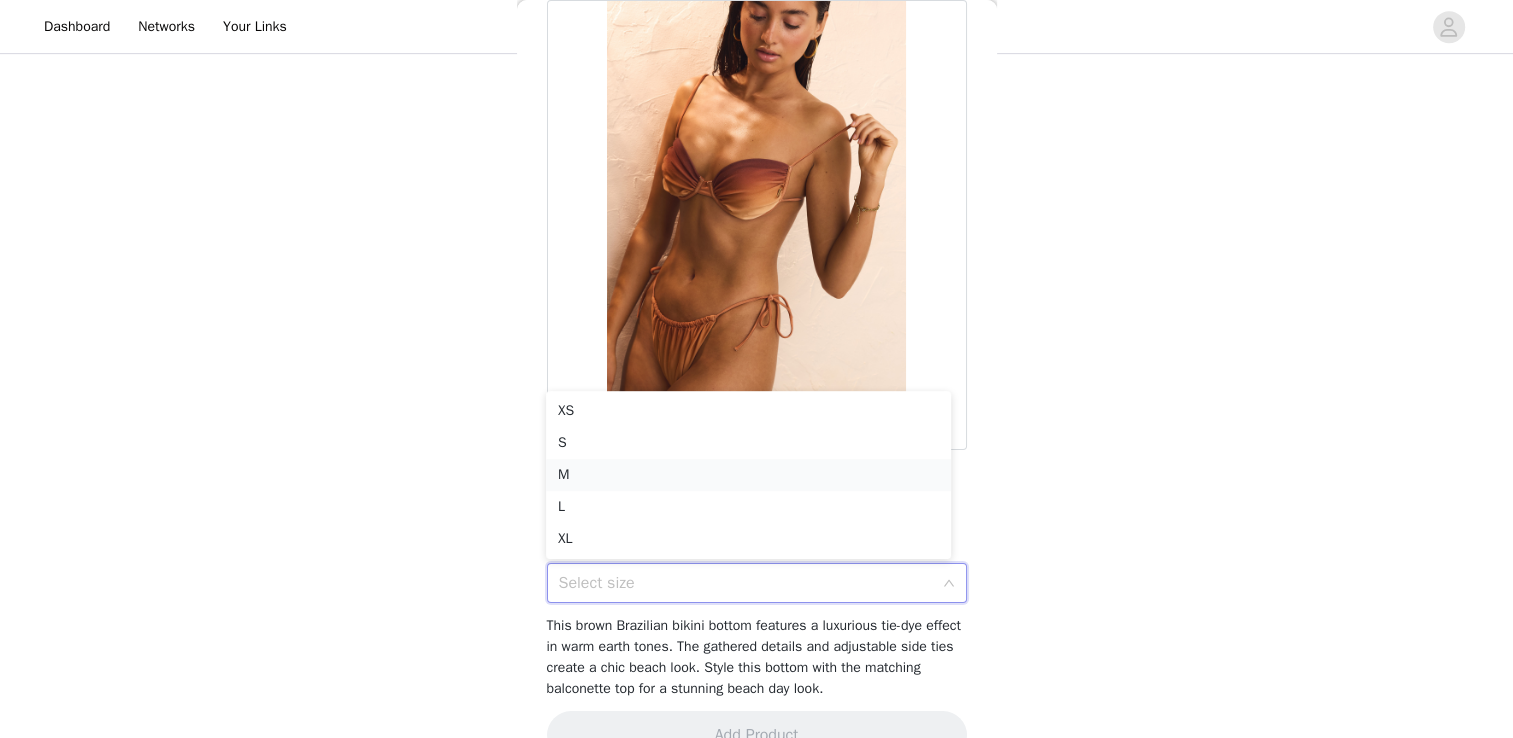 click on "M" at bounding box center (748, 475) 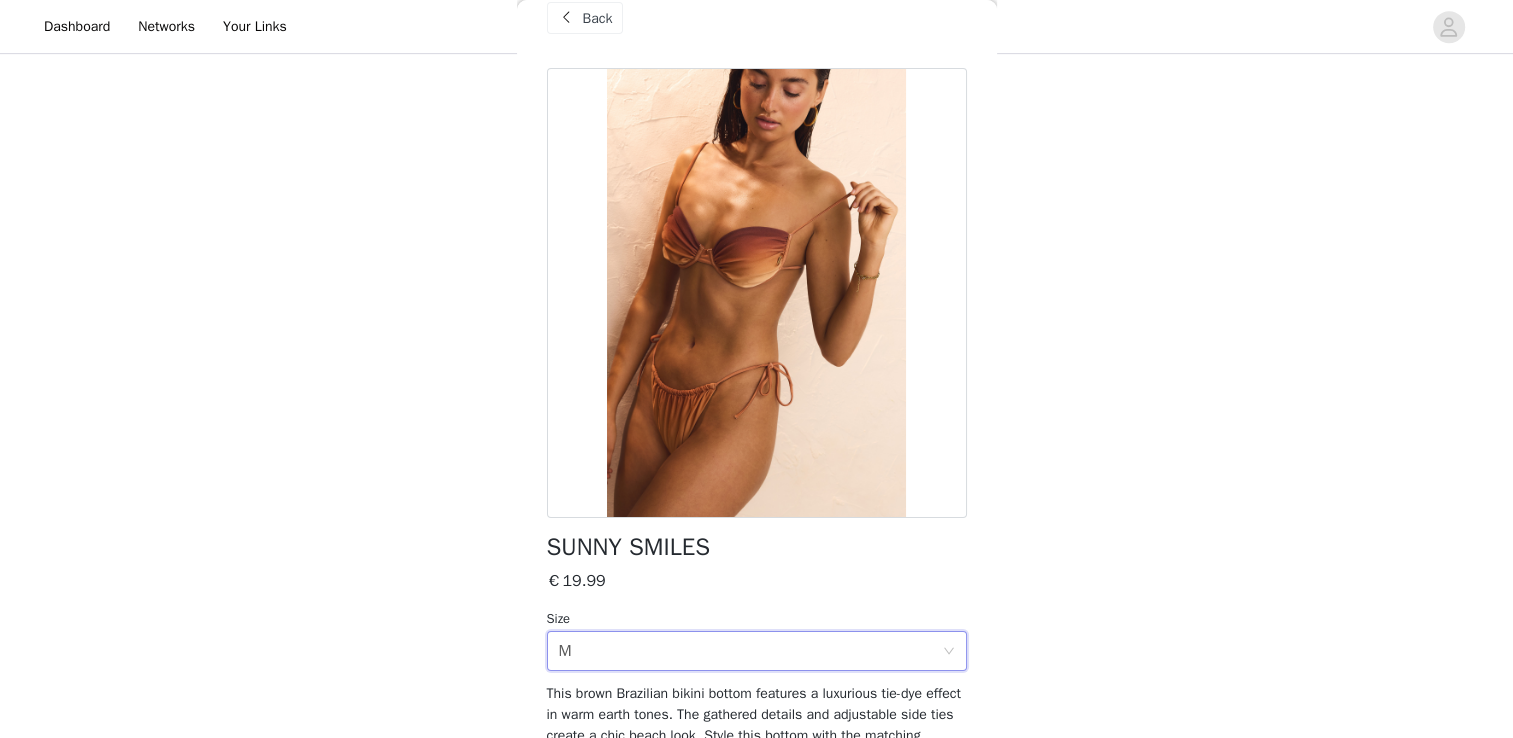 scroll, scrollTop: 0, scrollLeft: 0, axis: both 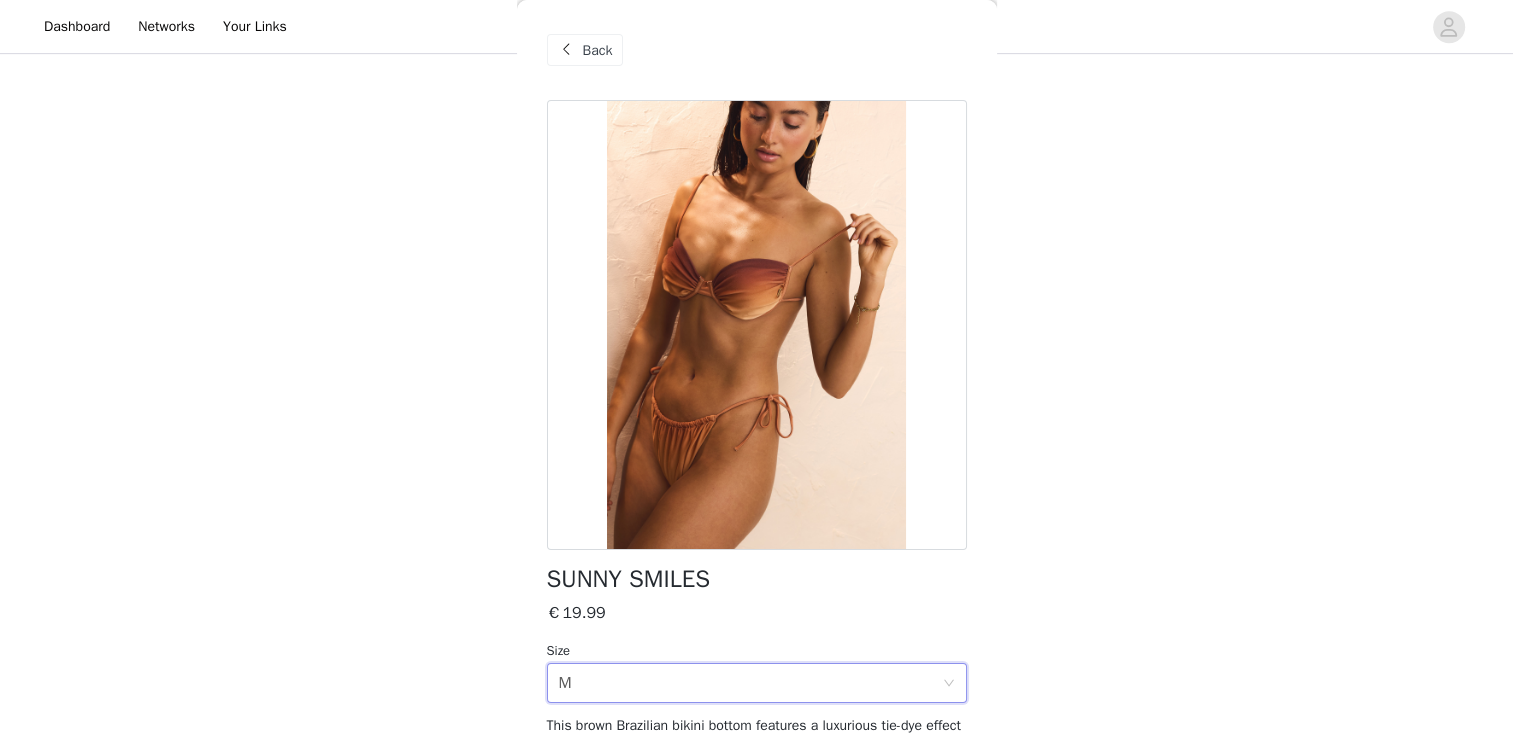 click on "Back" at bounding box center (598, 50) 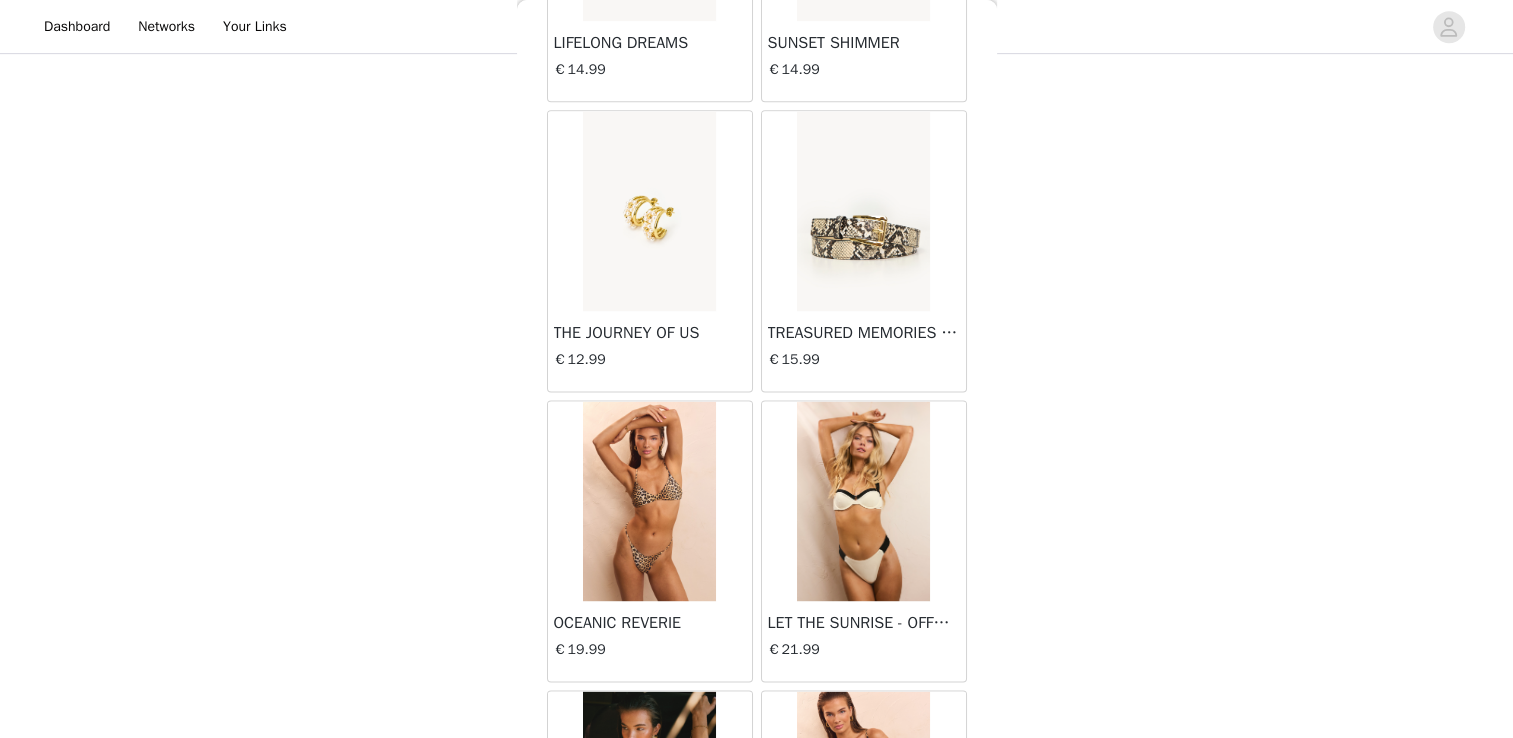 scroll, scrollTop: 3100, scrollLeft: 0, axis: vertical 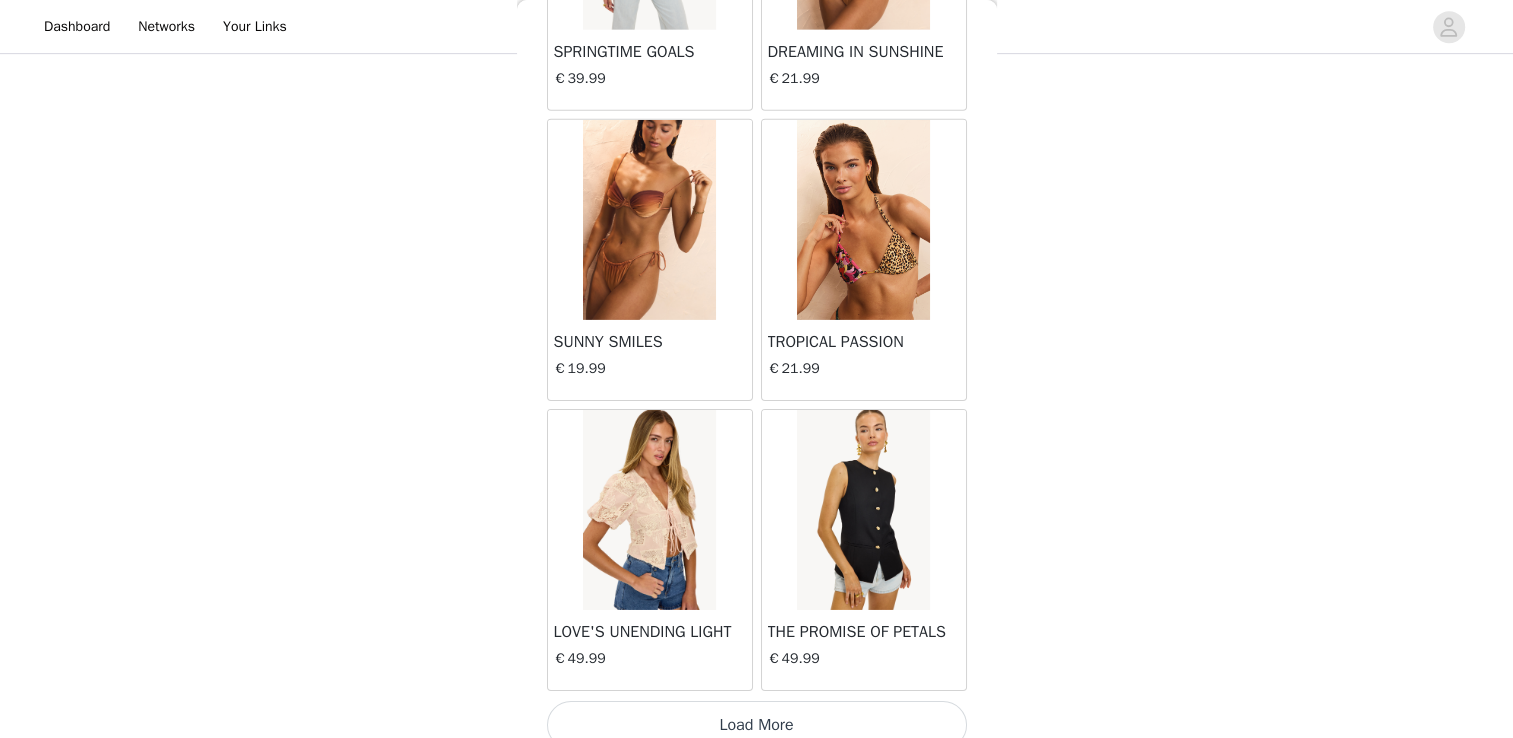 click on "Load More" at bounding box center [757, 725] 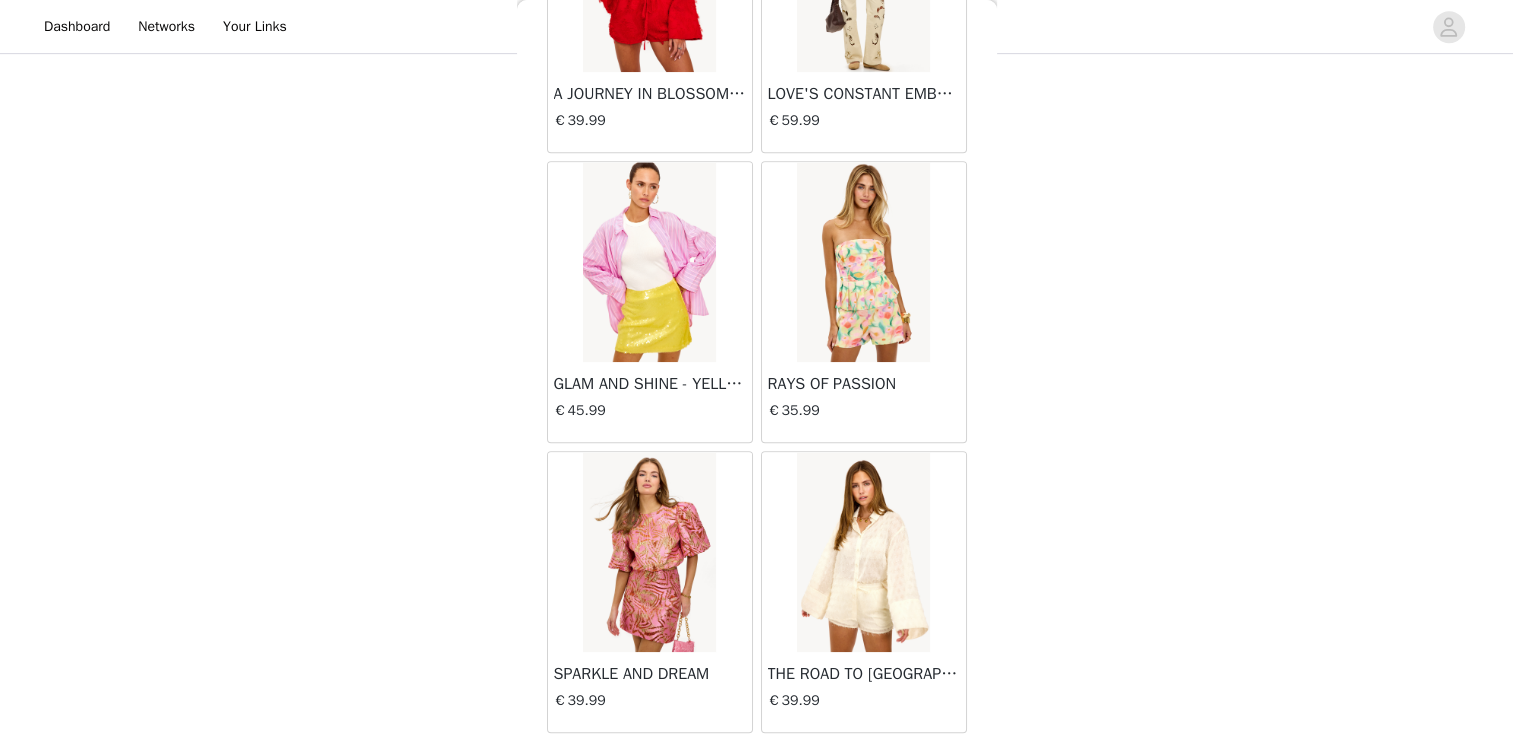 scroll, scrollTop: 16797, scrollLeft: 0, axis: vertical 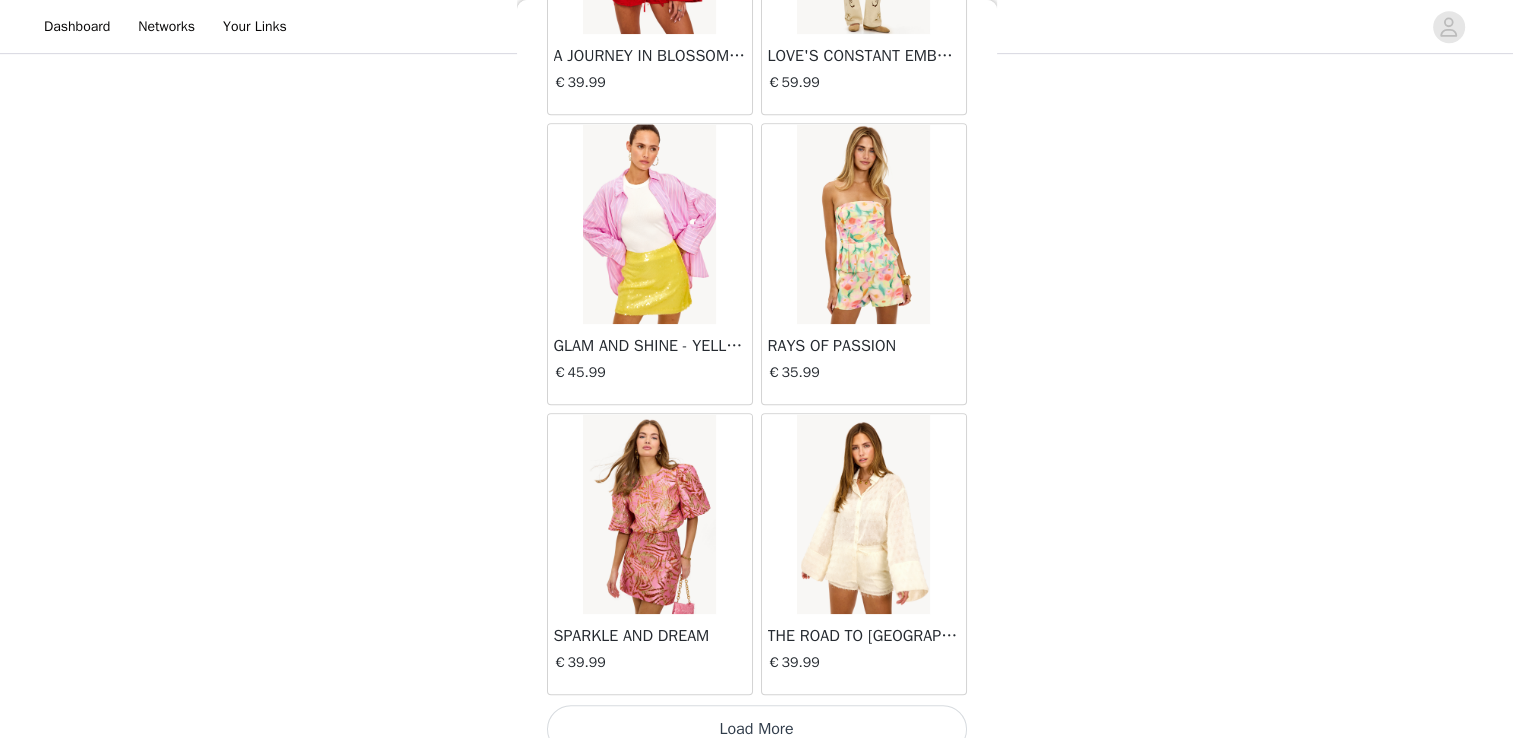click on "Load More" at bounding box center [757, 729] 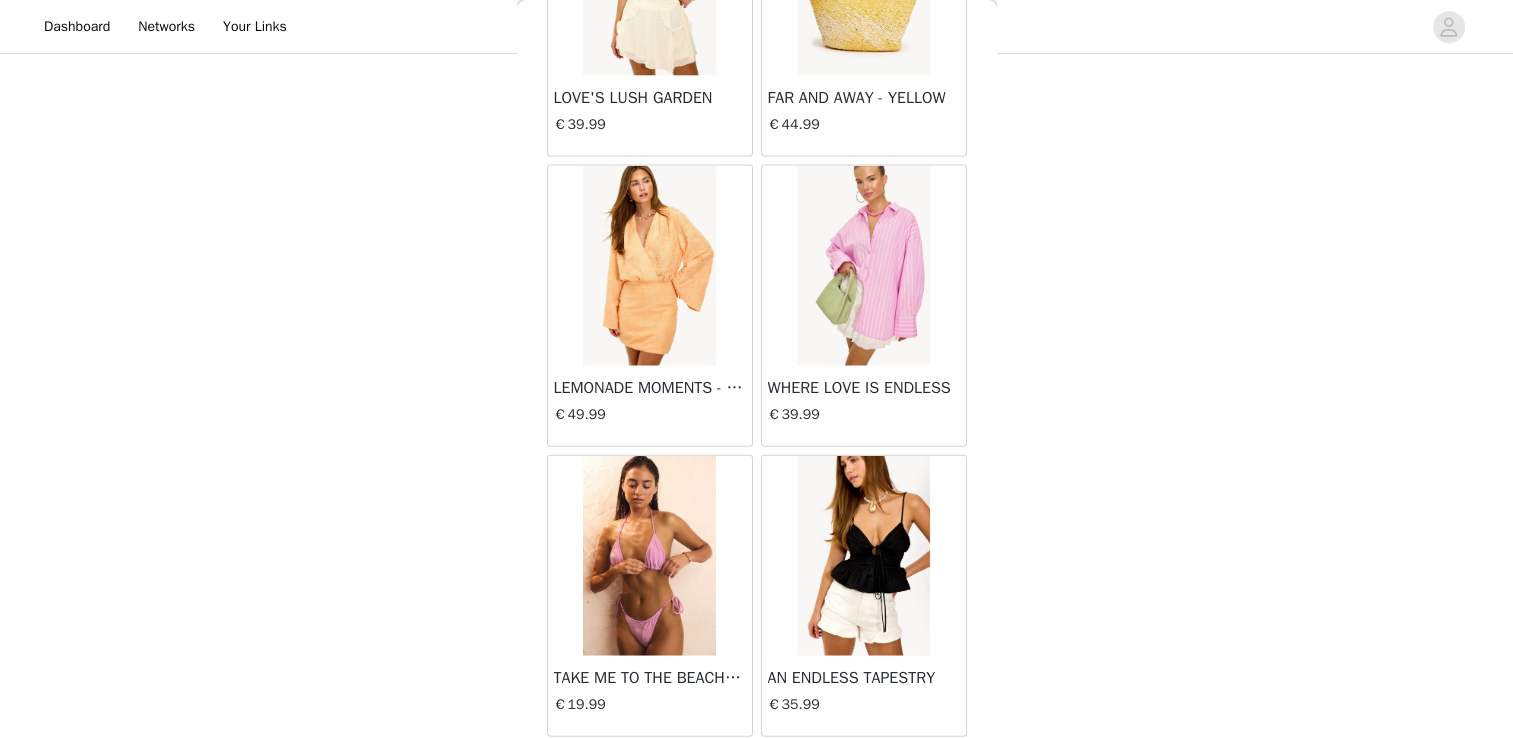 scroll, scrollTop: 19693, scrollLeft: 0, axis: vertical 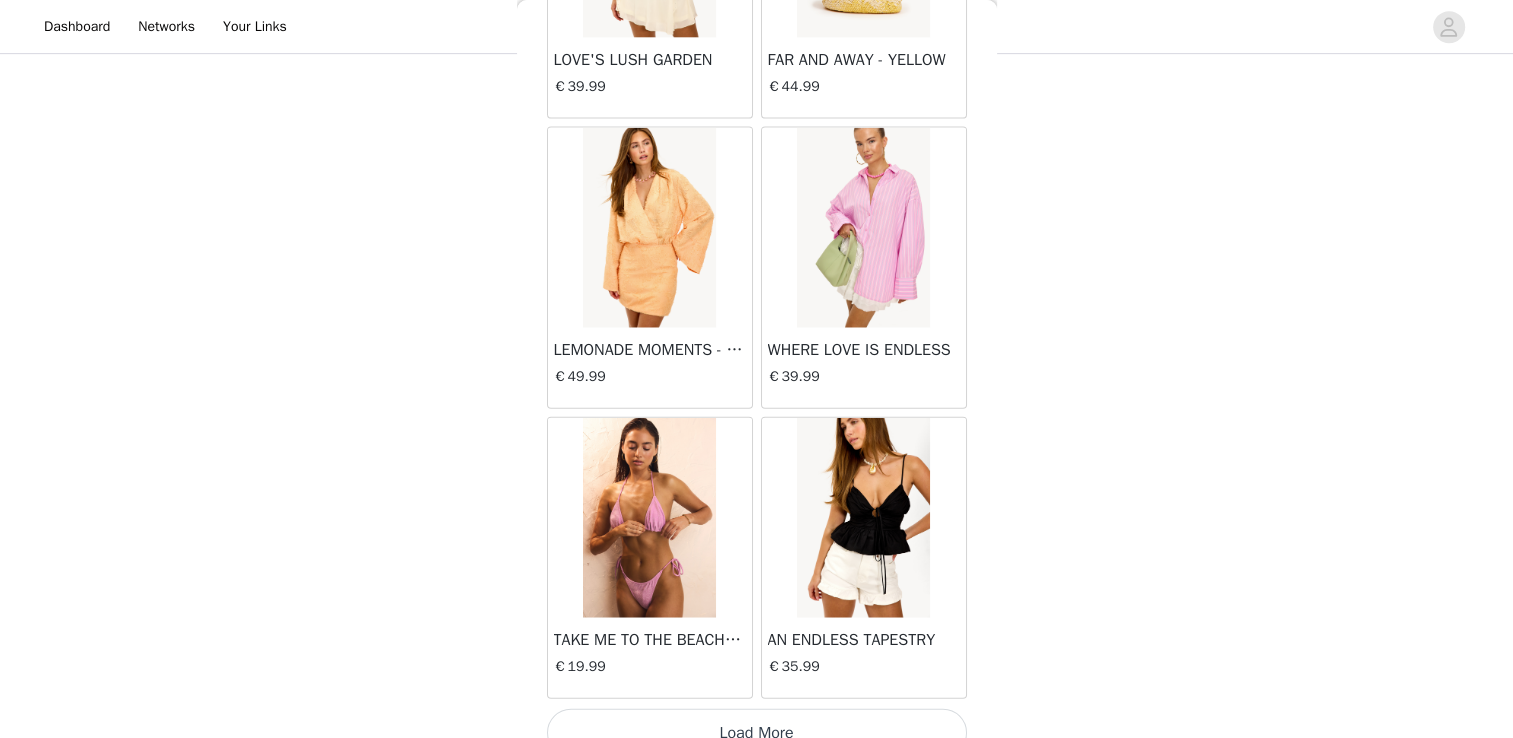 click on "Load More" at bounding box center [757, 733] 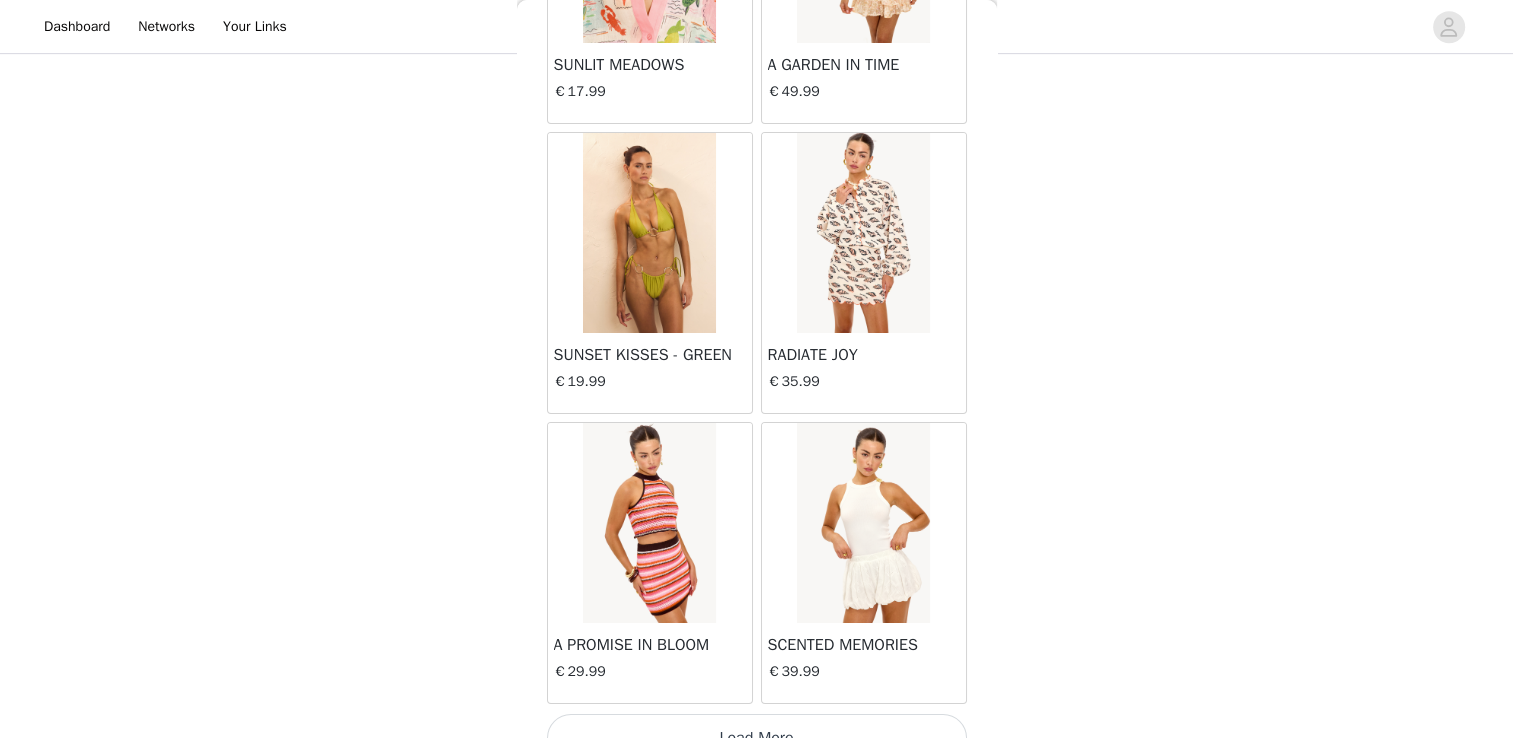 scroll, scrollTop: 22589, scrollLeft: 0, axis: vertical 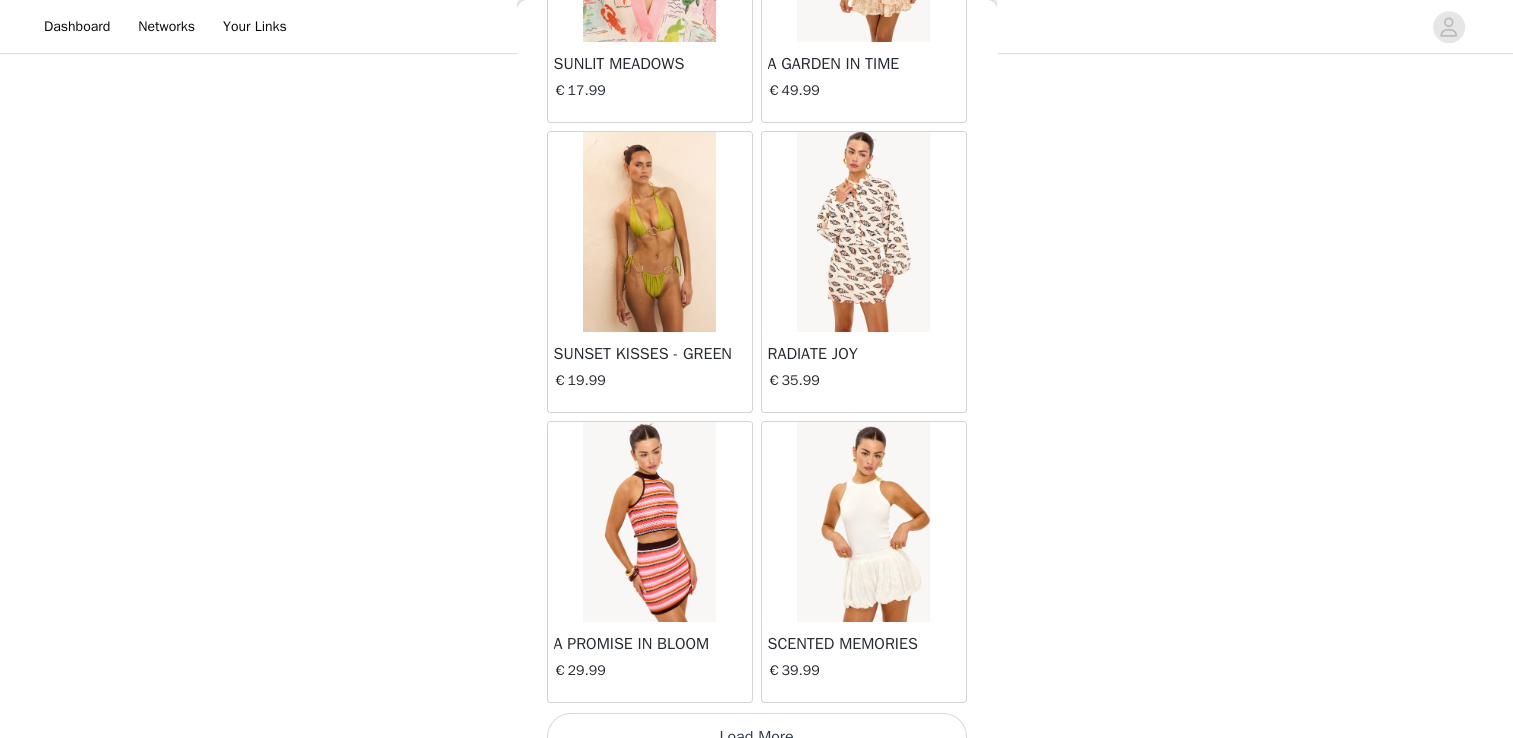 click on "Load More" at bounding box center (757, 737) 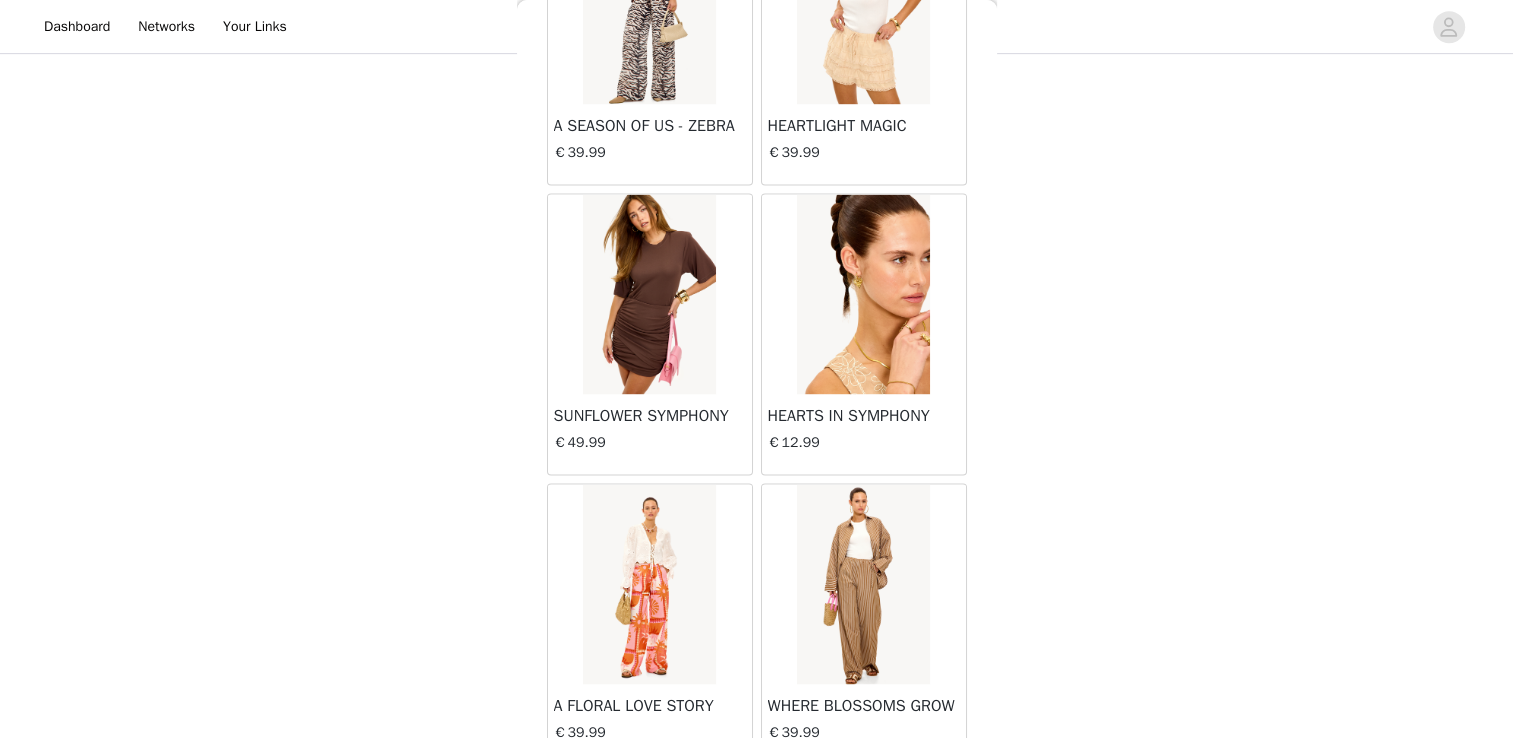 scroll, scrollTop: 25485, scrollLeft: 0, axis: vertical 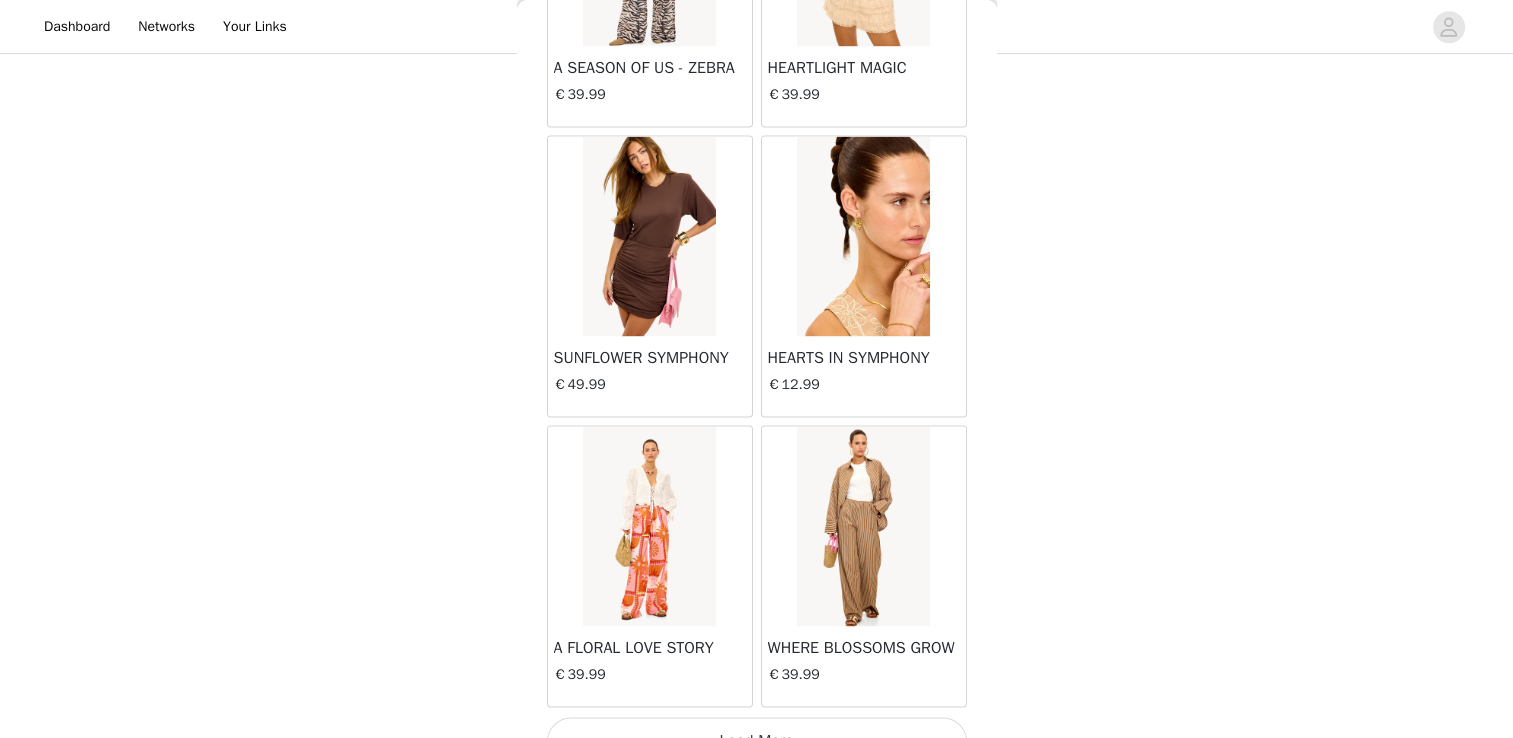 click on "Load More" at bounding box center [757, 741] 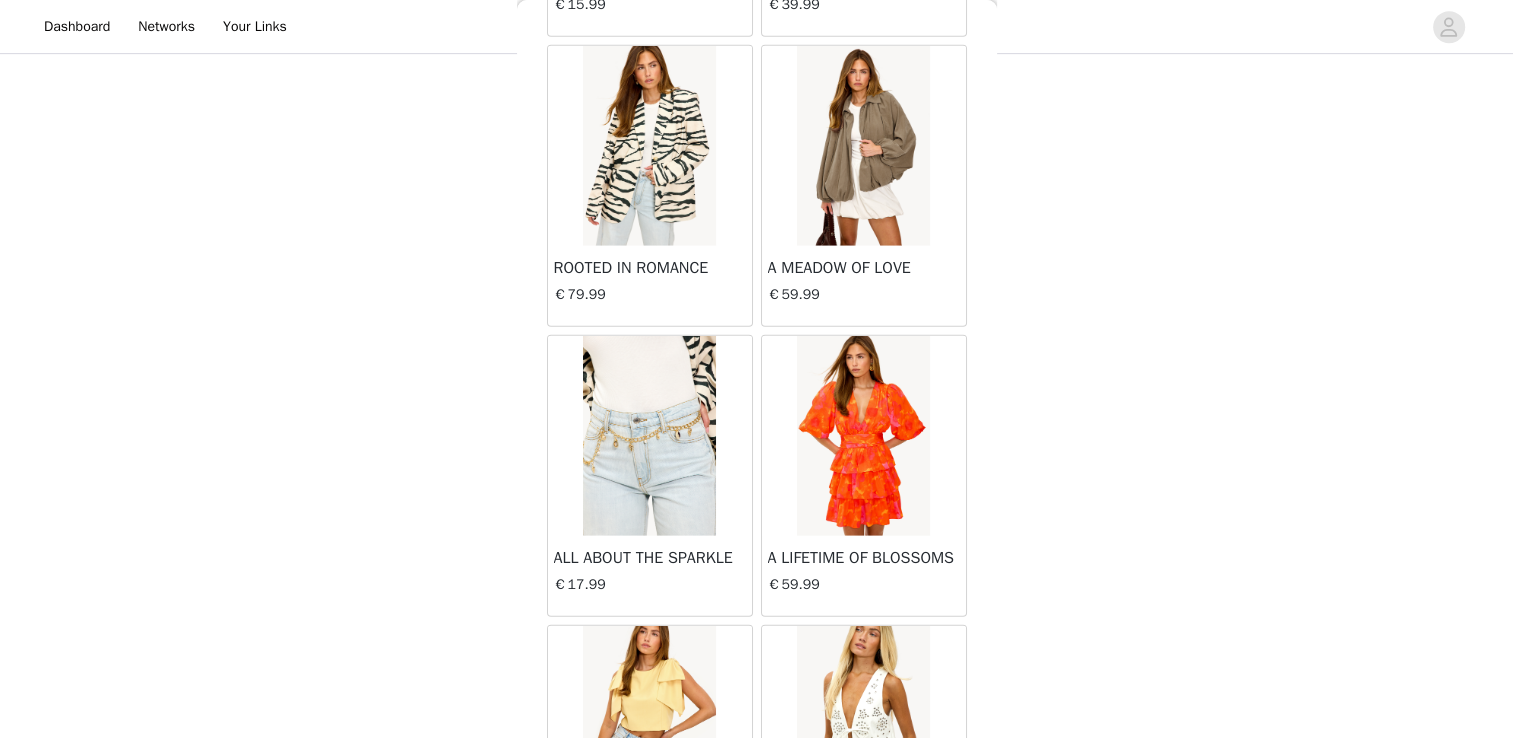 scroll, scrollTop: 28381, scrollLeft: 0, axis: vertical 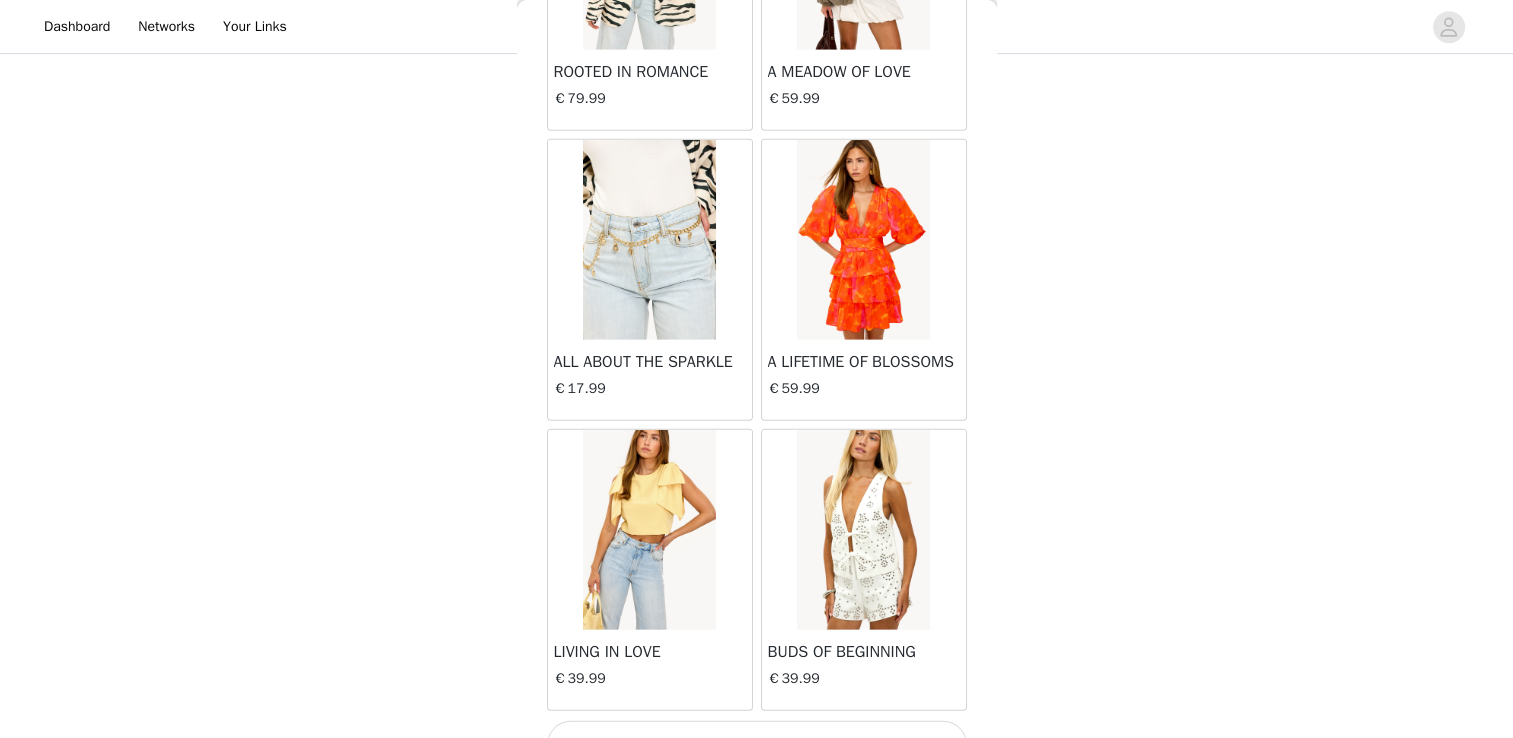 click on "Load More" at bounding box center [757, 745] 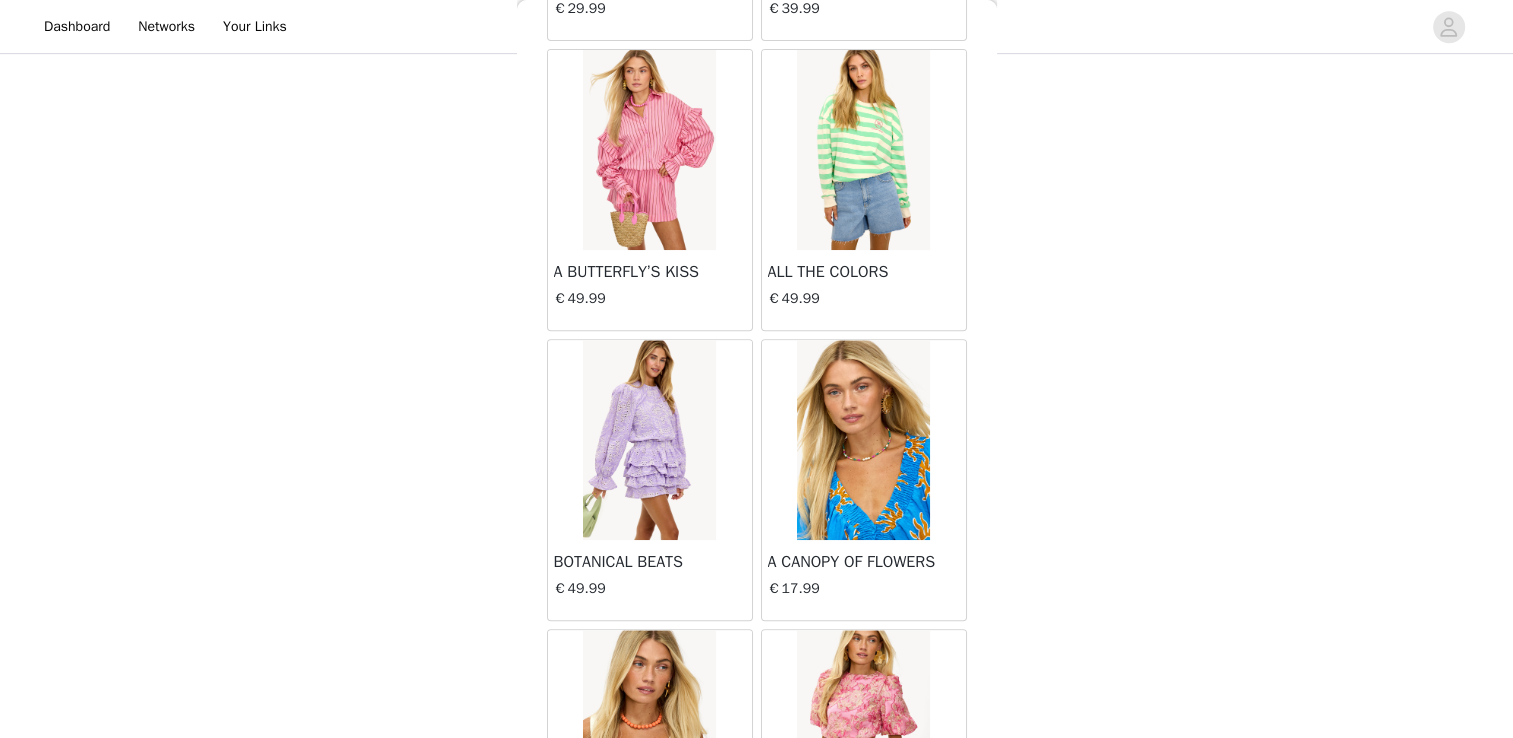 scroll, scrollTop: 31277, scrollLeft: 0, axis: vertical 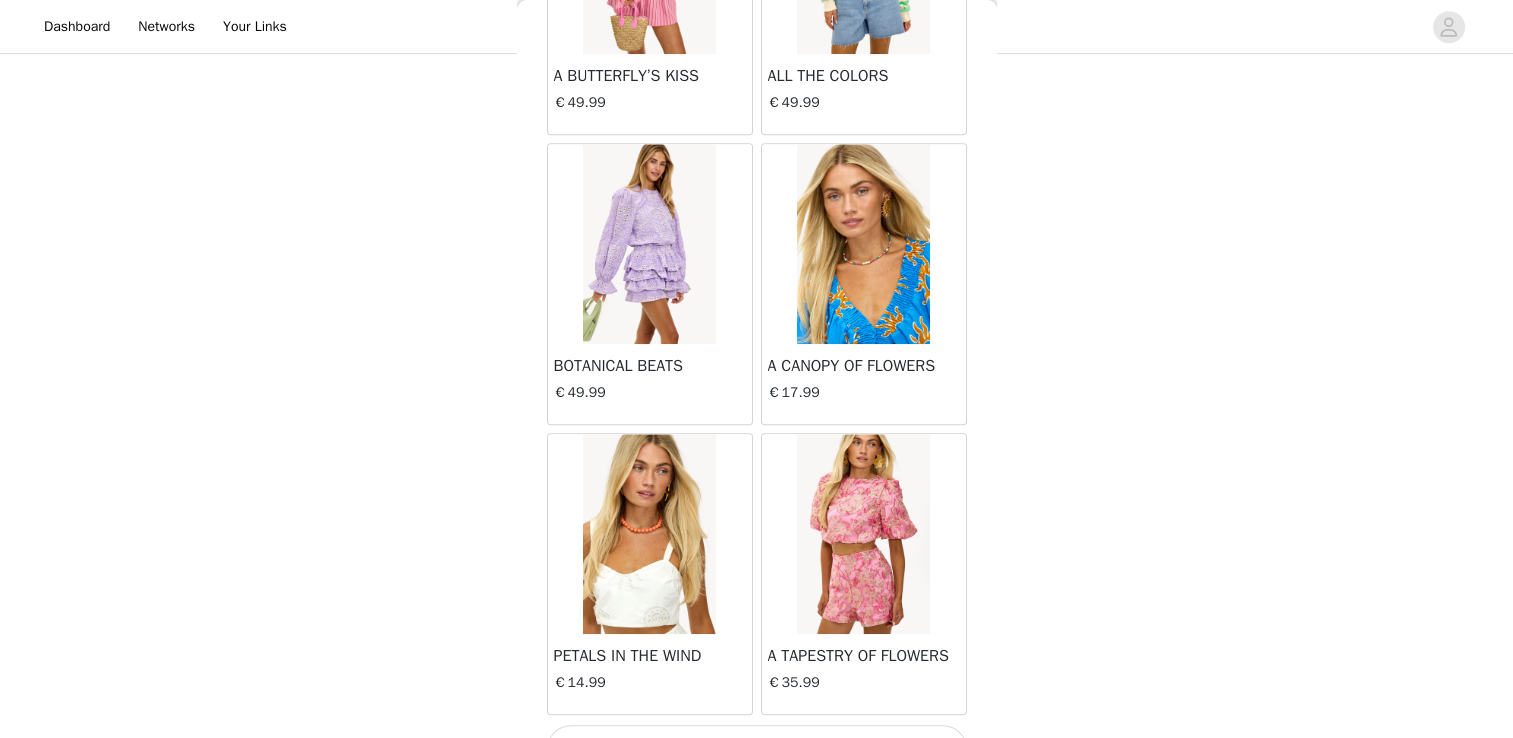 click on "Load More" at bounding box center (757, 749) 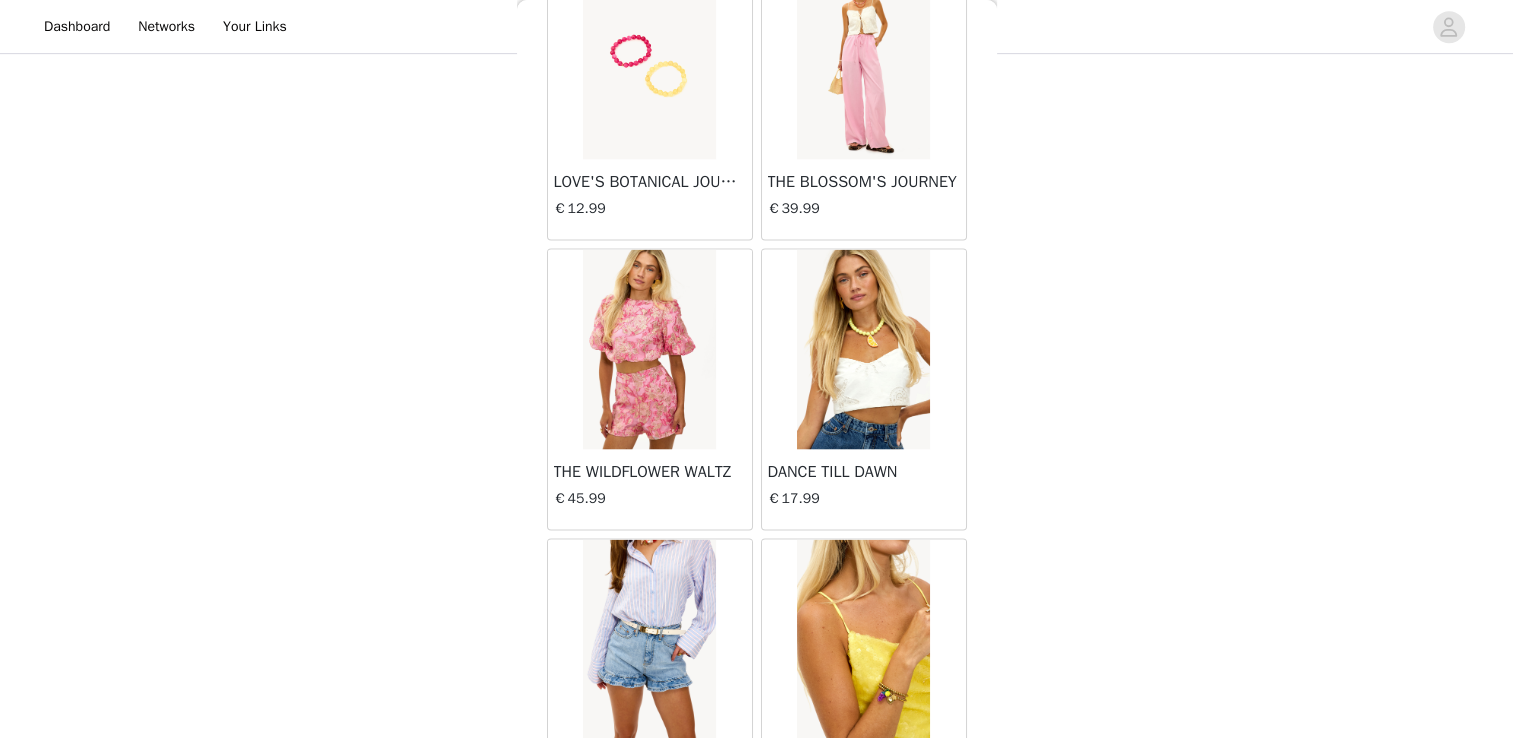 scroll, scrollTop: 34173, scrollLeft: 0, axis: vertical 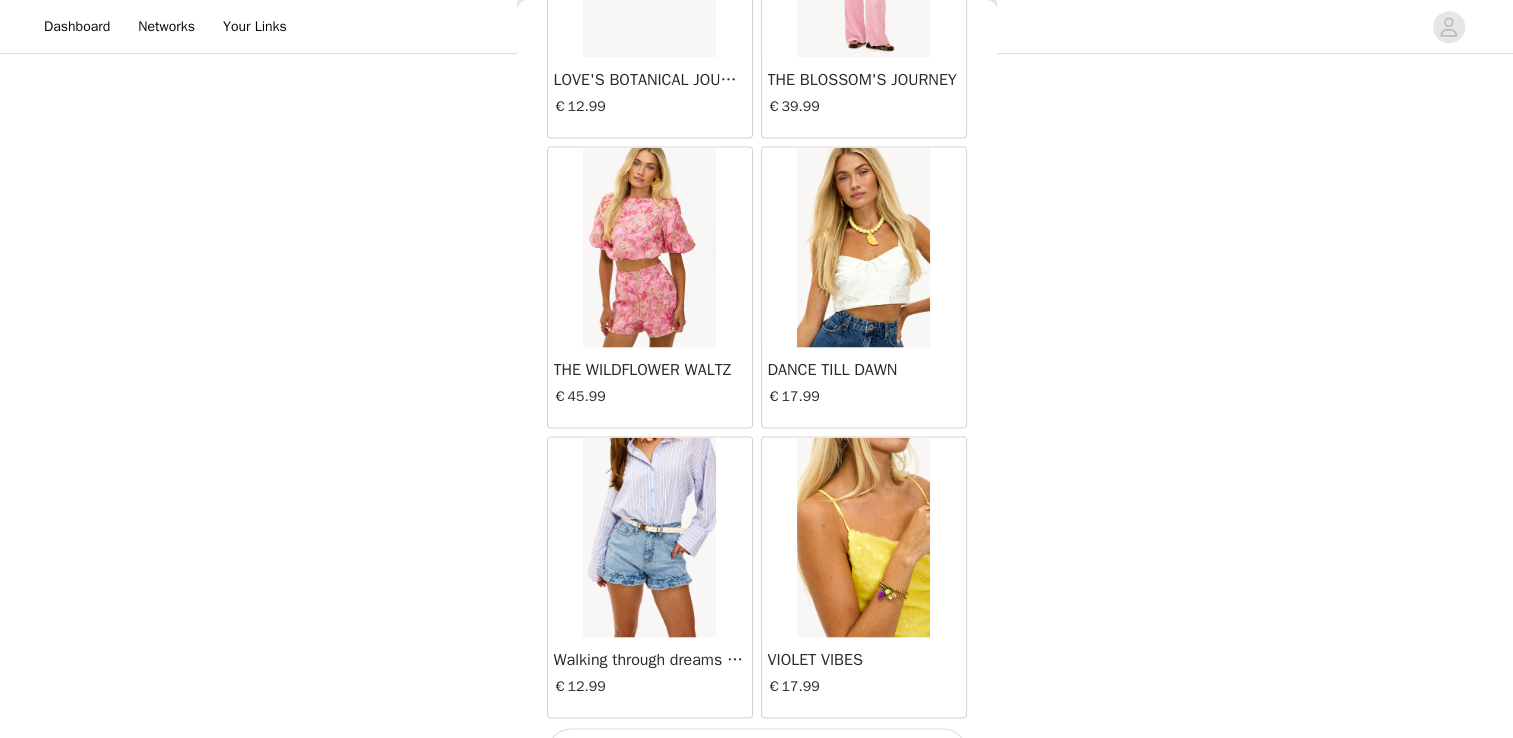 click on "Load More" at bounding box center [757, 753] 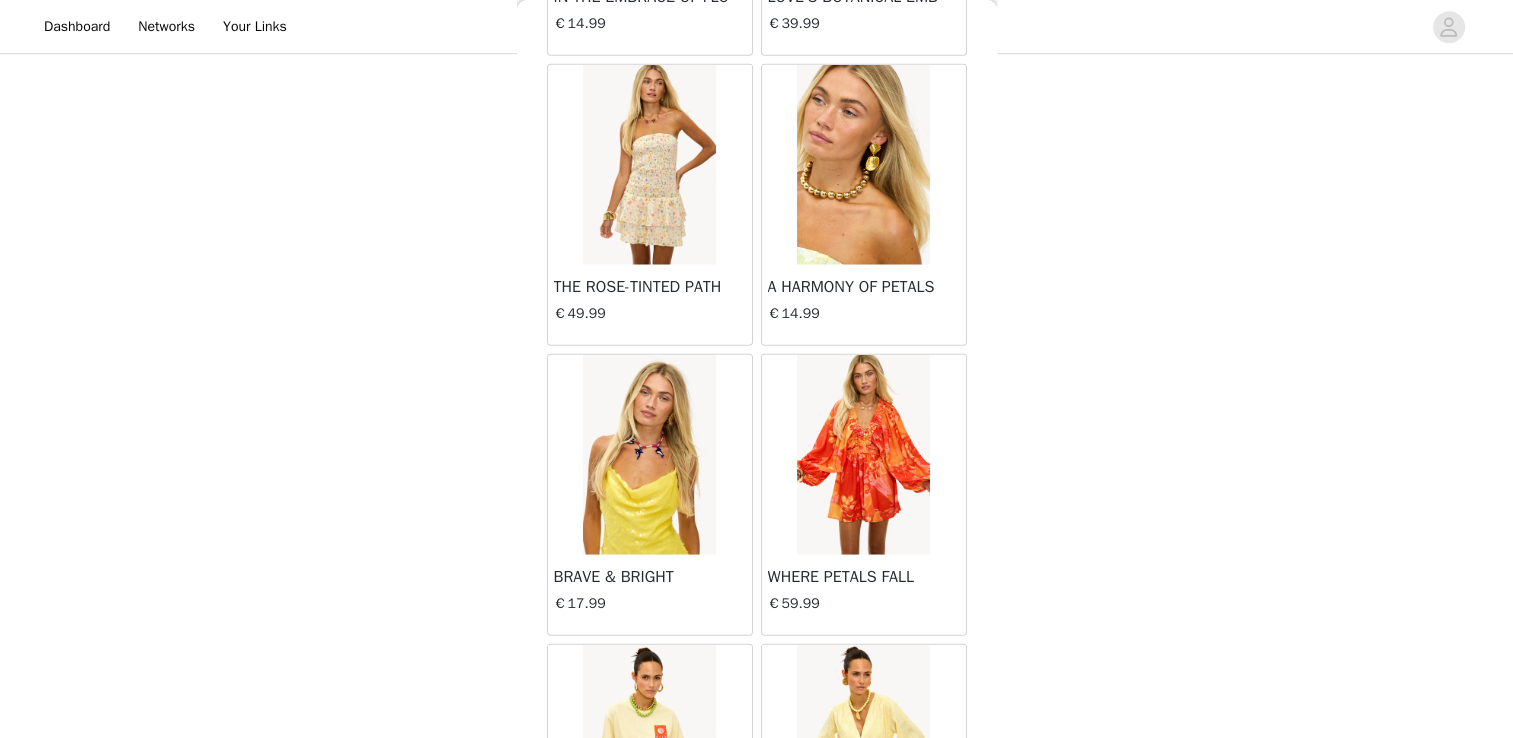 scroll, scrollTop: 35173, scrollLeft: 0, axis: vertical 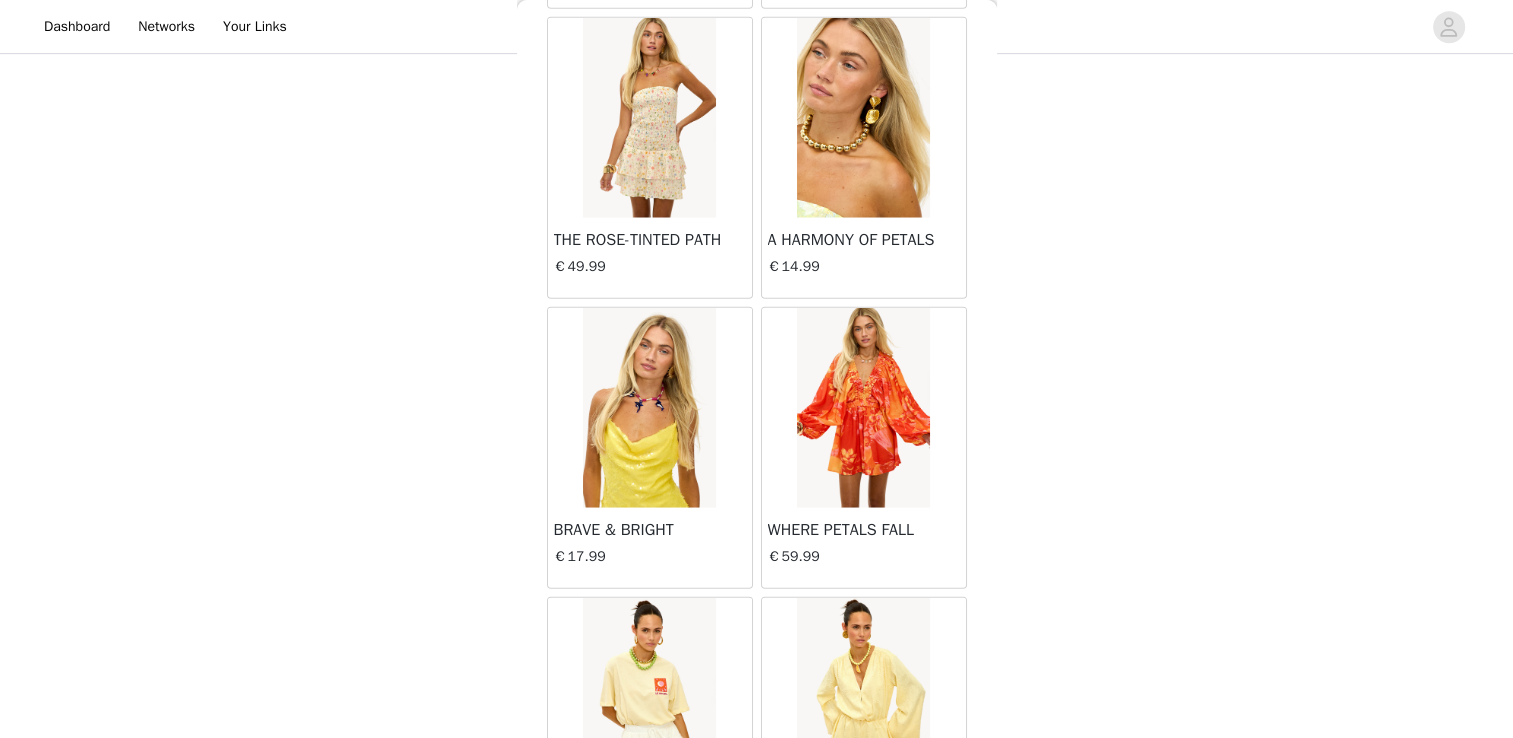 click at bounding box center (649, 408) 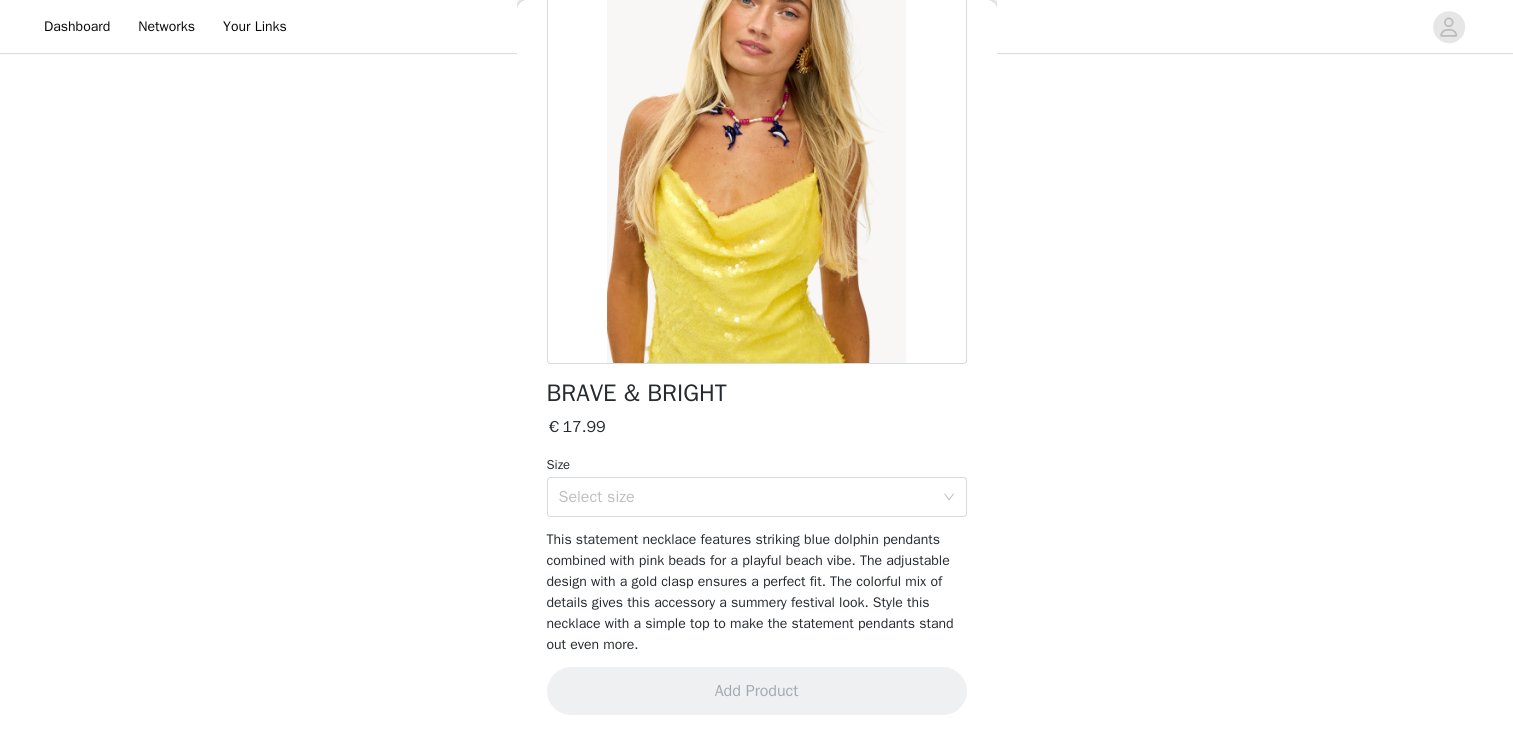 scroll, scrollTop: 0, scrollLeft: 0, axis: both 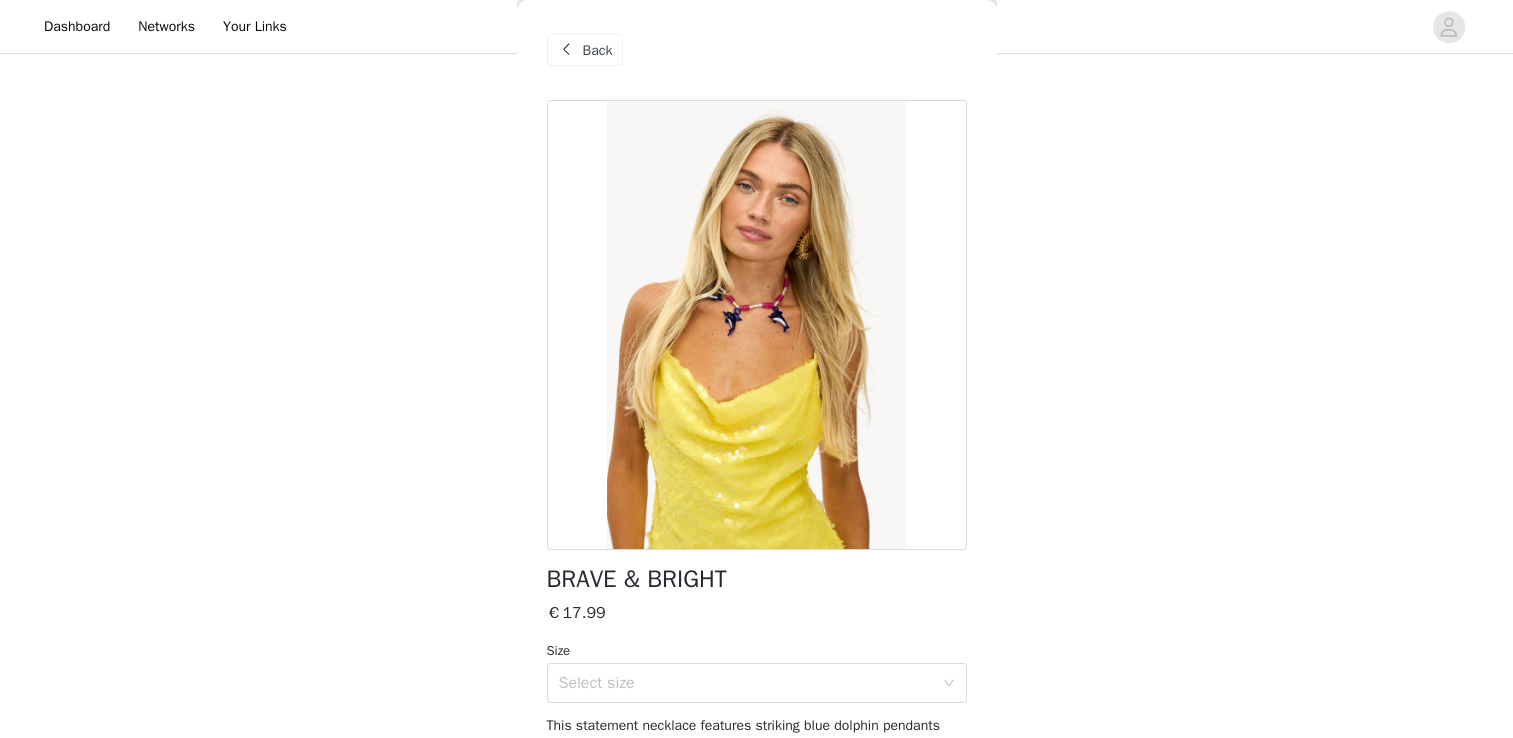 click on "Back" at bounding box center [598, 50] 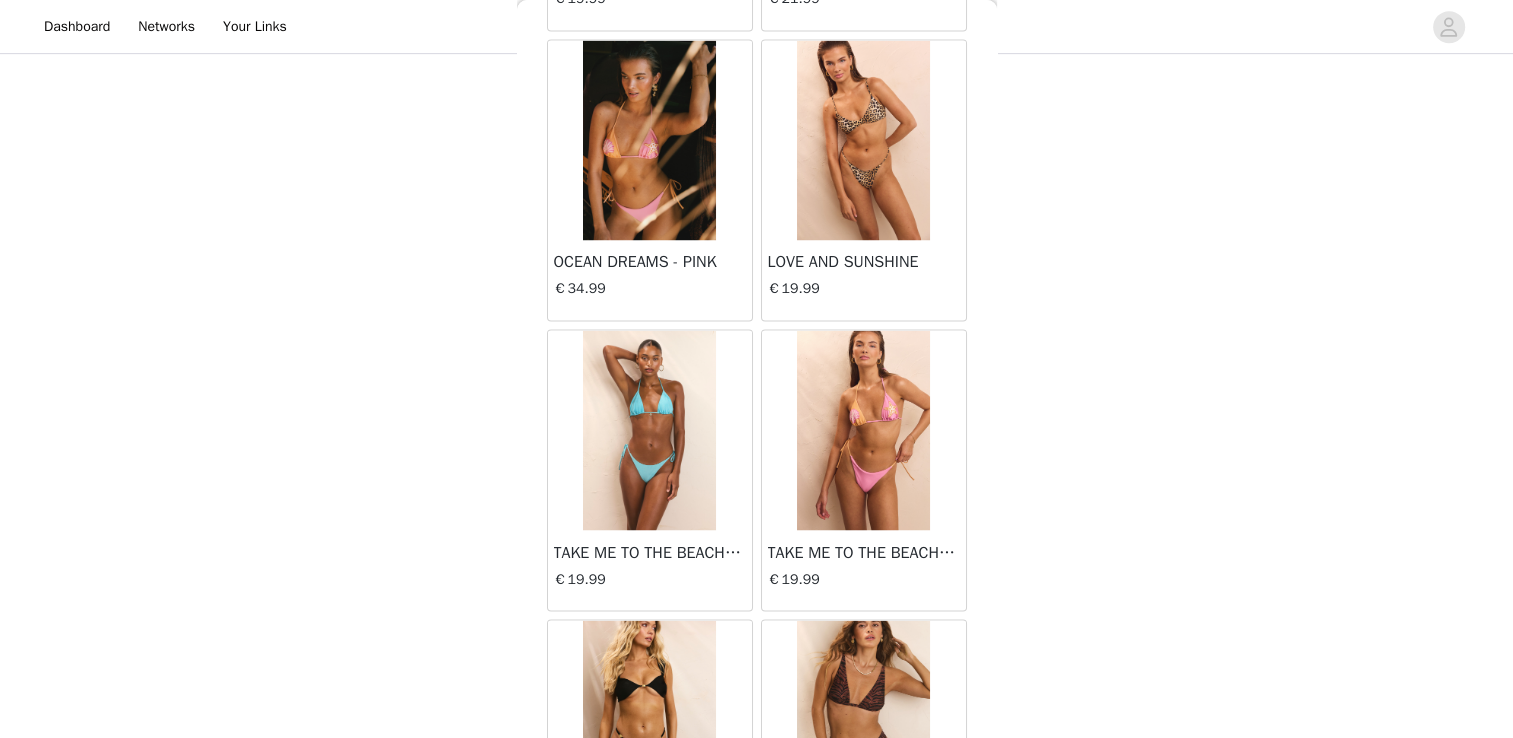 scroll, scrollTop: 3300, scrollLeft: 0, axis: vertical 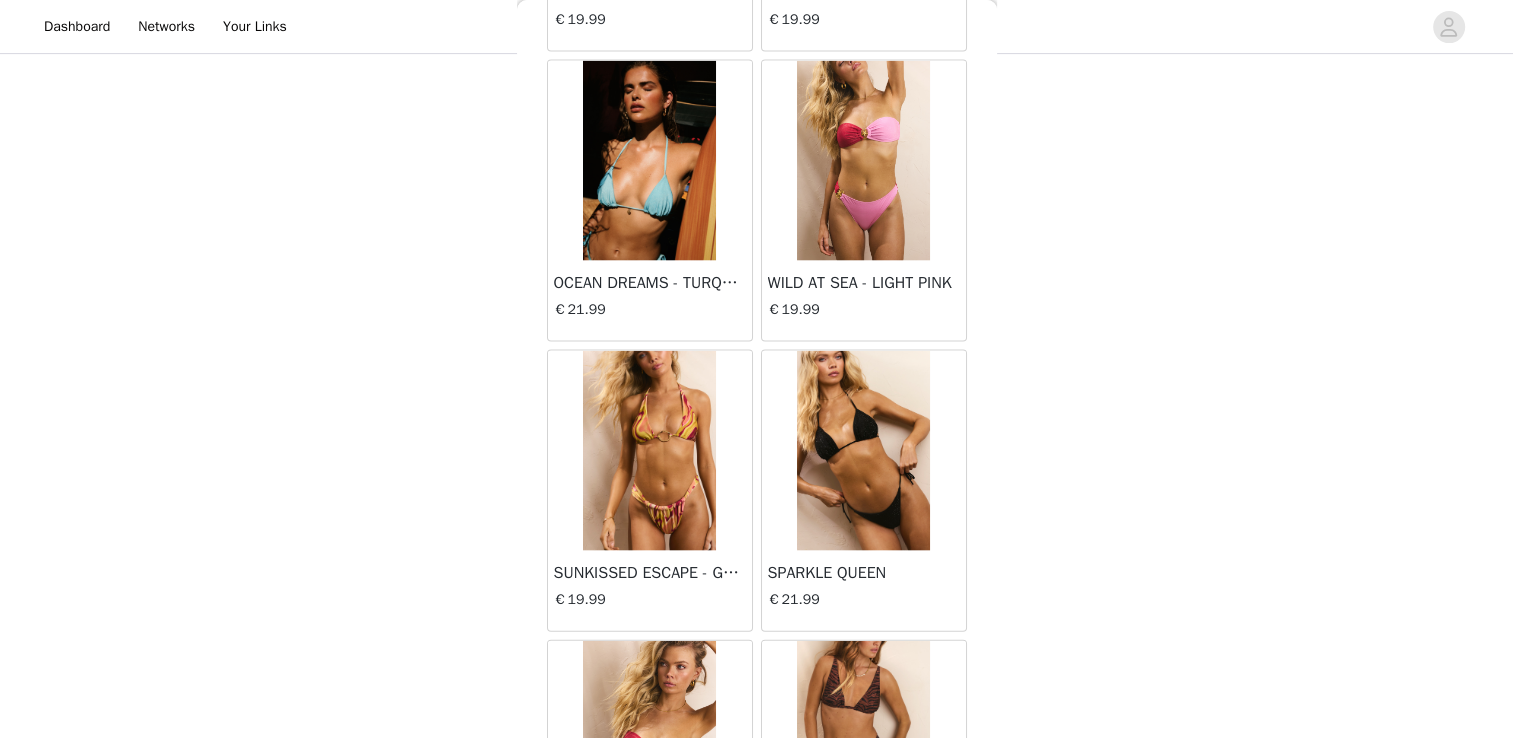 click at bounding box center [649, 451] 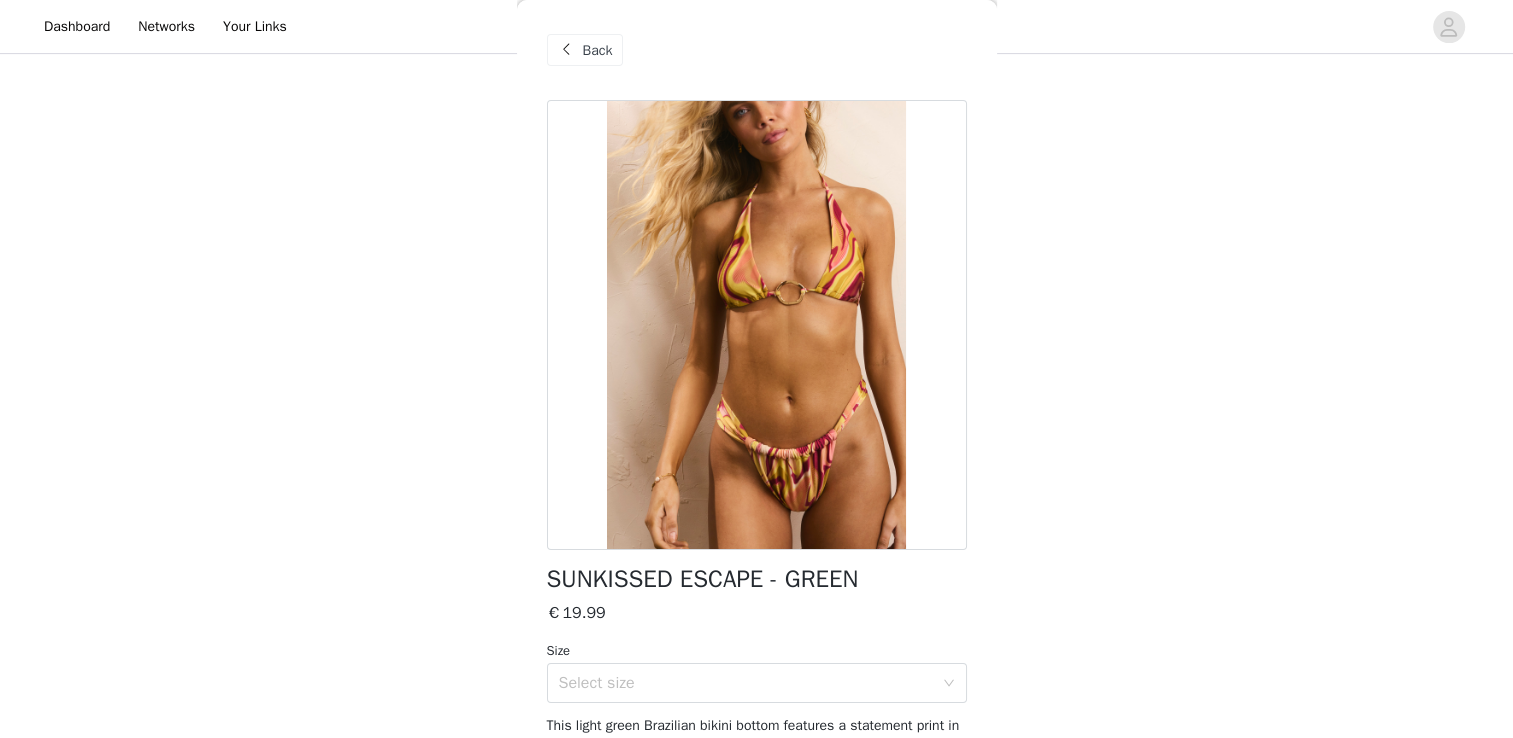 scroll, scrollTop: 100, scrollLeft: 0, axis: vertical 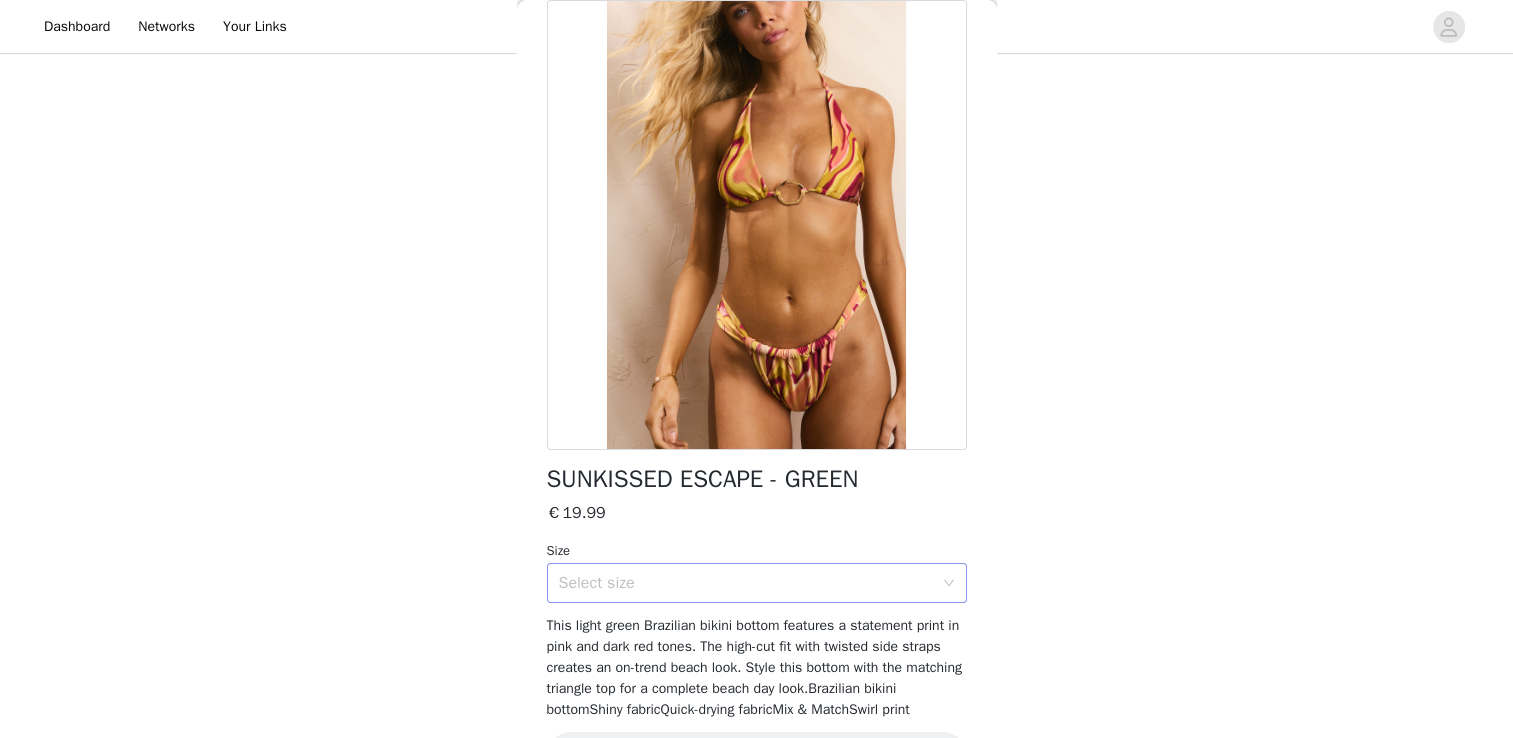 click on "Select size" at bounding box center [746, 583] 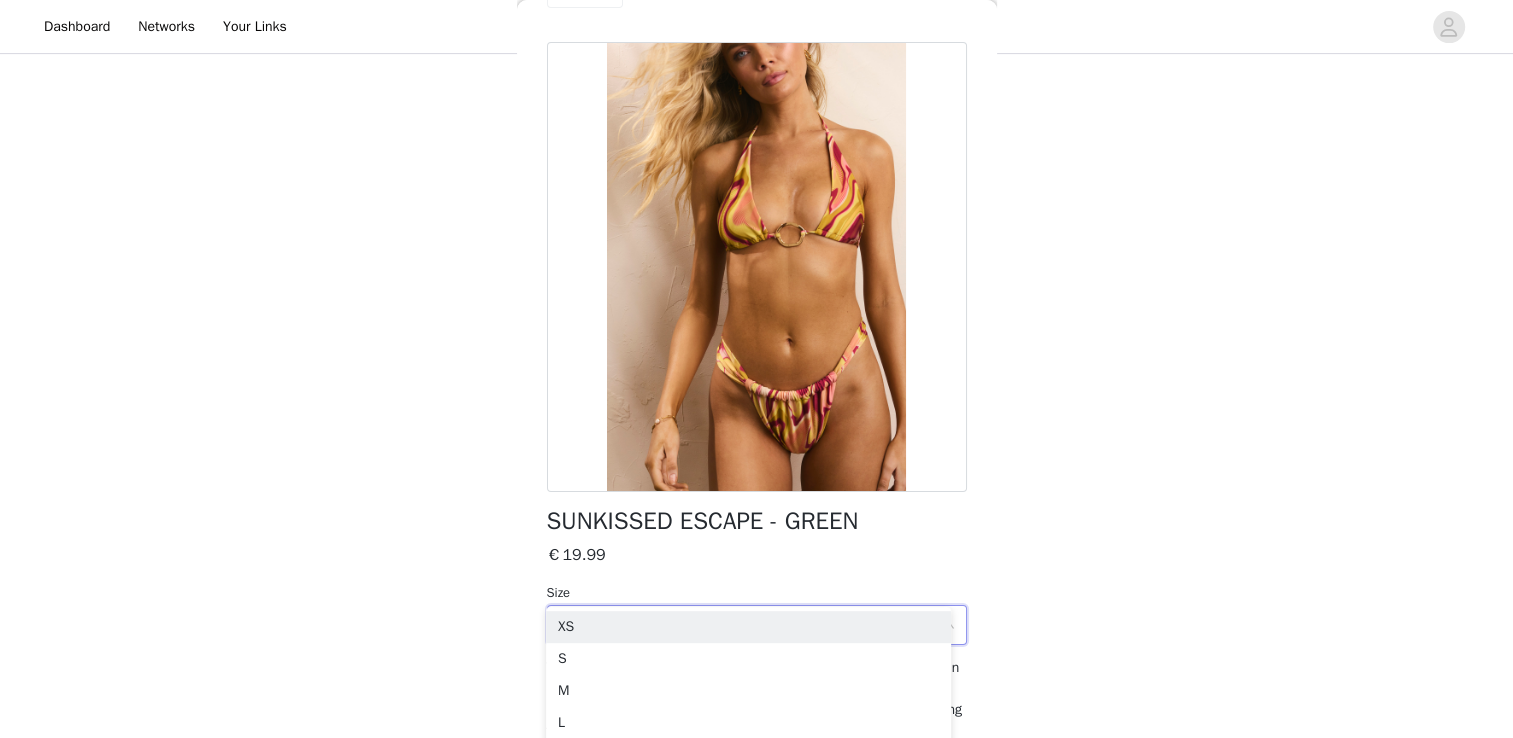scroll, scrollTop: 0, scrollLeft: 0, axis: both 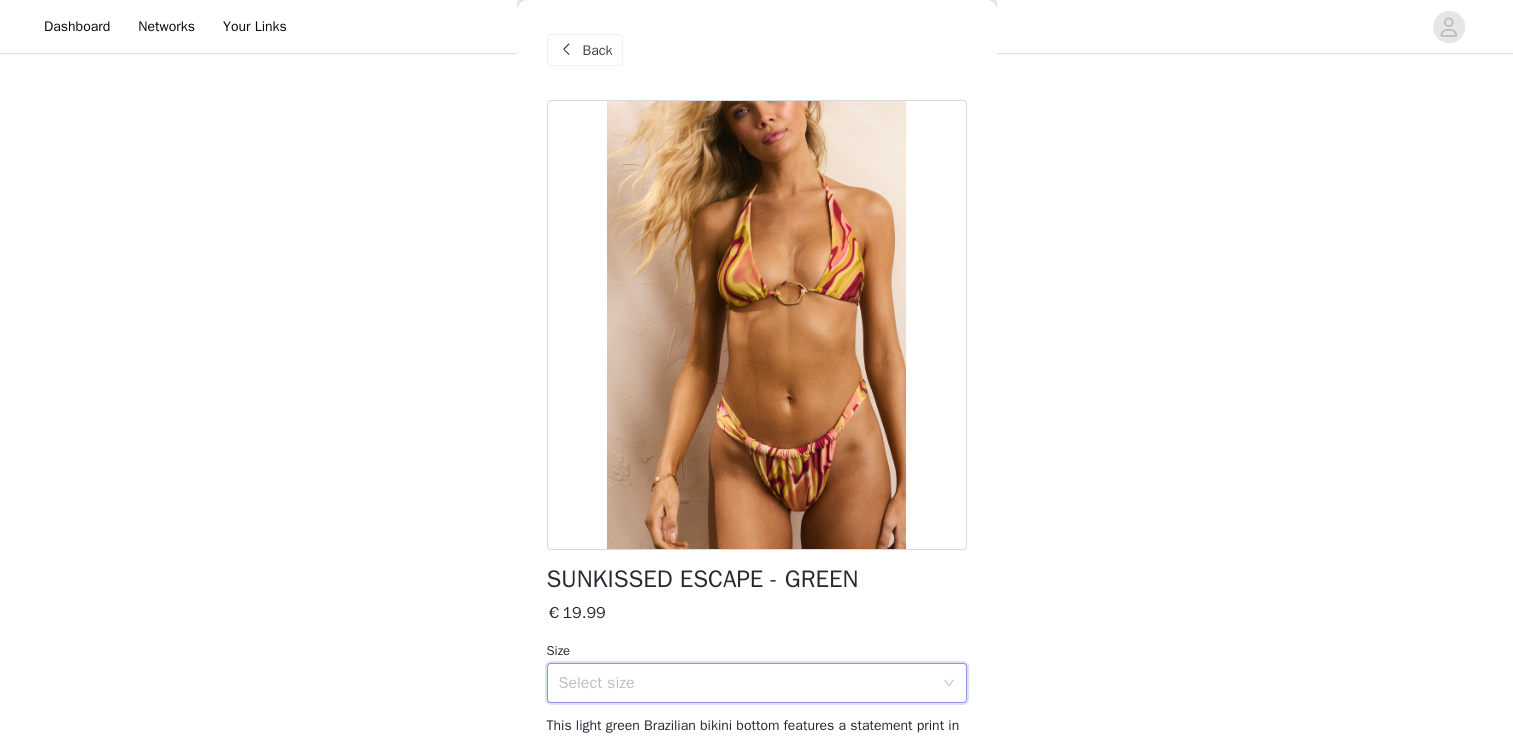 click on "Back" at bounding box center [585, 50] 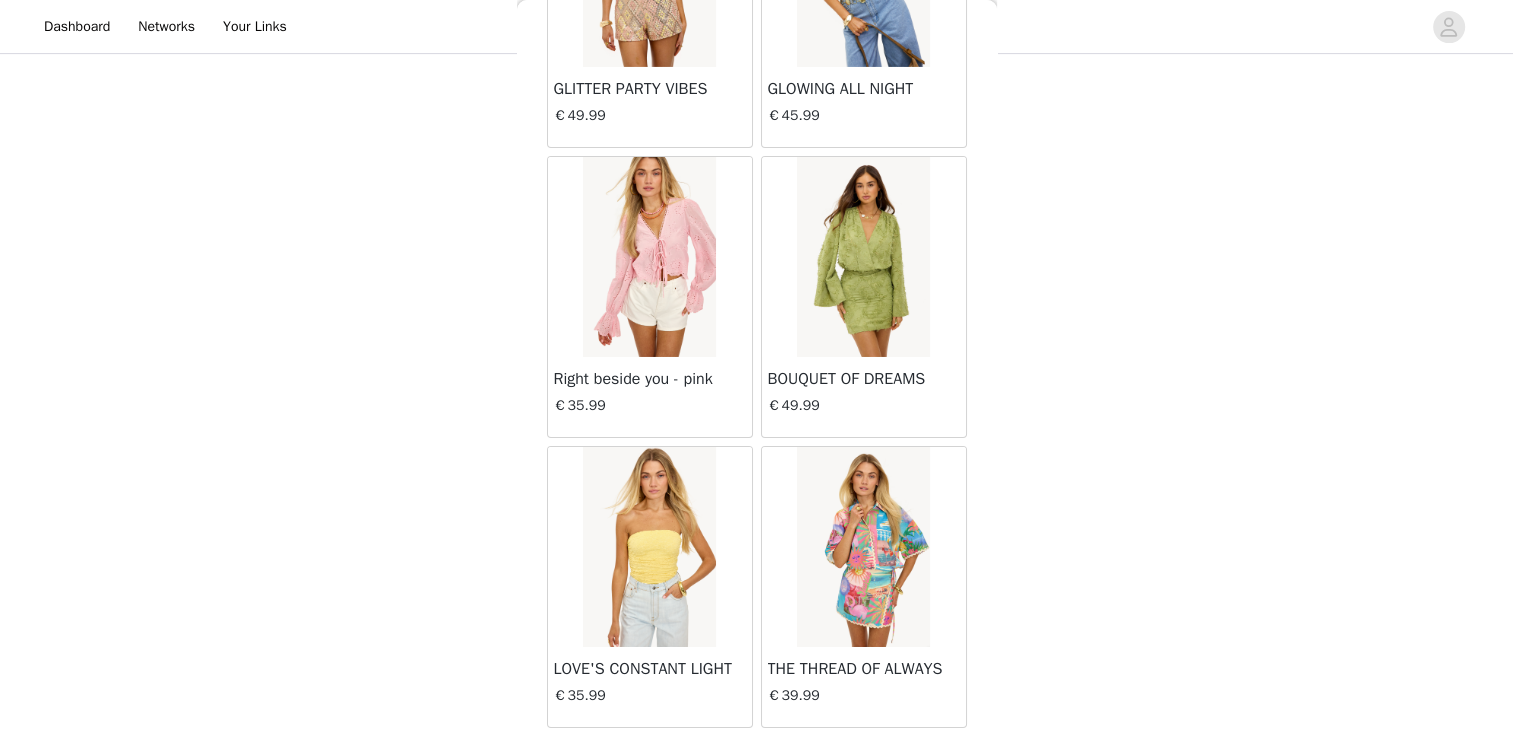 scroll, scrollTop: 37069, scrollLeft: 0, axis: vertical 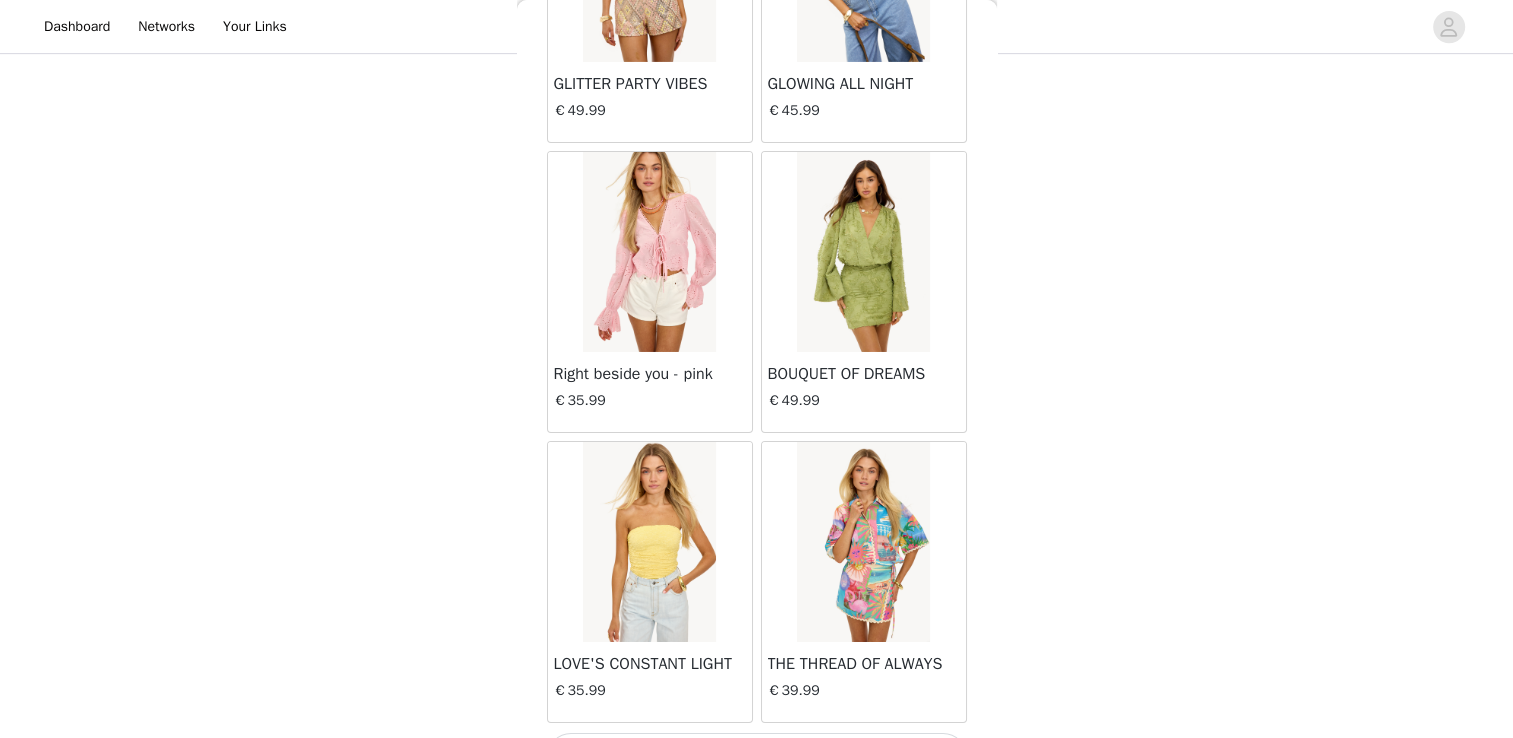 click on "Load More" at bounding box center [757, 757] 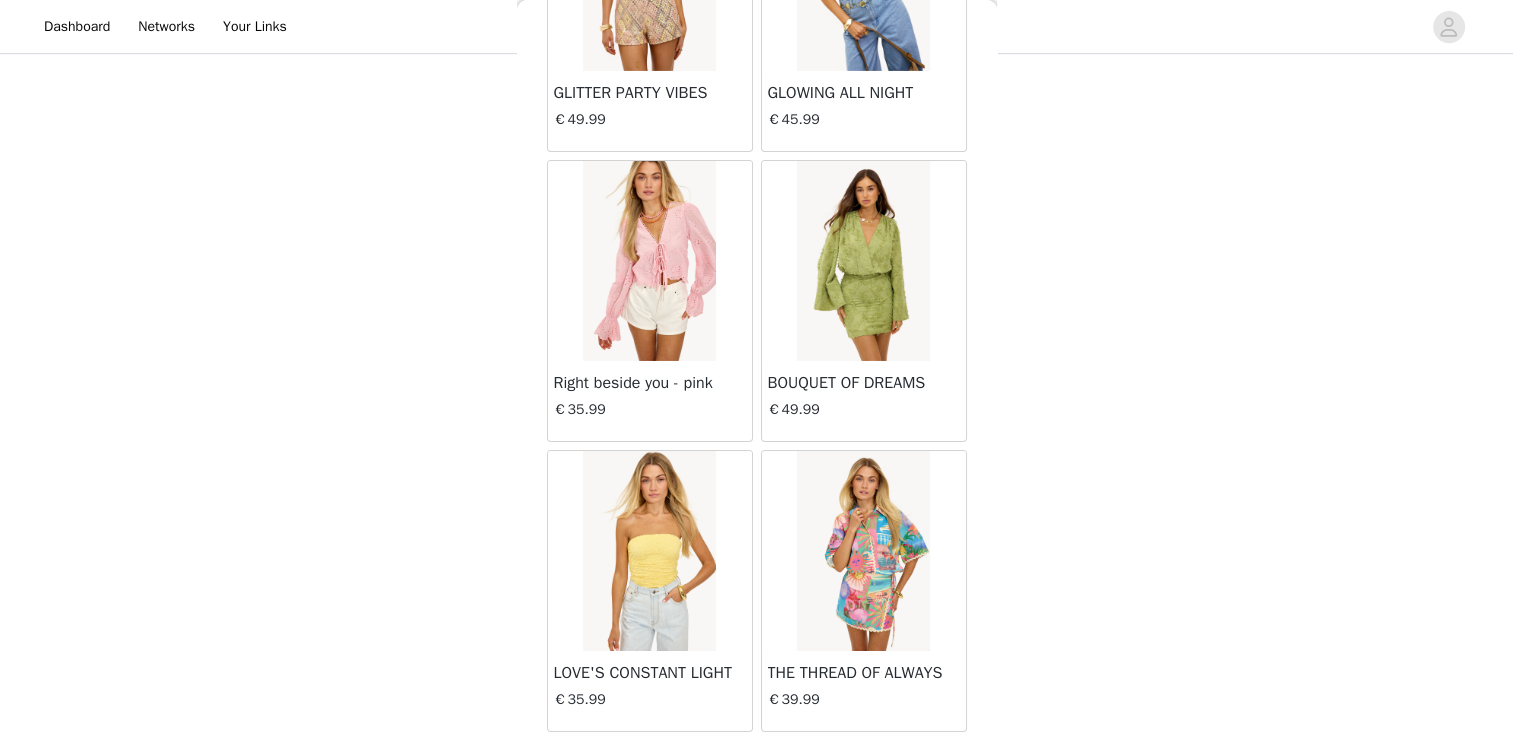 scroll, scrollTop: 37069, scrollLeft: 0, axis: vertical 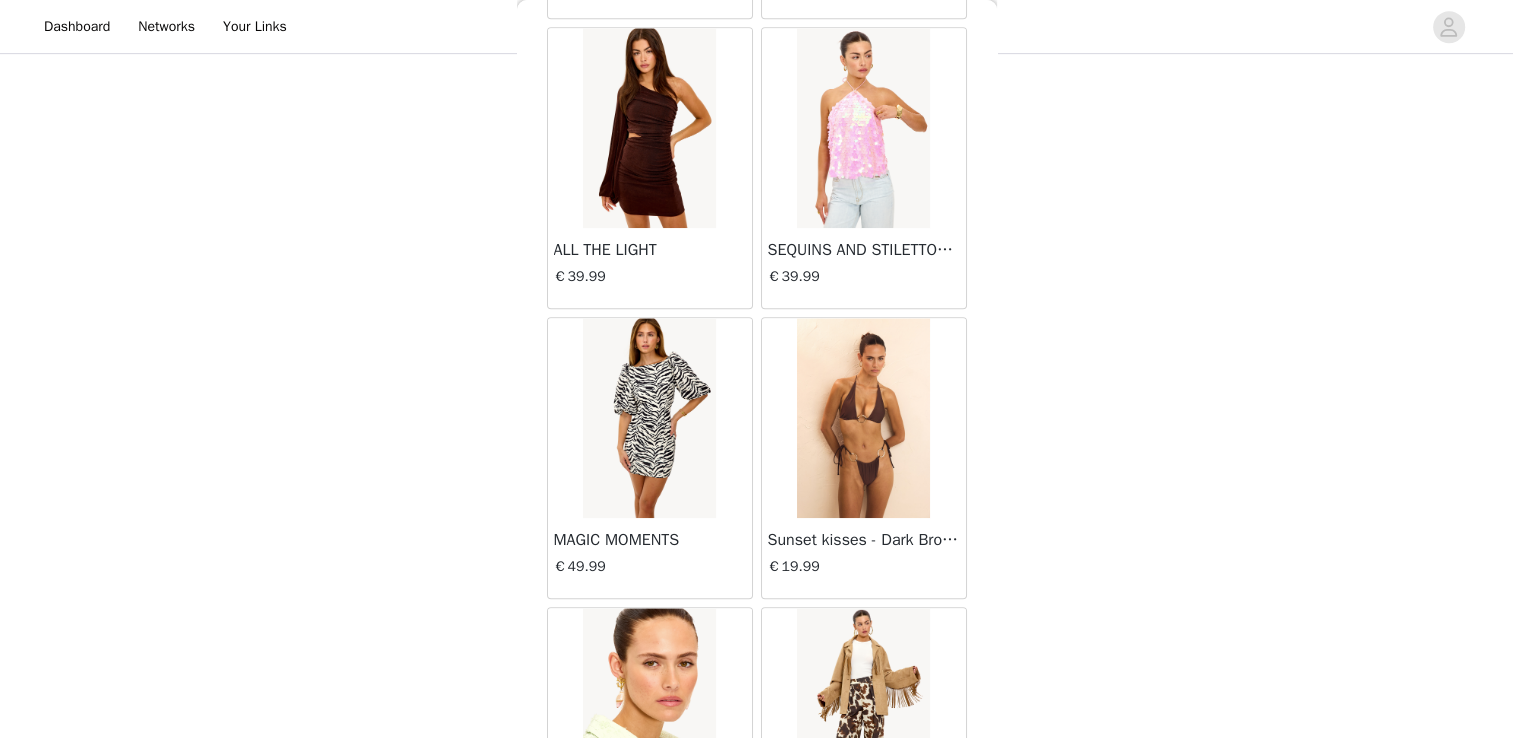 click at bounding box center (863, 418) 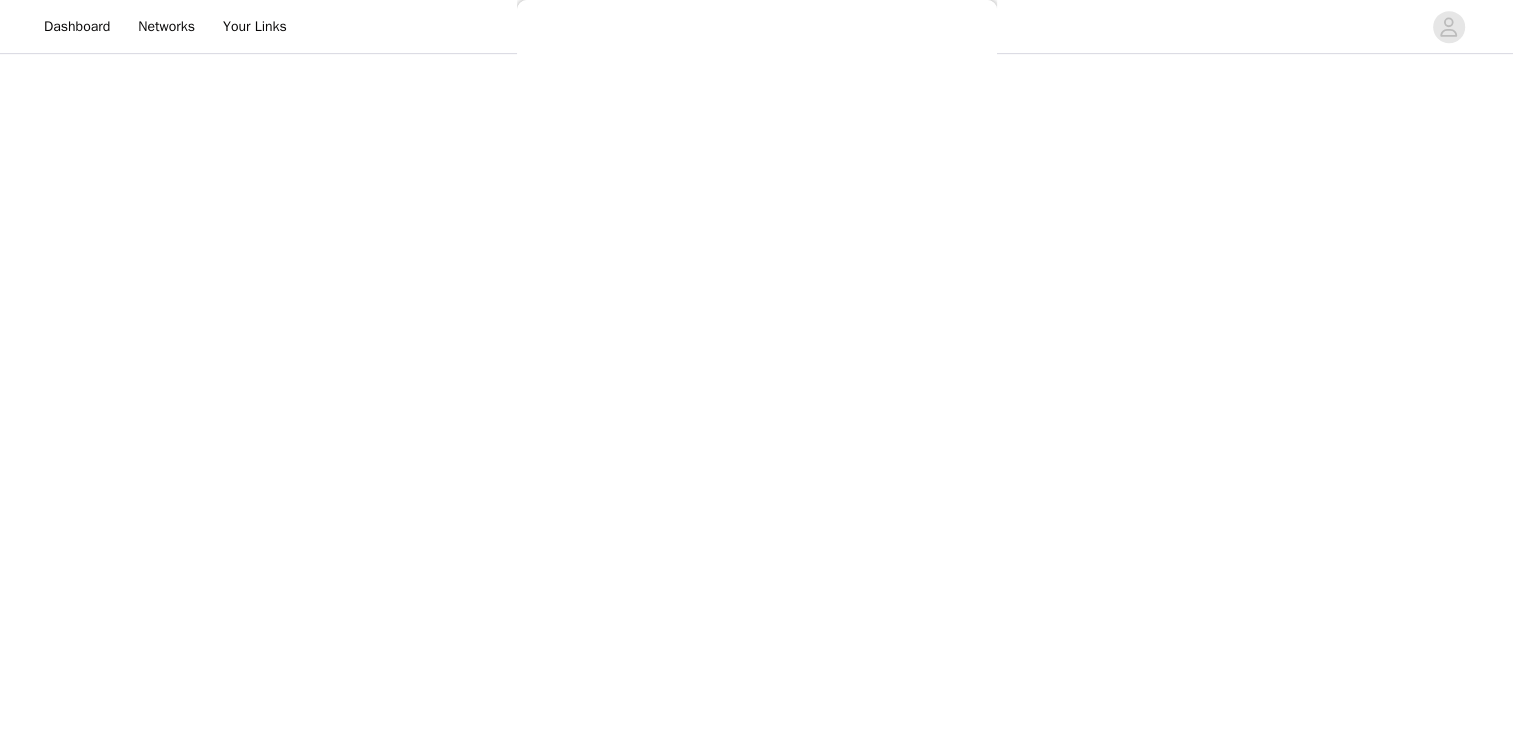scroll, scrollTop: 186, scrollLeft: 0, axis: vertical 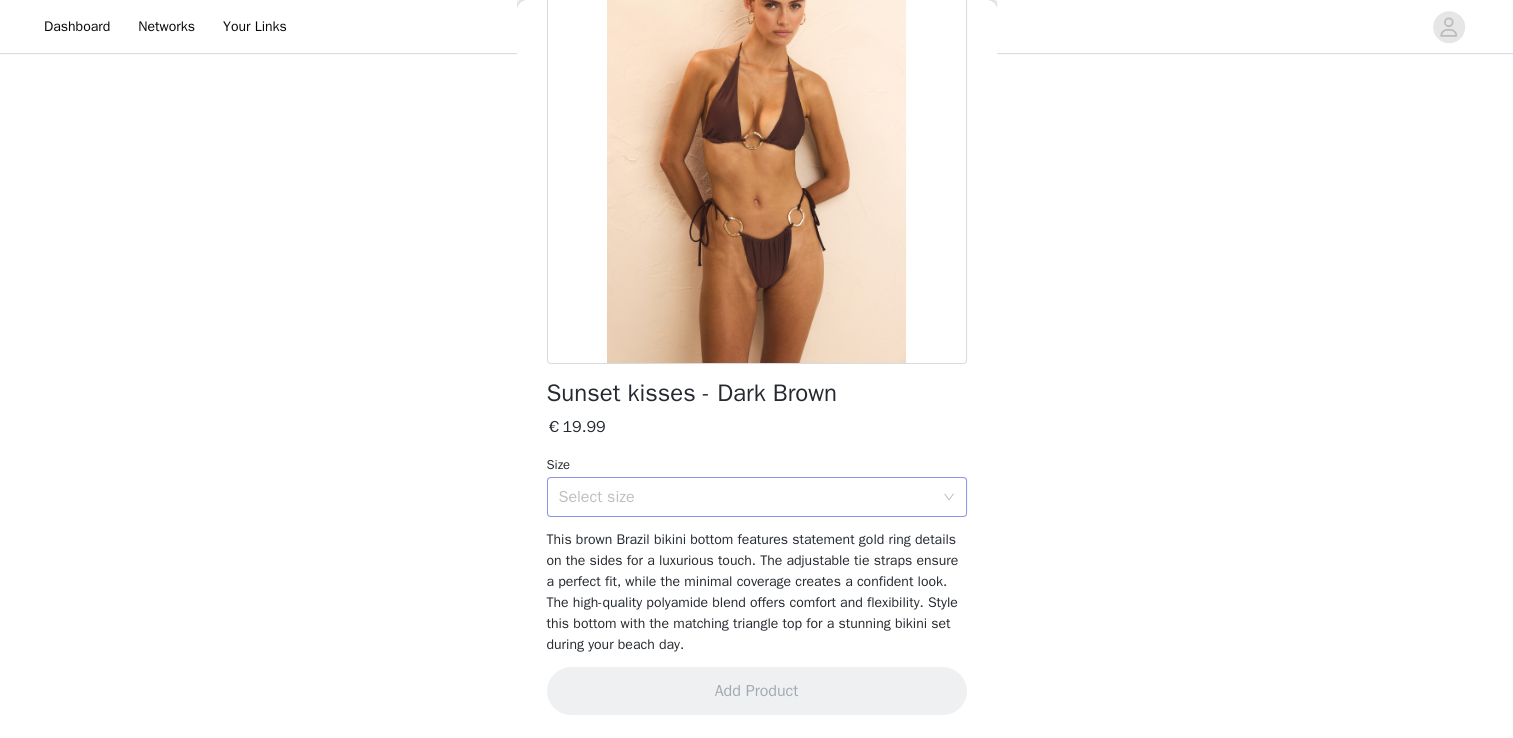 click on "Select size" at bounding box center [746, 497] 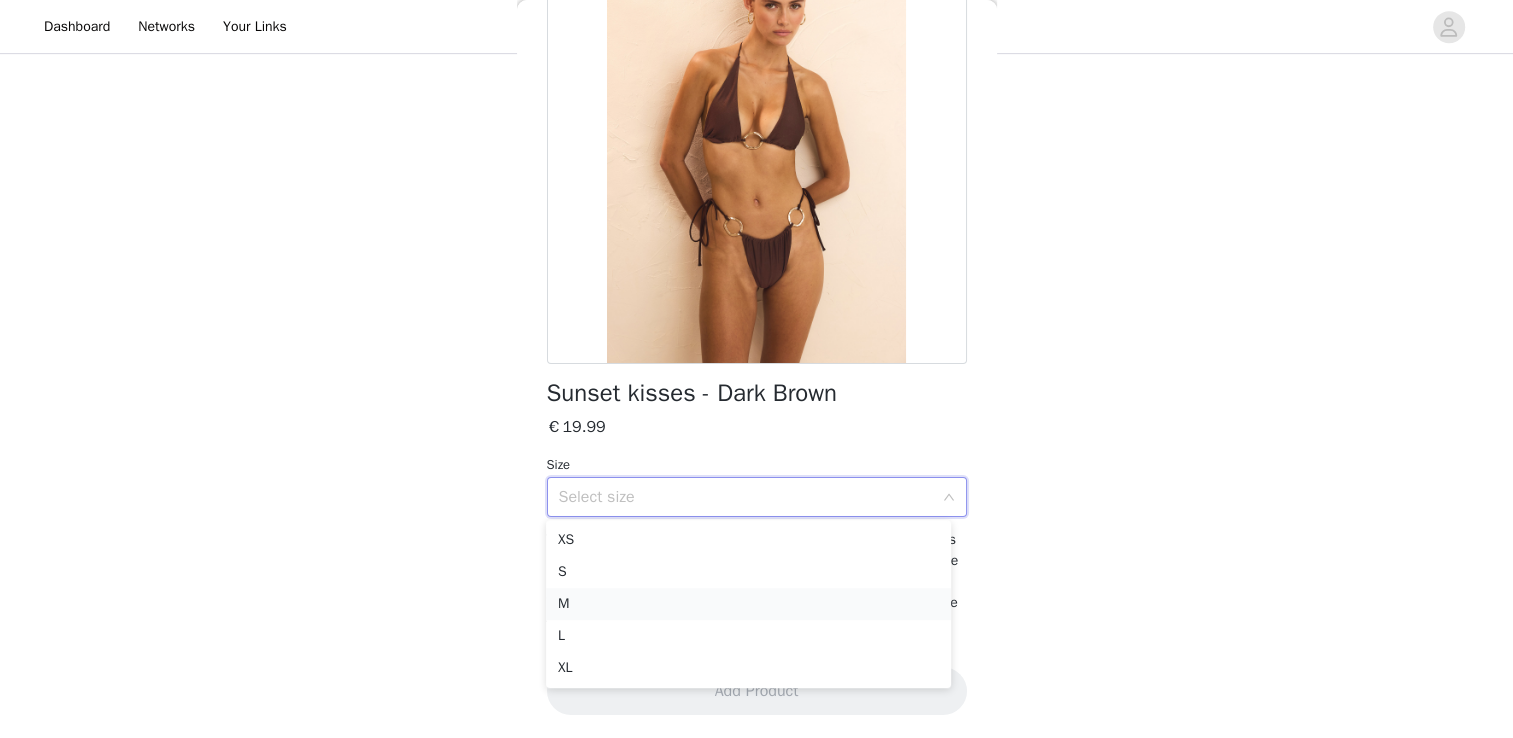 click on "M" at bounding box center (748, 604) 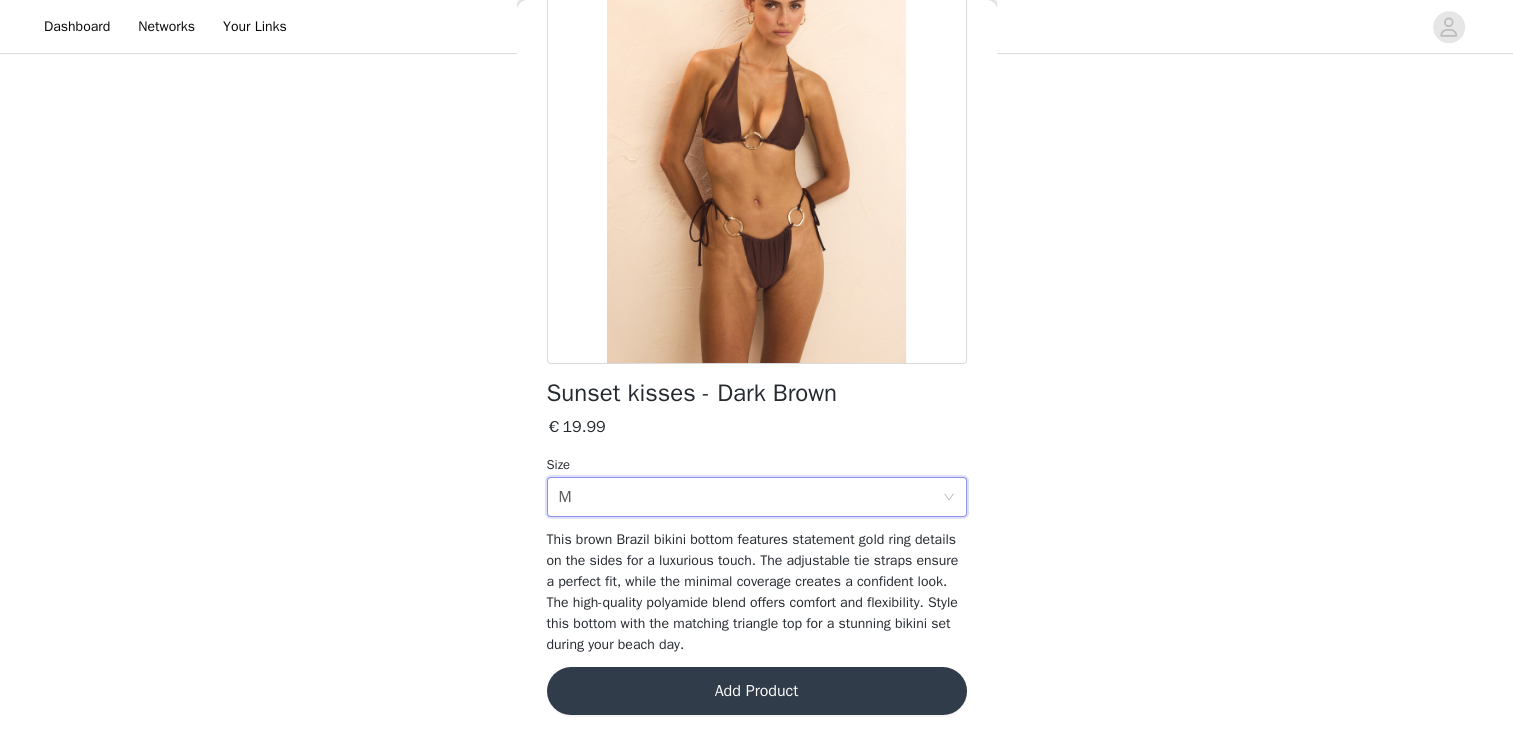 click on "Add Product" at bounding box center (757, 691) 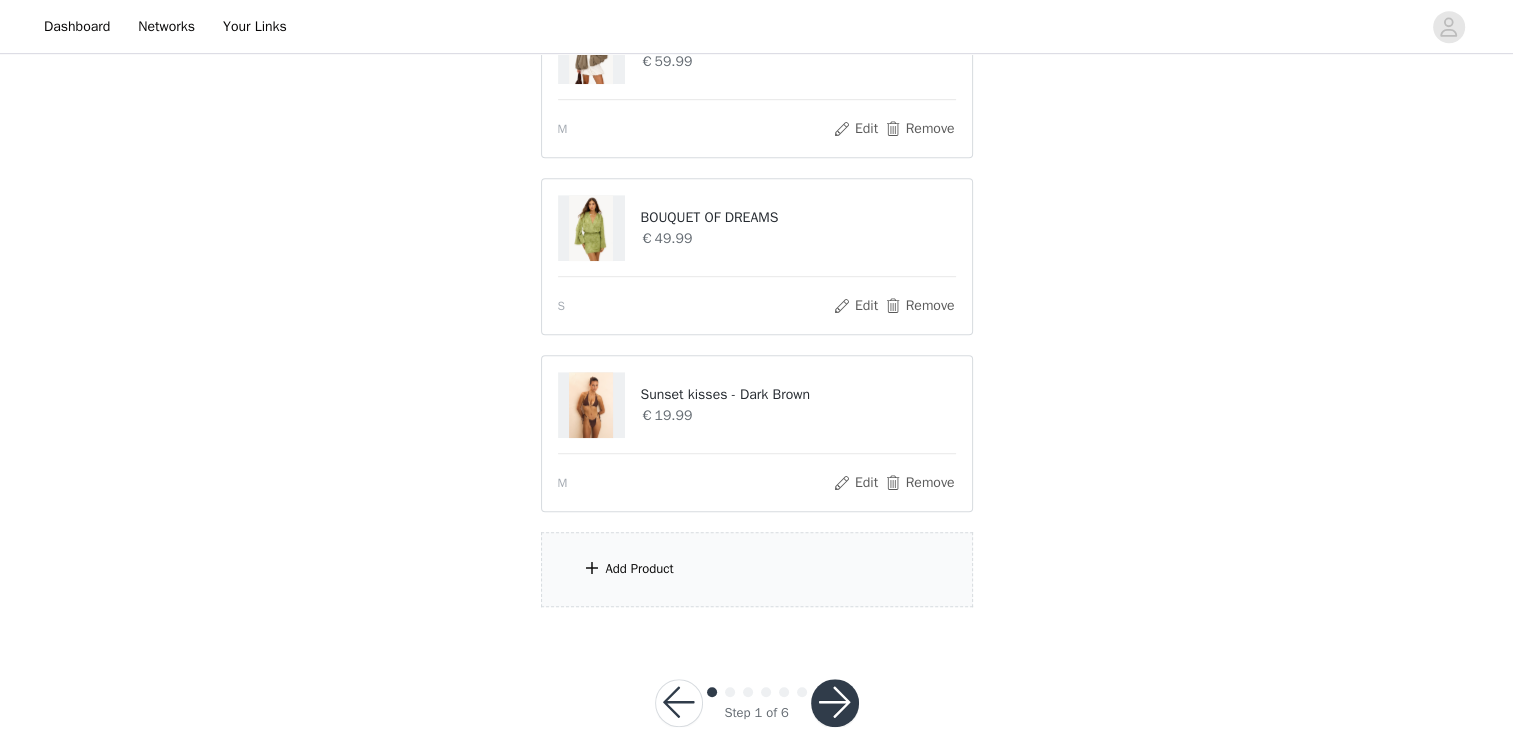 scroll, scrollTop: 1192, scrollLeft: 0, axis: vertical 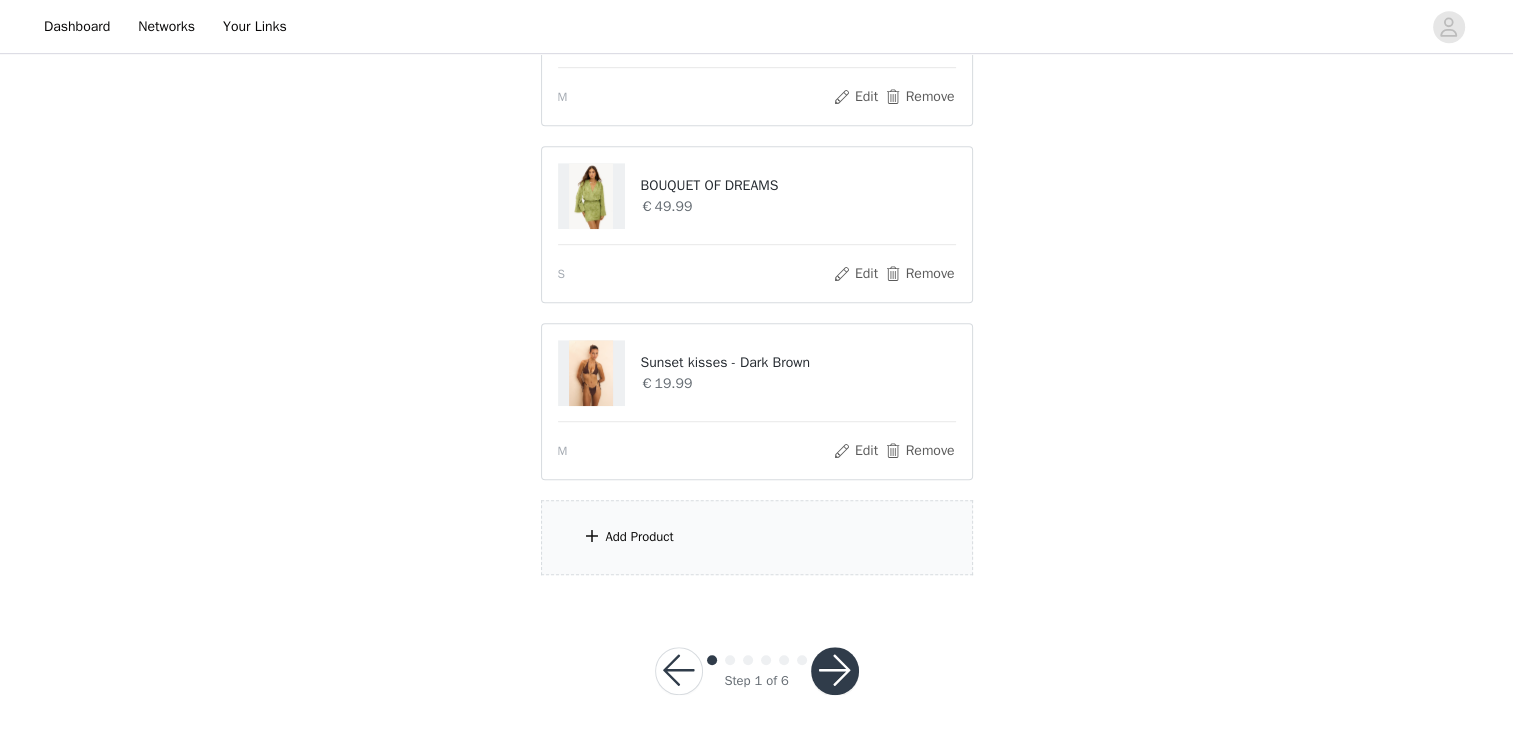 click at bounding box center (835, 671) 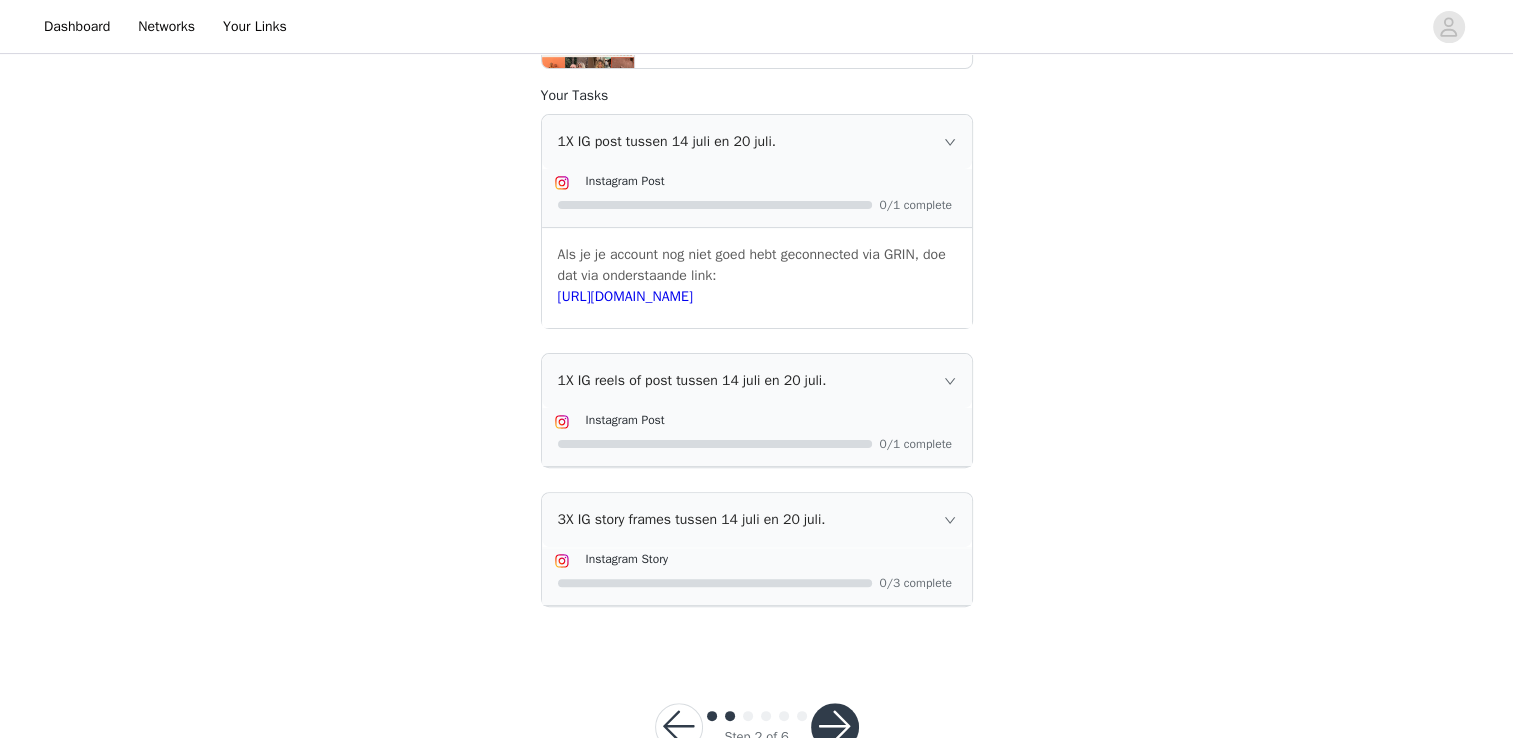 scroll, scrollTop: 549, scrollLeft: 0, axis: vertical 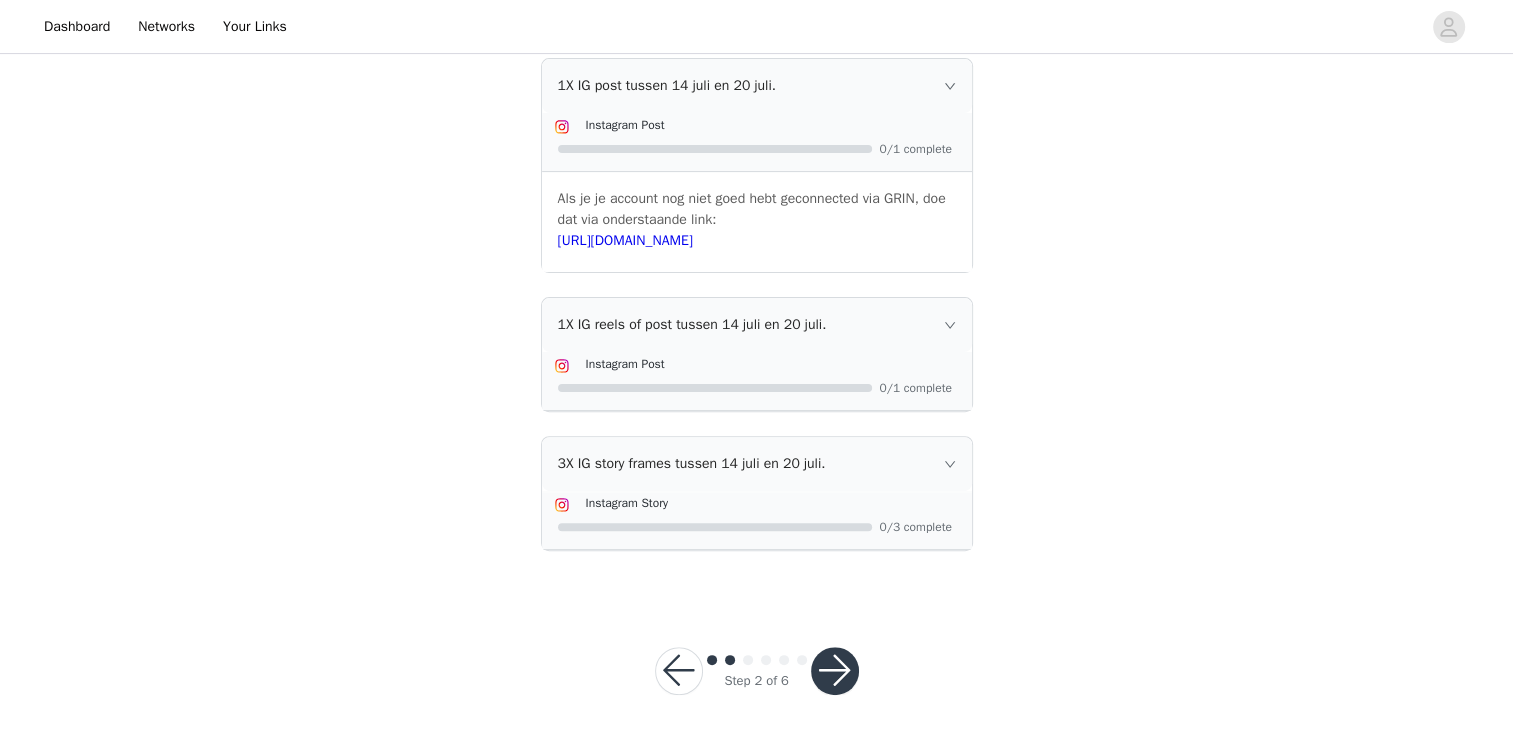 click at bounding box center [835, 671] 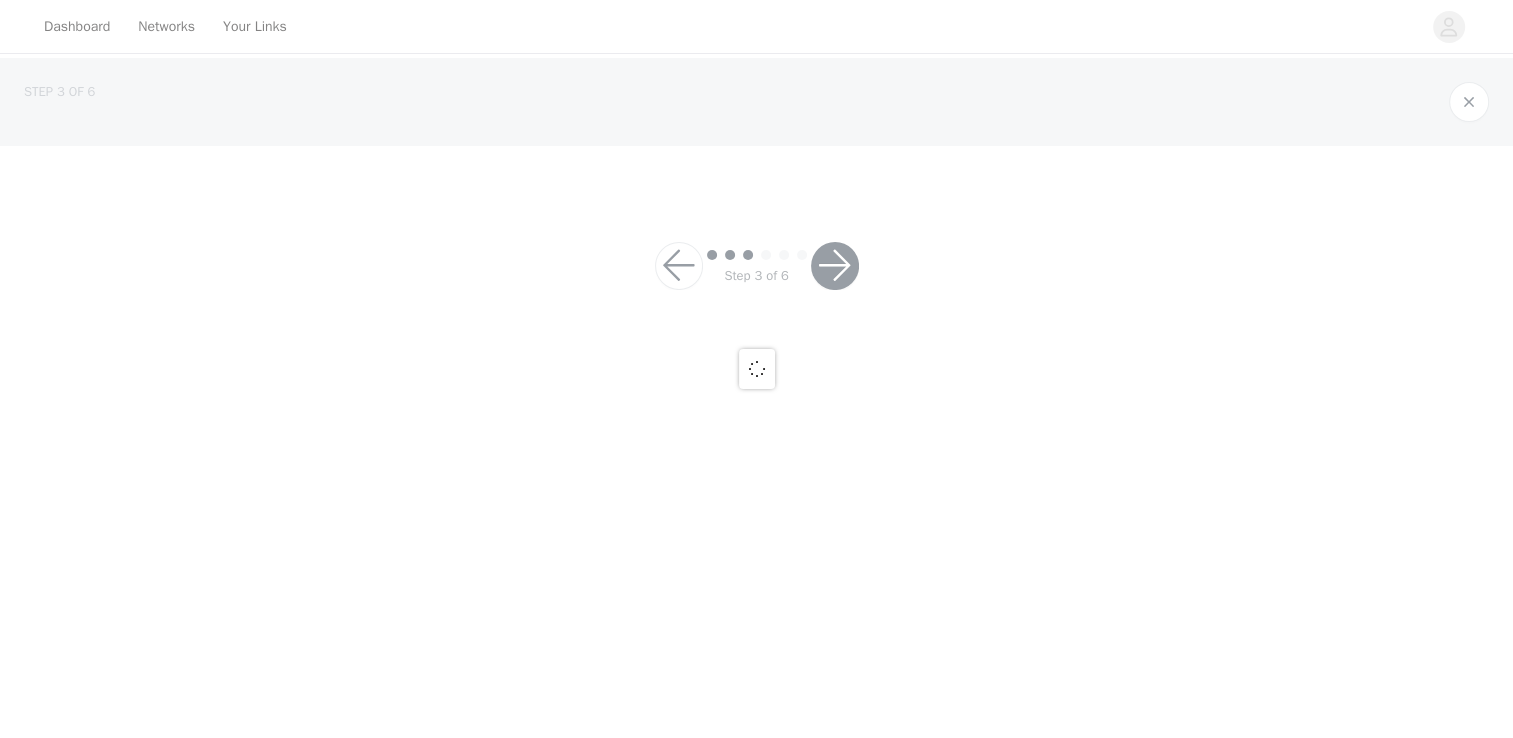 scroll, scrollTop: 0, scrollLeft: 0, axis: both 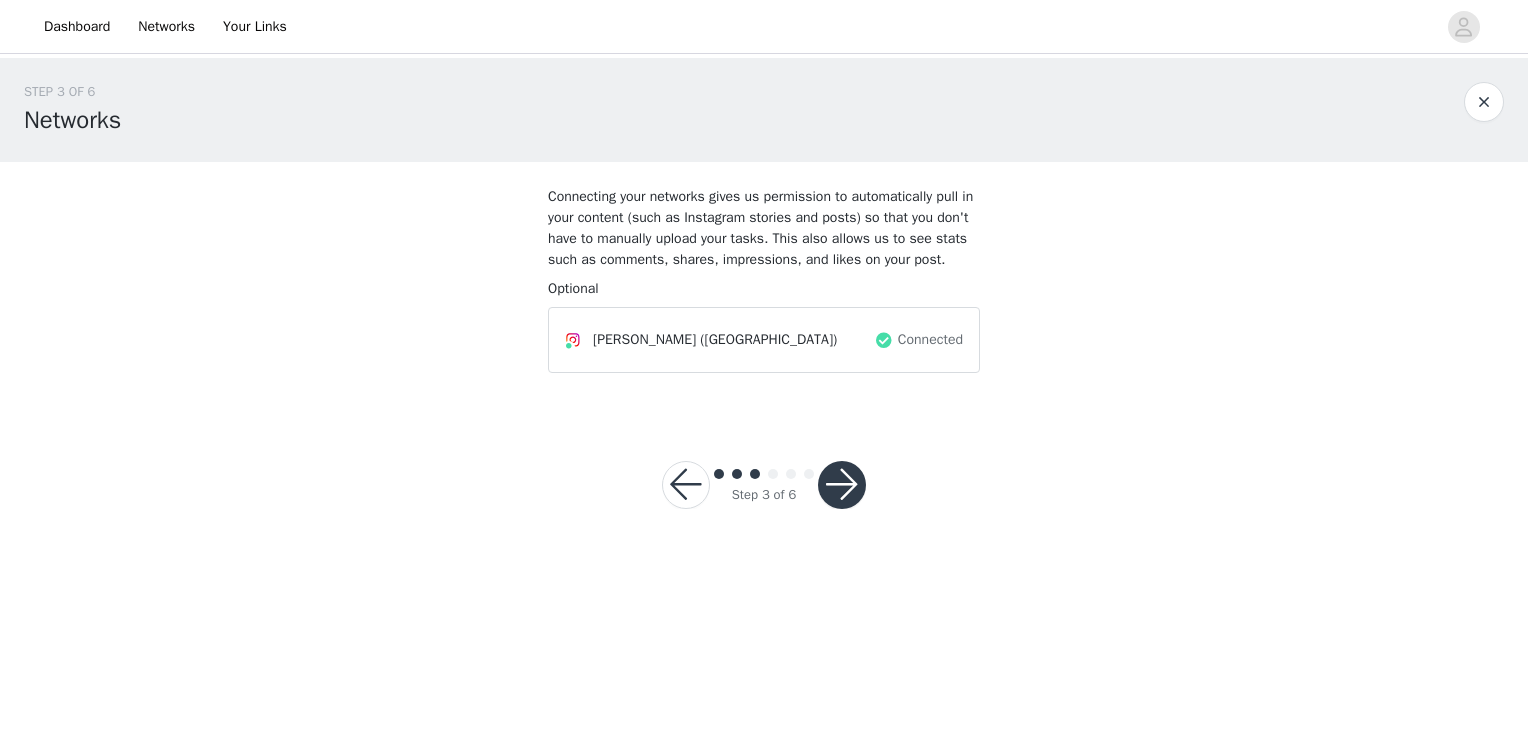 click at bounding box center (842, 485) 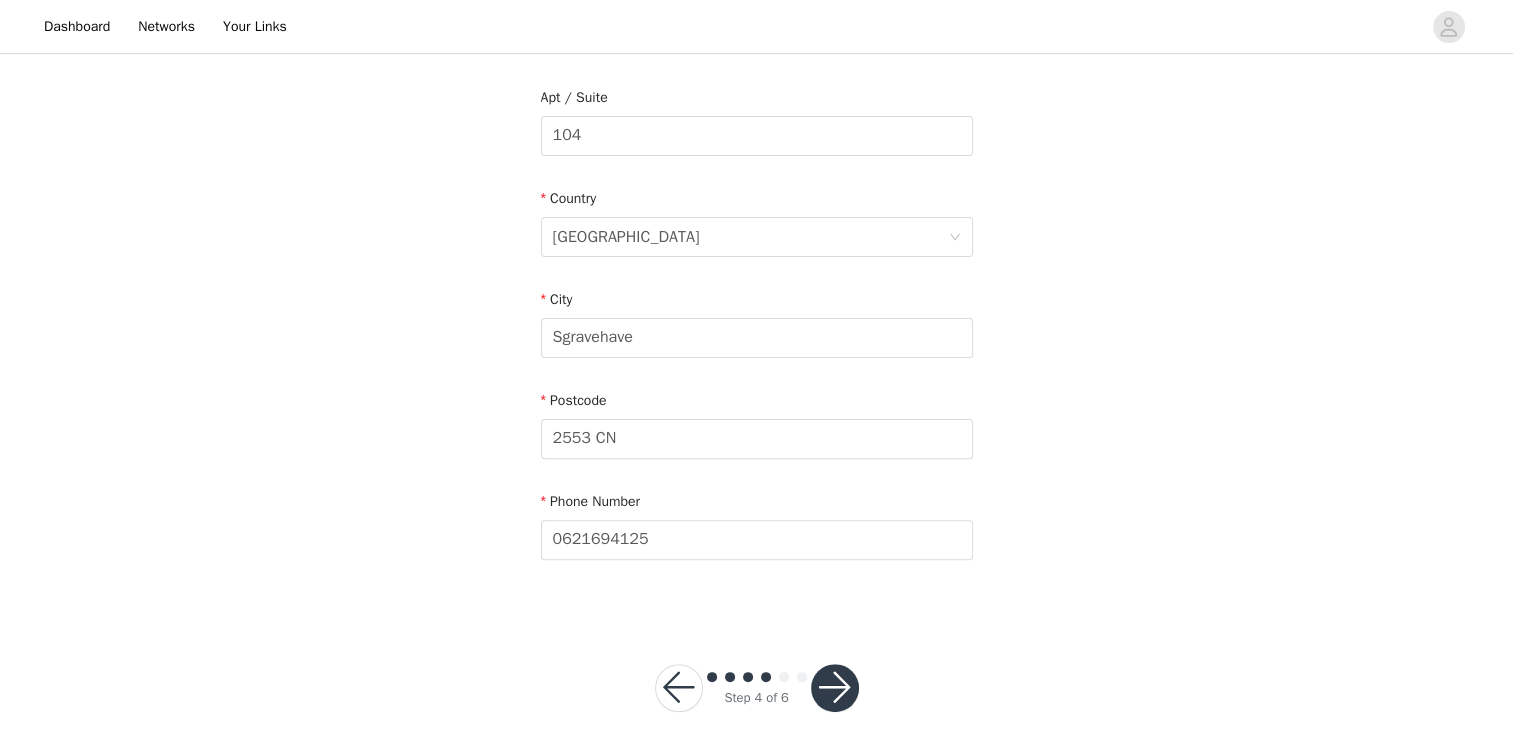 scroll, scrollTop: 544, scrollLeft: 0, axis: vertical 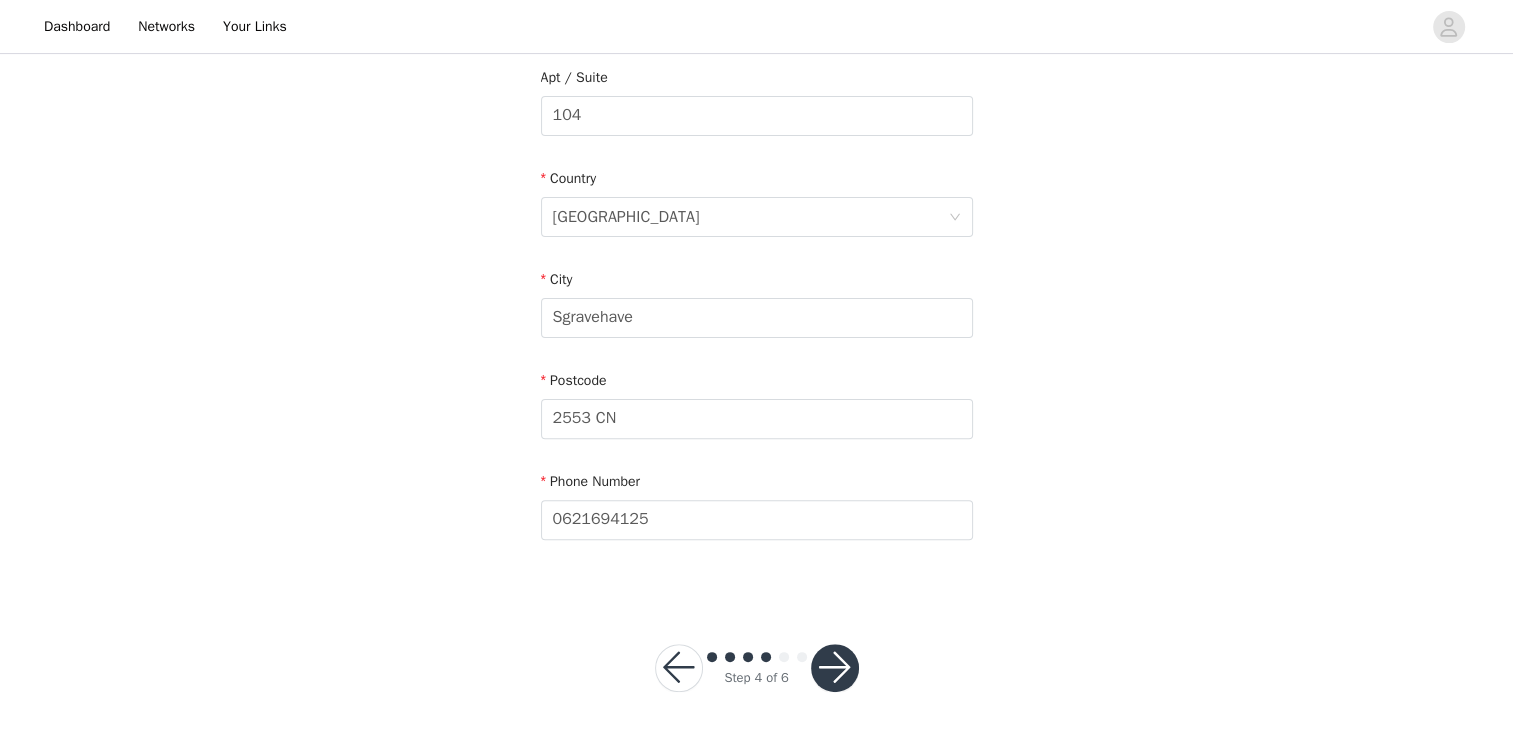 click at bounding box center [835, 668] 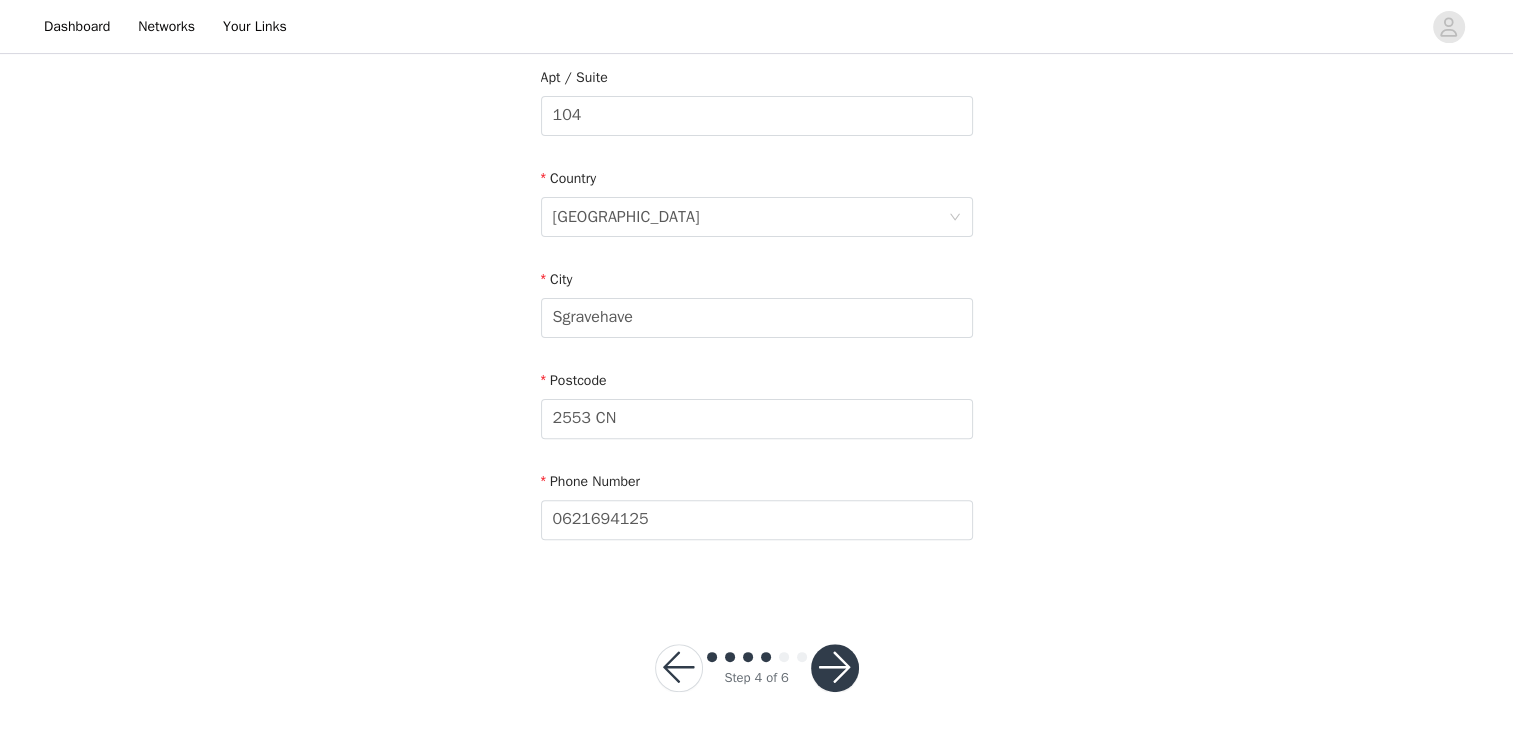 scroll, scrollTop: 0, scrollLeft: 0, axis: both 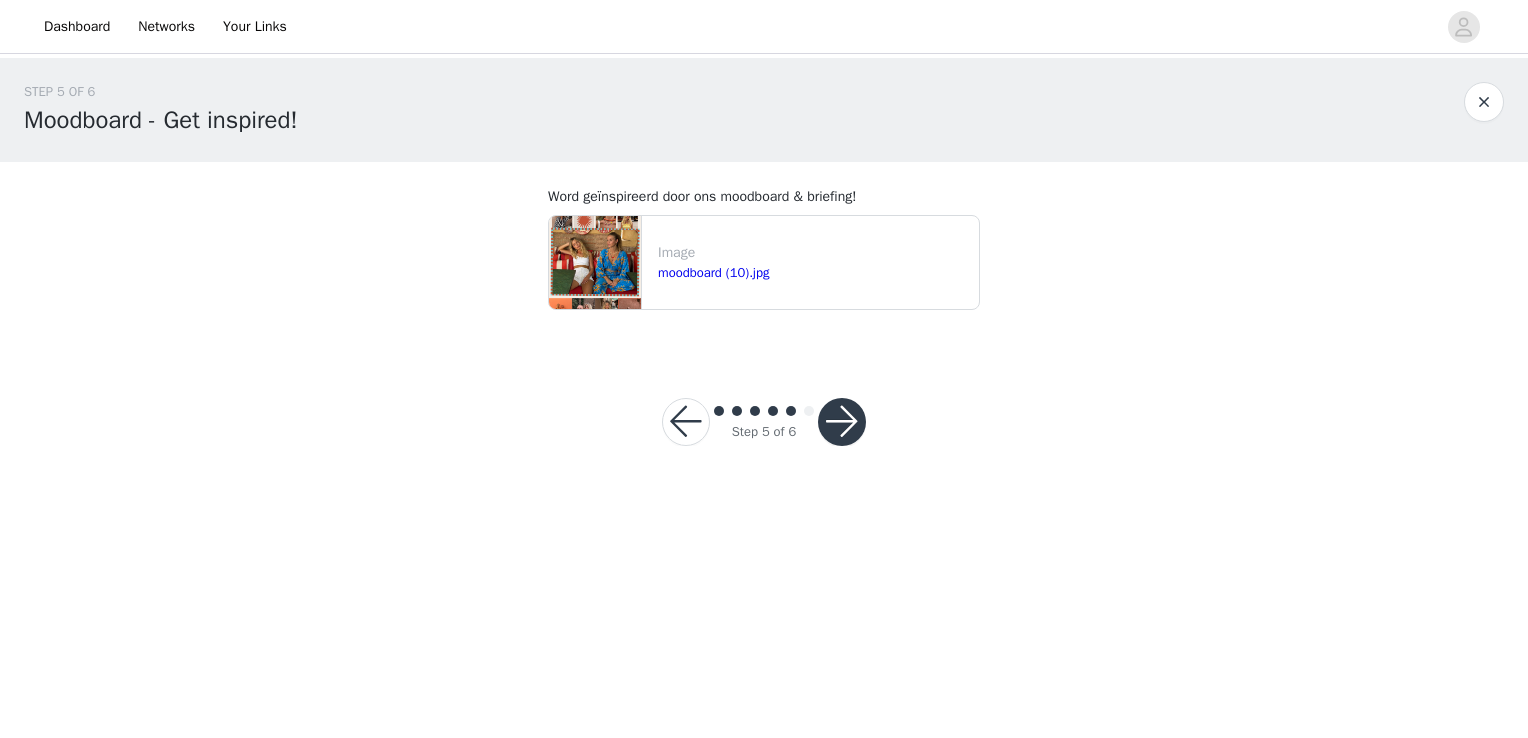 click on "Step 5 of 6" at bounding box center [764, 422] 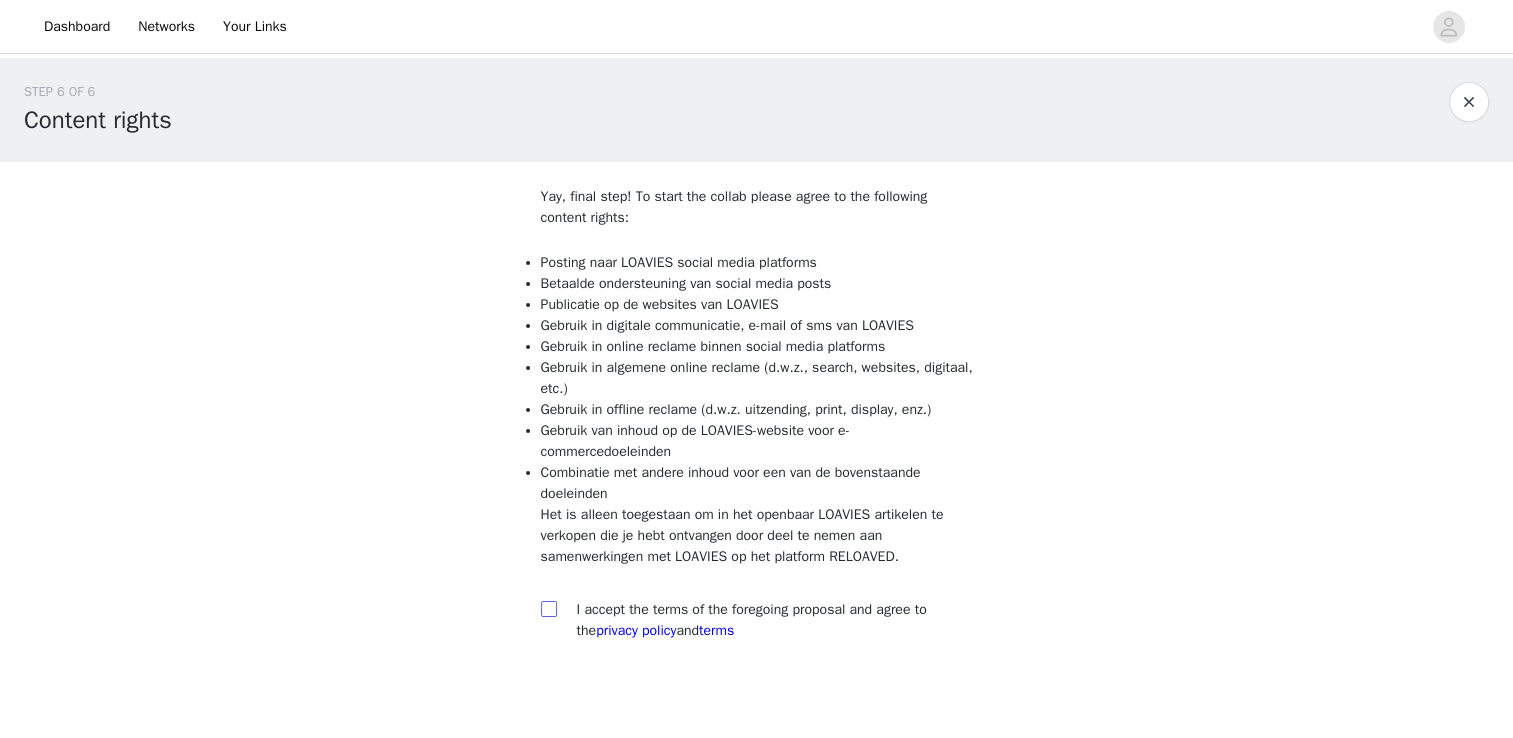 click at bounding box center [548, 608] 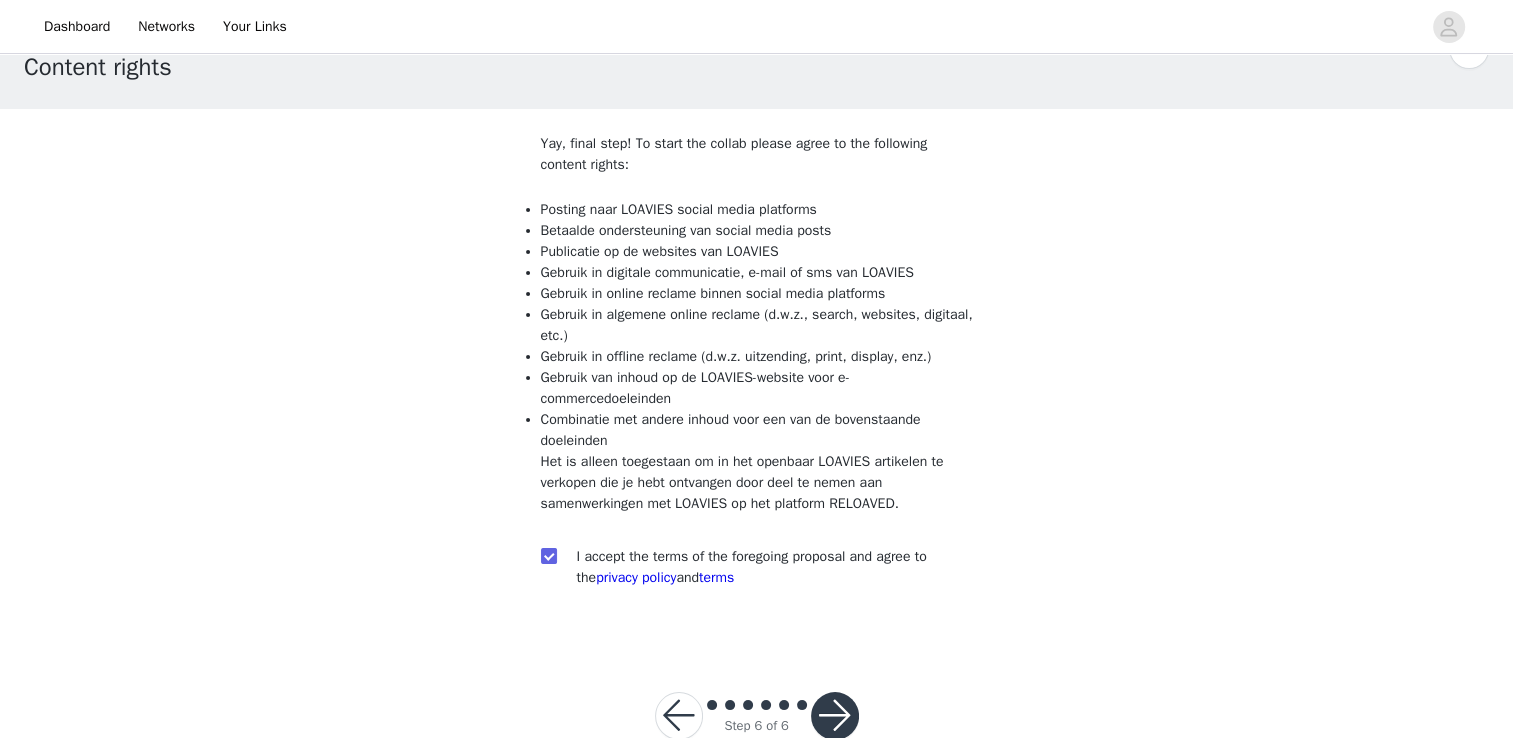 scroll, scrollTop: 101, scrollLeft: 0, axis: vertical 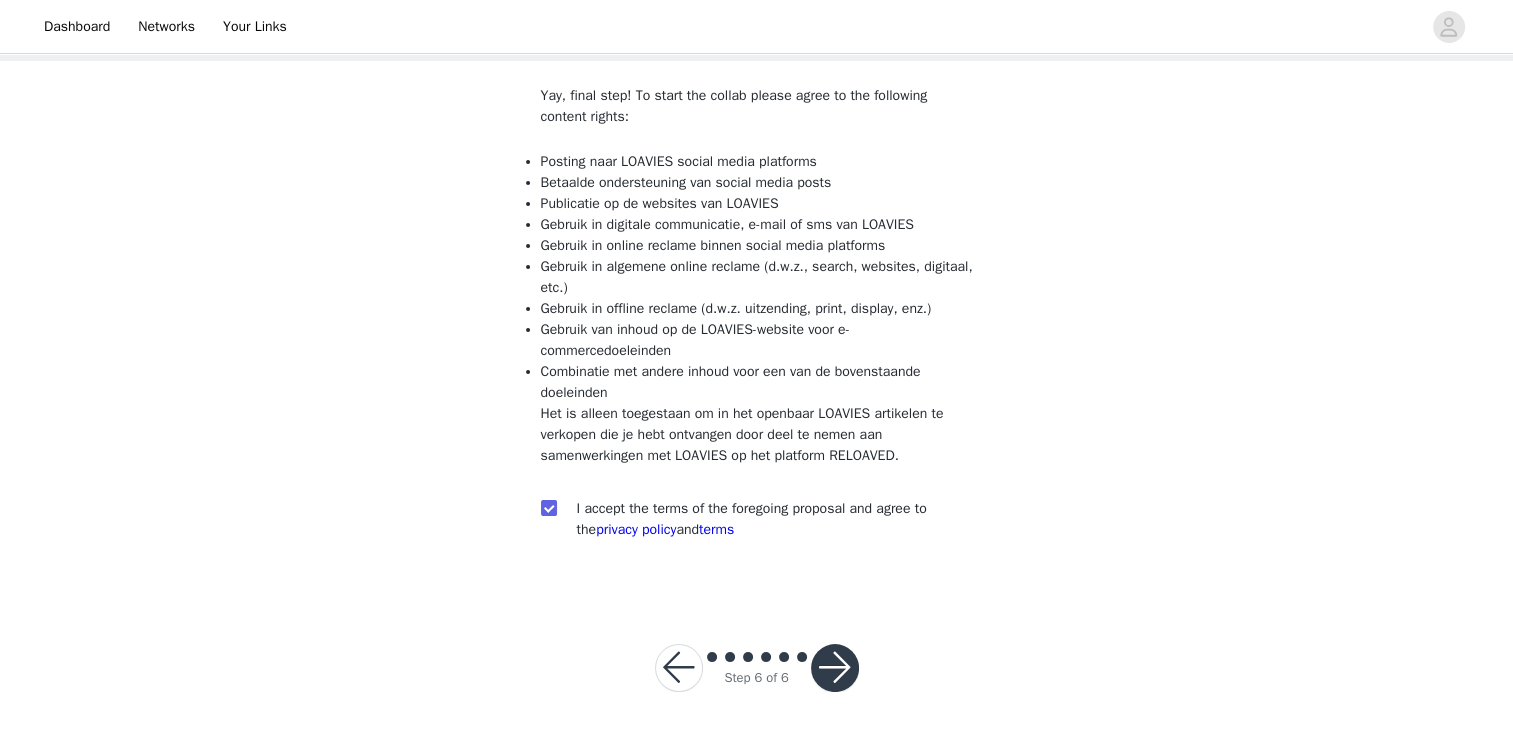 click at bounding box center (835, 668) 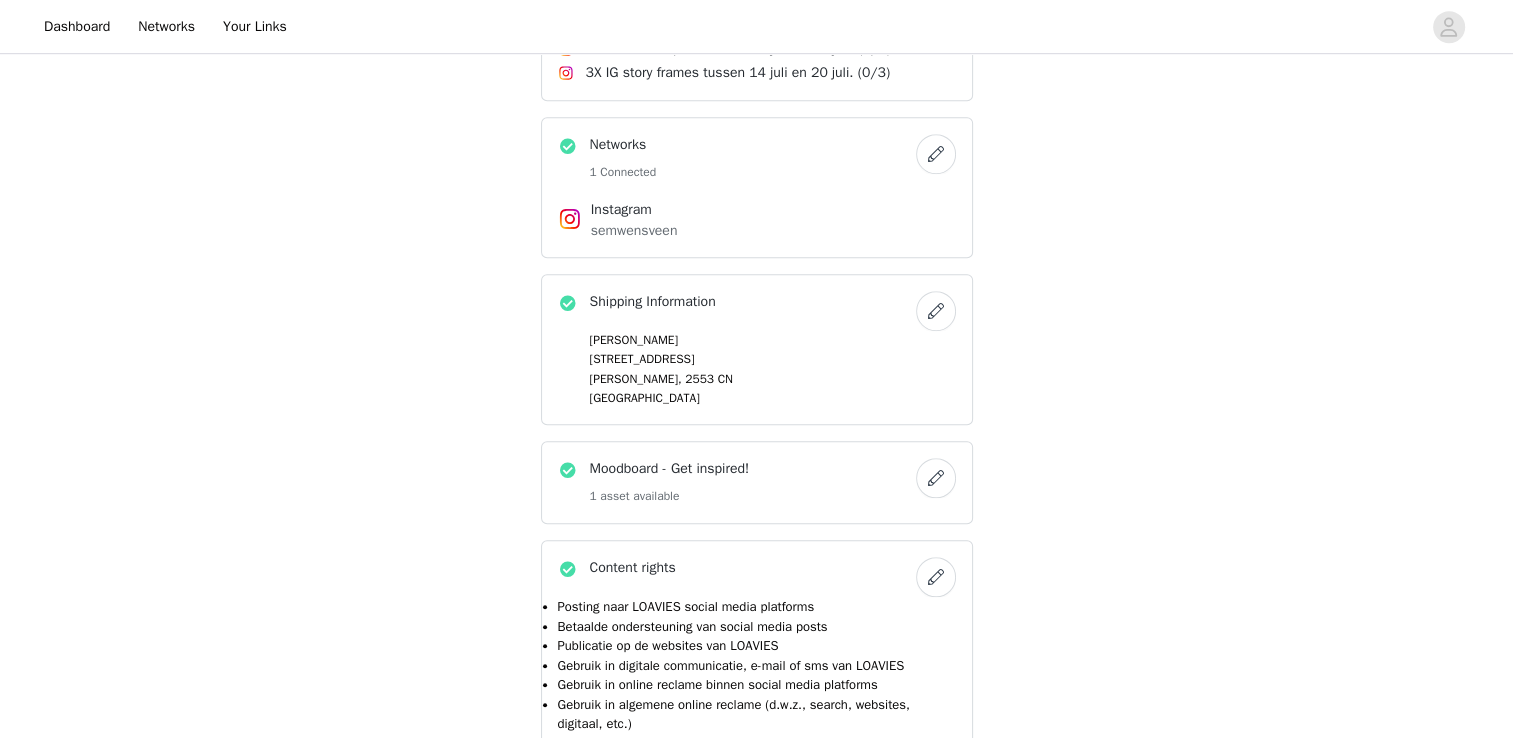 scroll, scrollTop: 1700, scrollLeft: 0, axis: vertical 